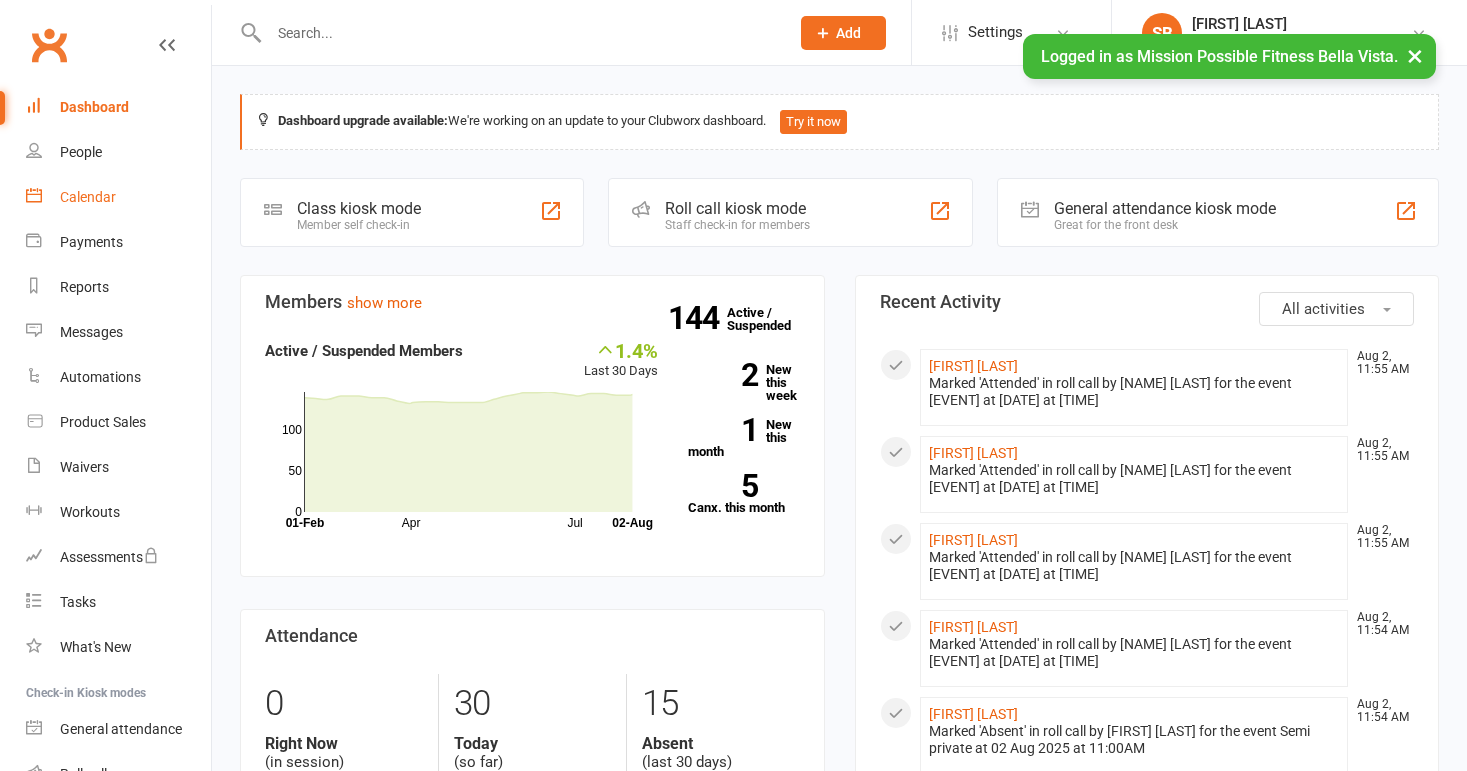 scroll, scrollTop: 0, scrollLeft: 0, axis: both 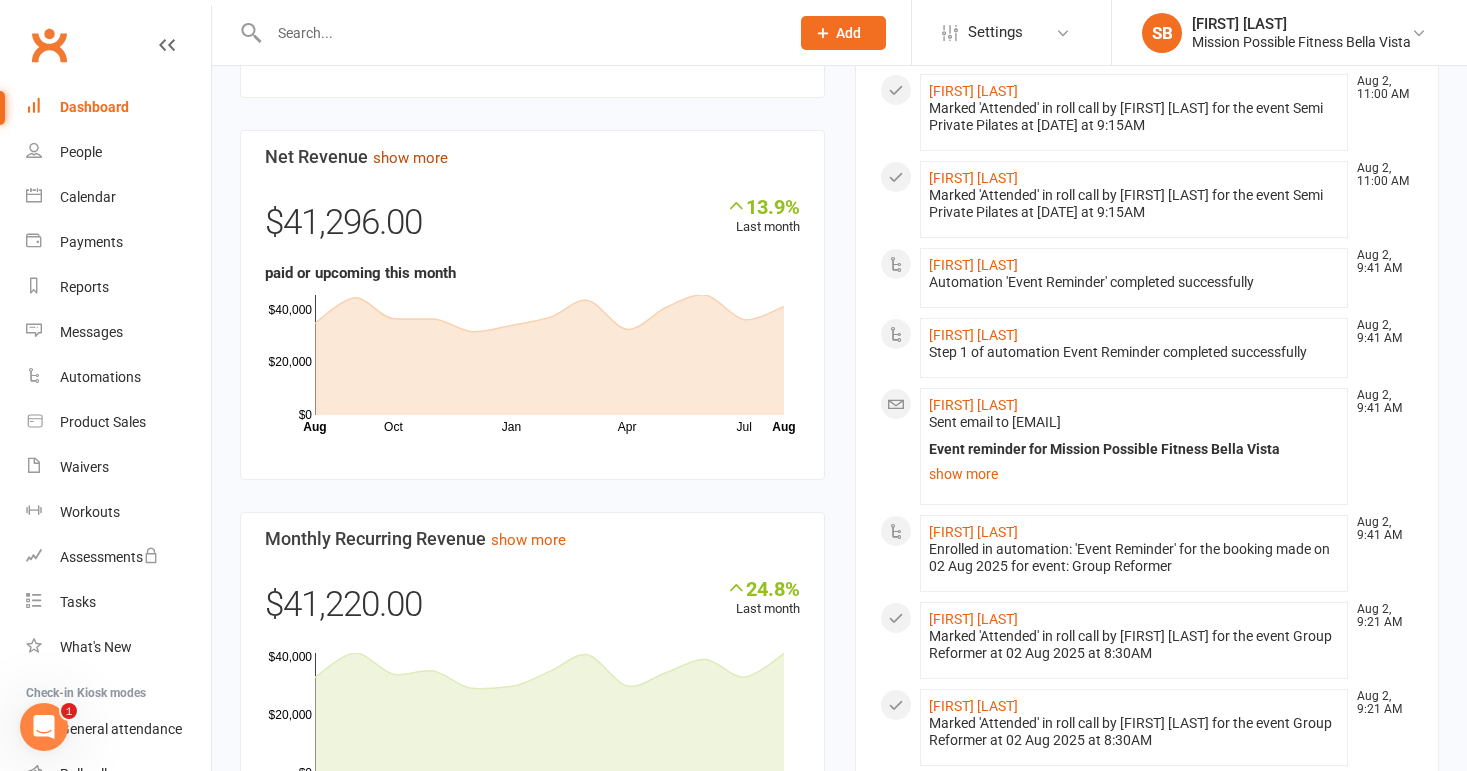 click on "show more" 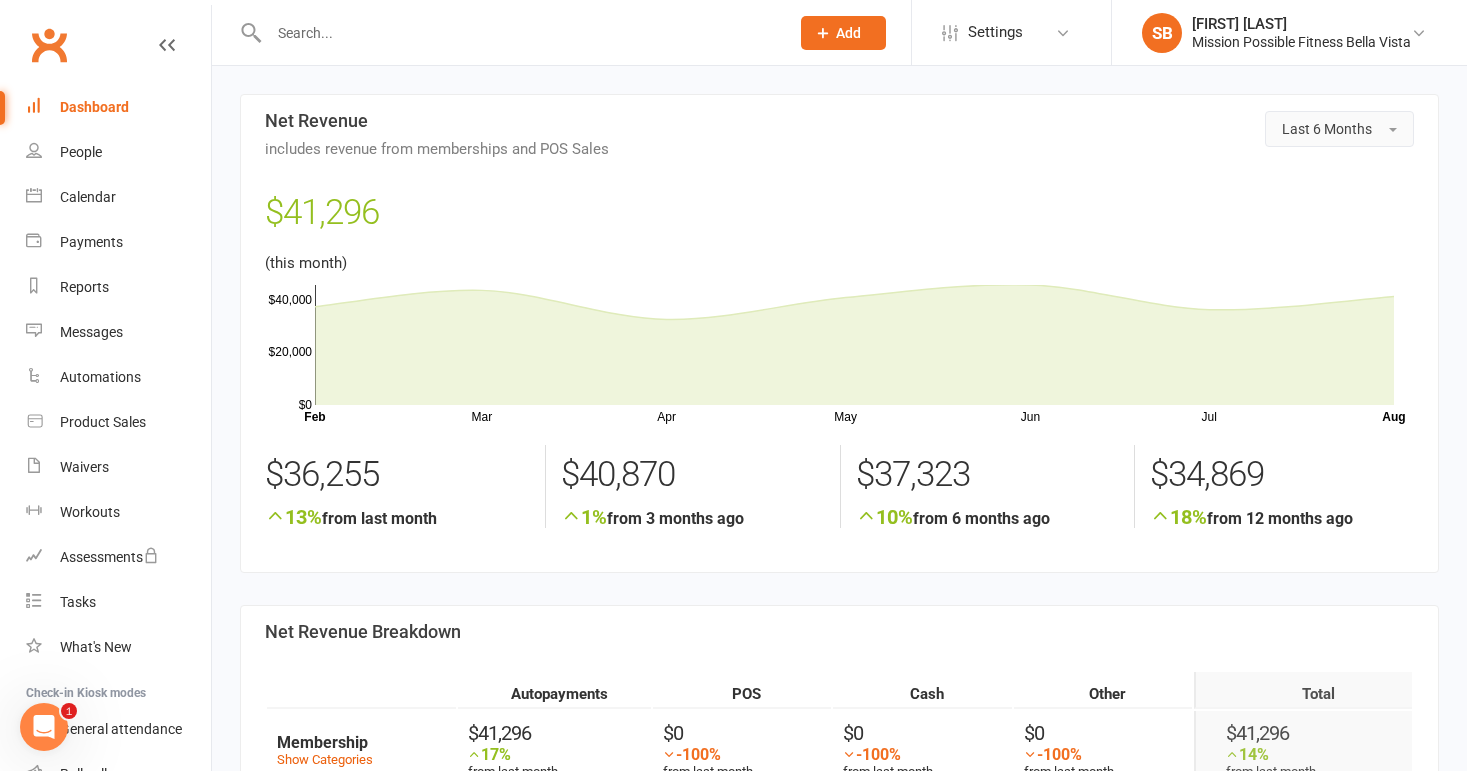click on "Last 6 Months" at bounding box center [1327, 129] 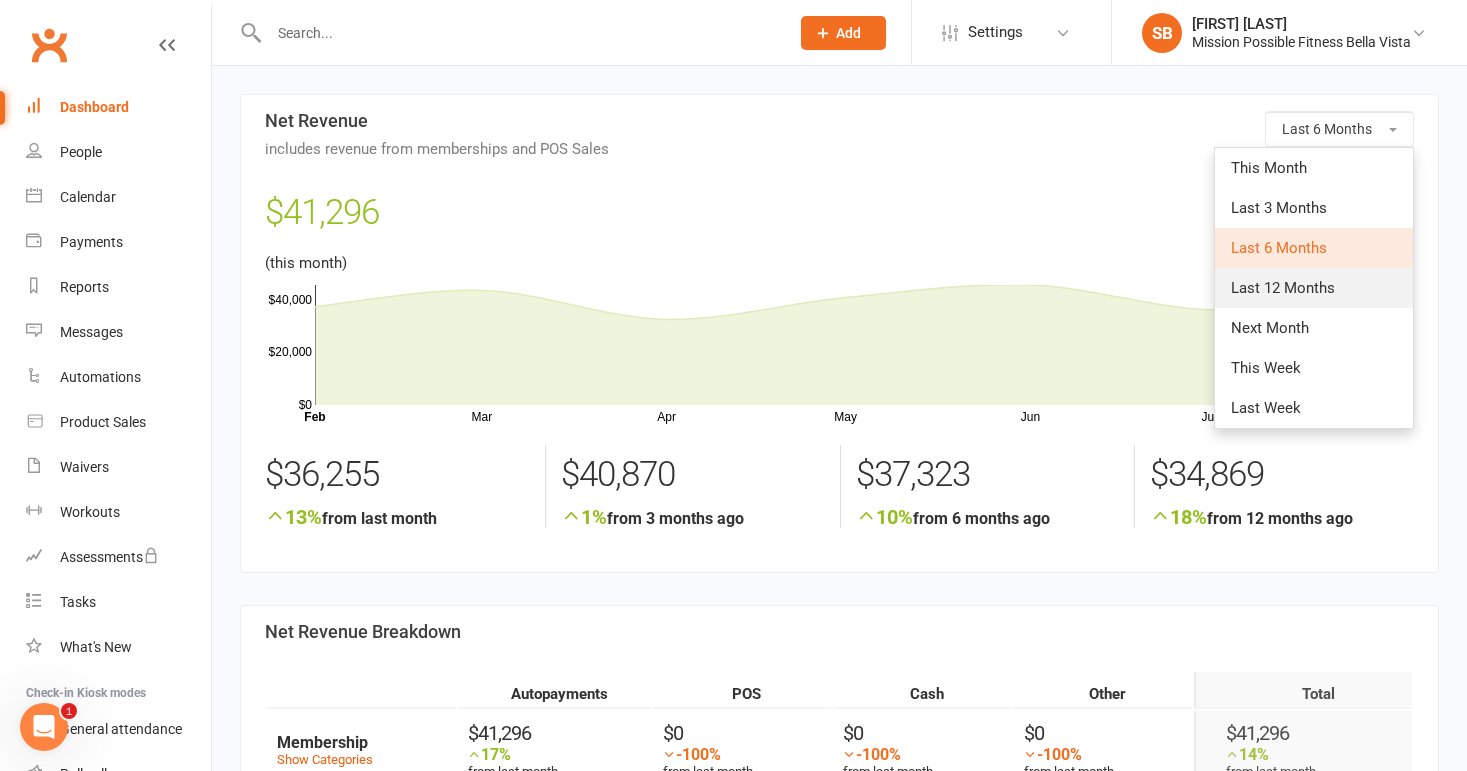 click on "Last 12 Months" at bounding box center (1283, 288) 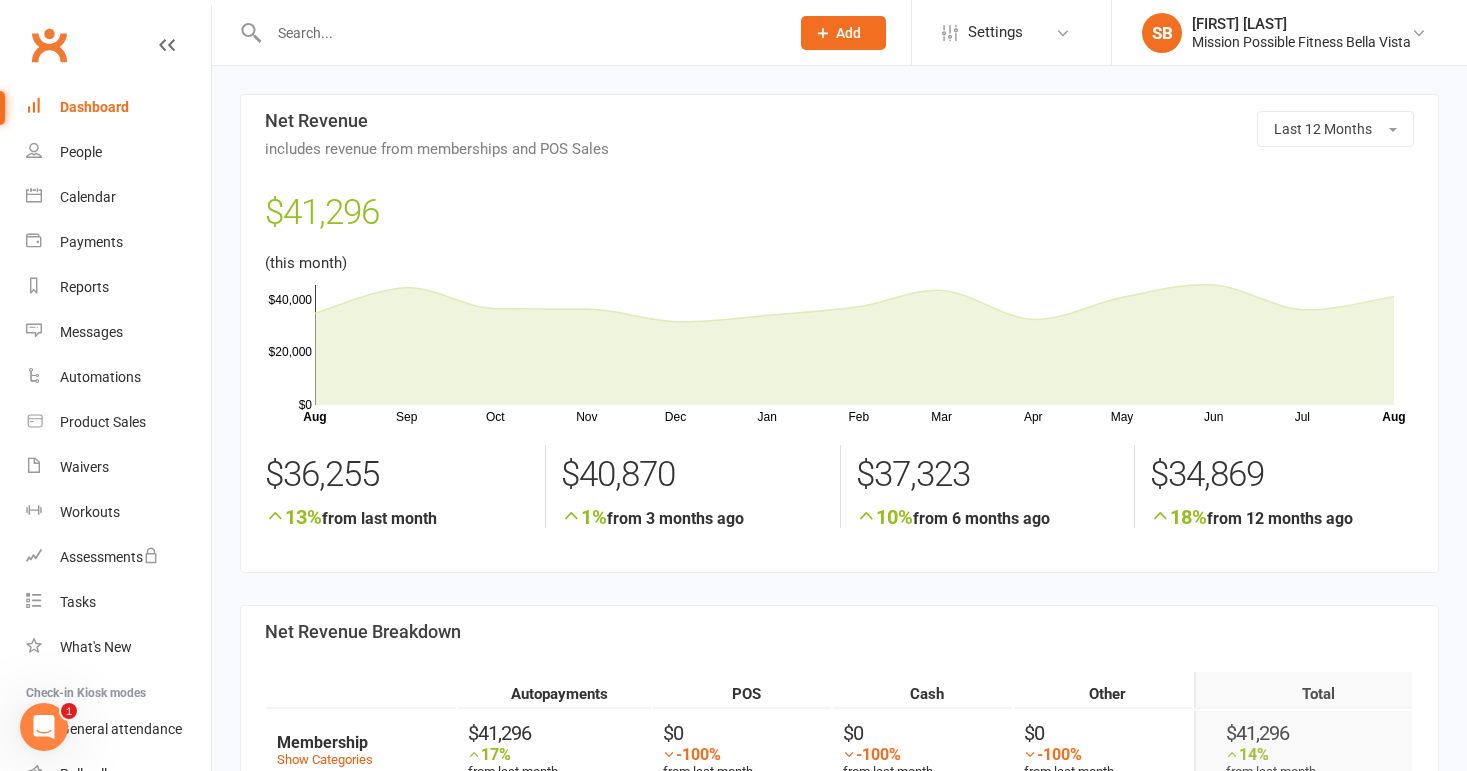 click on "Dashboard" at bounding box center (94, 107) 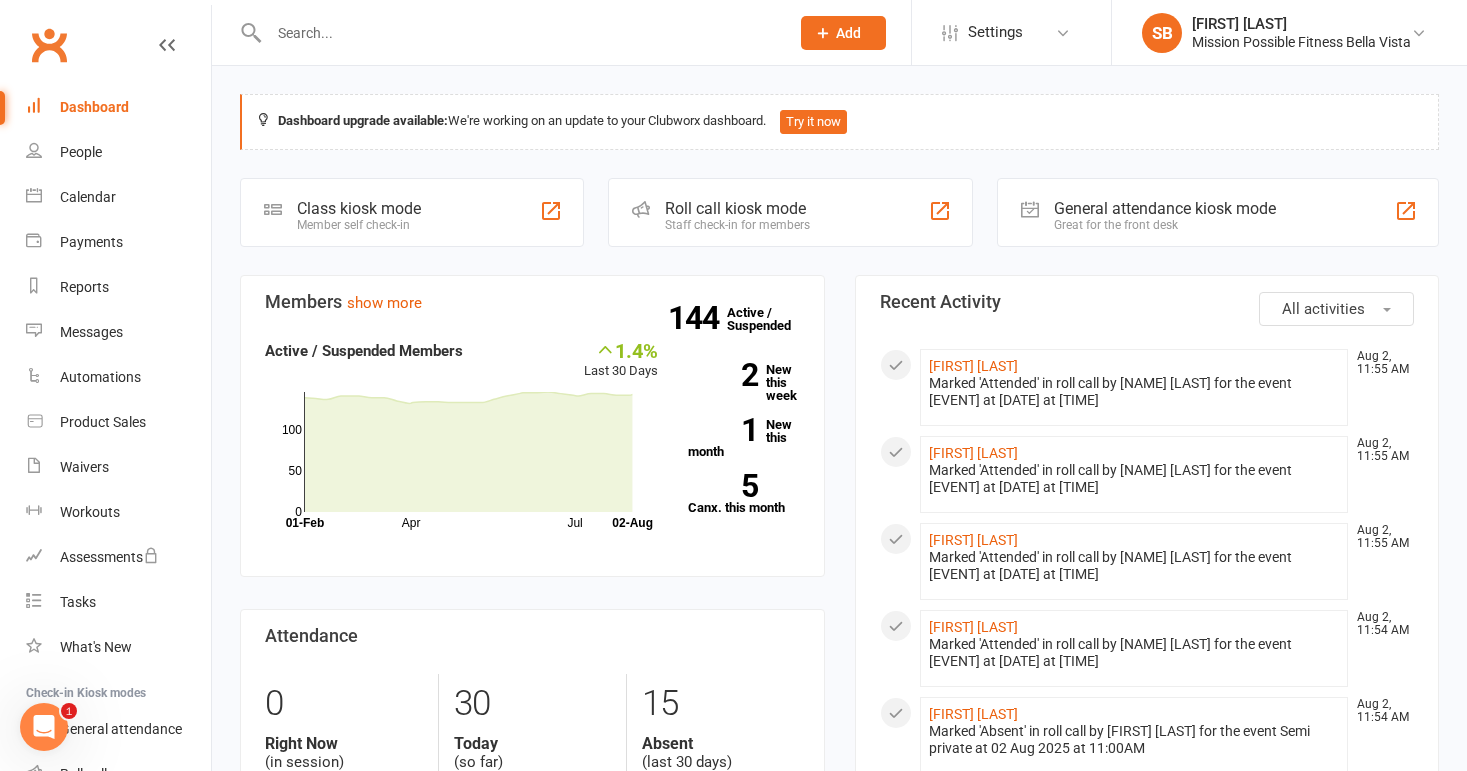 scroll, scrollTop: 0, scrollLeft: 0, axis: both 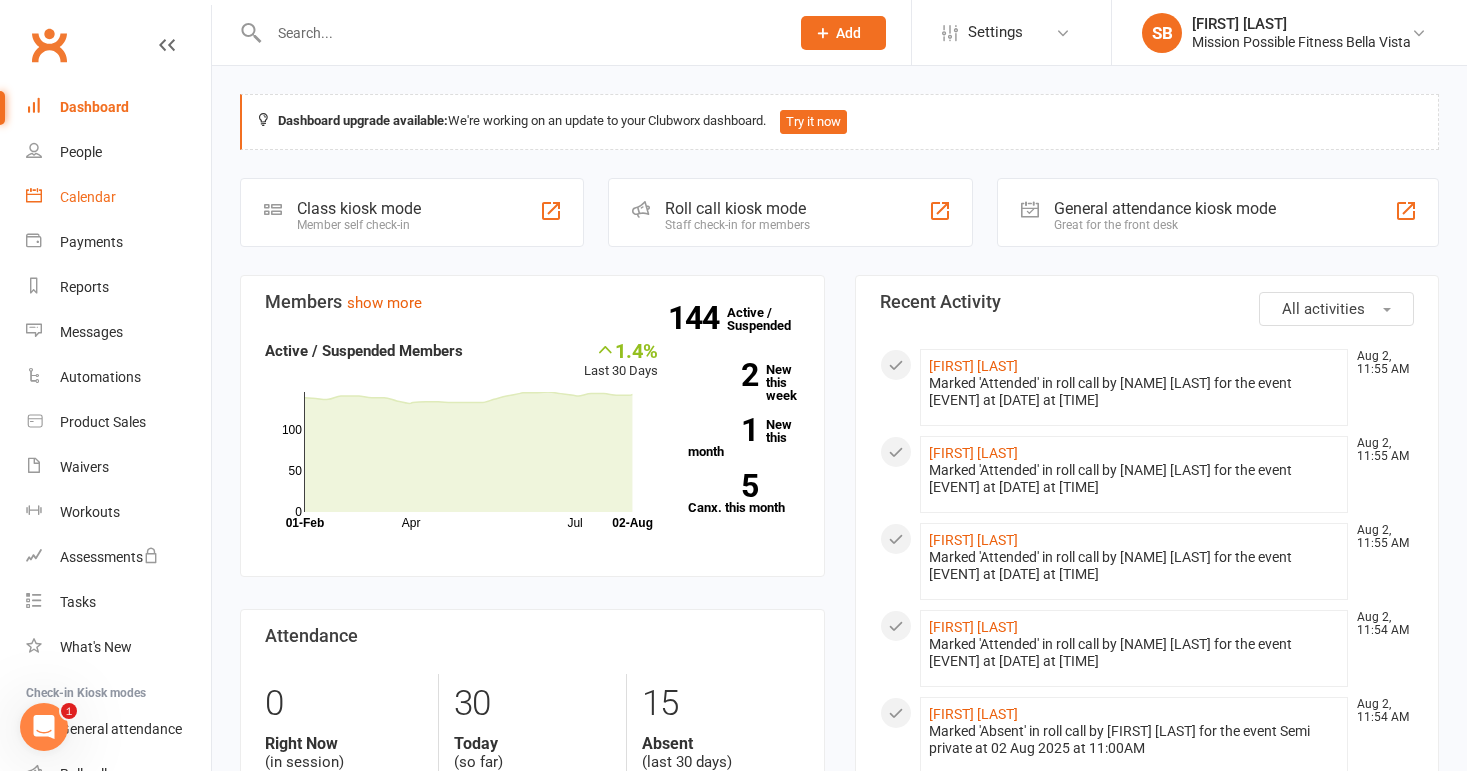 click on "Calendar" at bounding box center [88, 197] 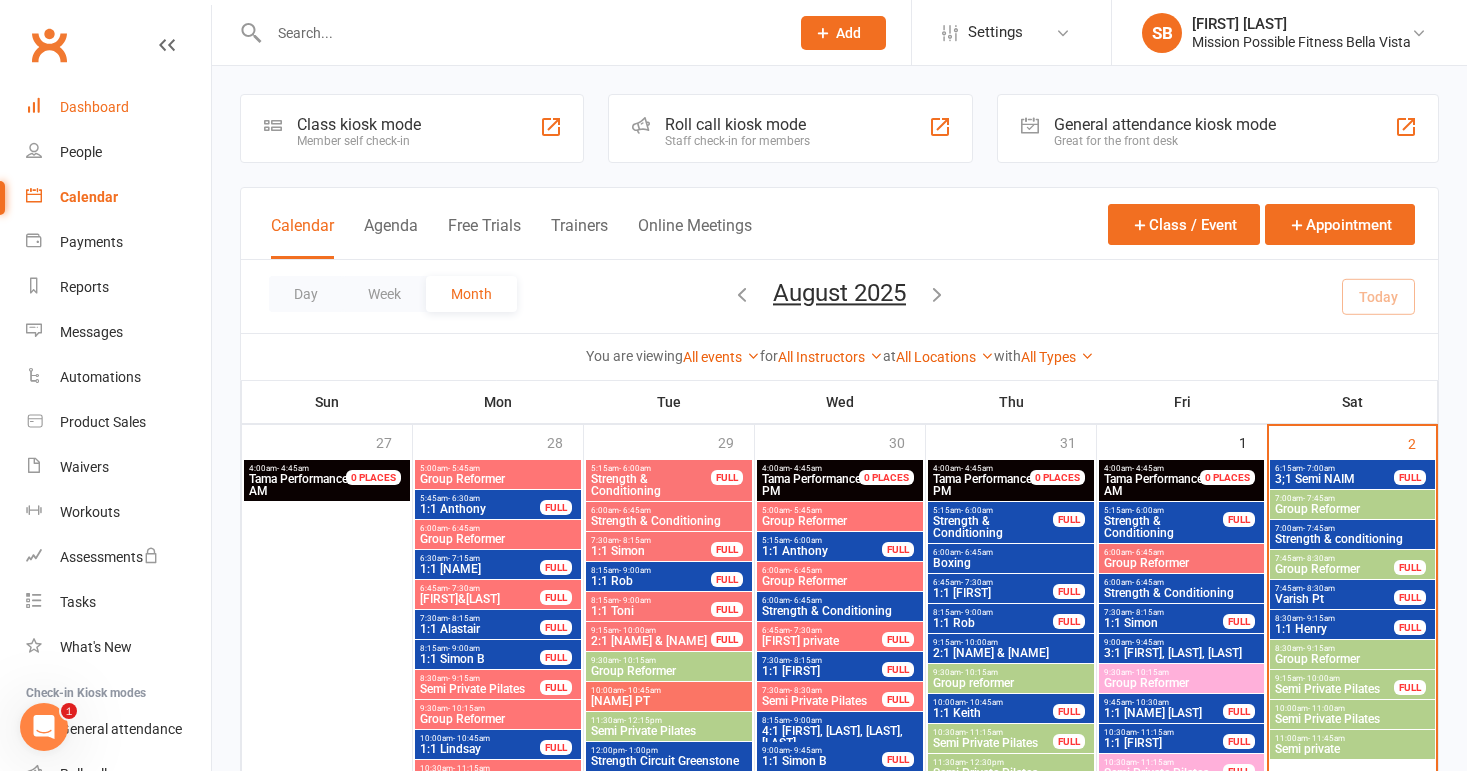 click on "Dashboard" at bounding box center (94, 107) 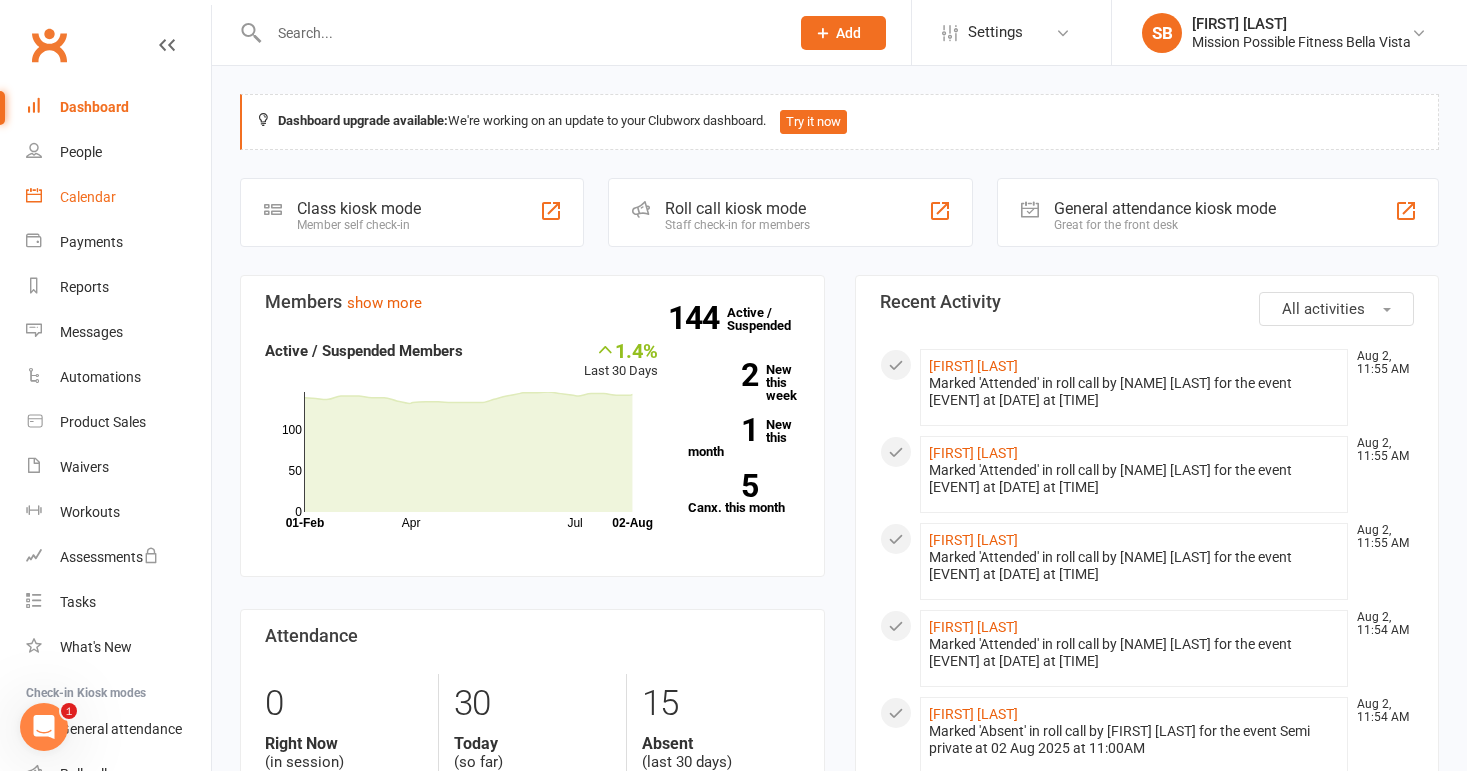 click on "Calendar" at bounding box center [88, 197] 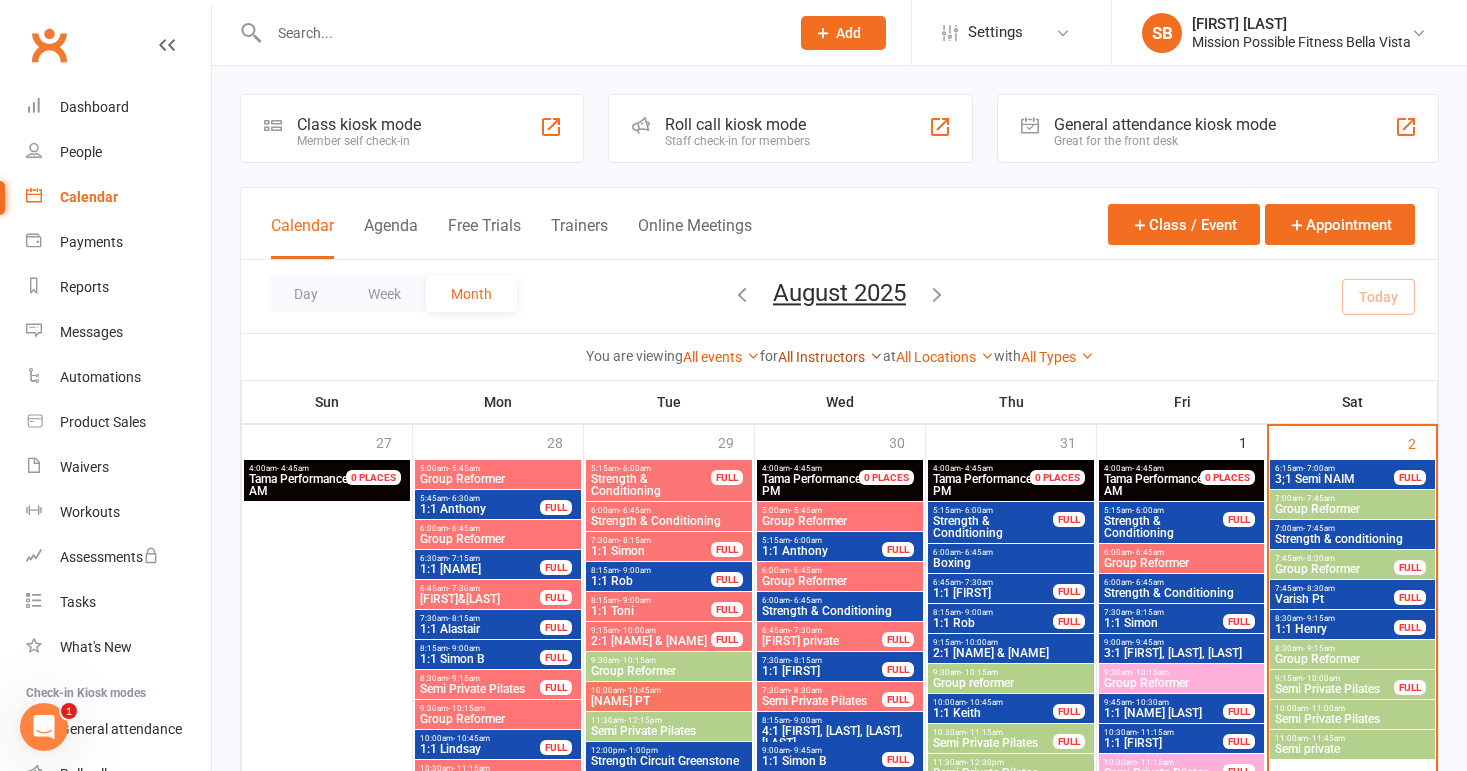click on "All Instructors" at bounding box center [830, 357] 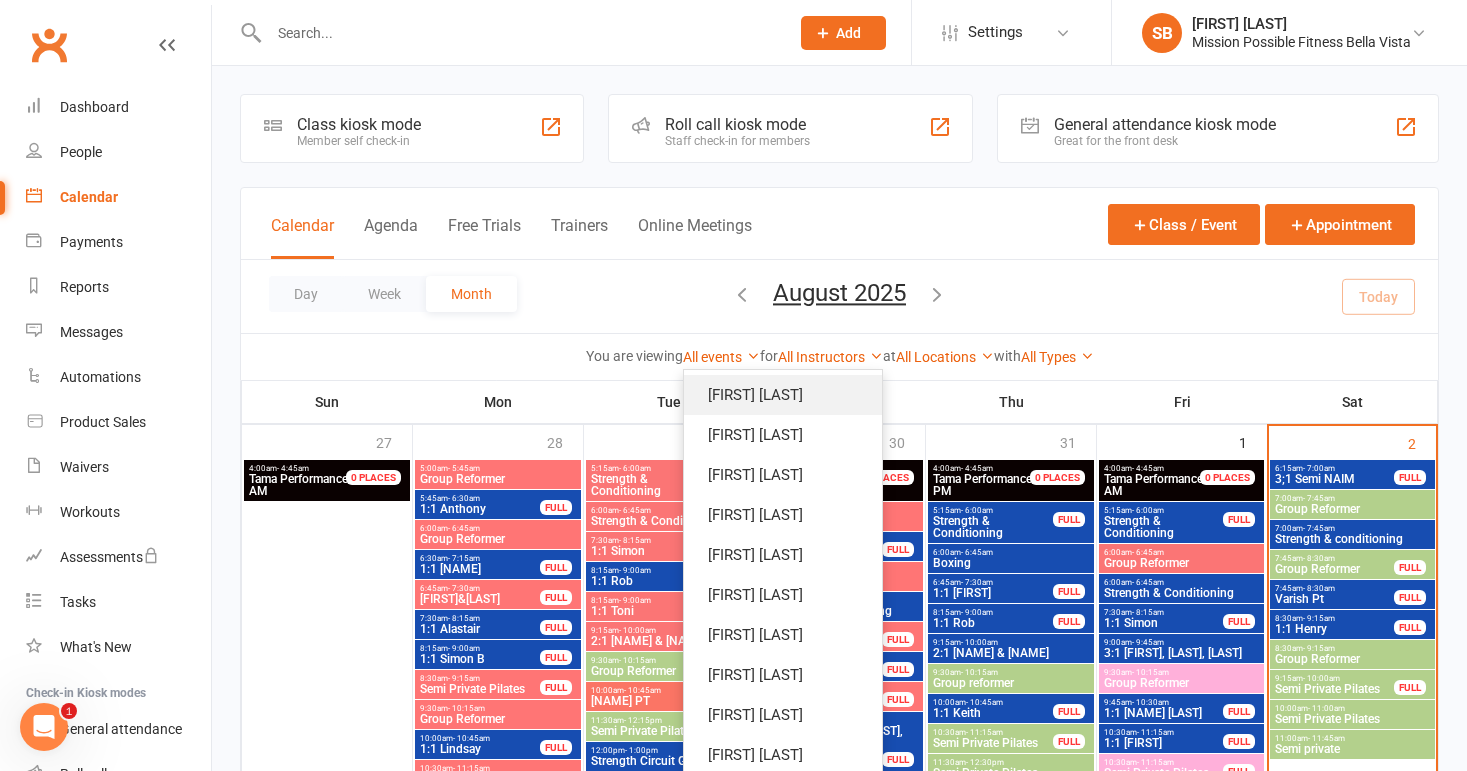 click on "[FIRST] [LAST]" at bounding box center (783, 395) 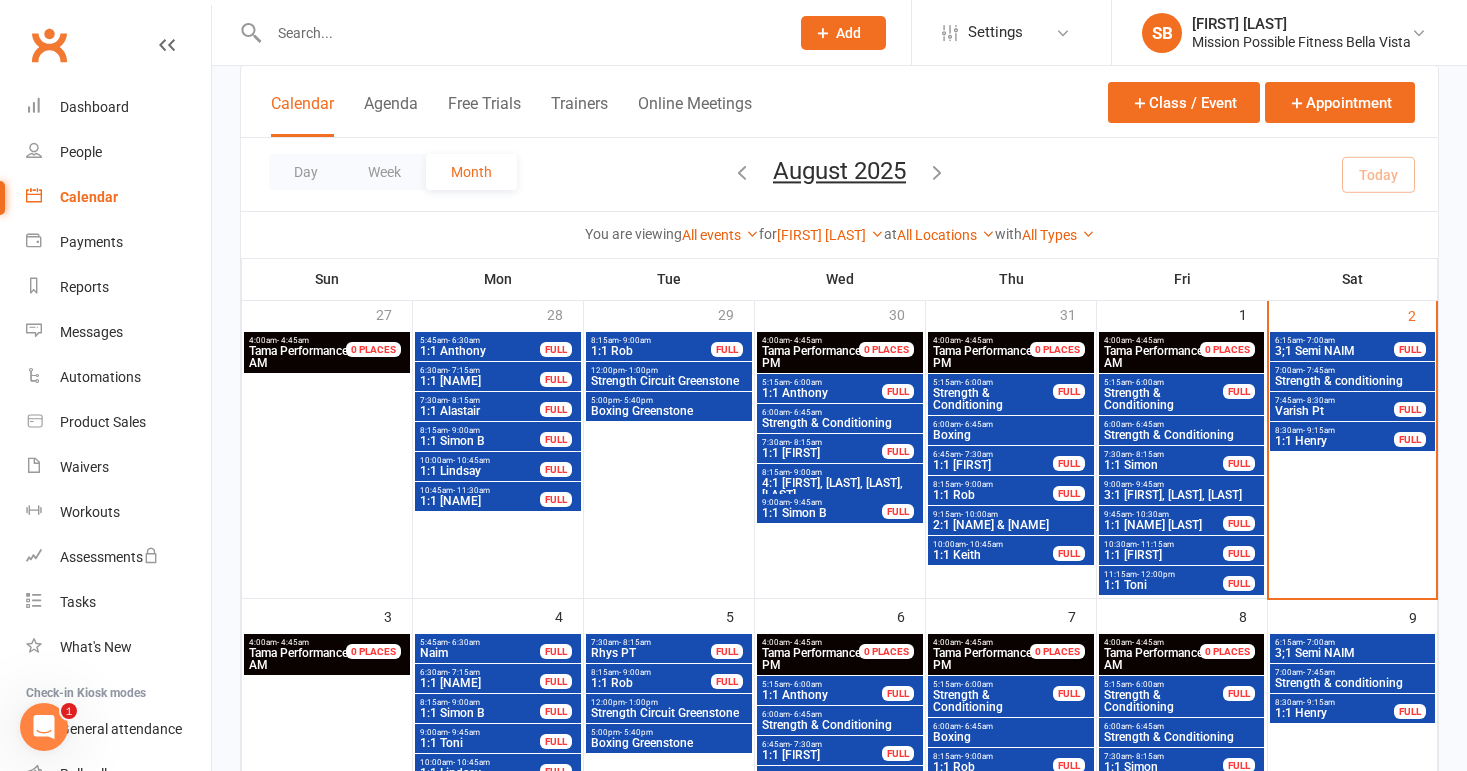 scroll, scrollTop: 125, scrollLeft: 0, axis: vertical 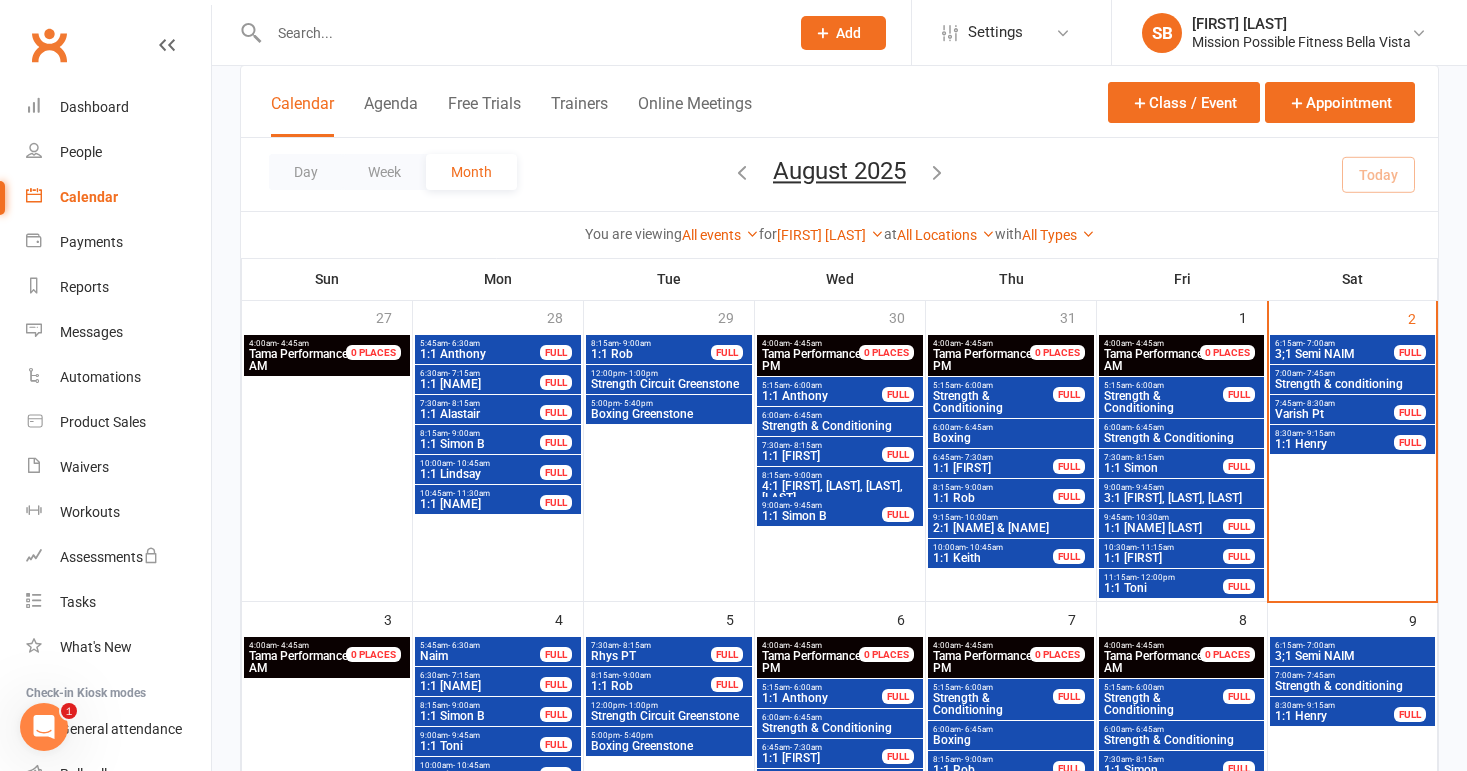 click on "Strength & conditioning" at bounding box center [1352, 384] 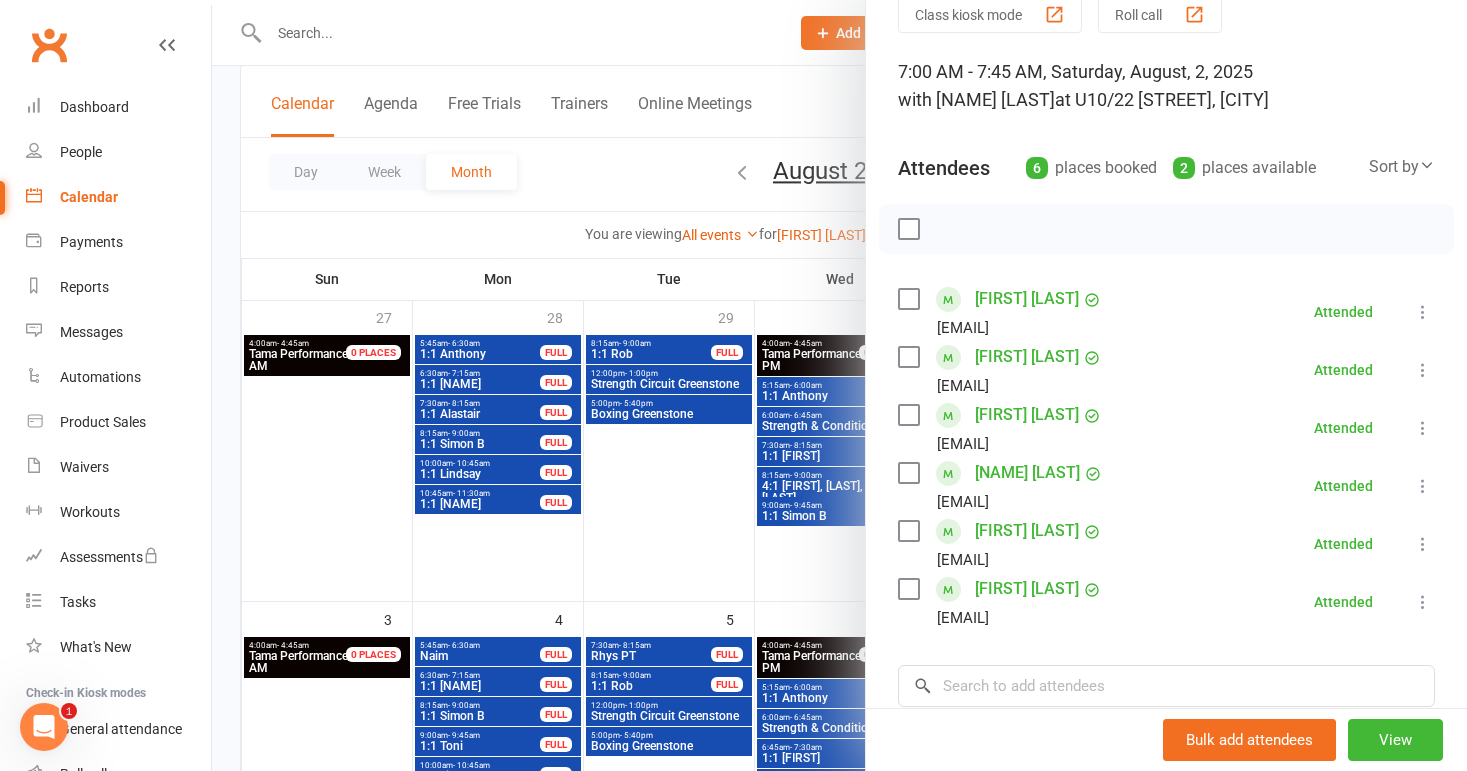 scroll, scrollTop: 83, scrollLeft: 0, axis: vertical 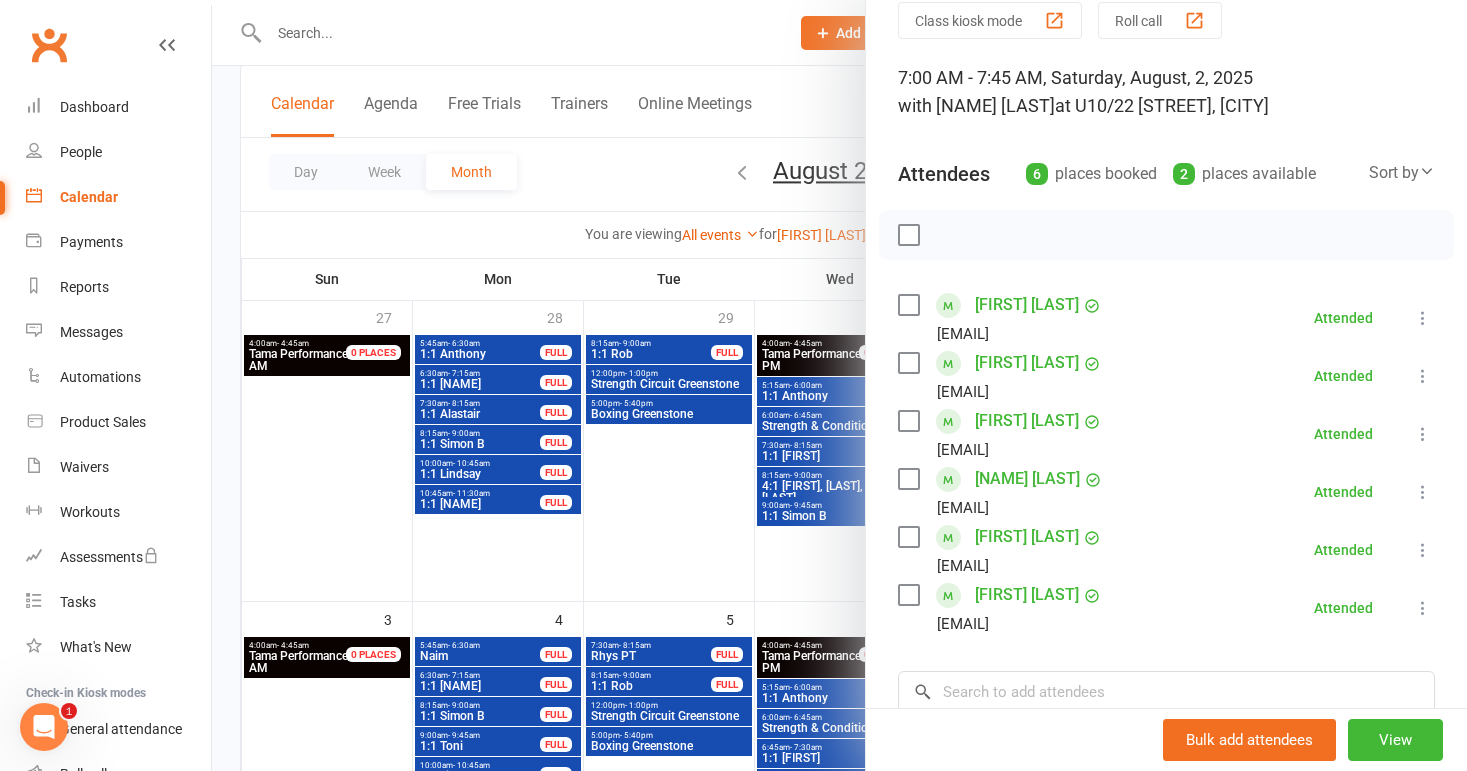click at bounding box center (1423, 318) 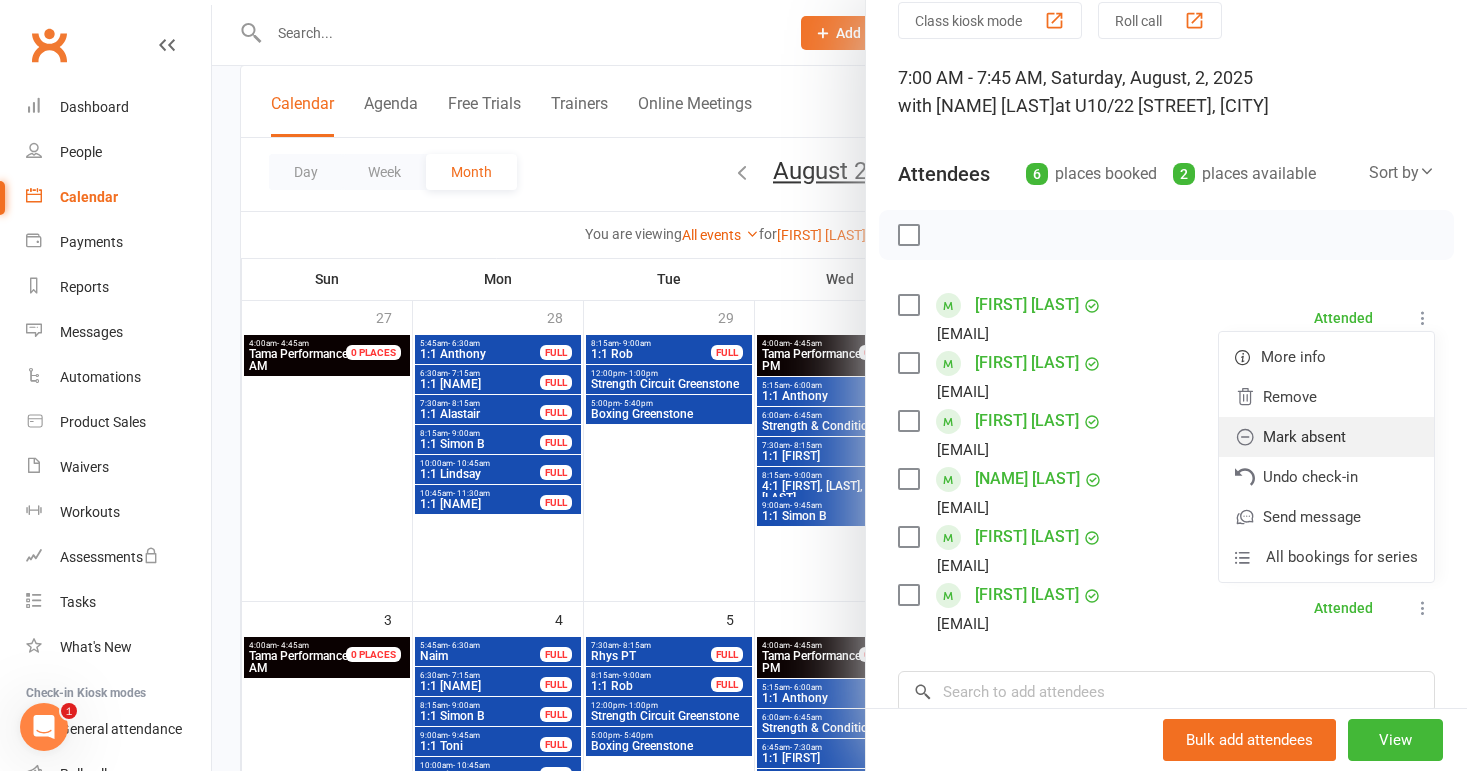 click on "Mark absent" at bounding box center [1326, 437] 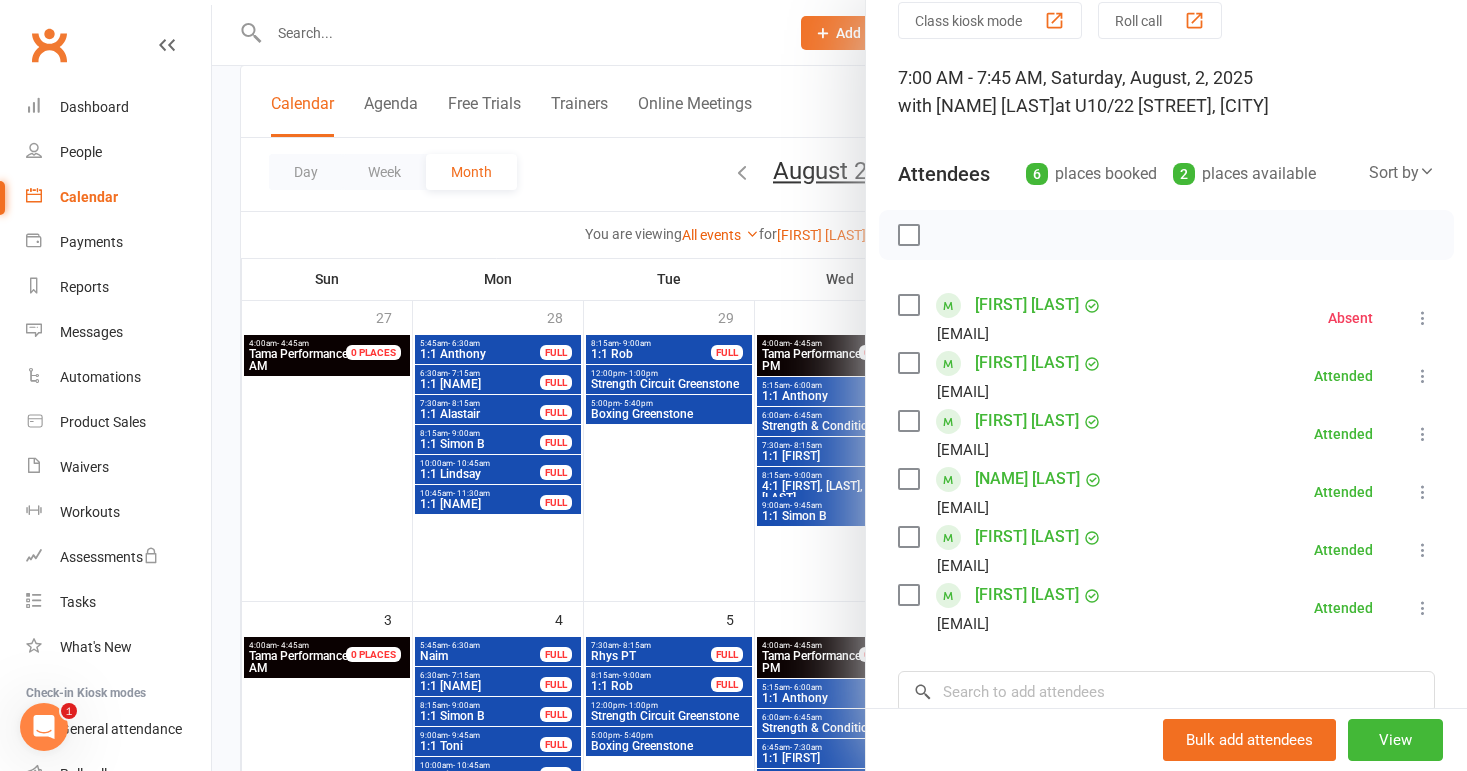 click at bounding box center (839, 385) 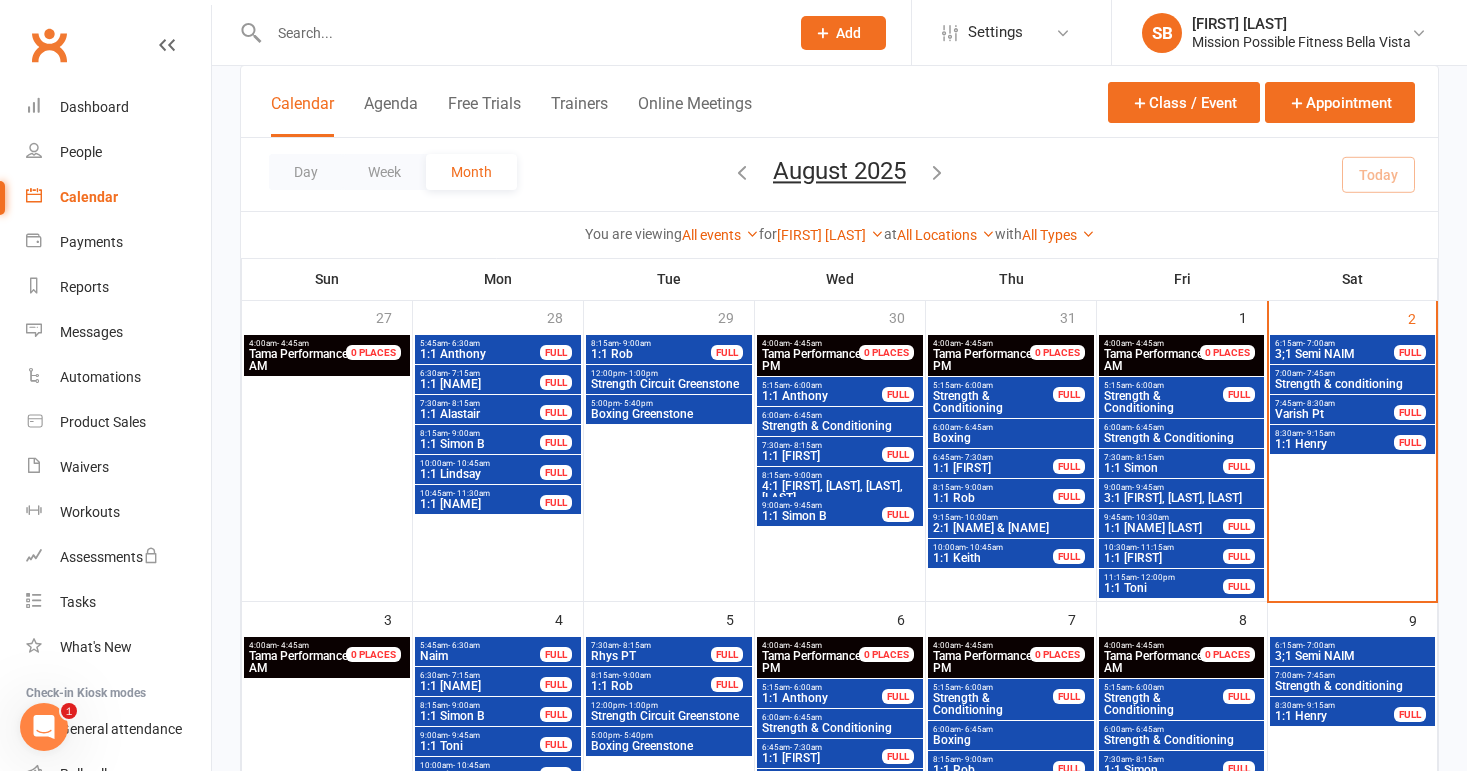 click on "3;1 Semi NAIM" at bounding box center [1334, 354] 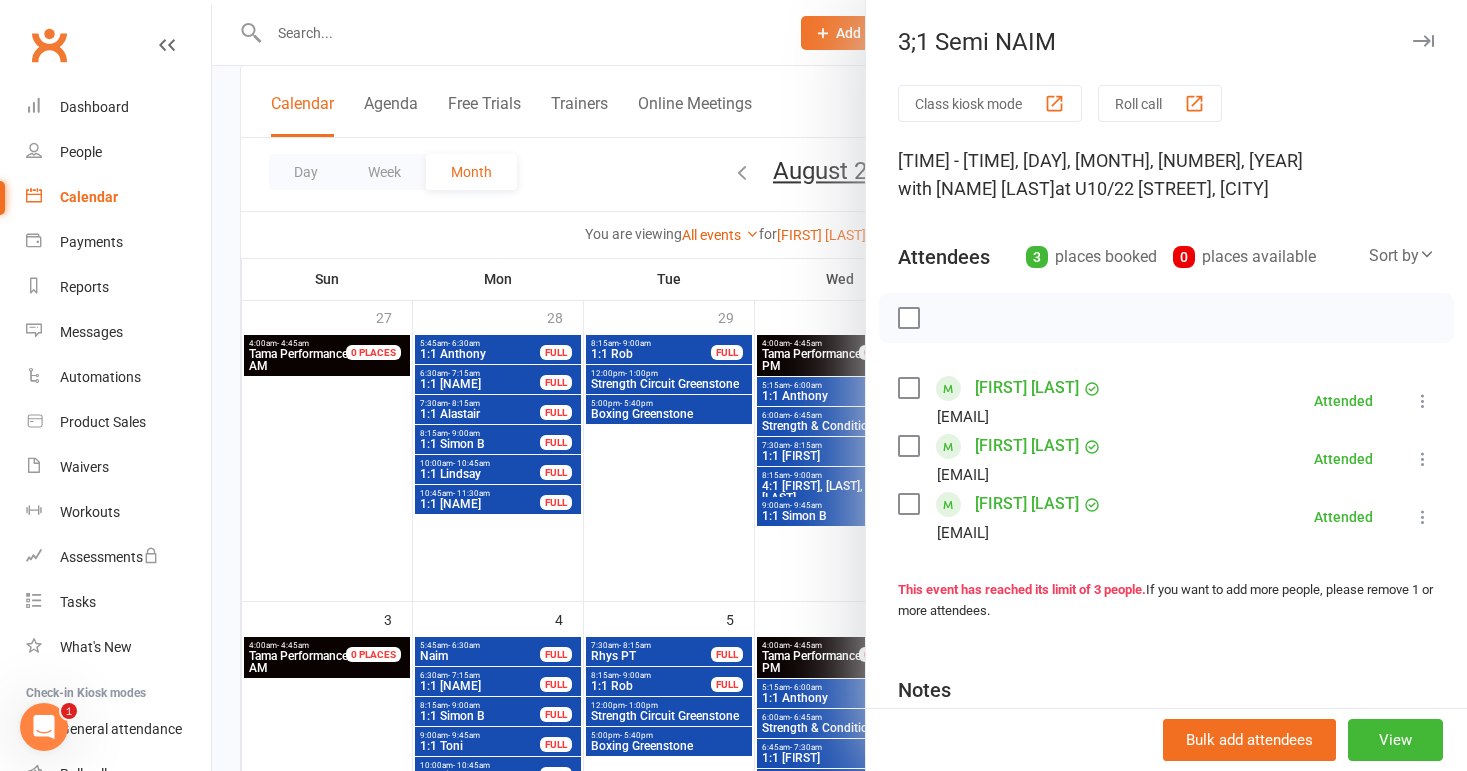 click at bounding box center (839, 385) 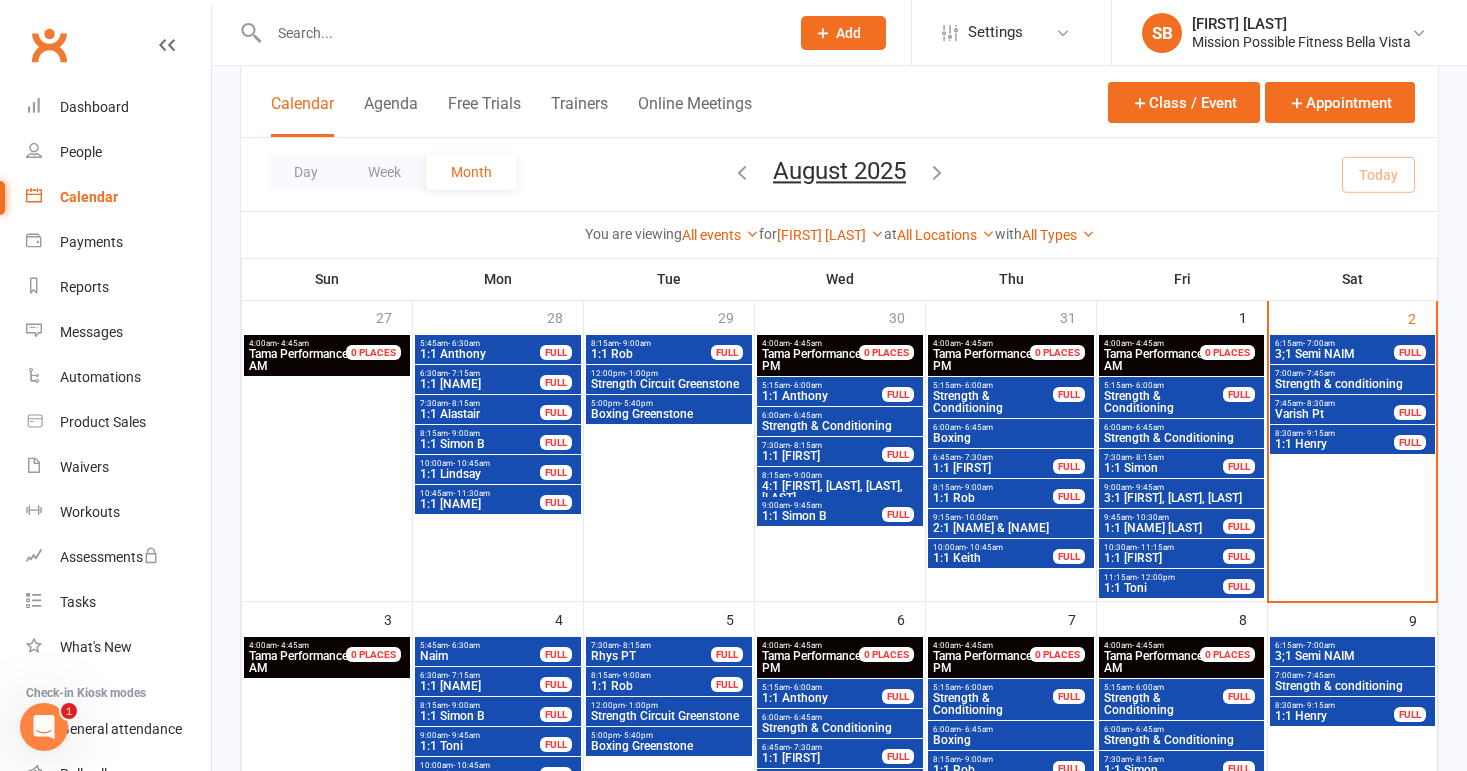 click on "Varish Pt" at bounding box center [1334, 414] 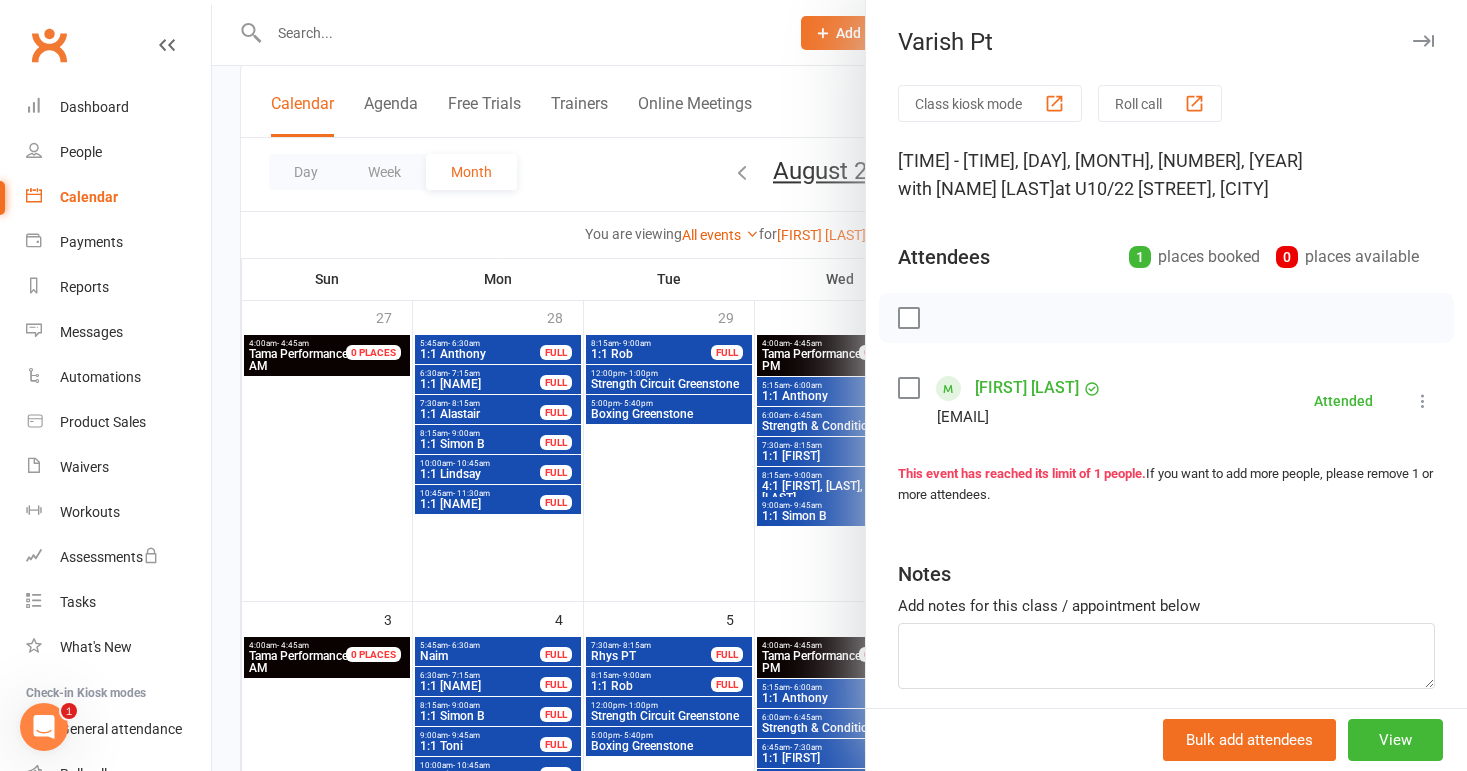 click at bounding box center [839, 385] 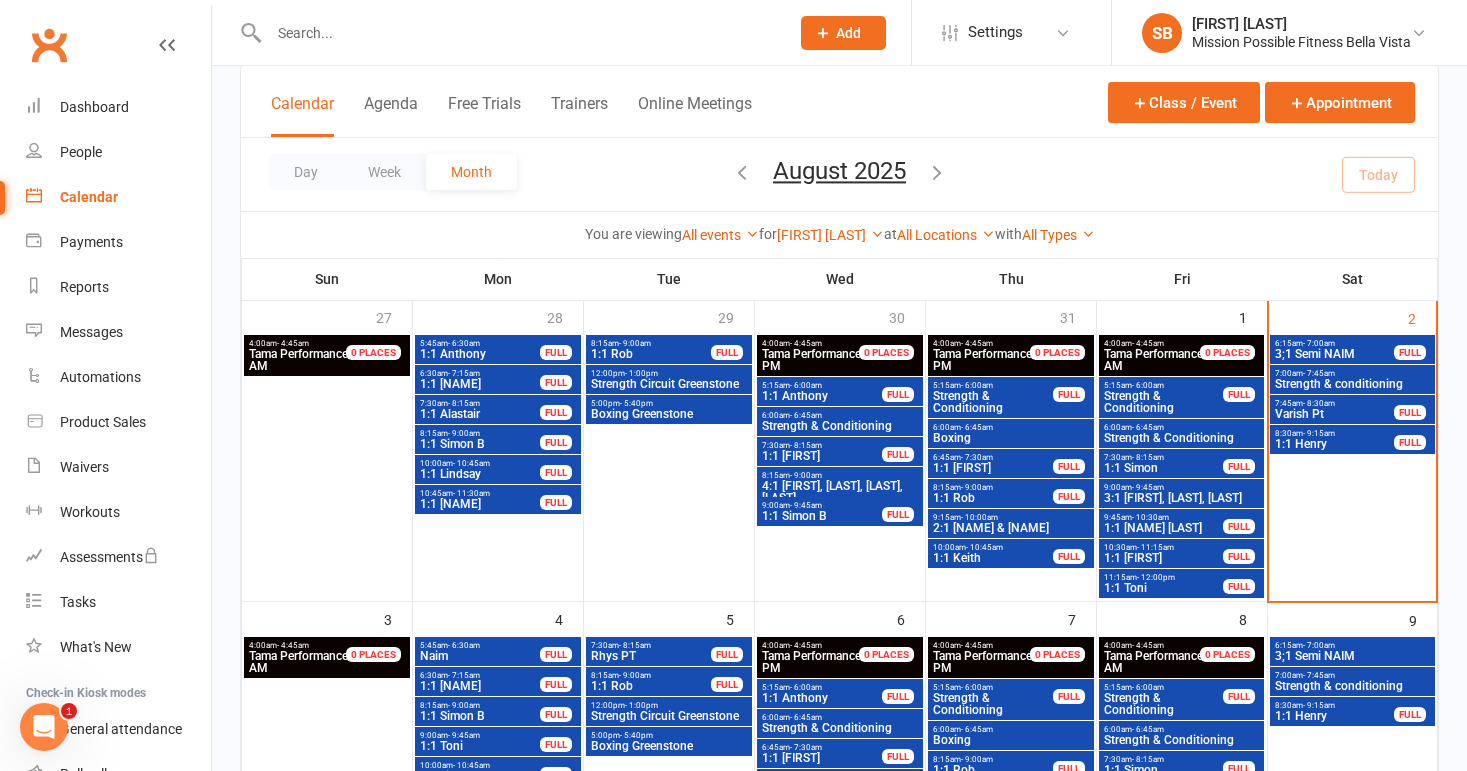 click on "1:1 Henry" at bounding box center (1334, 444) 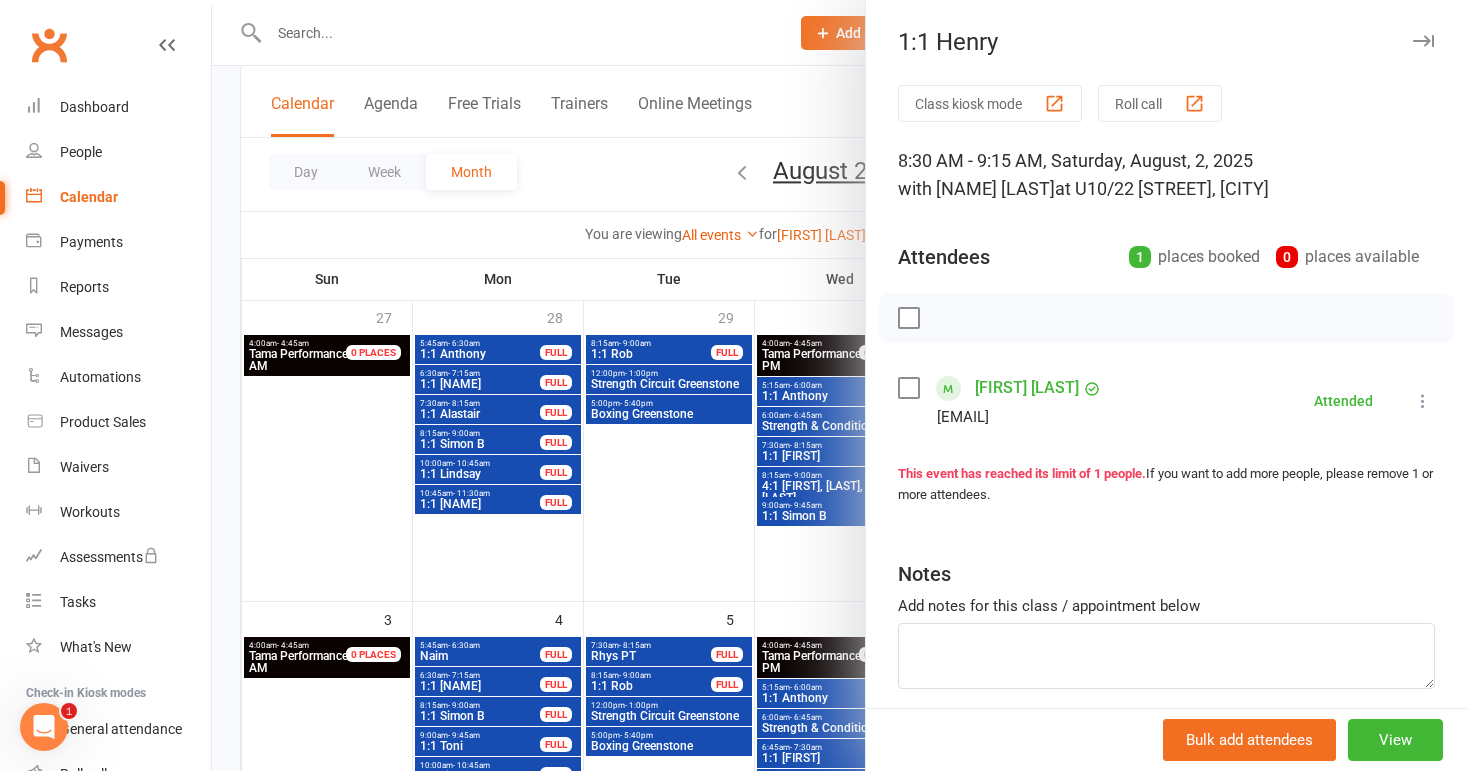 click at bounding box center (839, 385) 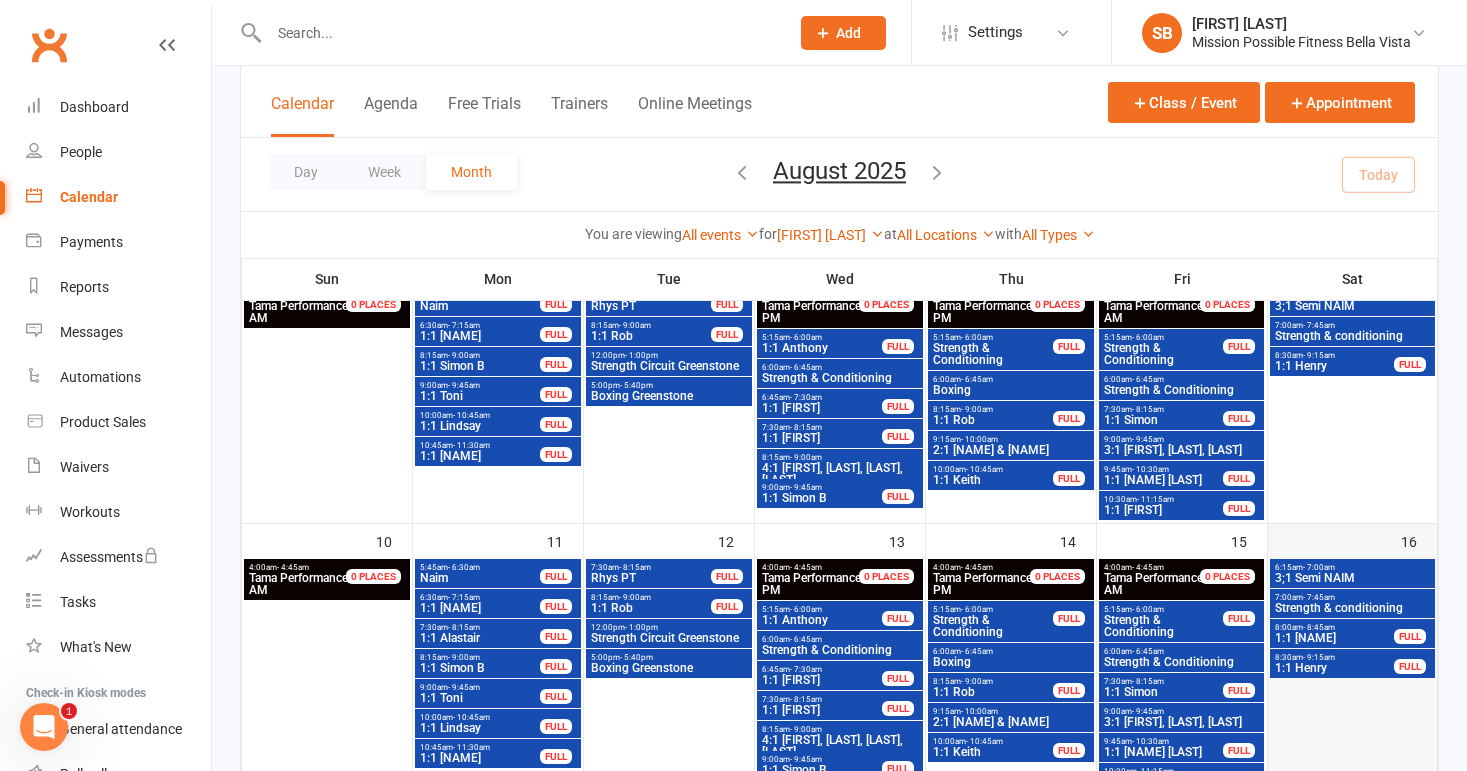 scroll, scrollTop: 476, scrollLeft: 0, axis: vertical 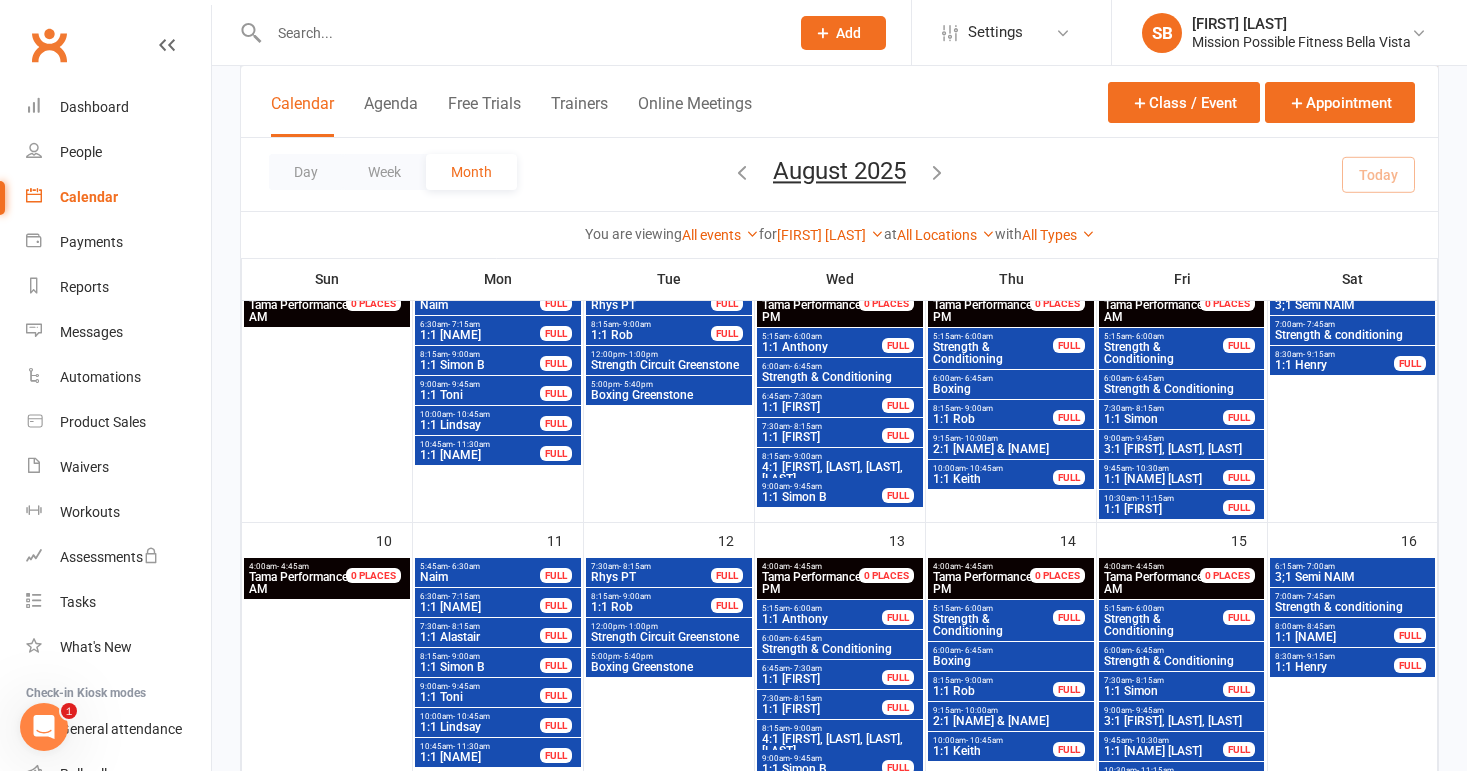 click on "1:1 Henry" at bounding box center [1334, 667] 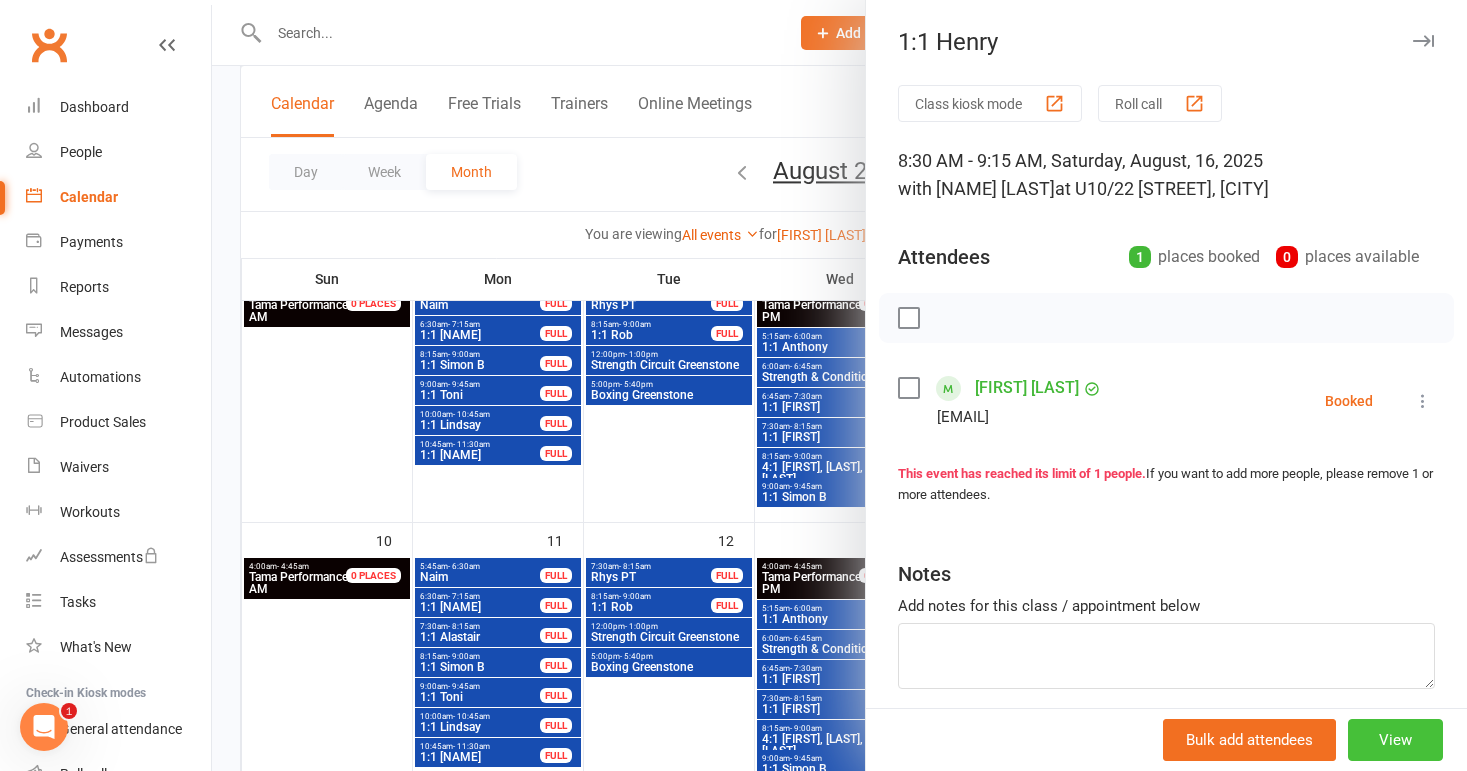click on "View" at bounding box center [1395, 740] 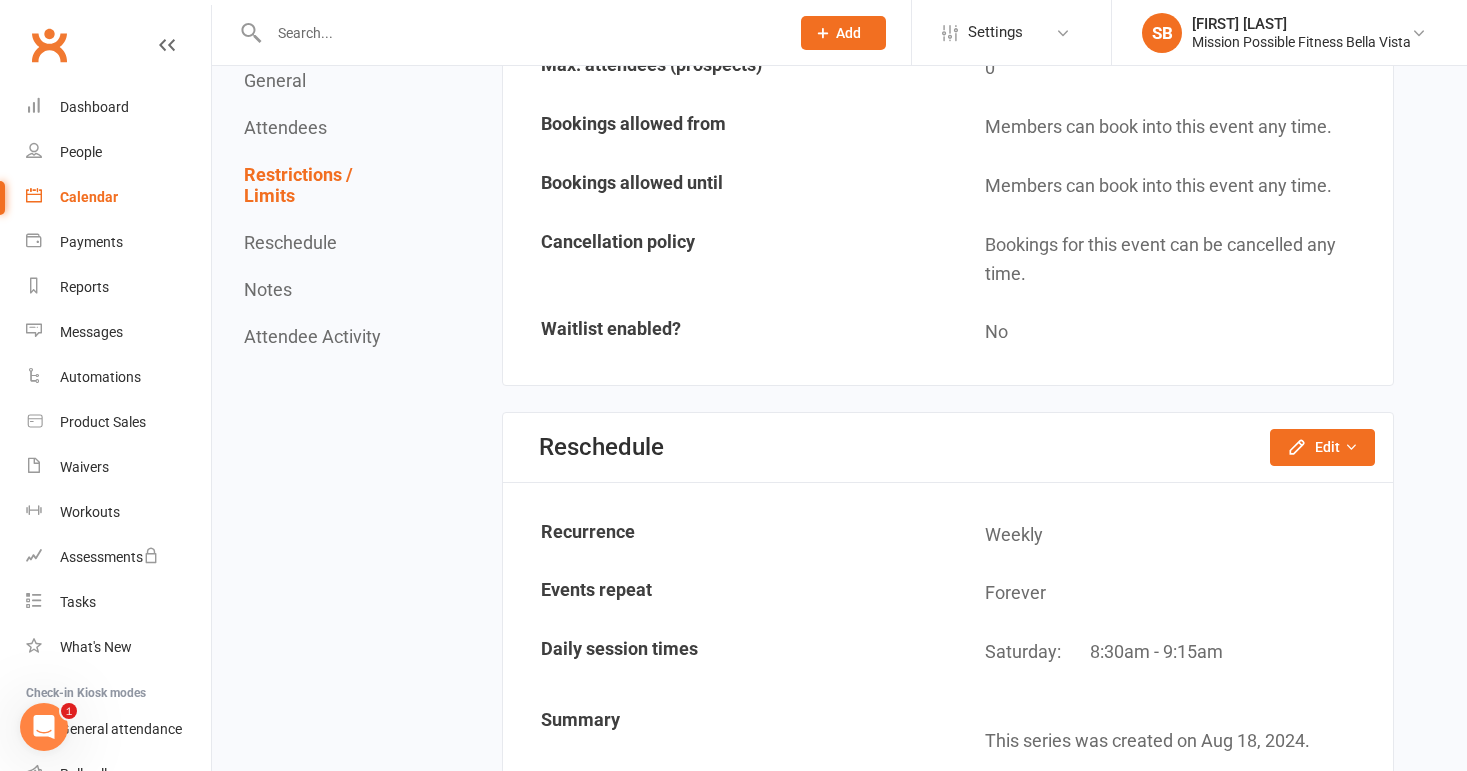 scroll, scrollTop: 1296, scrollLeft: 0, axis: vertical 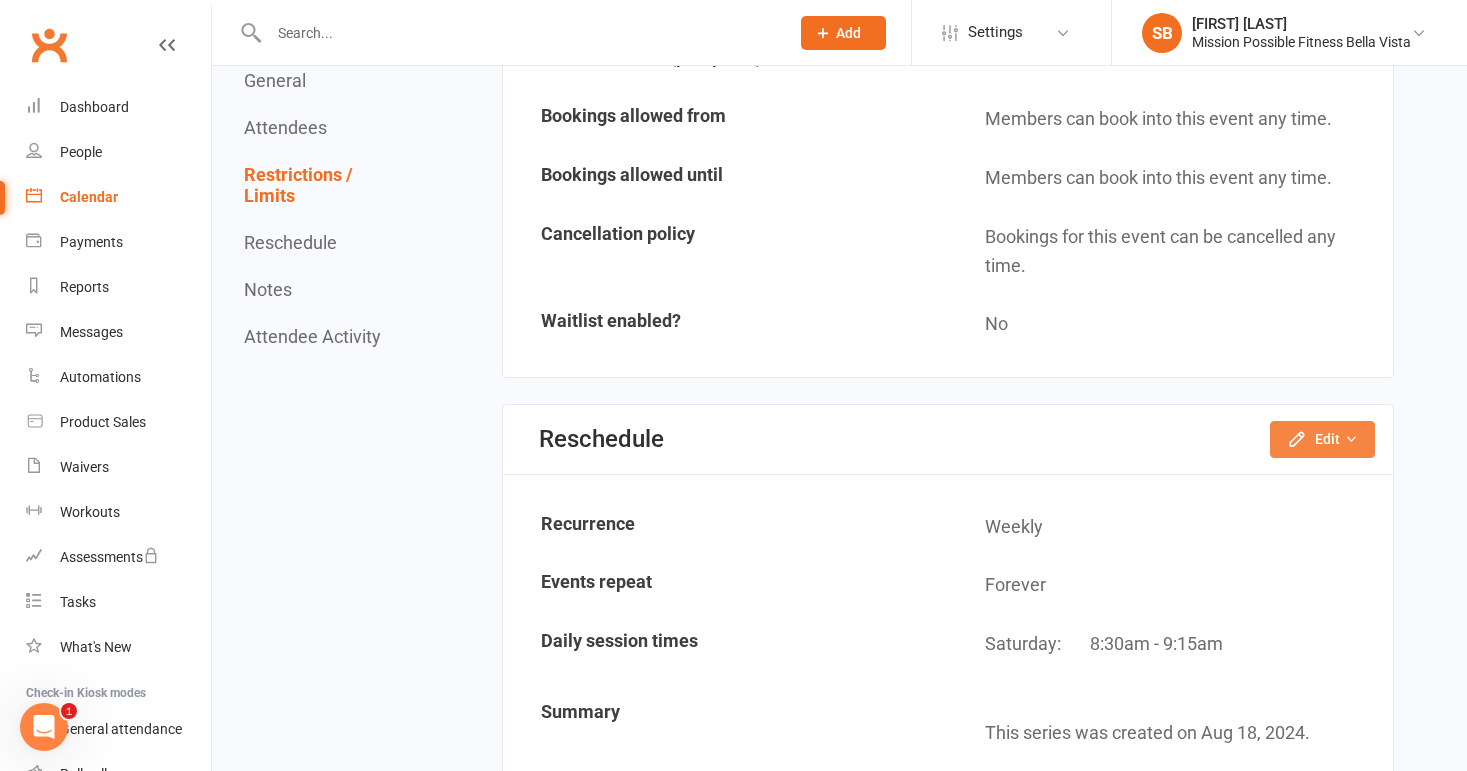 click on "Edit" 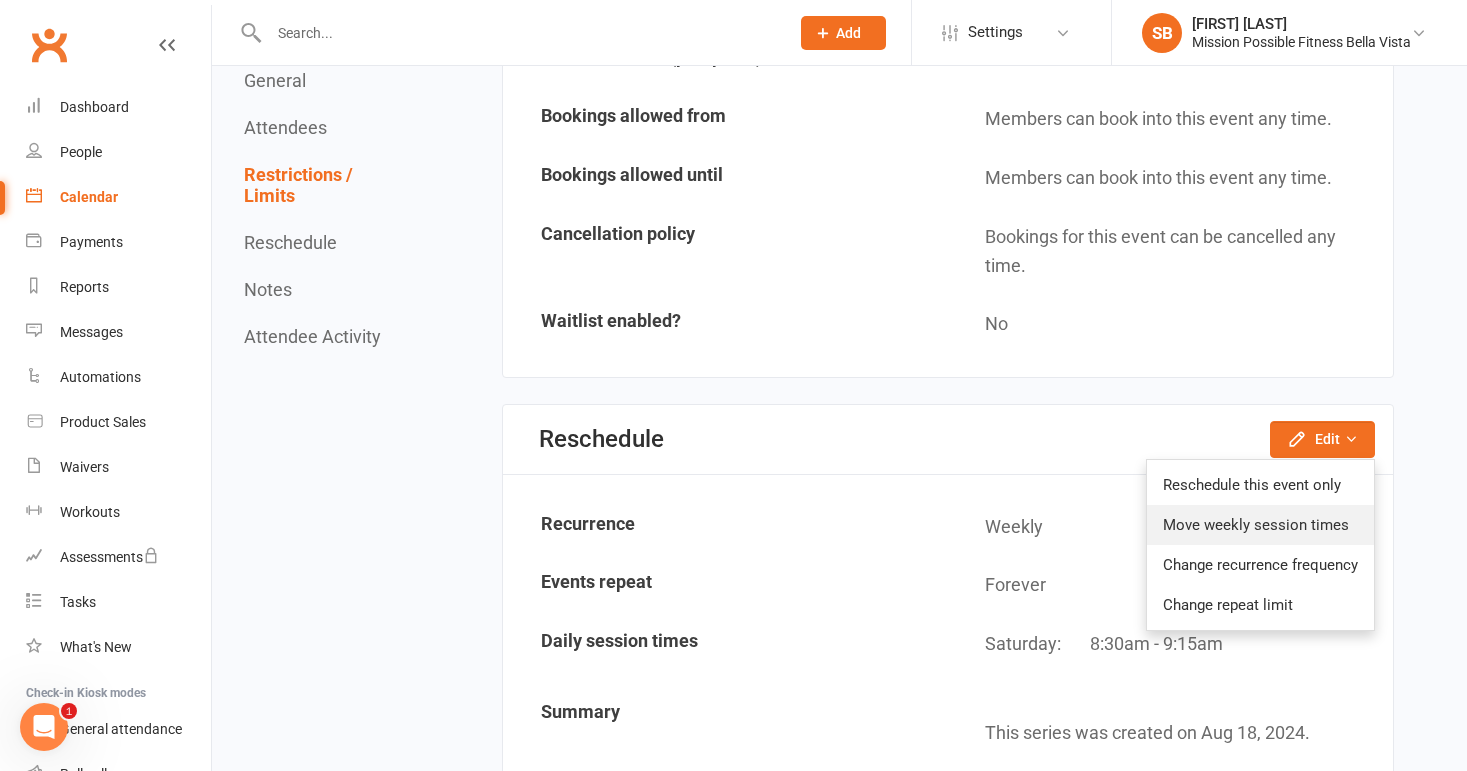 click on "Move weekly session times" 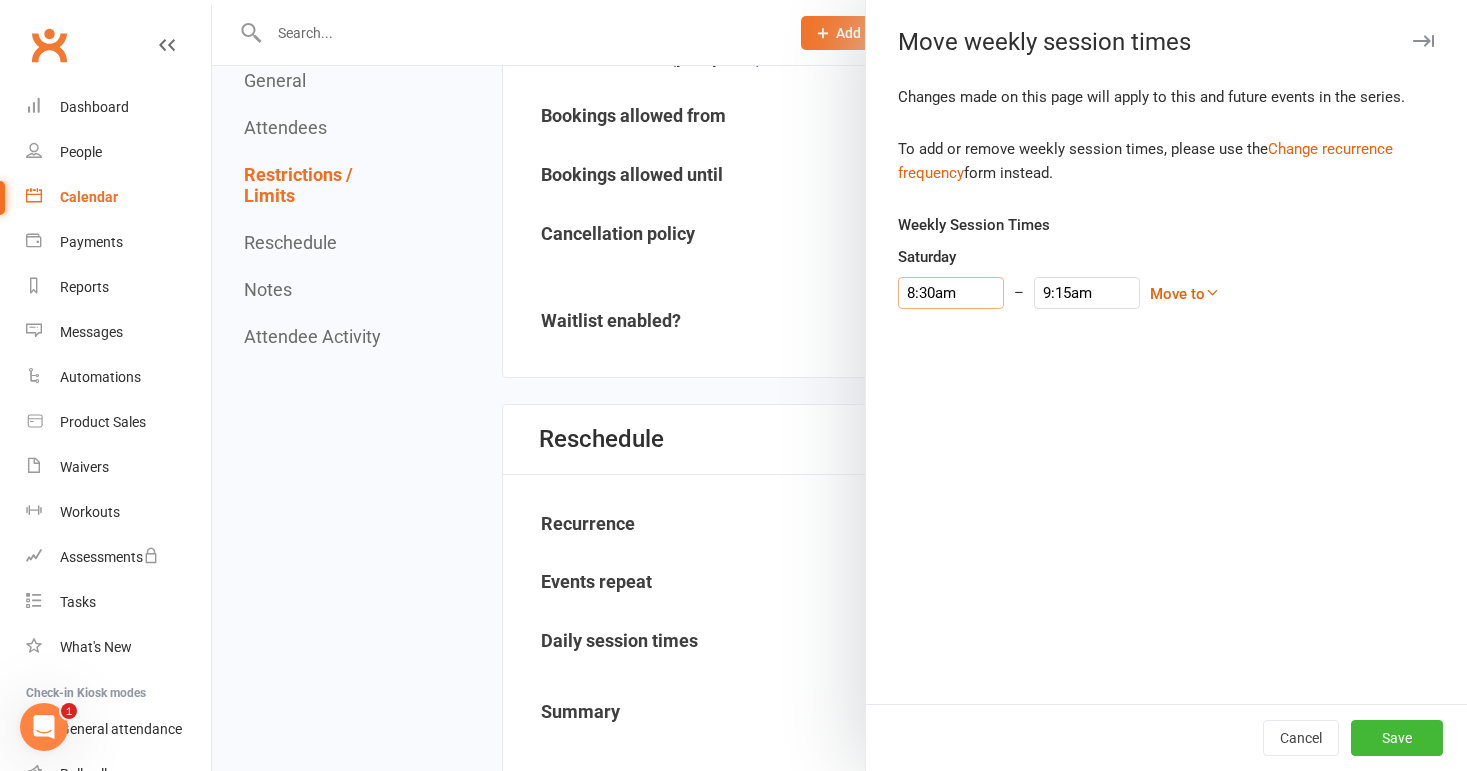 click on "8:30am" at bounding box center (951, 293) 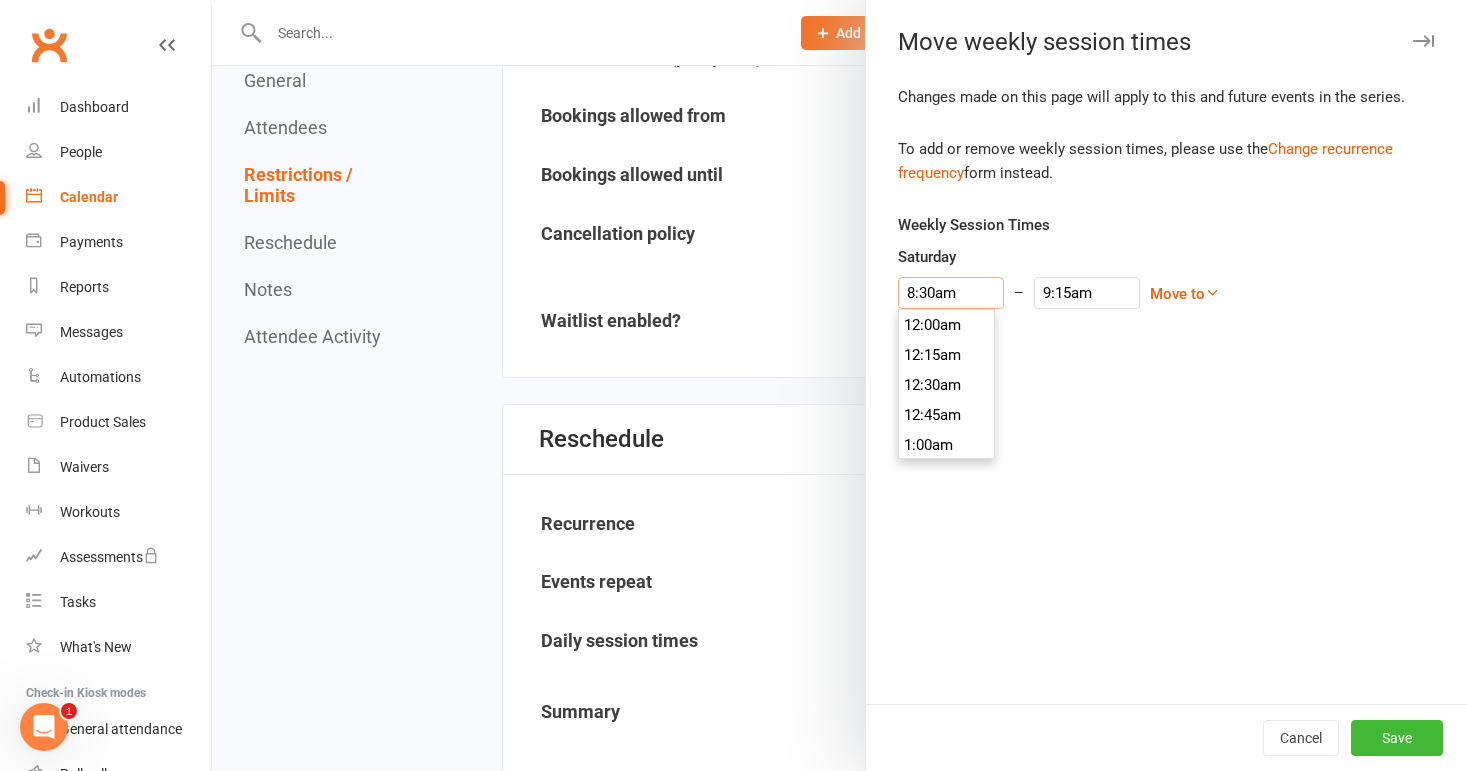scroll, scrollTop: 990, scrollLeft: 0, axis: vertical 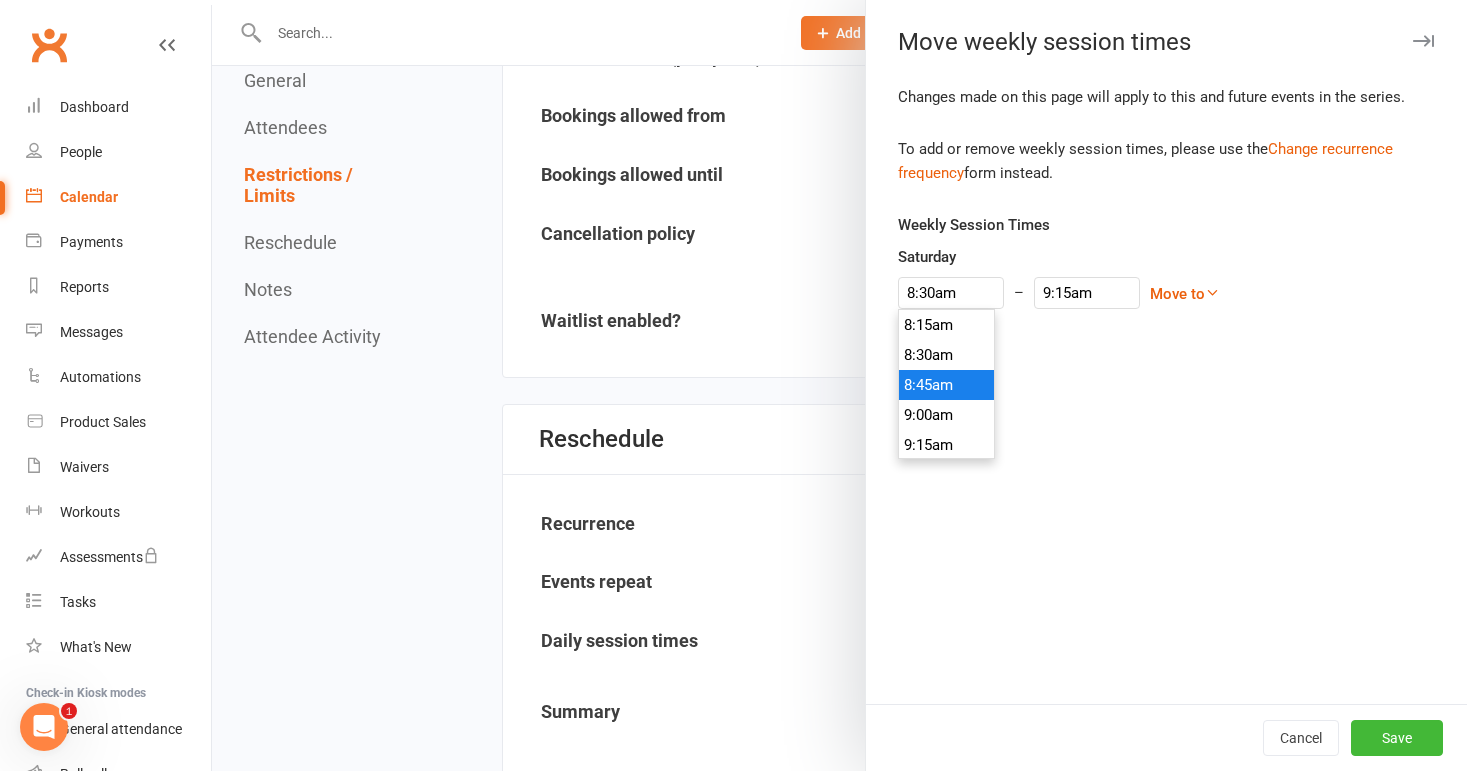 type on "8:45am" 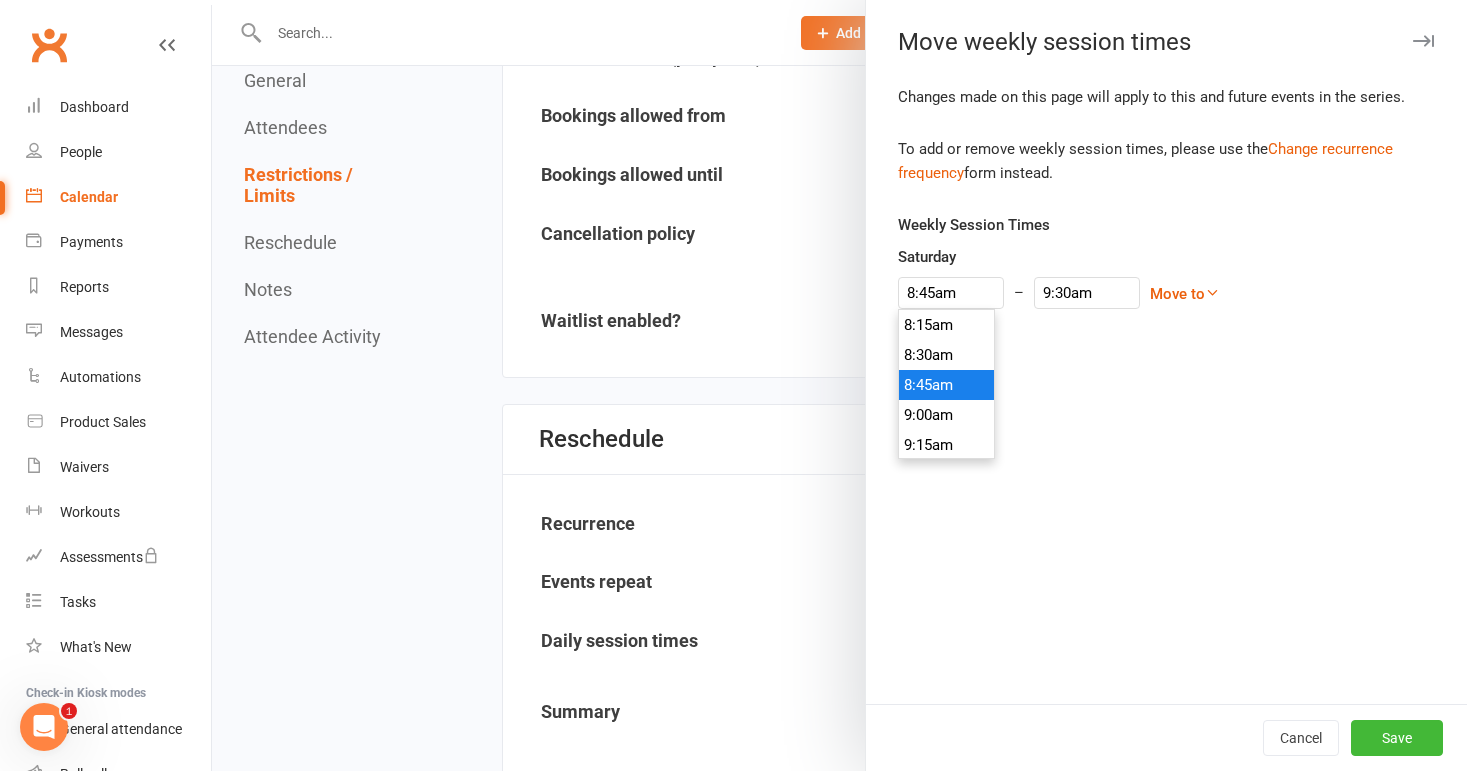 click on "8:45am" at bounding box center [947, 385] 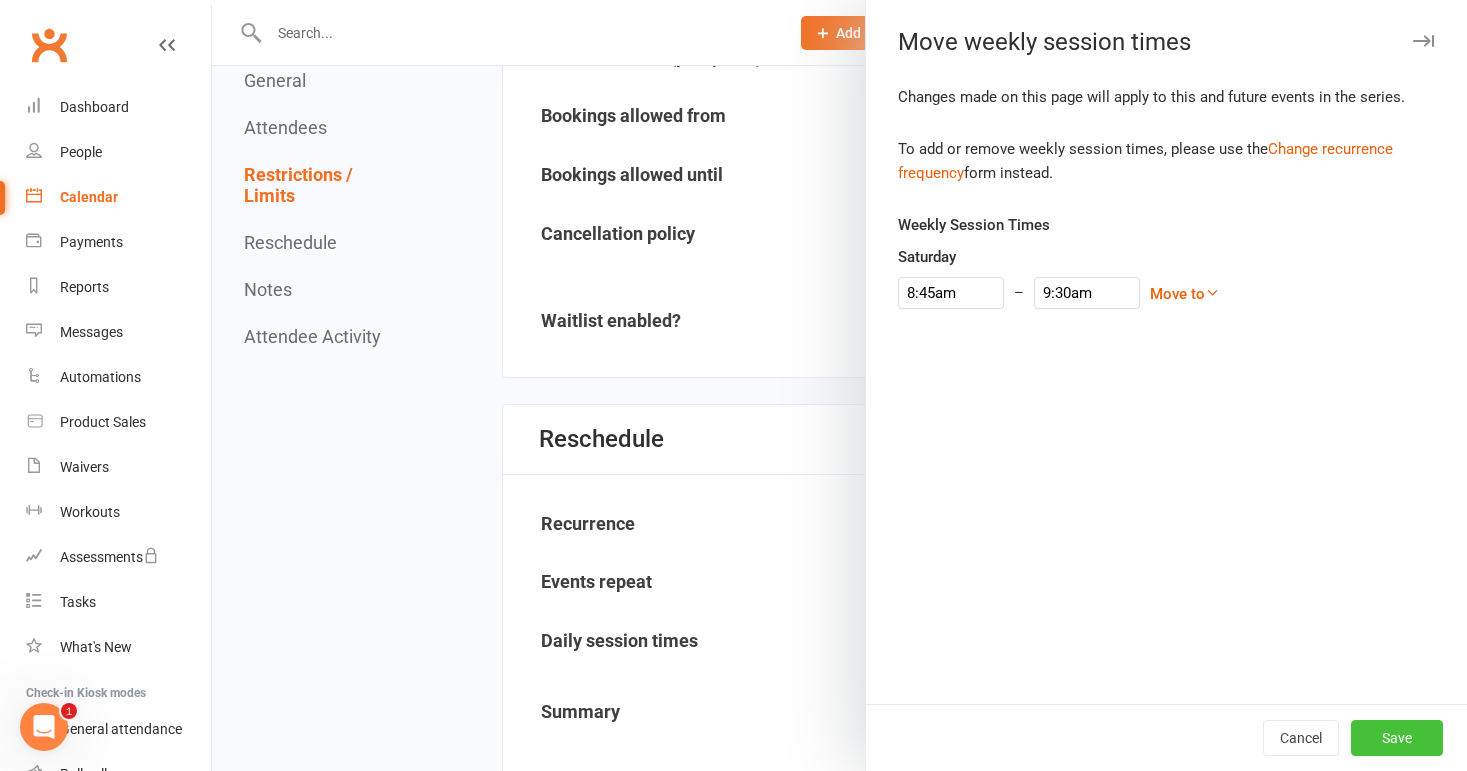click on "Save" at bounding box center [1397, 738] 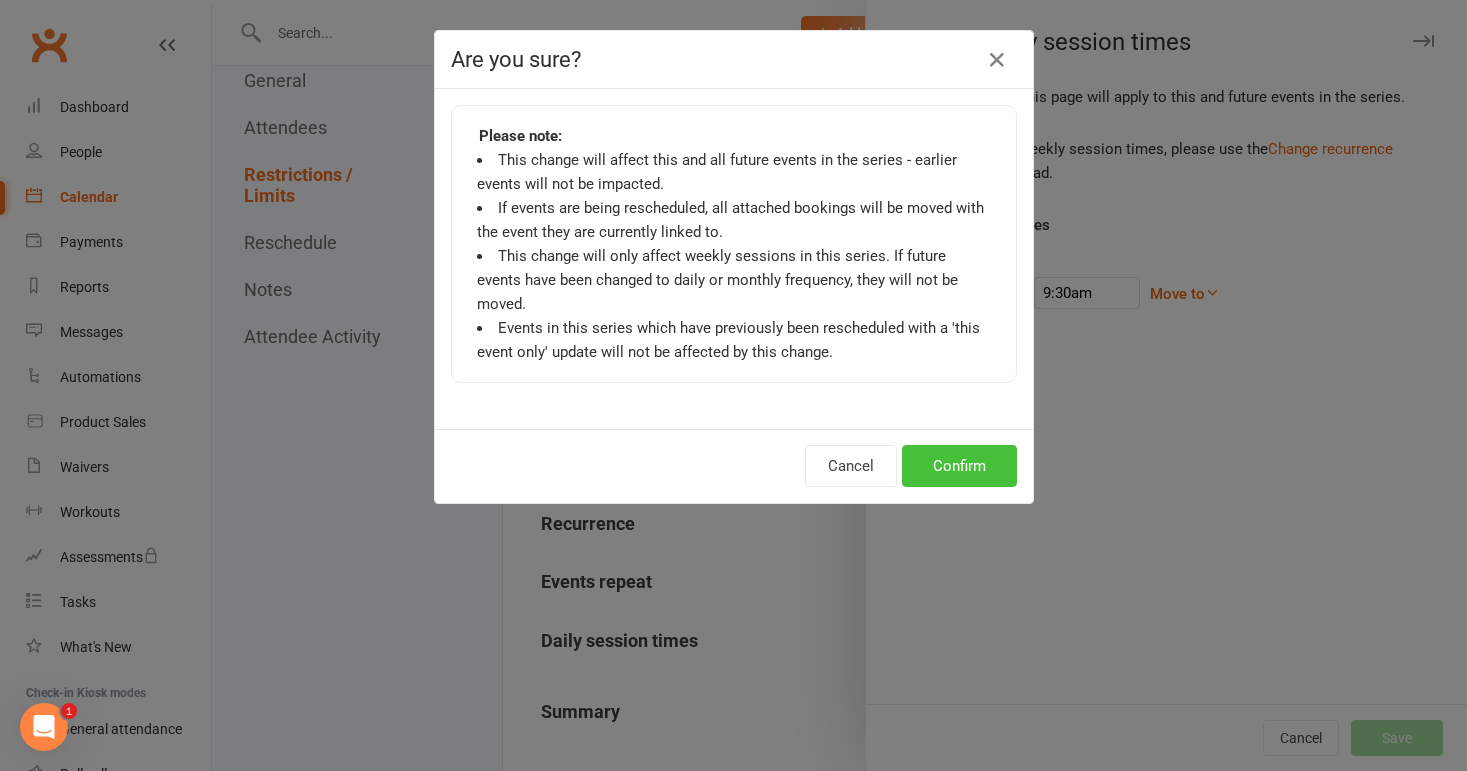 click on "Confirm" at bounding box center [959, 466] 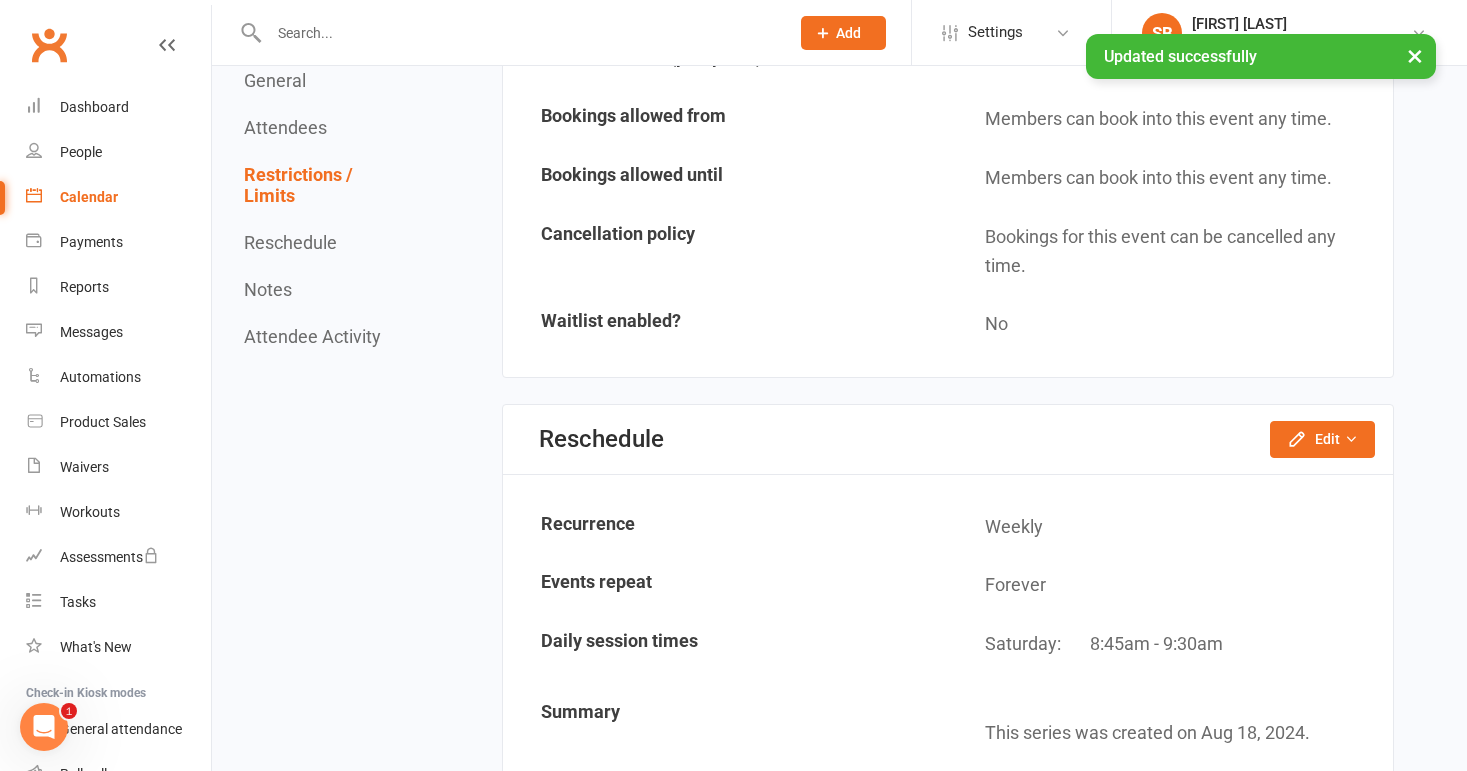 click on "Calendar" at bounding box center [89, 197] 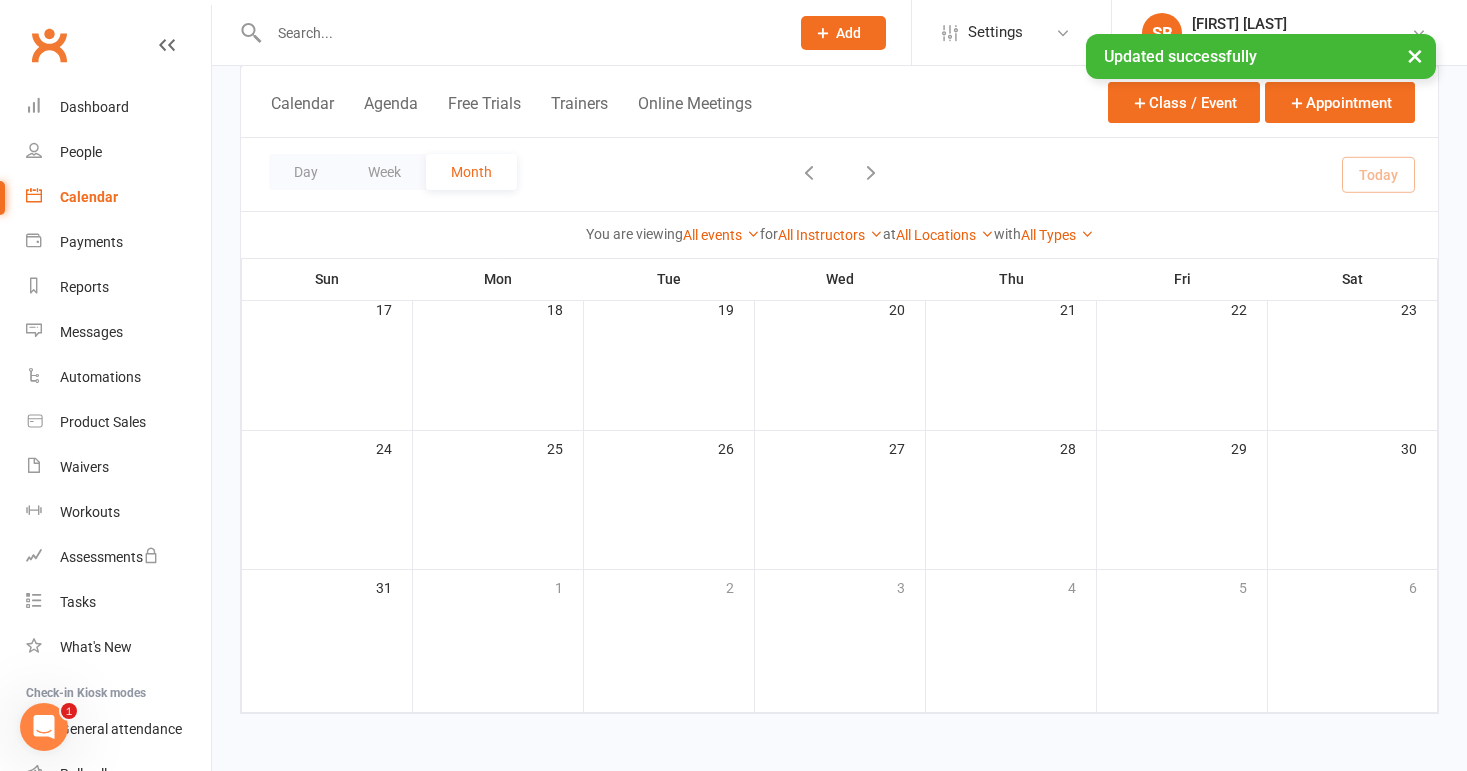 scroll, scrollTop: 0, scrollLeft: 0, axis: both 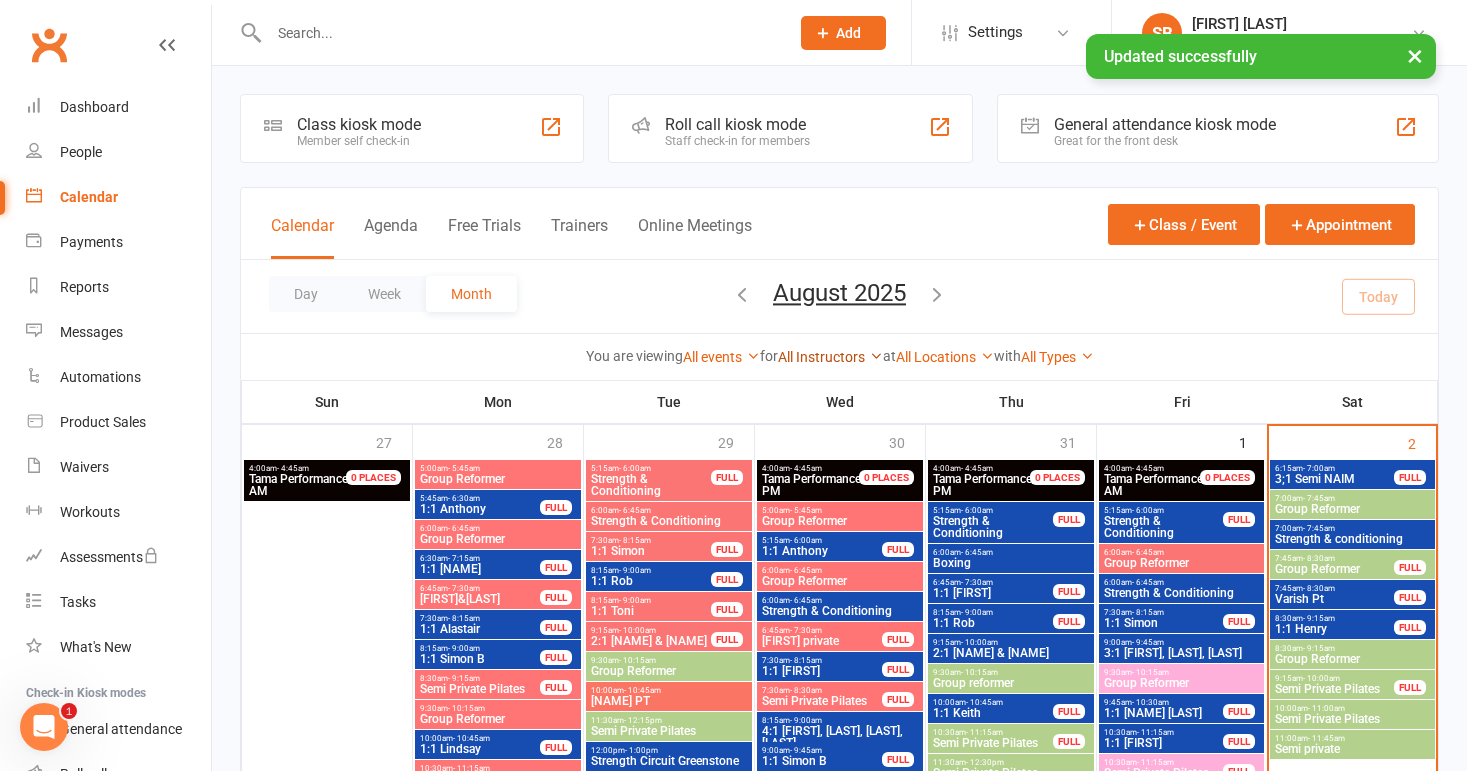 click on "All Instructors" at bounding box center [830, 357] 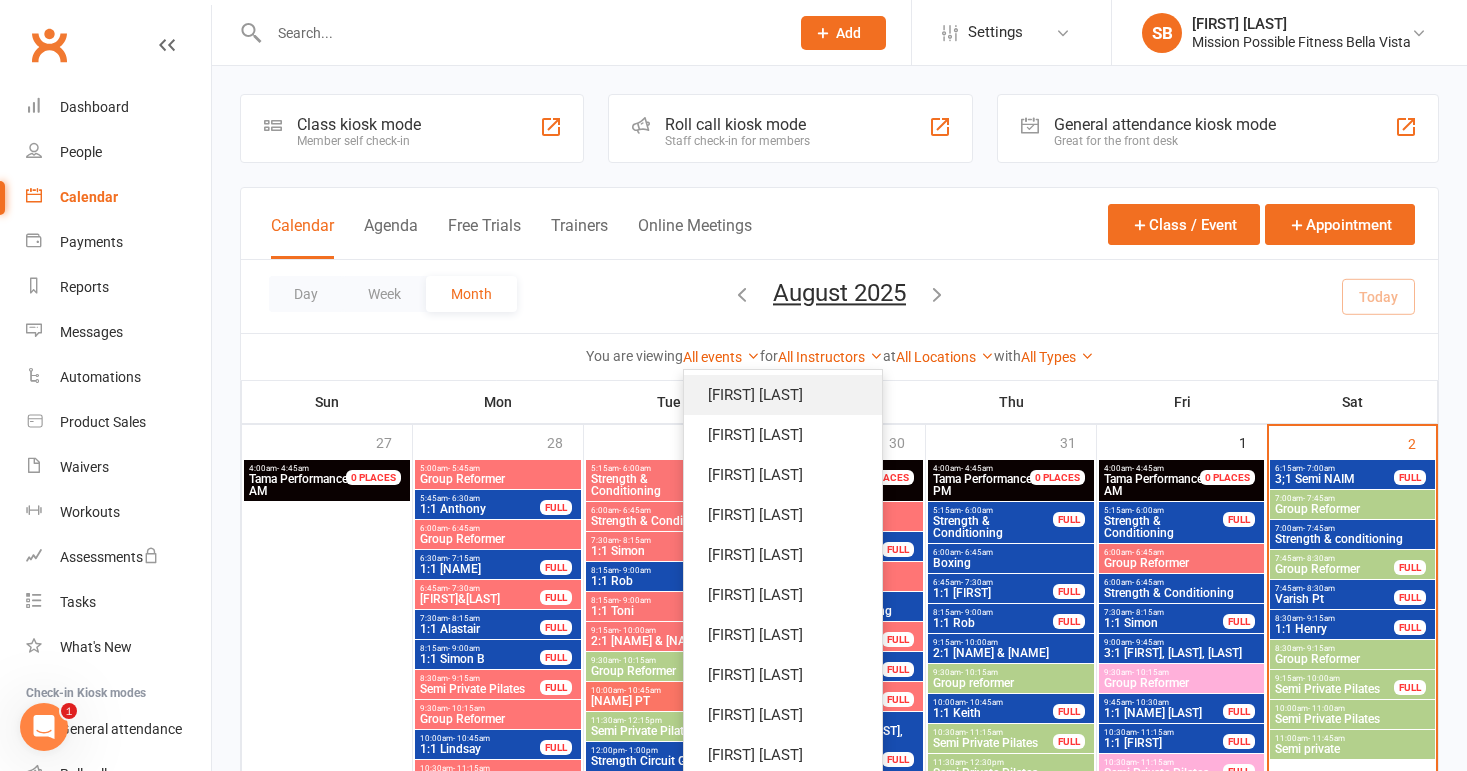click on "[FIRST] [LAST]" at bounding box center (783, 395) 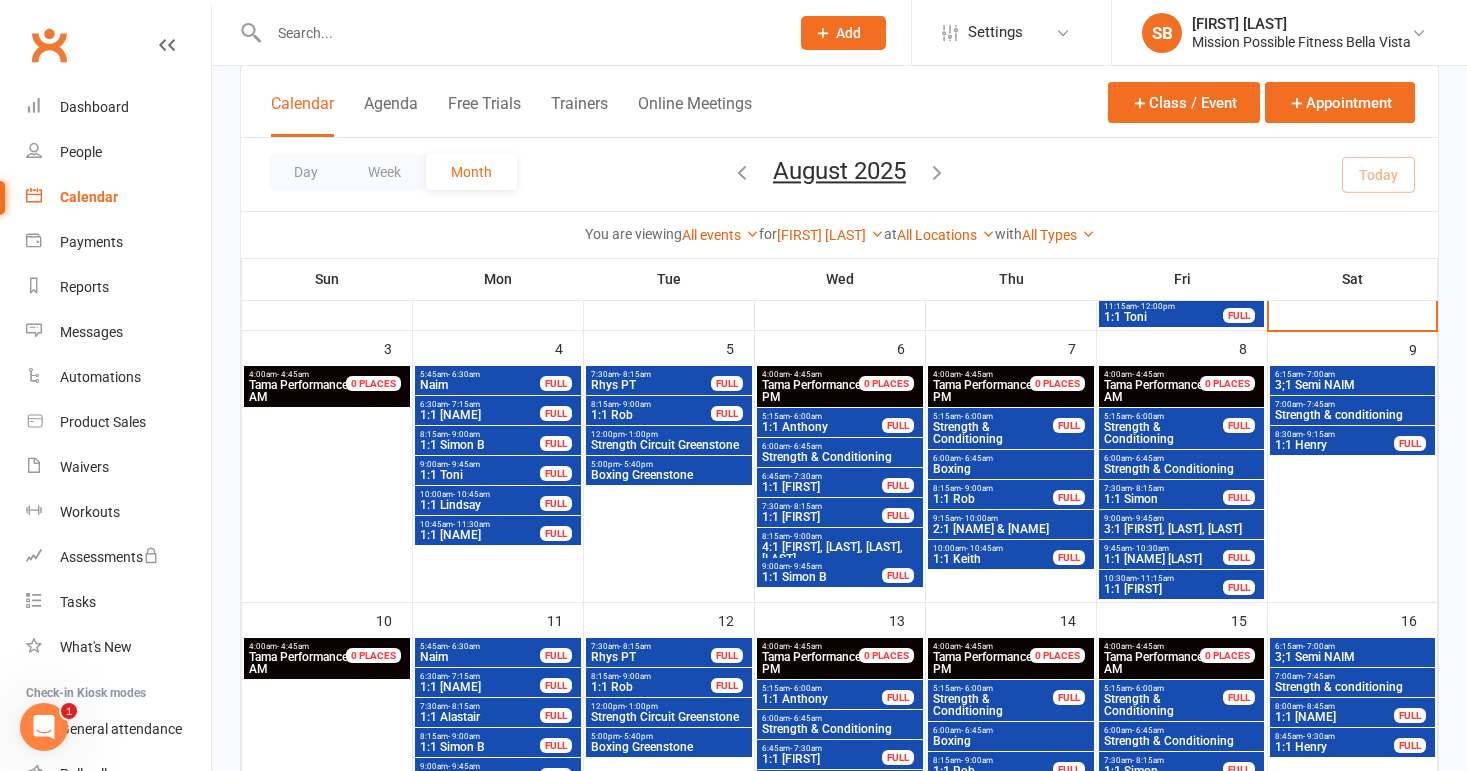 scroll, scrollTop: 397, scrollLeft: 0, axis: vertical 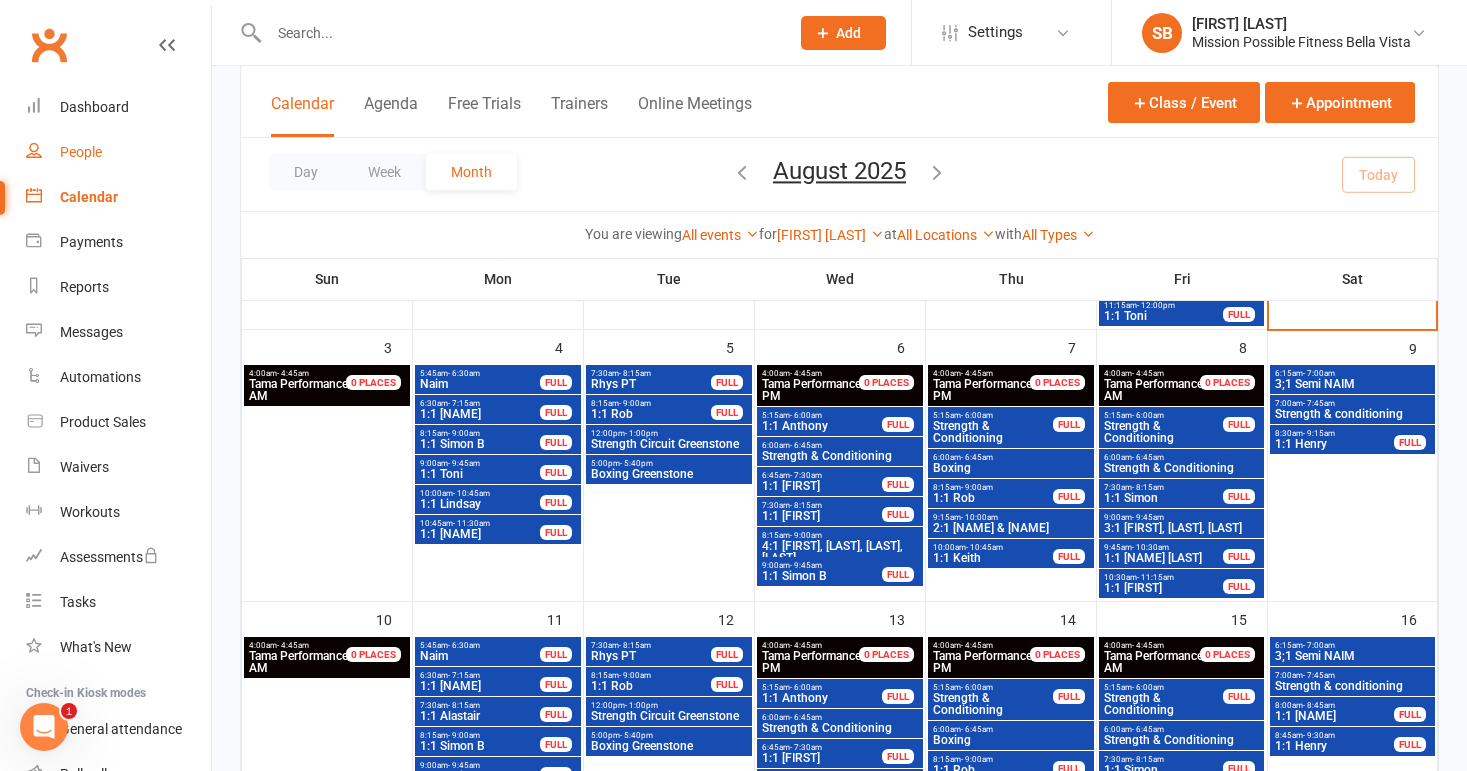 click on "People" at bounding box center [81, 152] 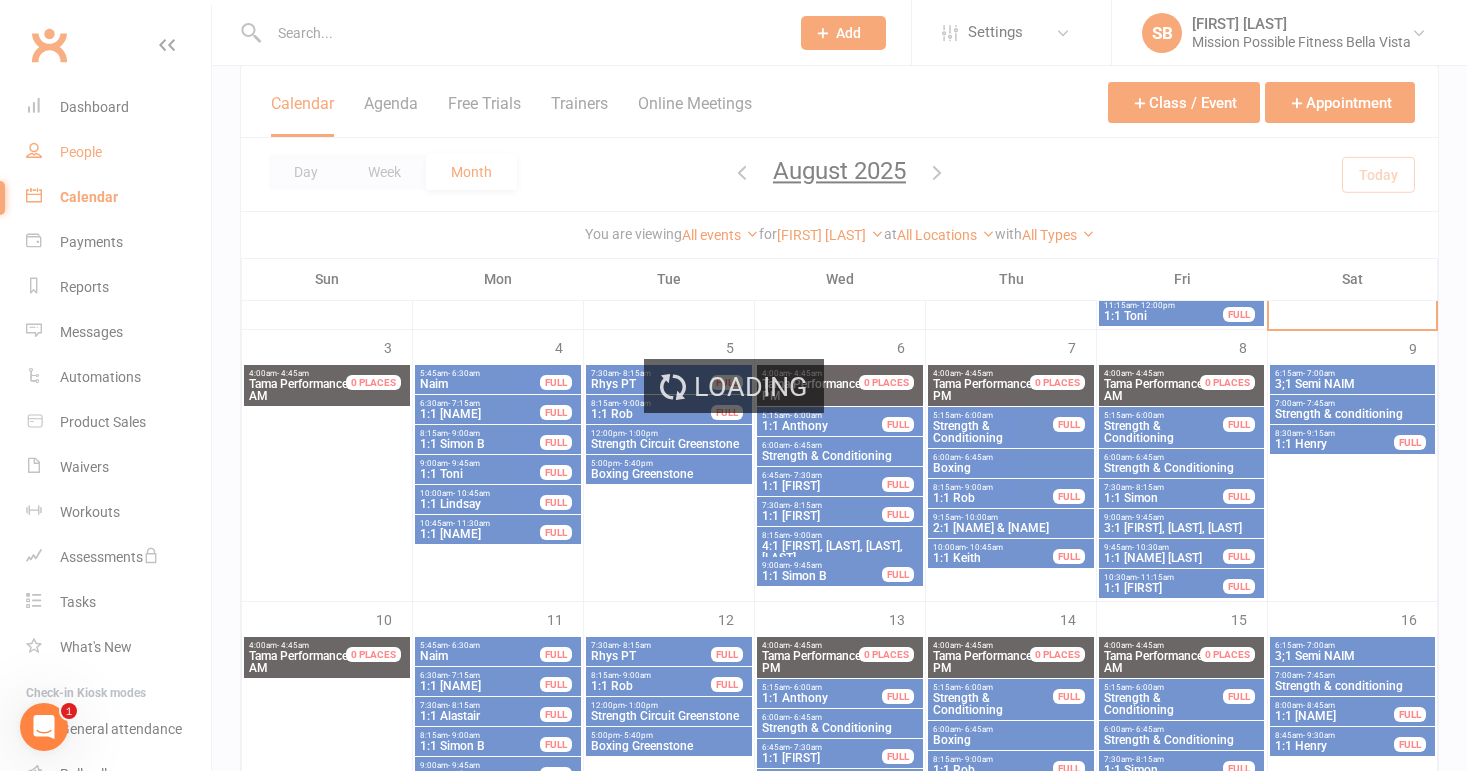 scroll, scrollTop: 0, scrollLeft: 0, axis: both 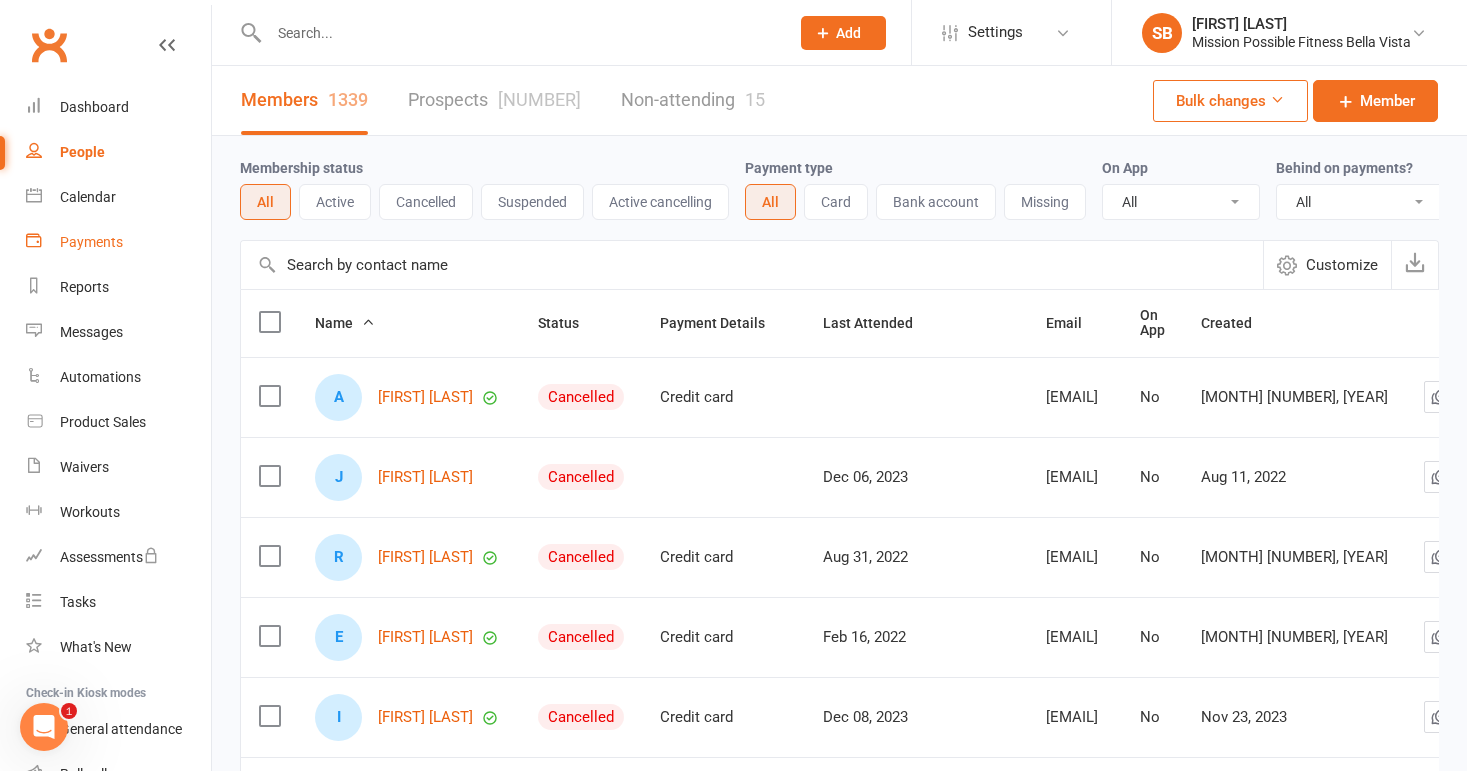 click on "Payments" at bounding box center (91, 242) 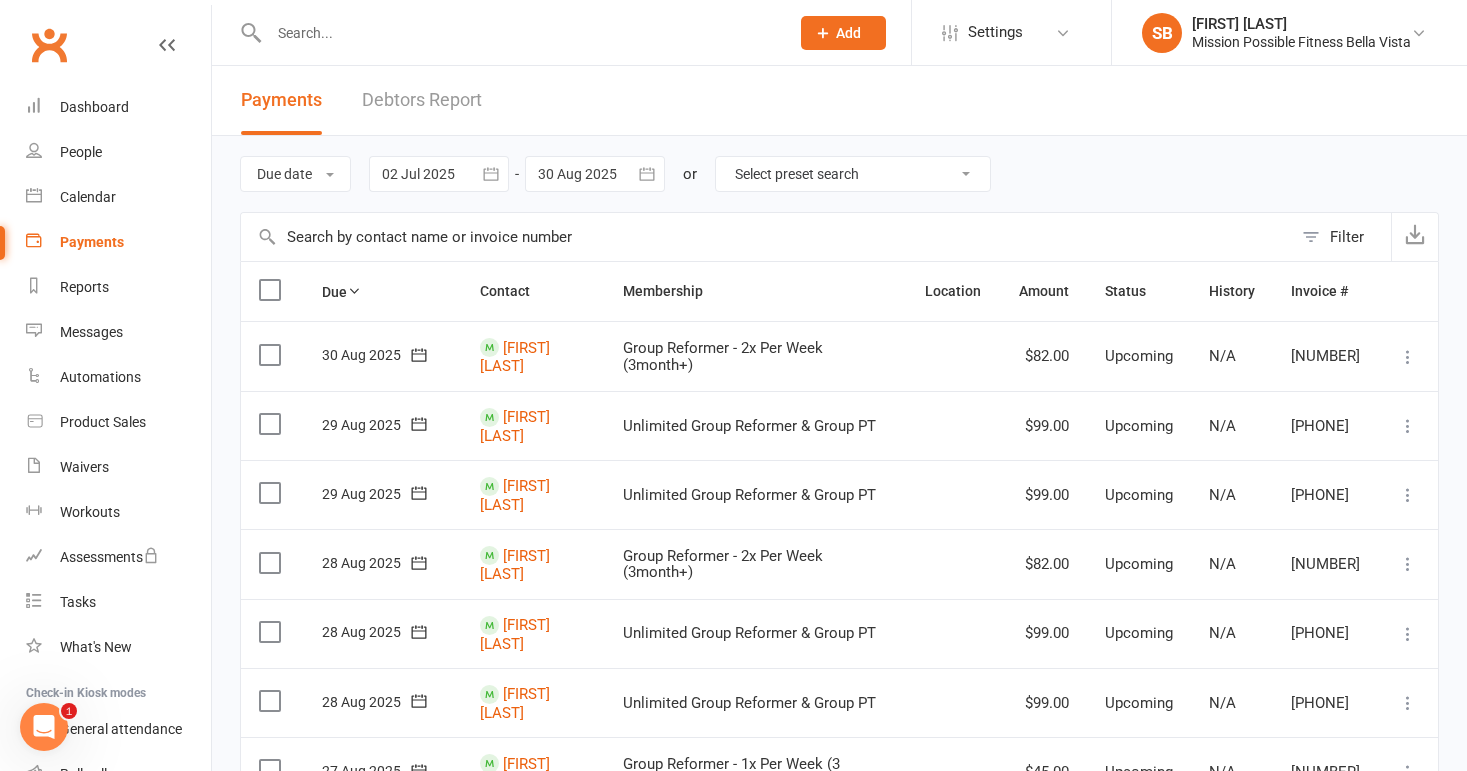 click 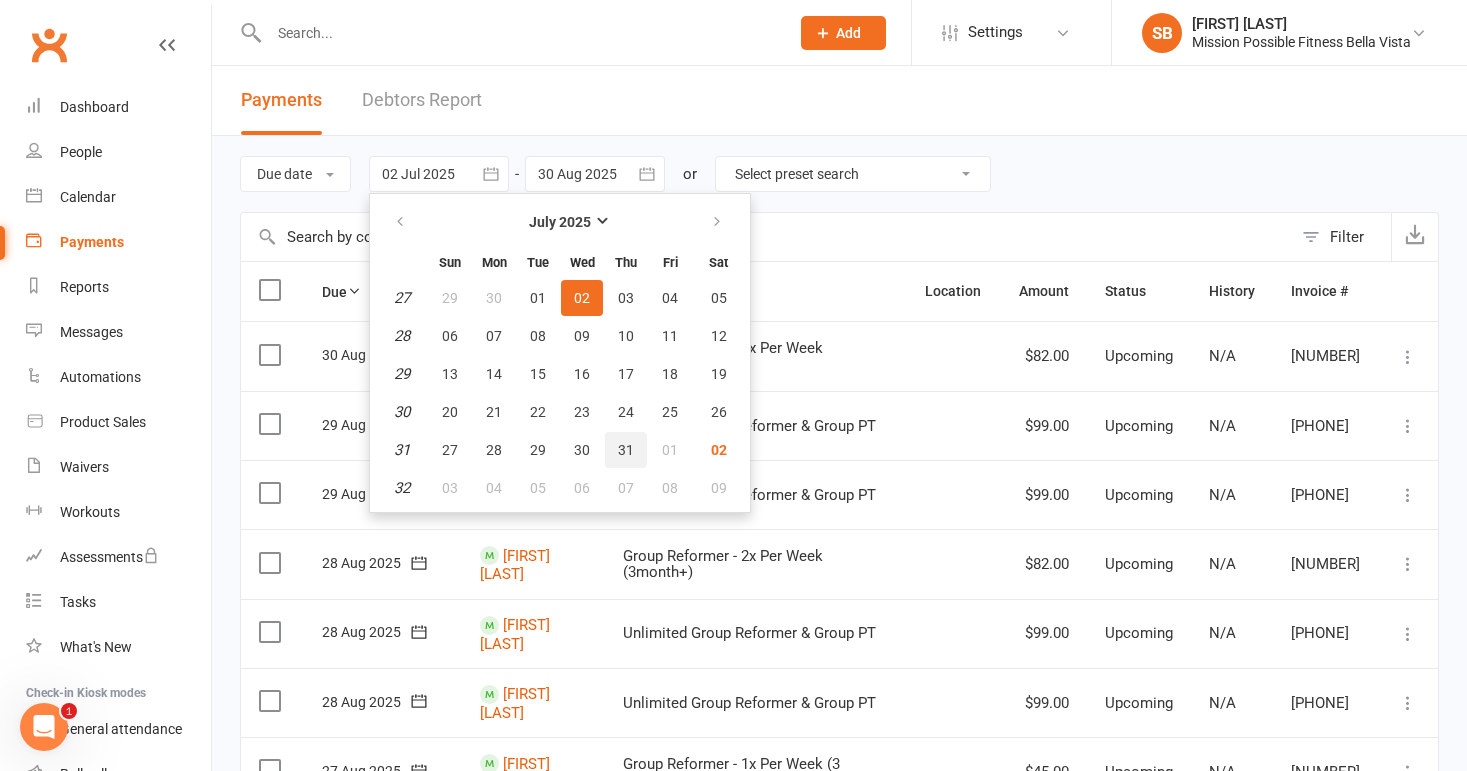 click on "31" at bounding box center [626, 450] 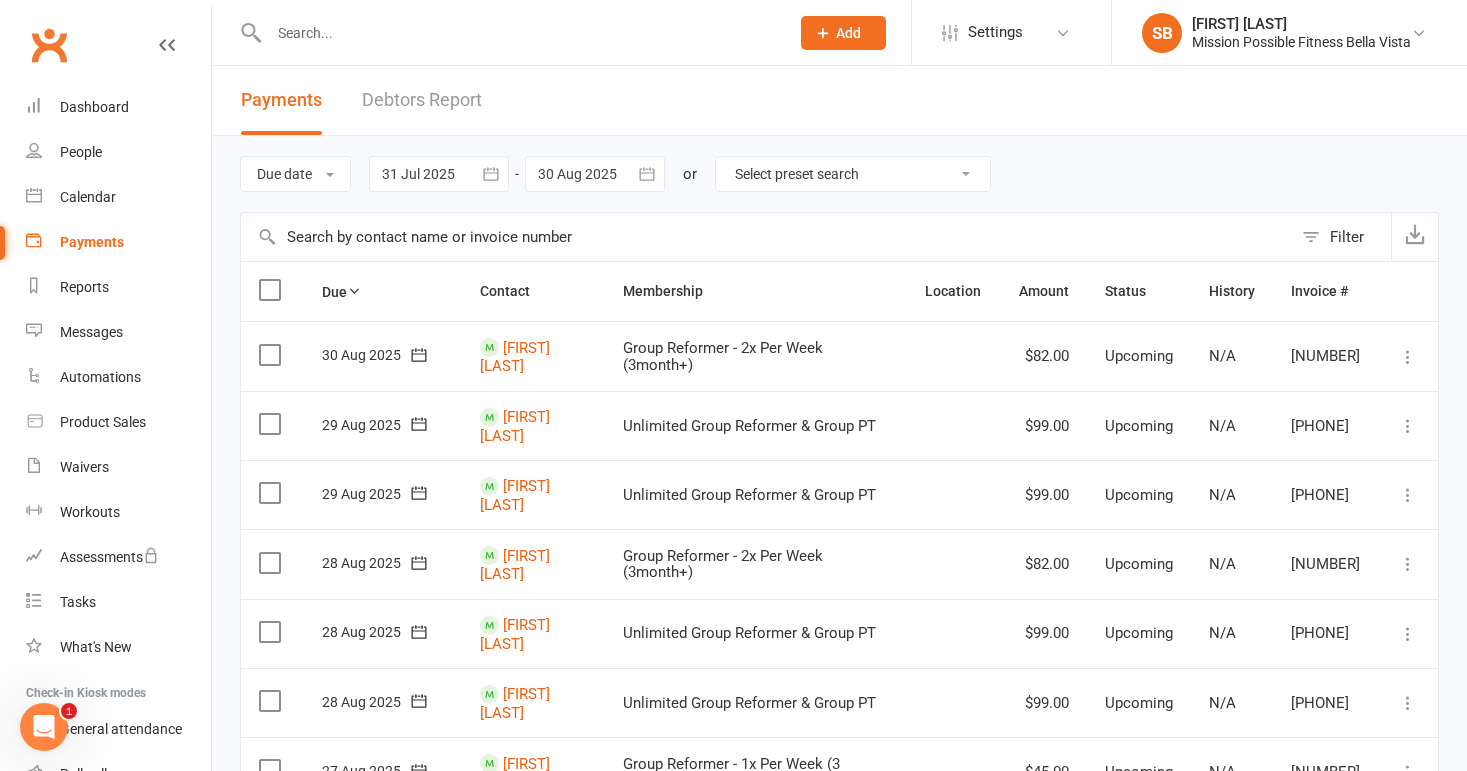click 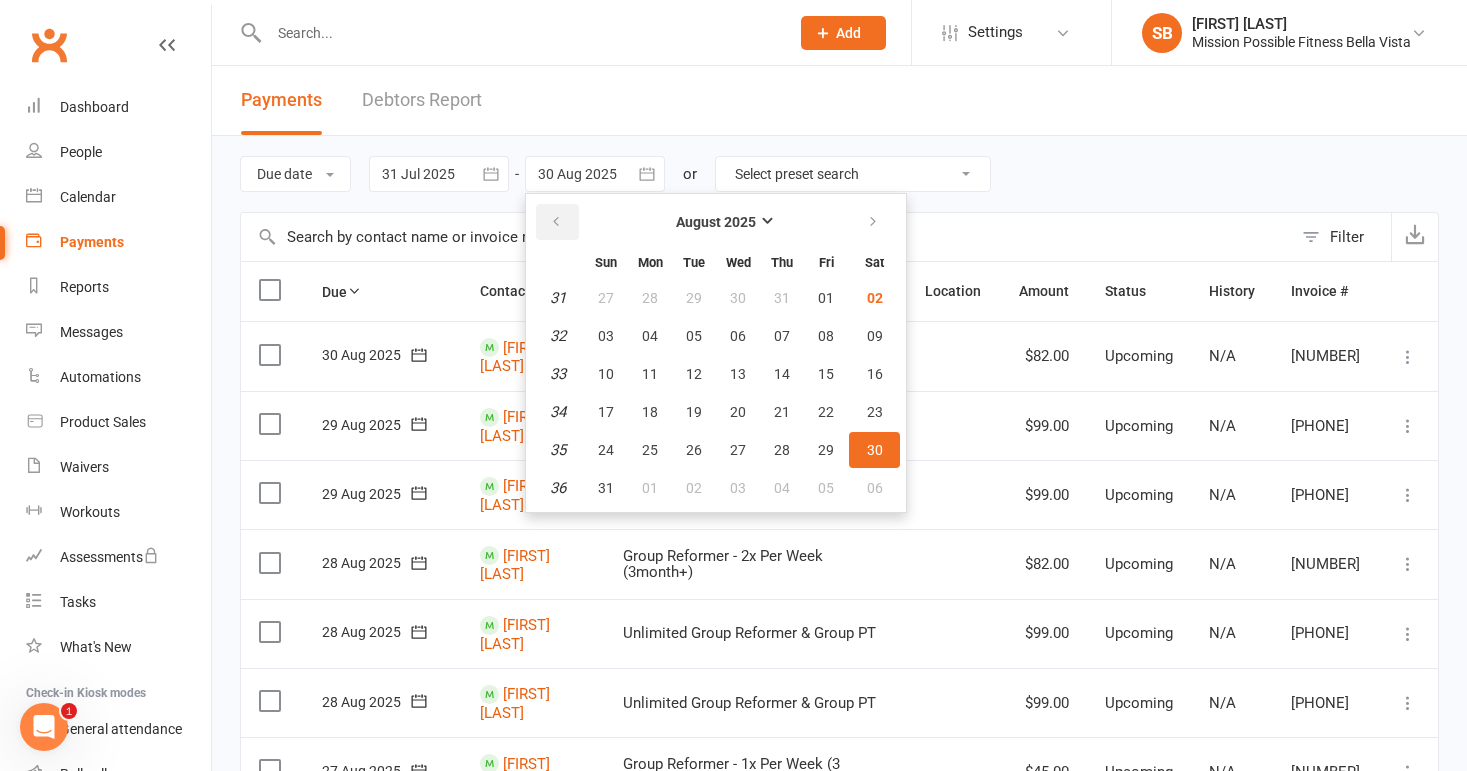 click at bounding box center (556, 222) 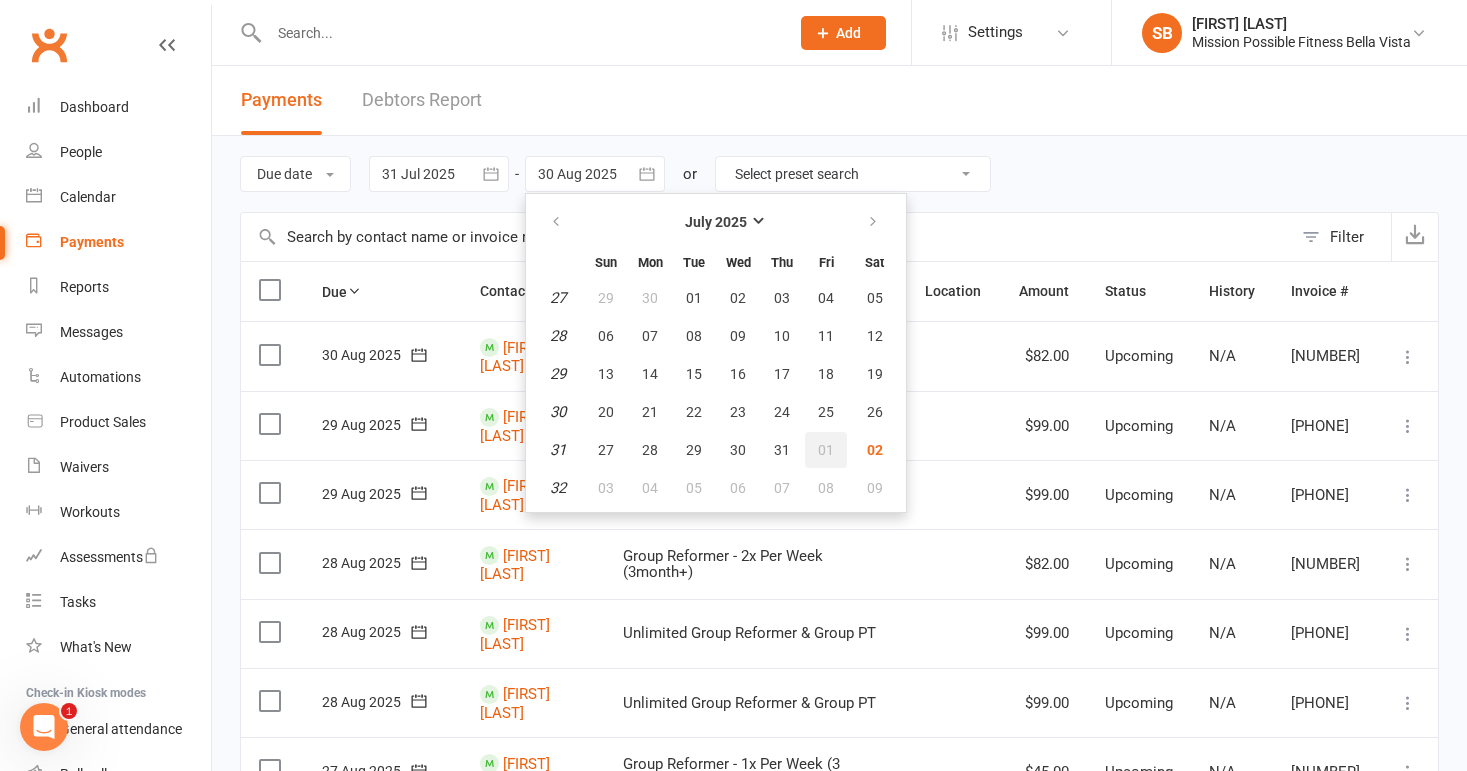 click on "01" at bounding box center (826, 450) 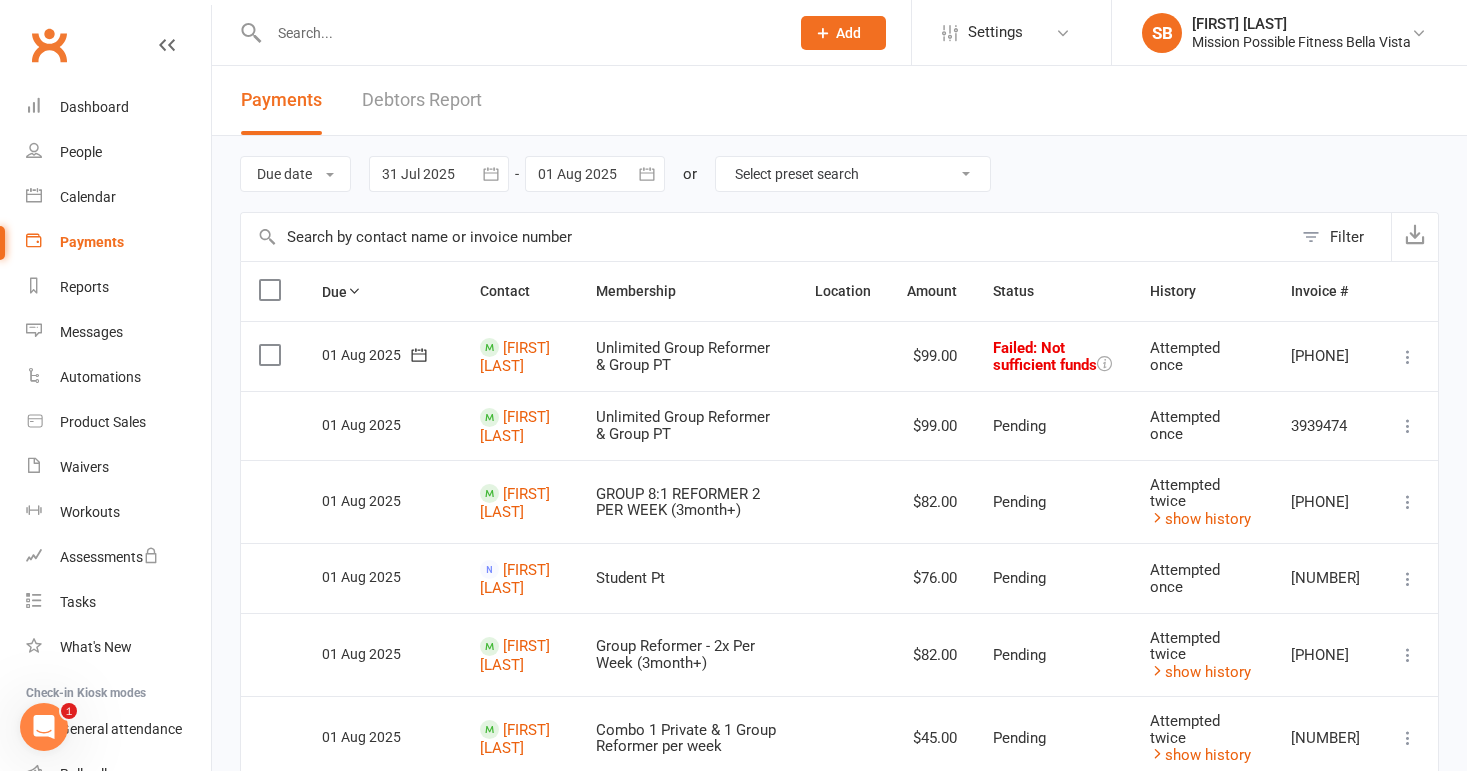 scroll, scrollTop: 0, scrollLeft: 0, axis: both 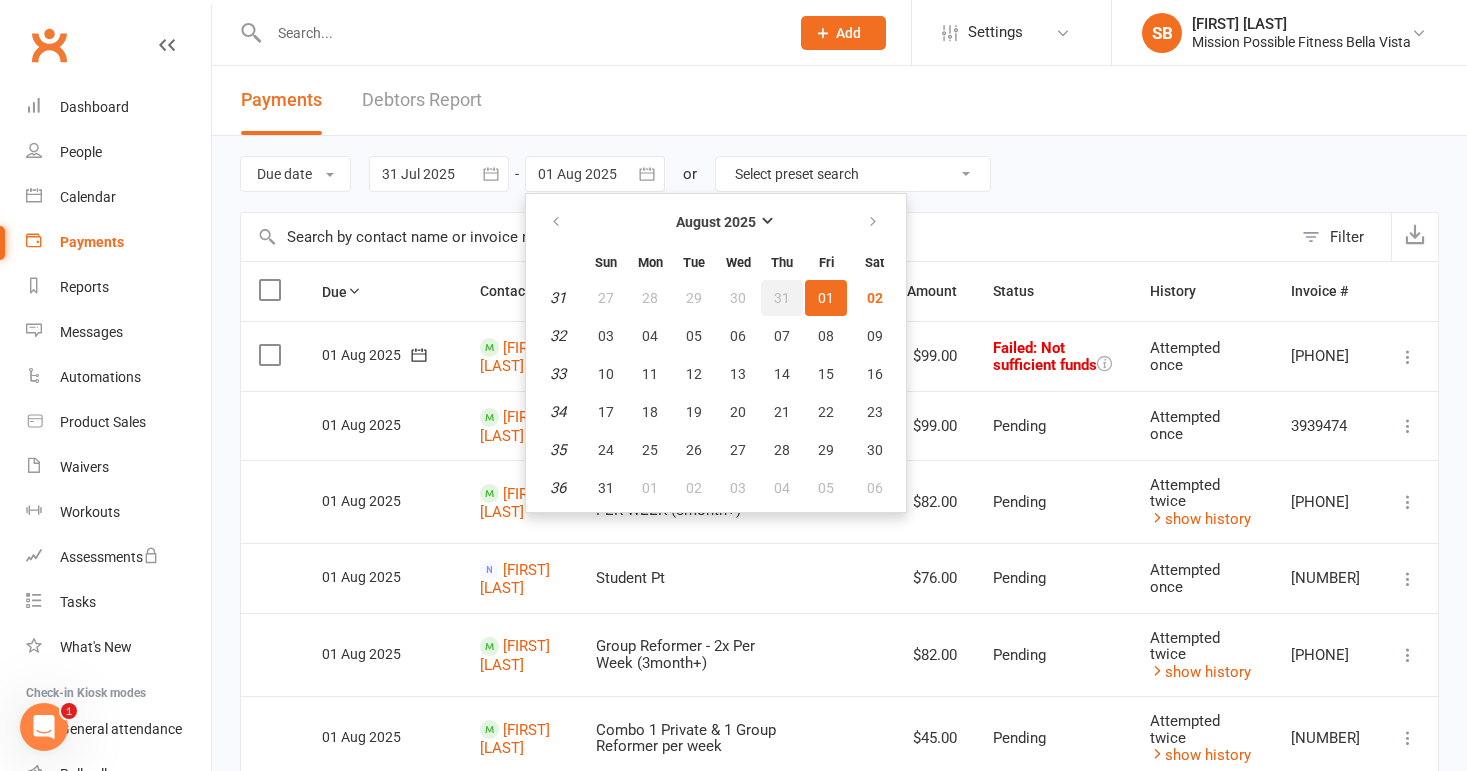 click on "31" at bounding box center (782, 298) 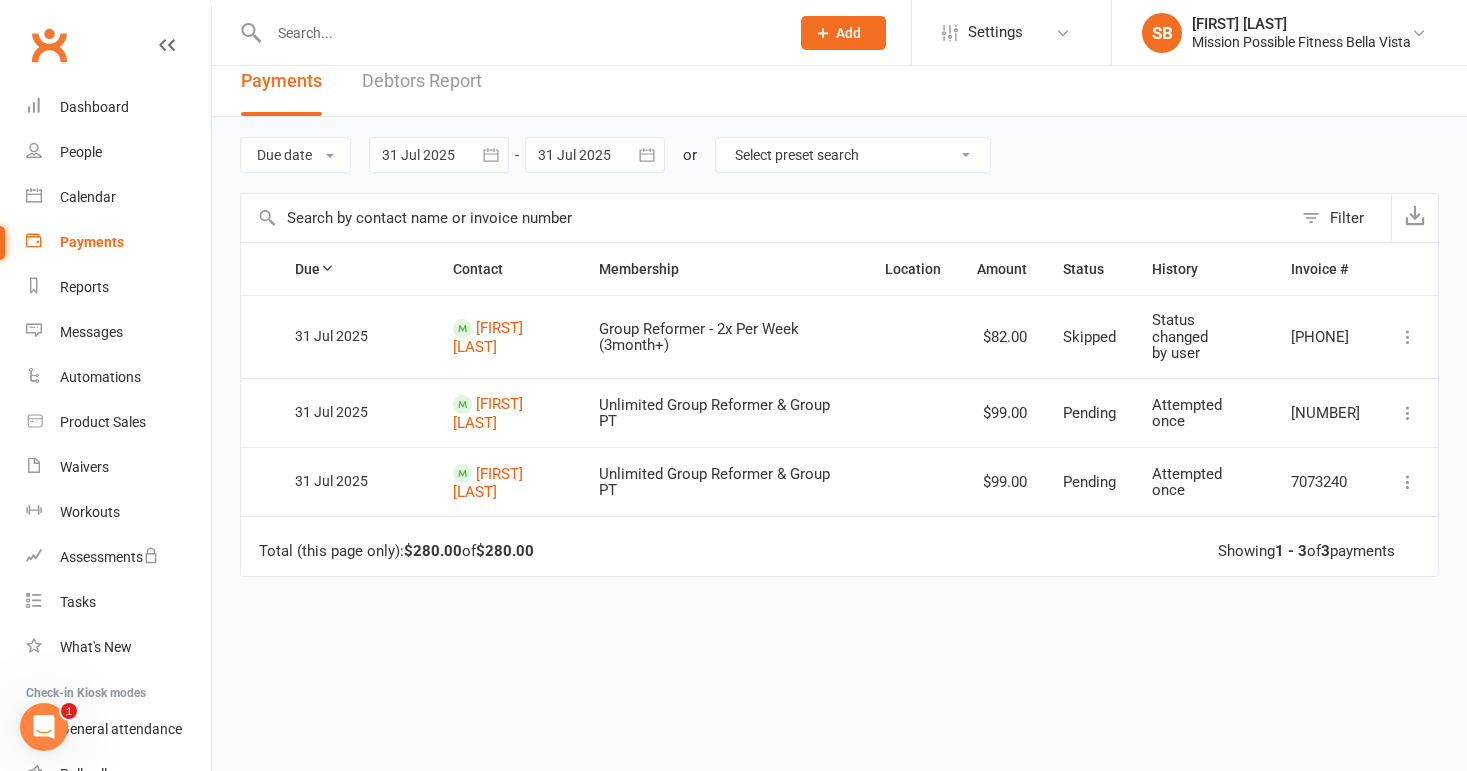 scroll, scrollTop: 21, scrollLeft: 0, axis: vertical 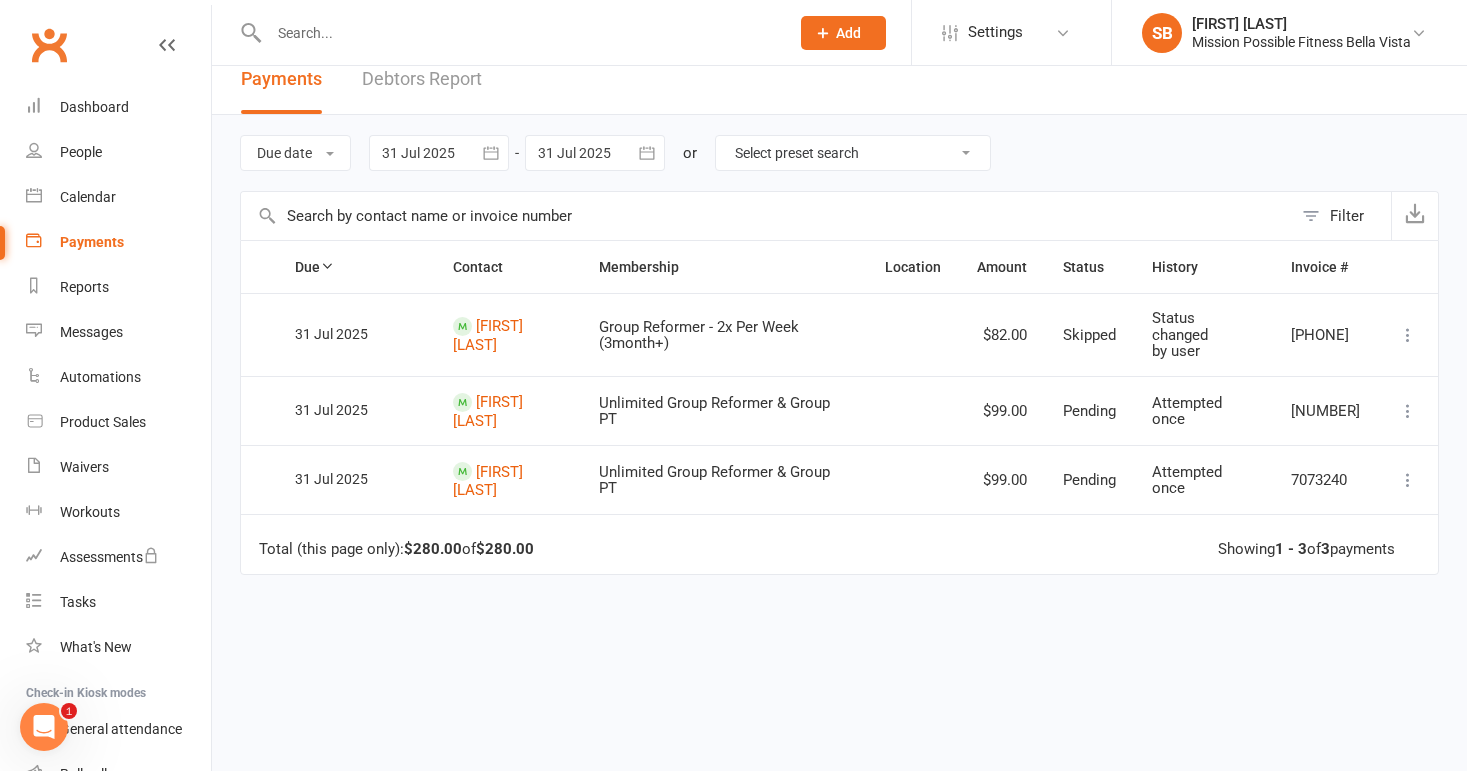 click at bounding box center (647, 153) 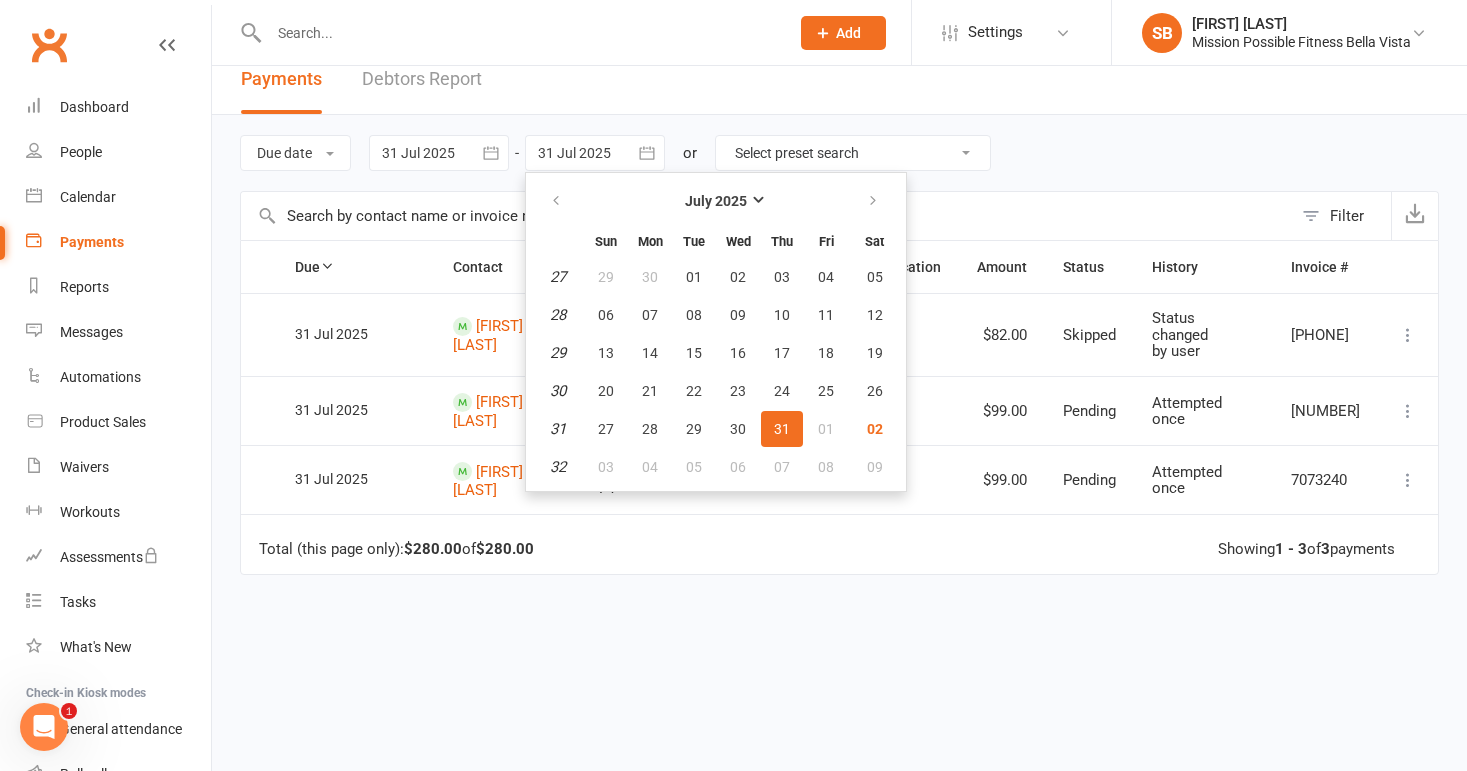 click 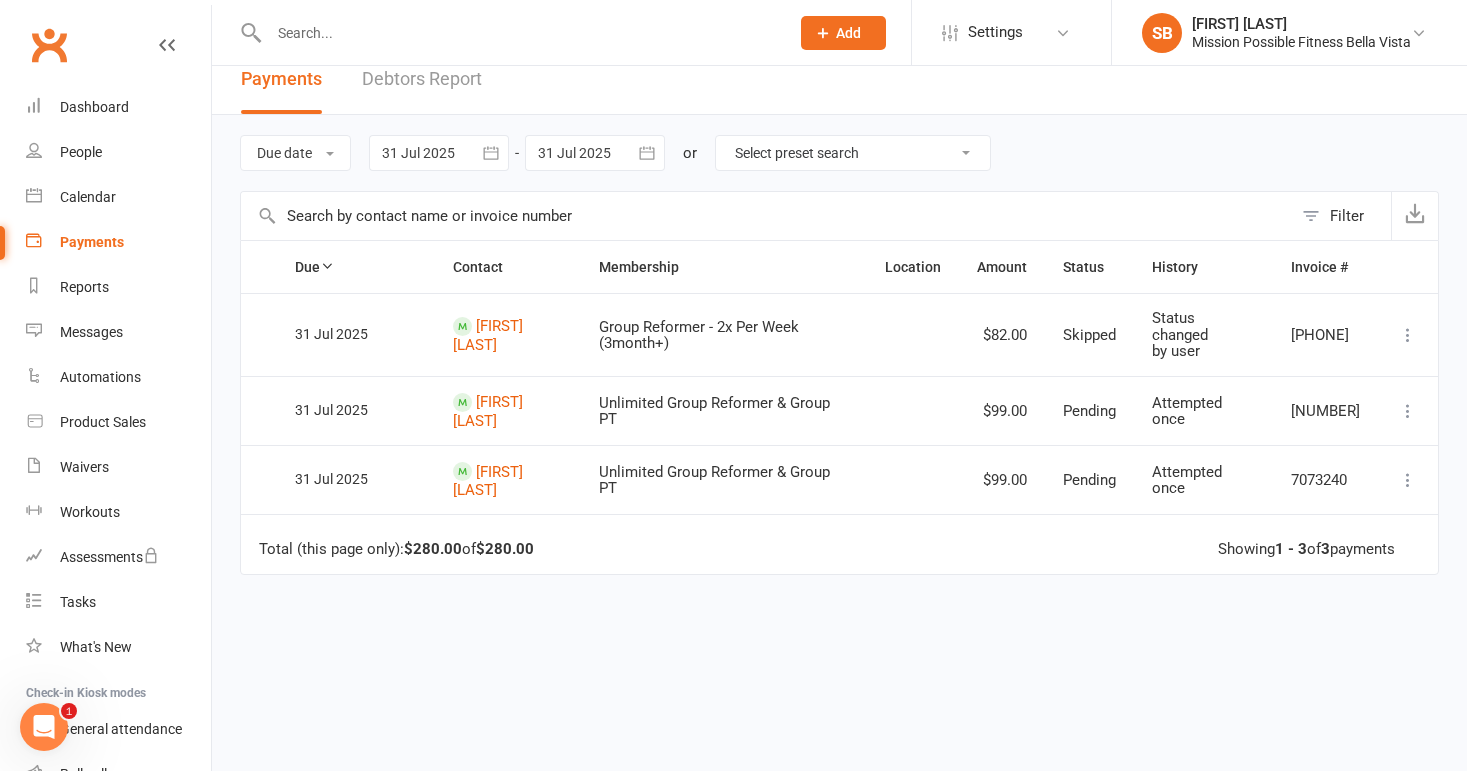 click 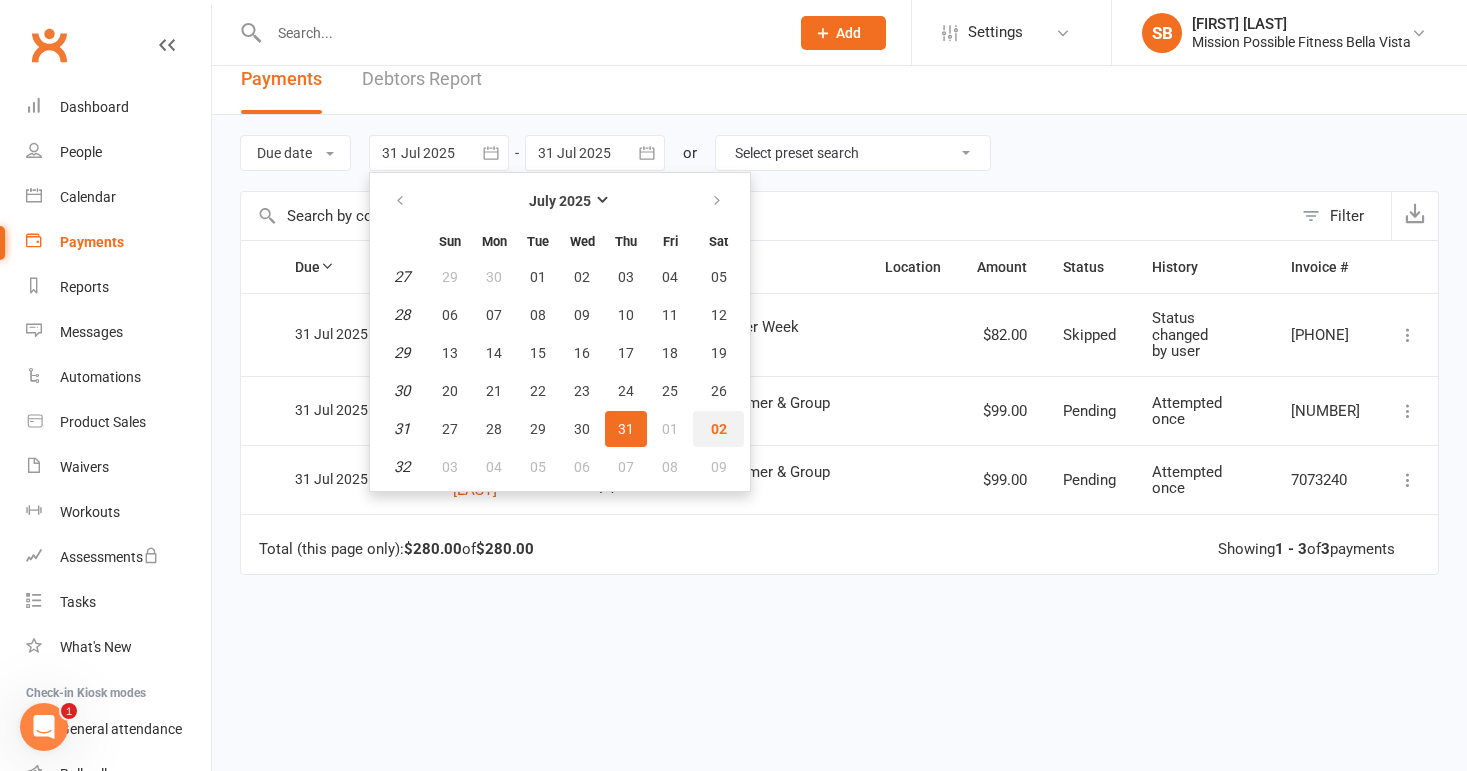 click on "02" at bounding box center [719, 429] 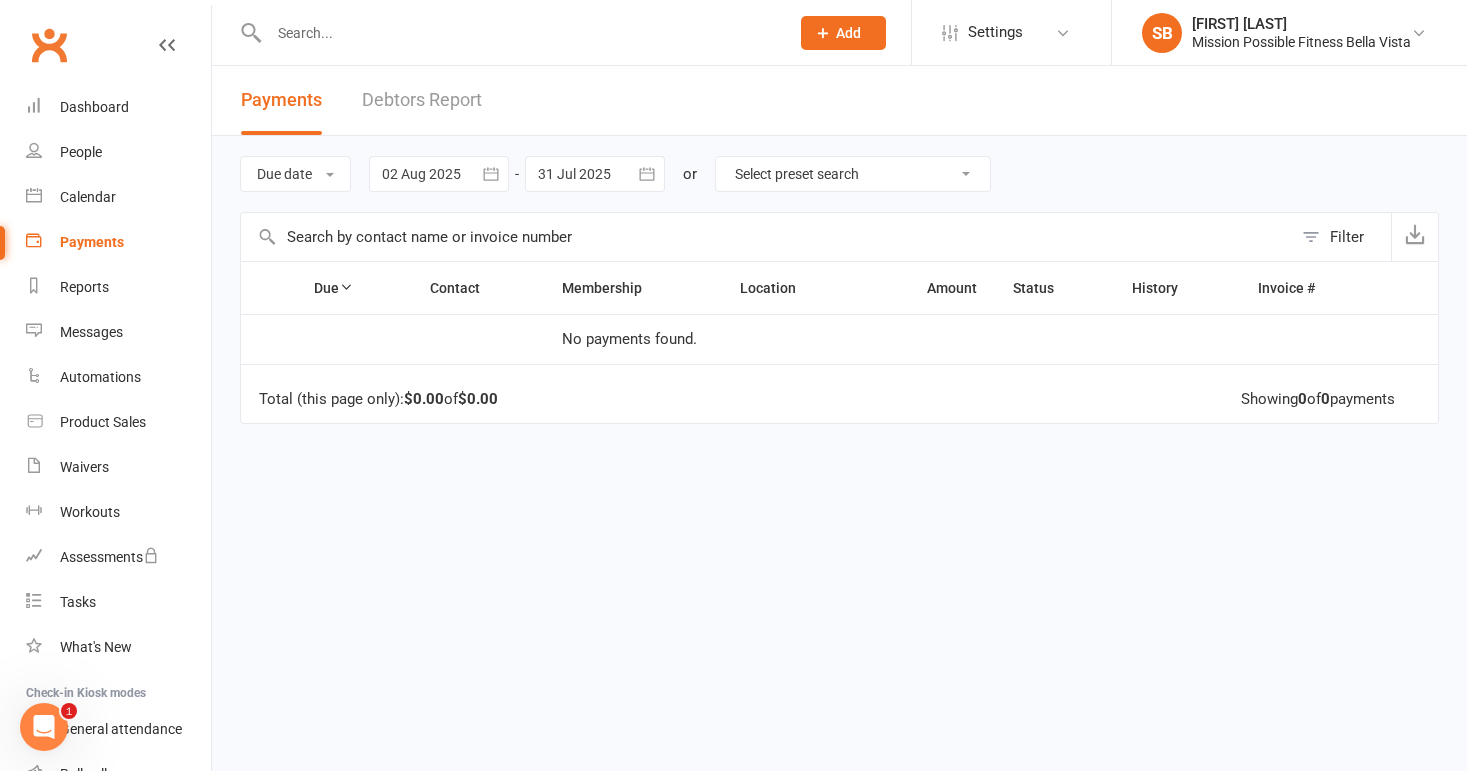 scroll, scrollTop: 0, scrollLeft: 0, axis: both 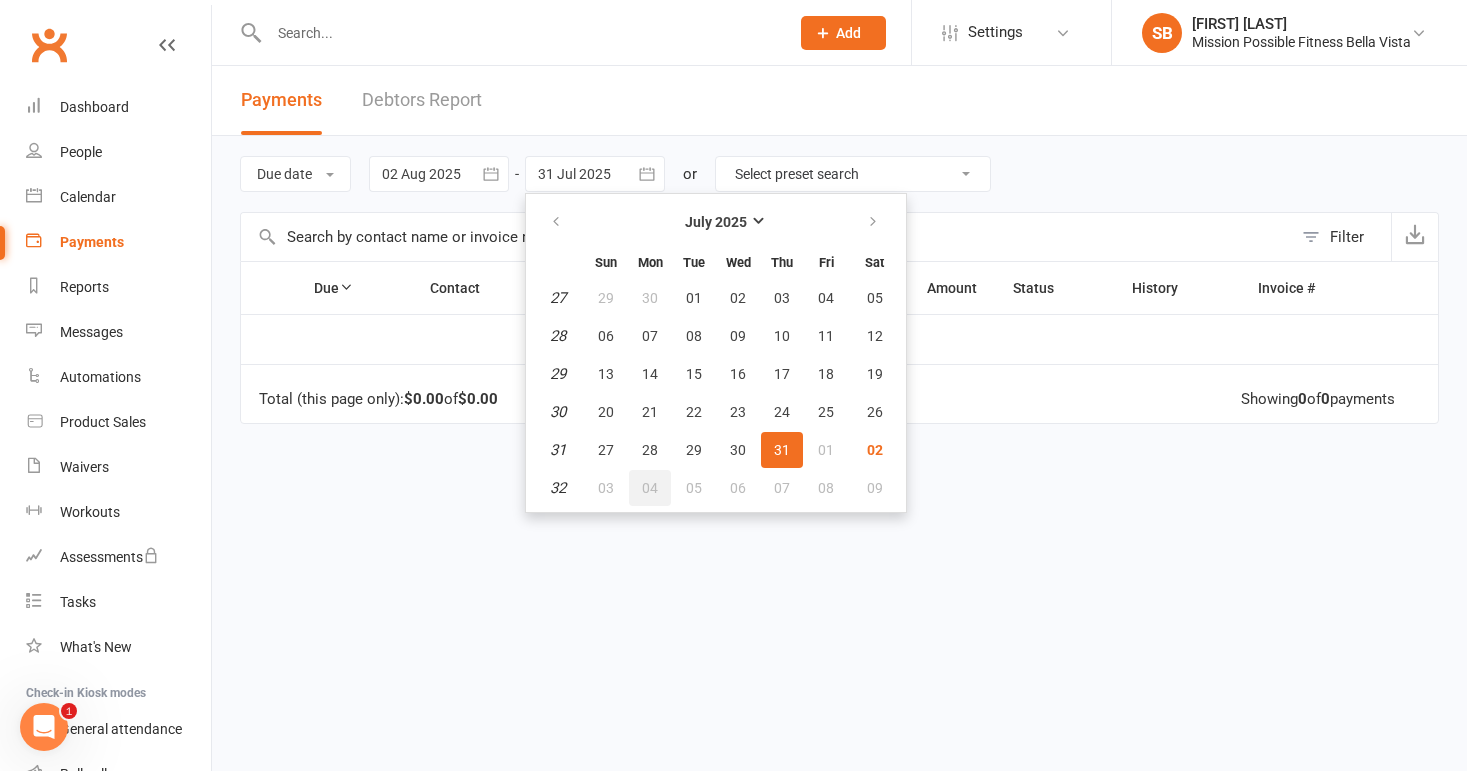 click on "04" at bounding box center (650, 488) 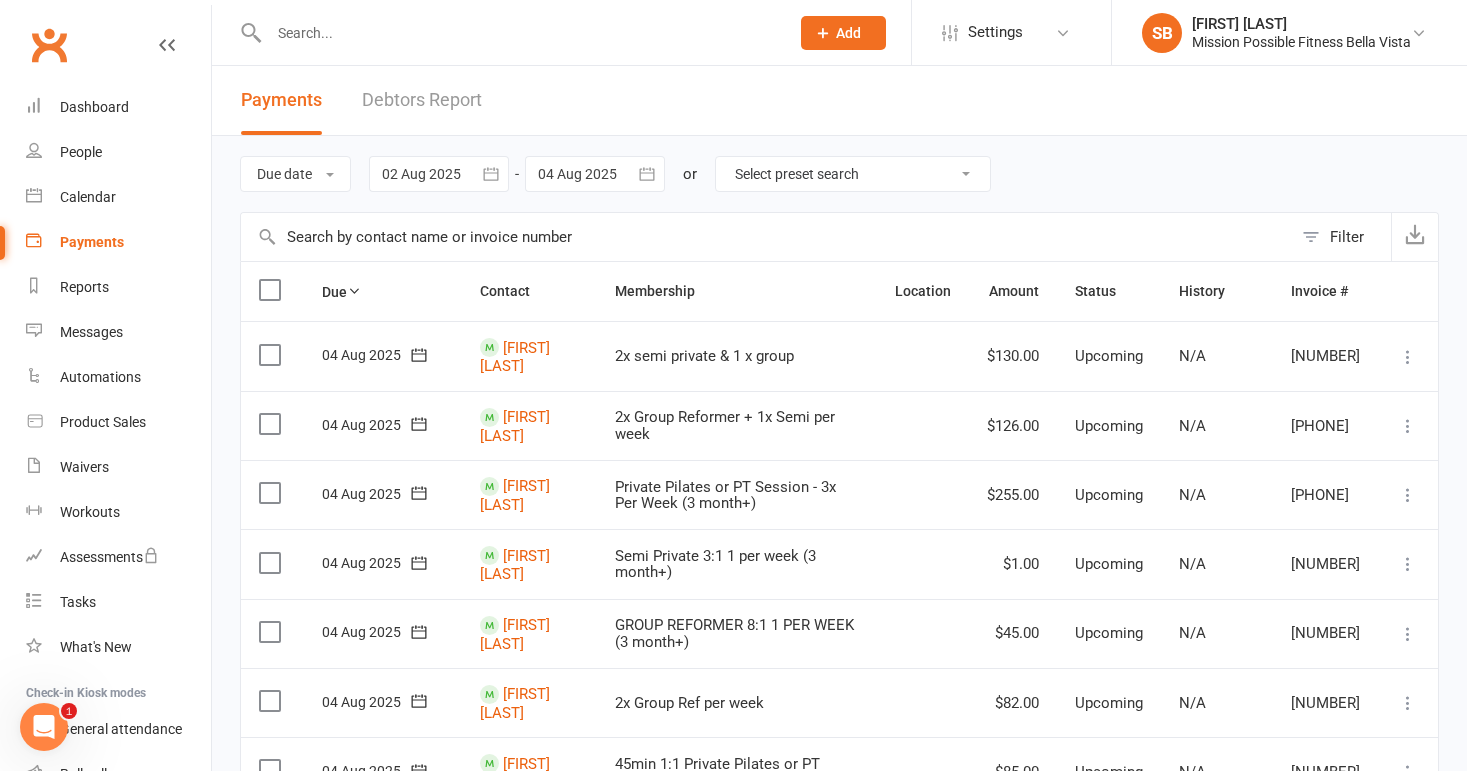scroll, scrollTop: 0, scrollLeft: 0, axis: both 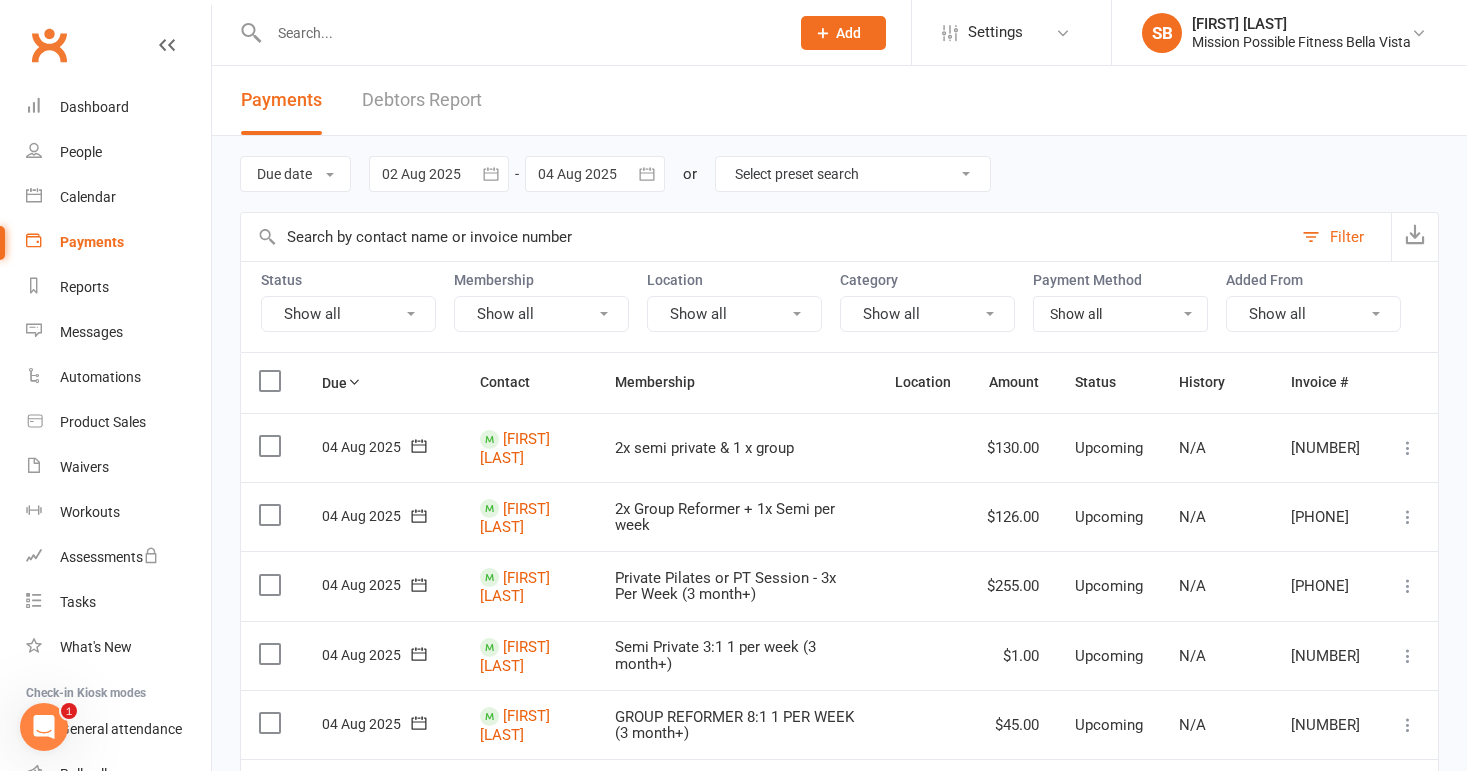 click on "Show all" at bounding box center (348, 314) 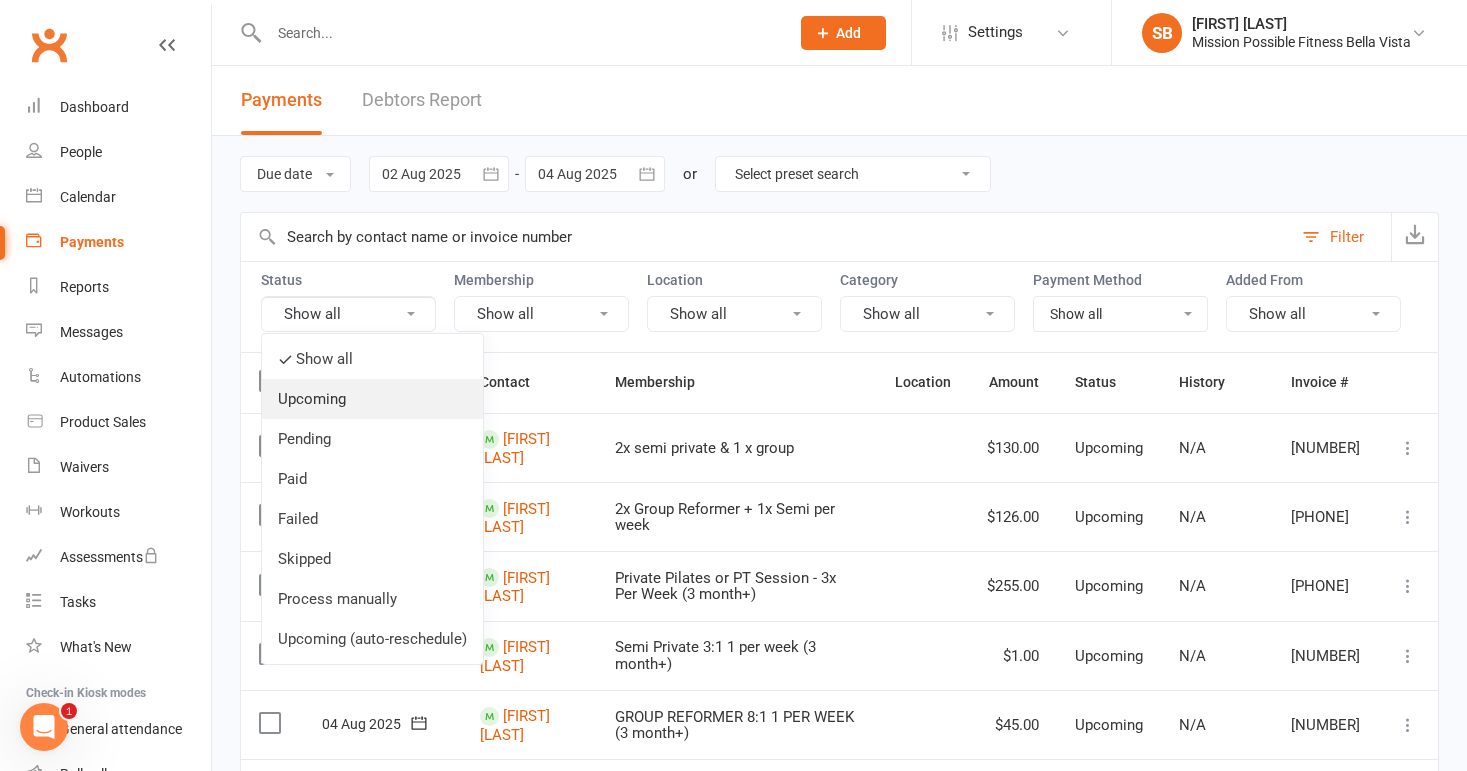 click on "Upcoming" at bounding box center [372, 399] 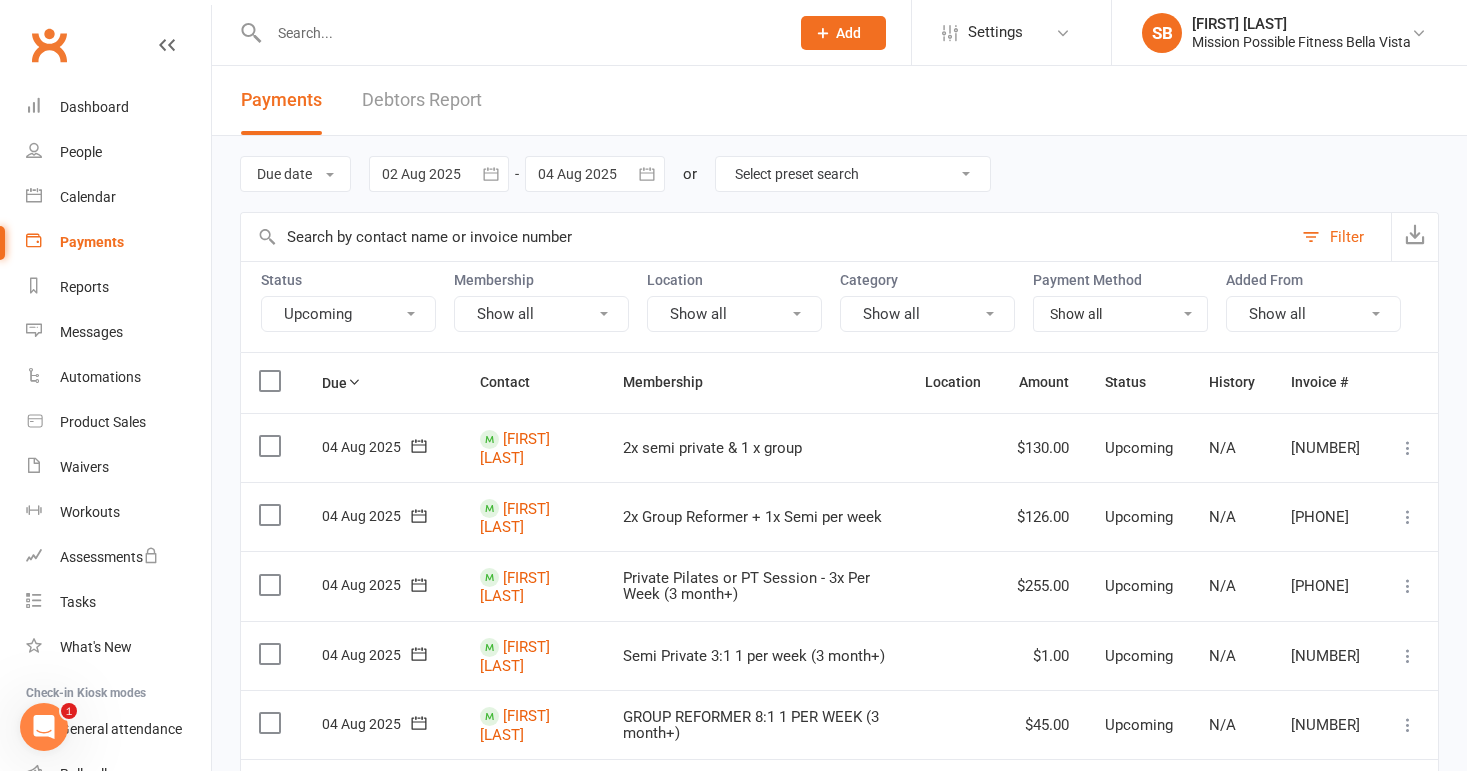 click on "Upcoming" at bounding box center [348, 314] 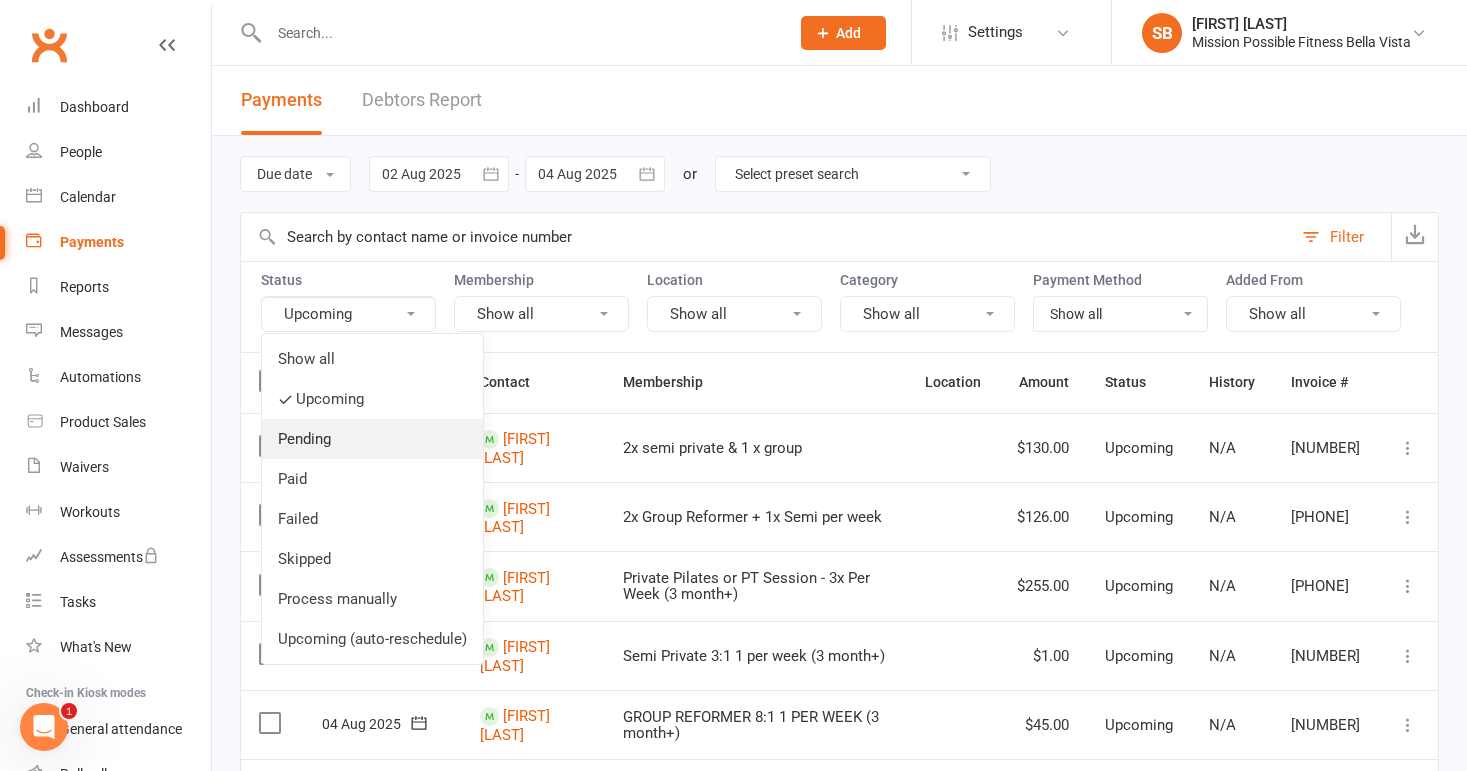 click on "Pending" at bounding box center (372, 439) 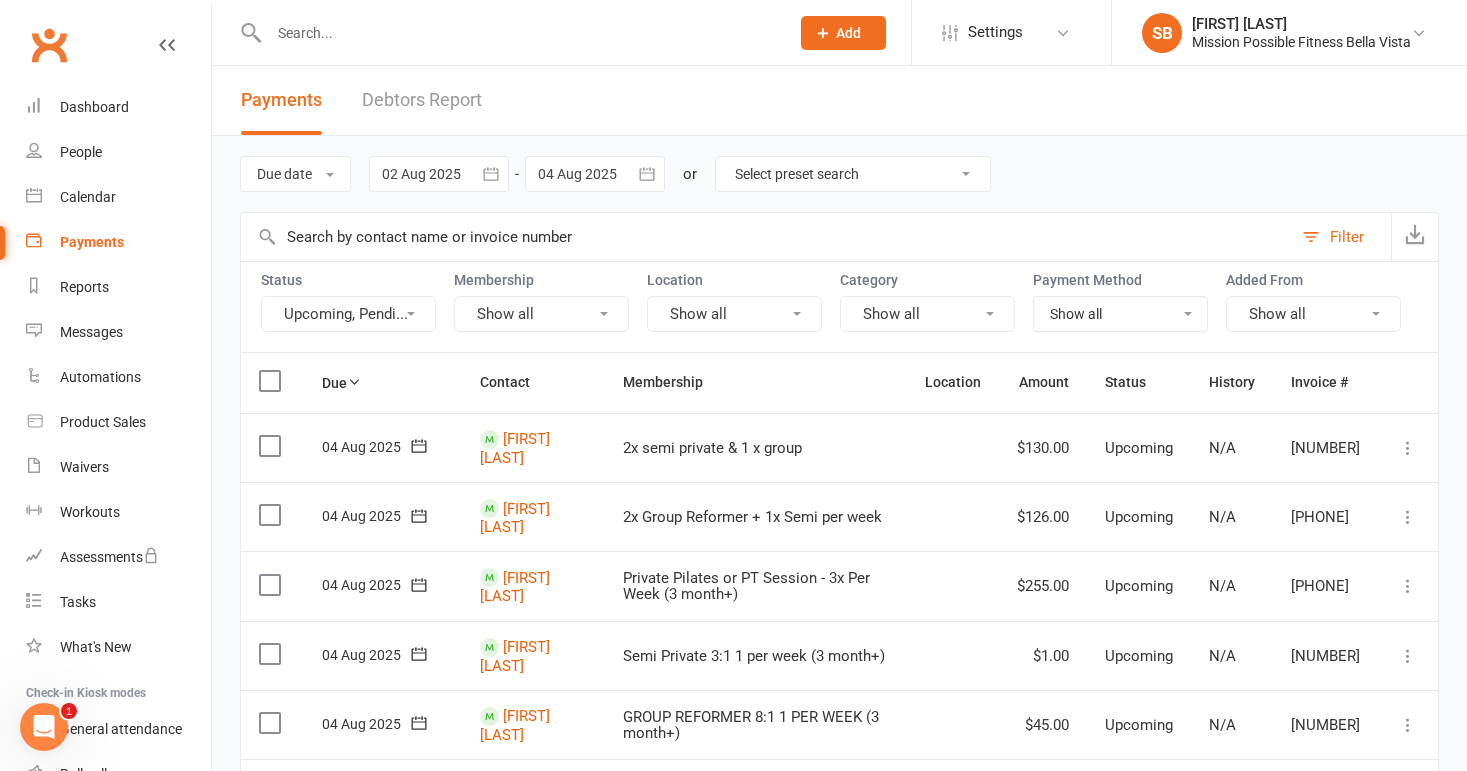 click on "Upcoming, Pendi..." at bounding box center [348, 314] 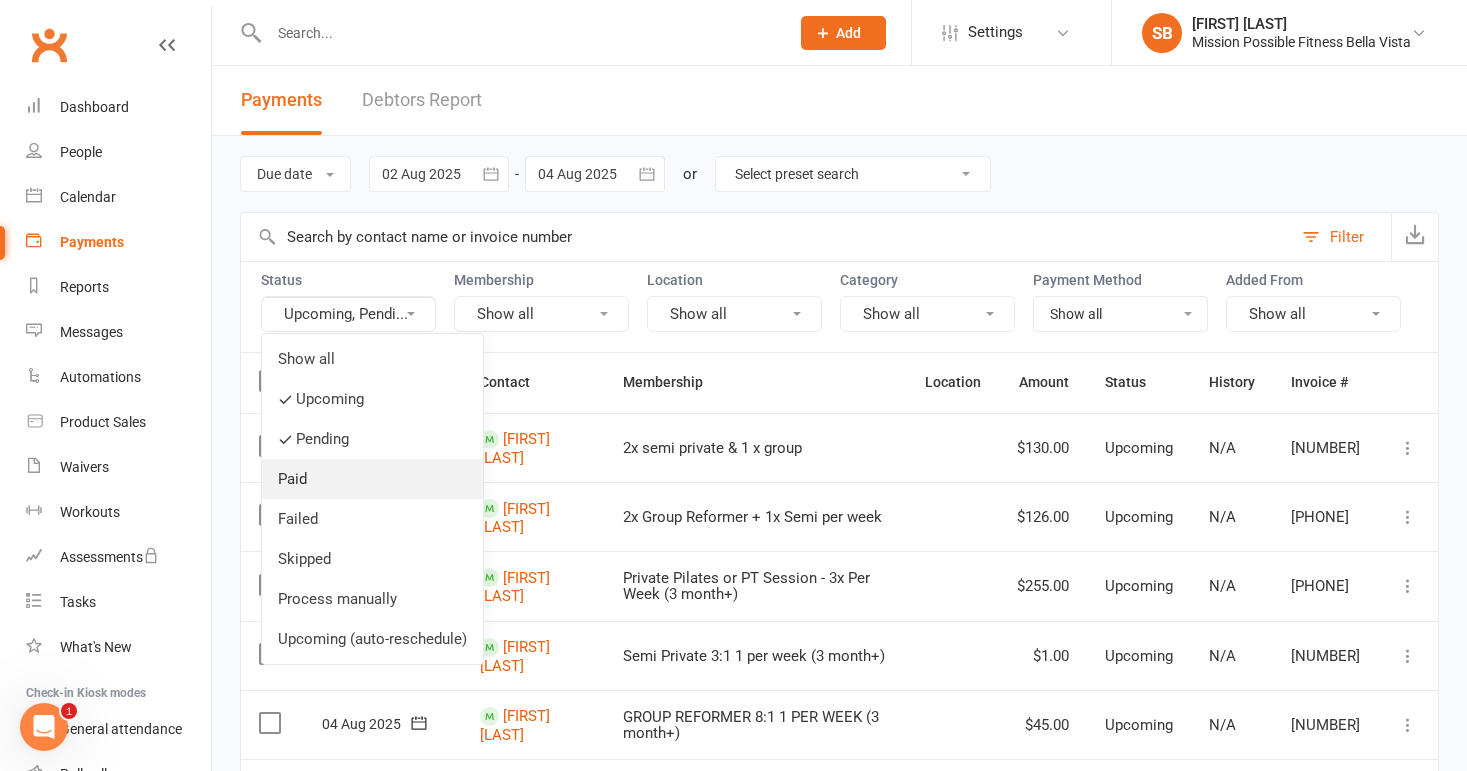 click on "Paid" at bounding box center (372, 479) 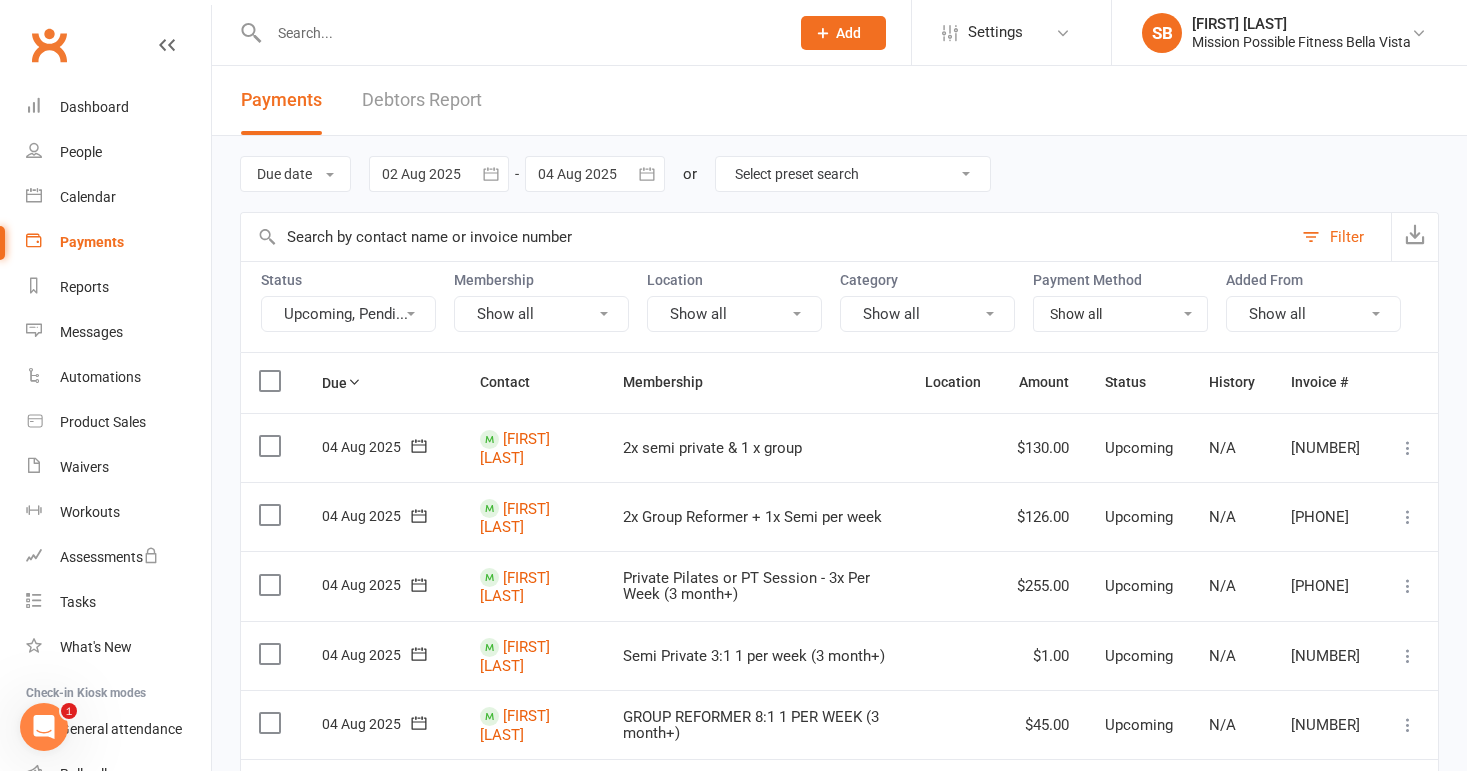 scroll, scrollTop: 0, scrollLeft: 0, axis: both 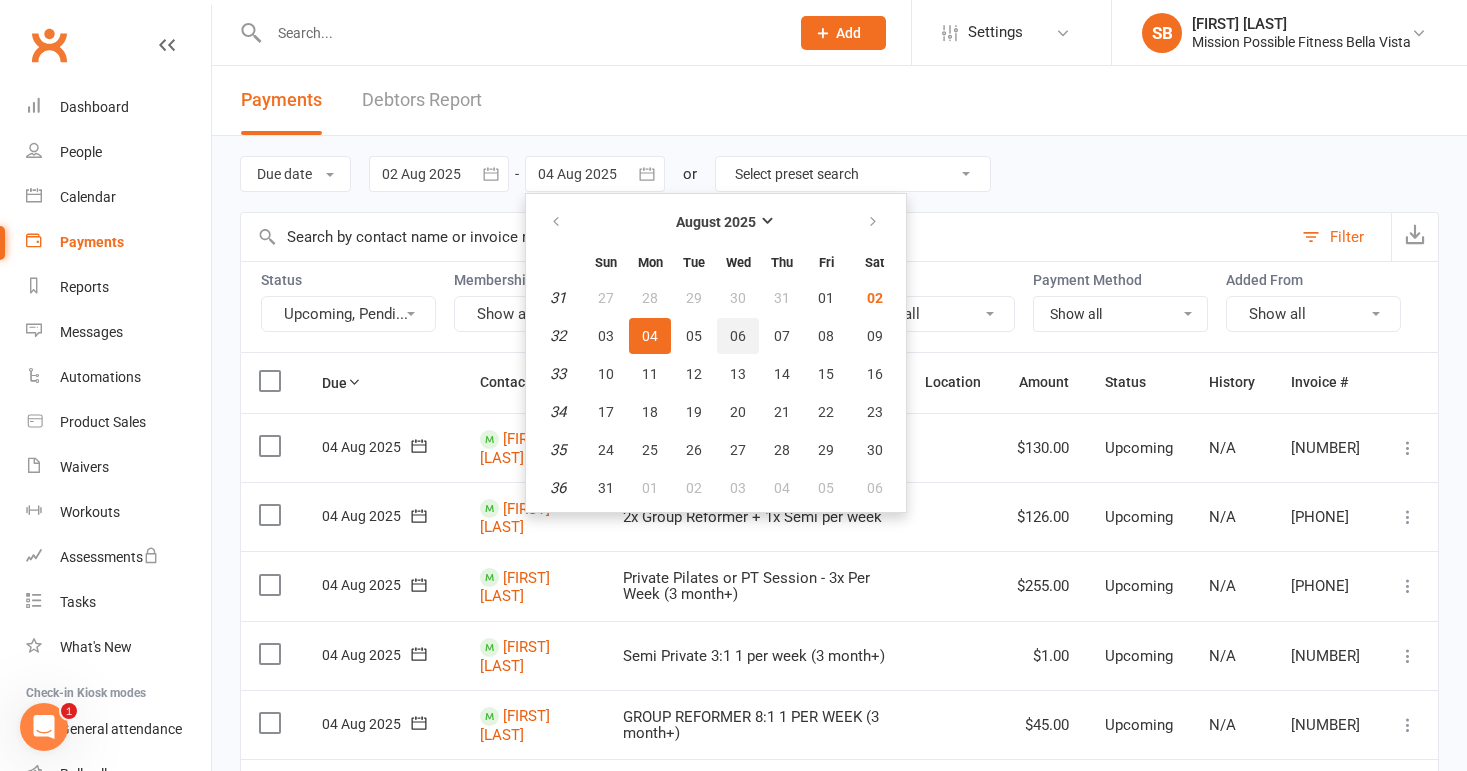 click on "06" at bounding box center (738, 336) 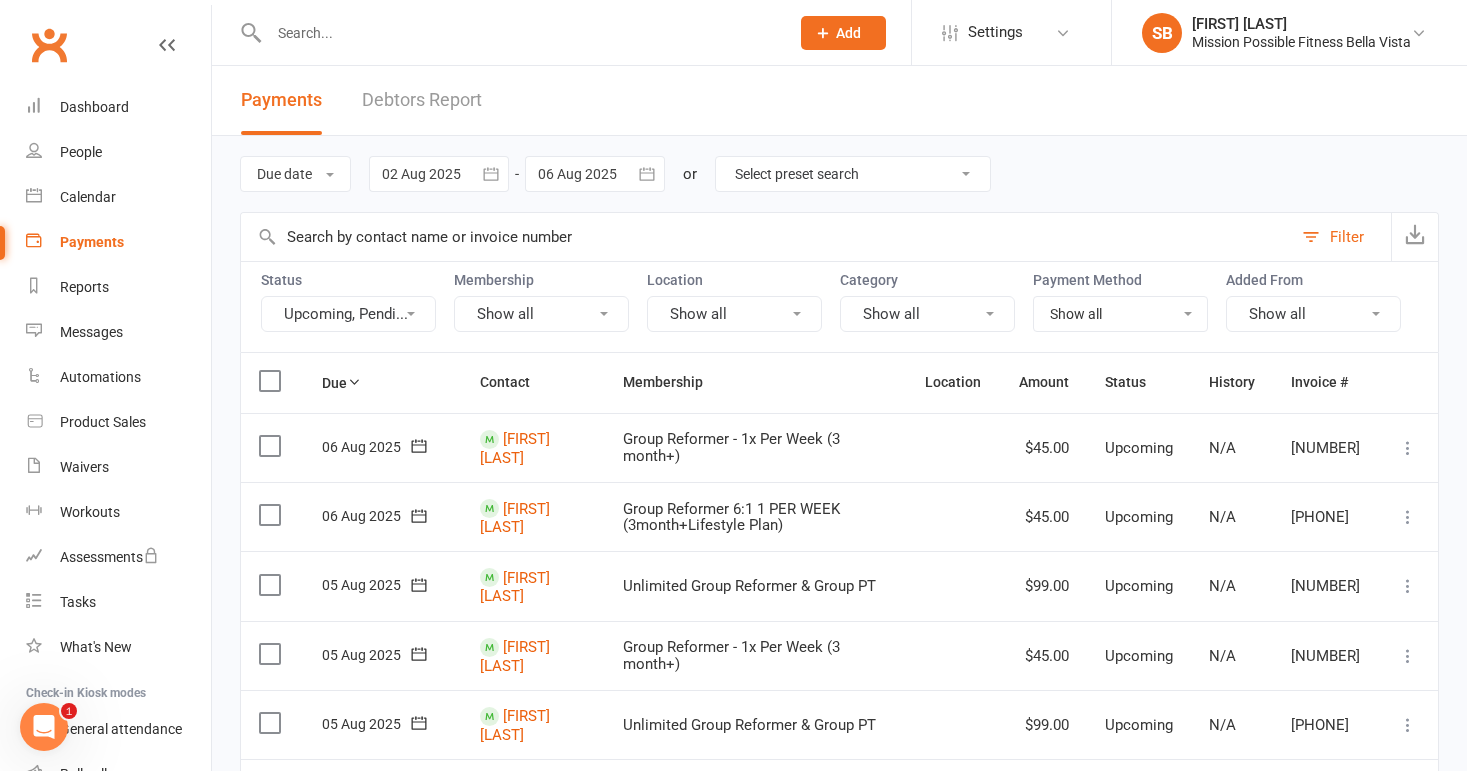 scroll, scrollTop: 0, scrollLeft: 0, axis: both 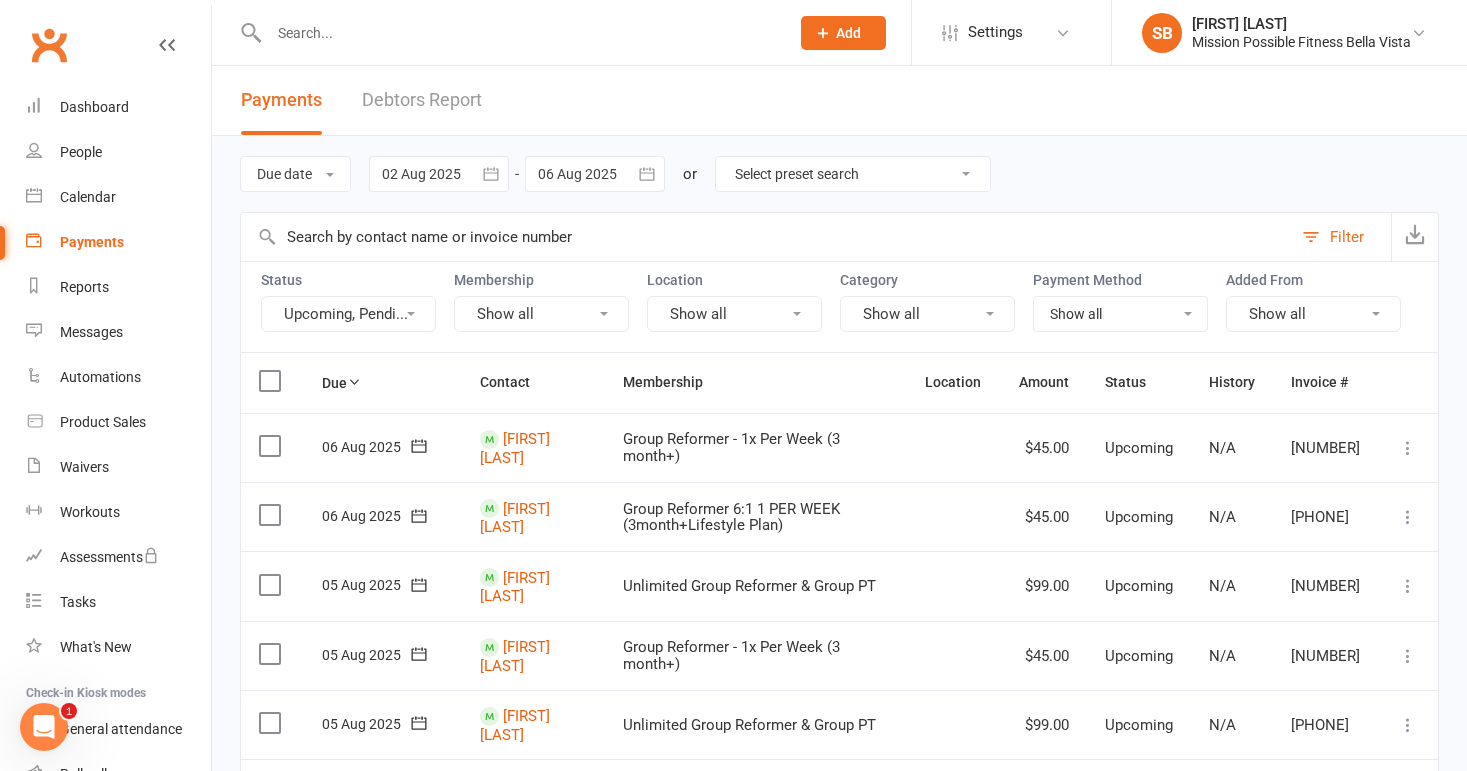 click 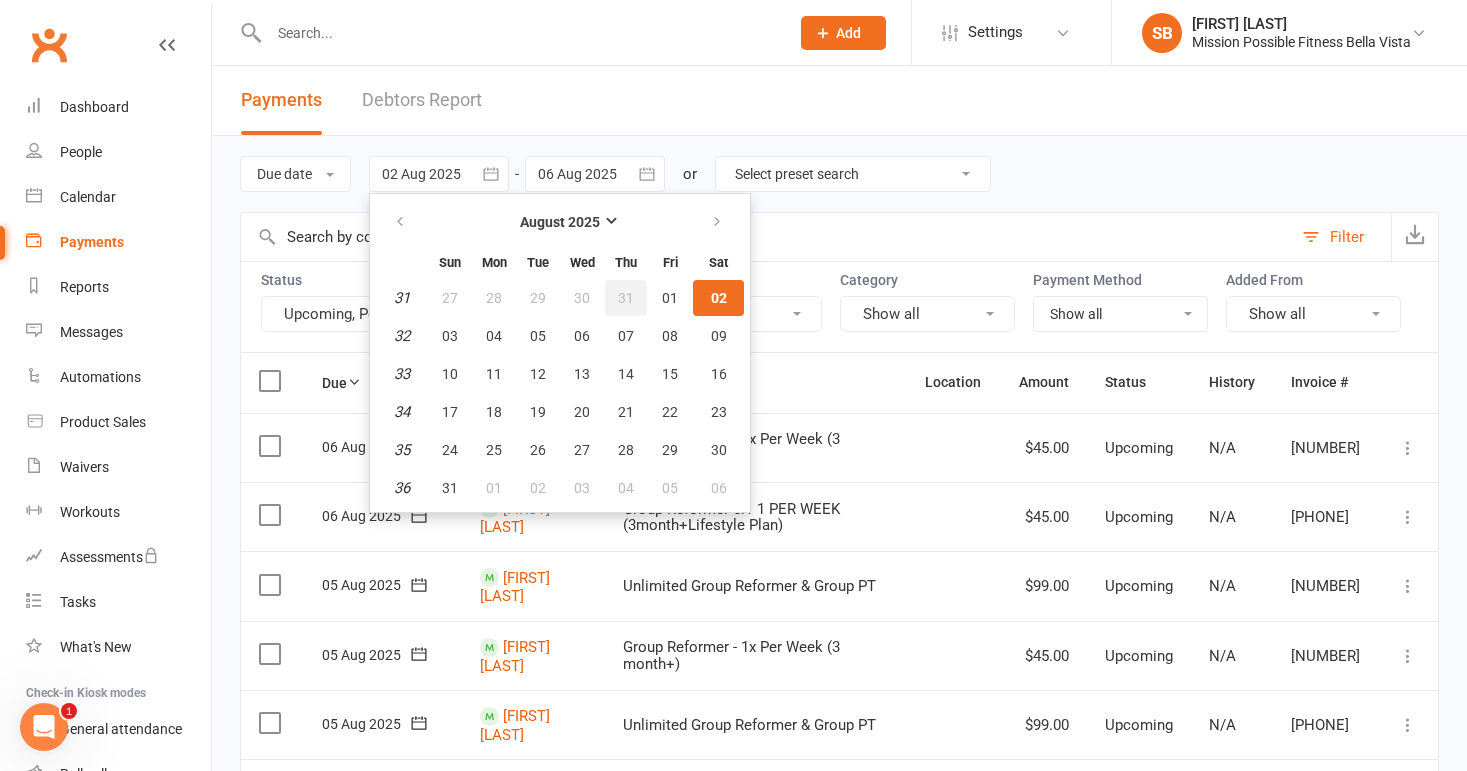 click on "31" at bounding box center [626, 298] 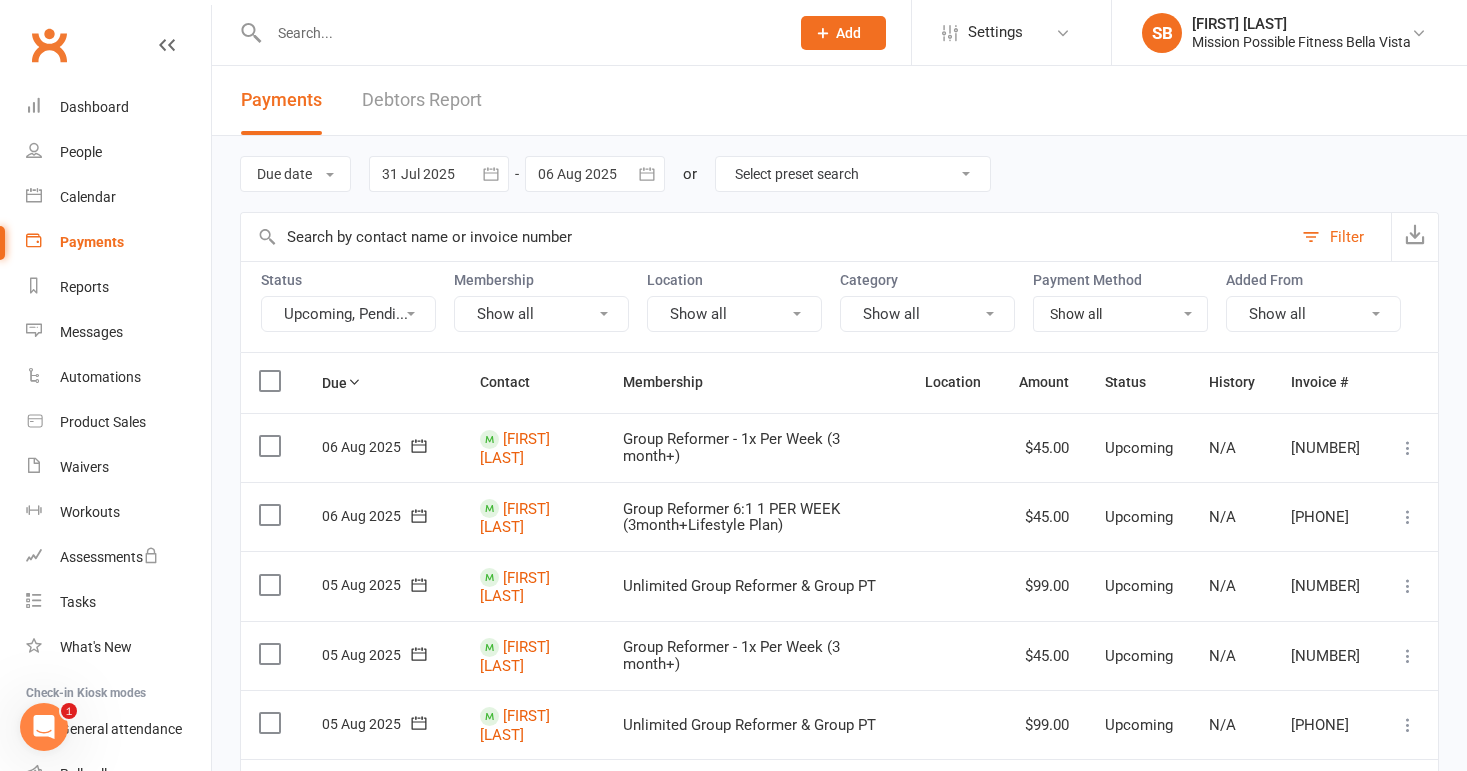 scroll, scrollTop: 0, scrollLeft: 0, axis: both 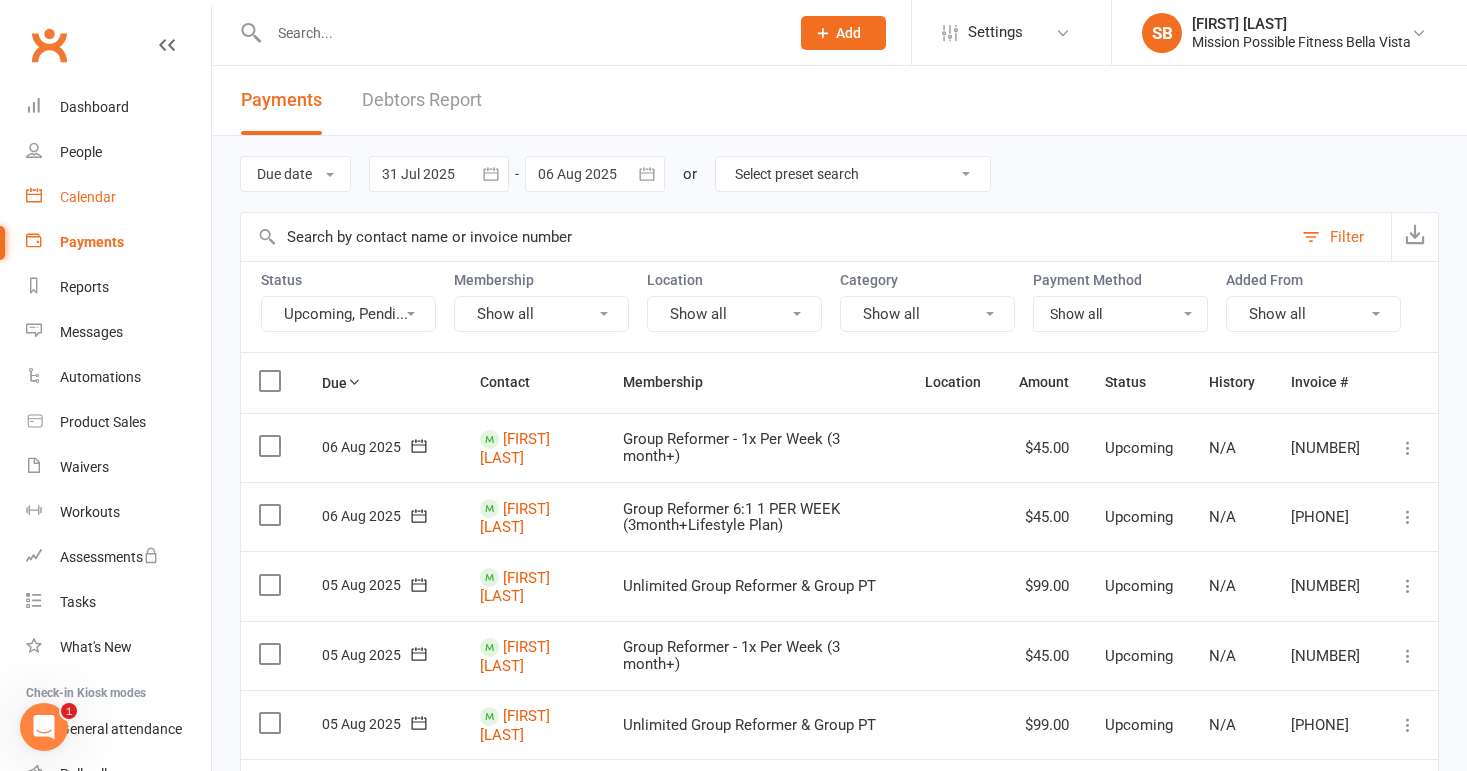 click on "Calendar" at bounding box center [88, 197] 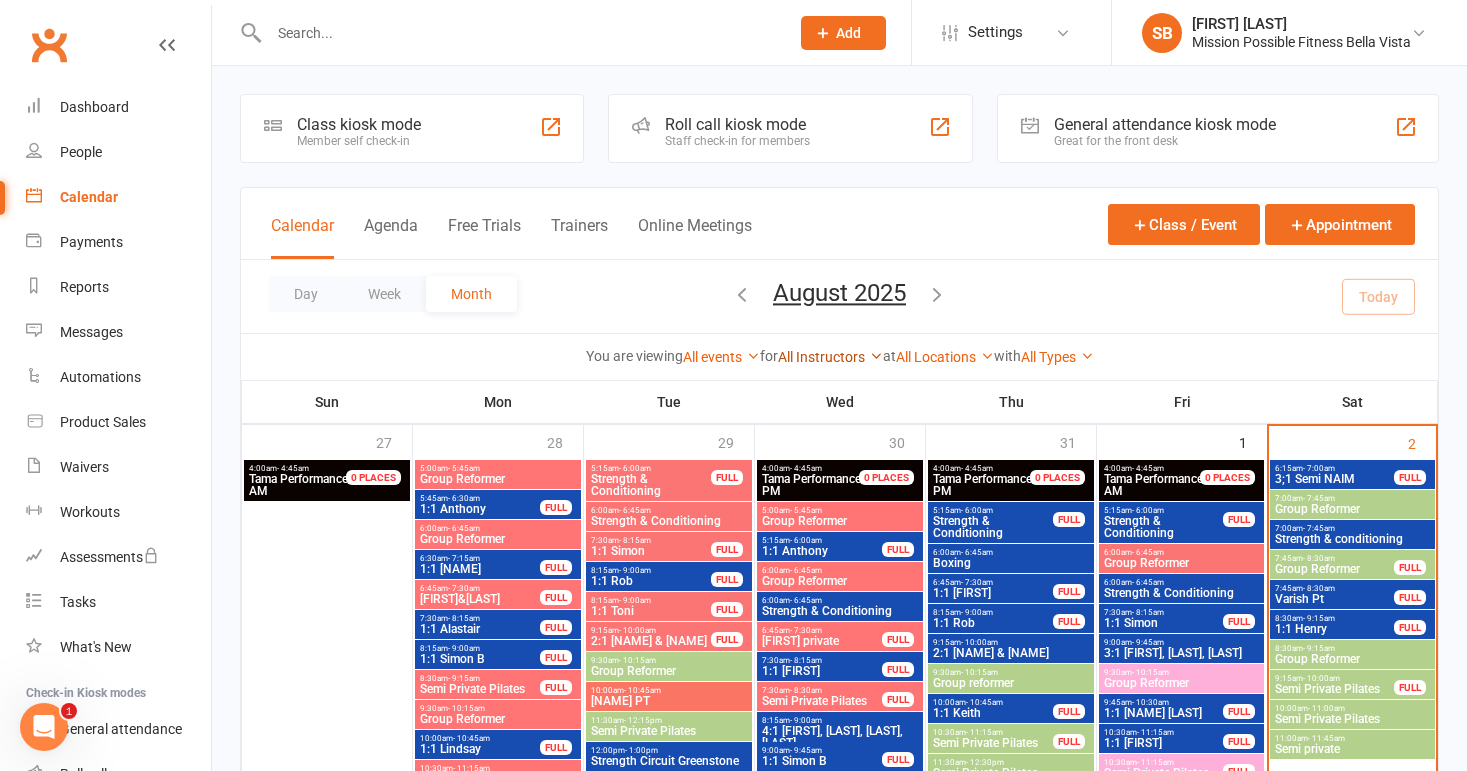 click on "All Instructors" at bounding box center (830, 357) 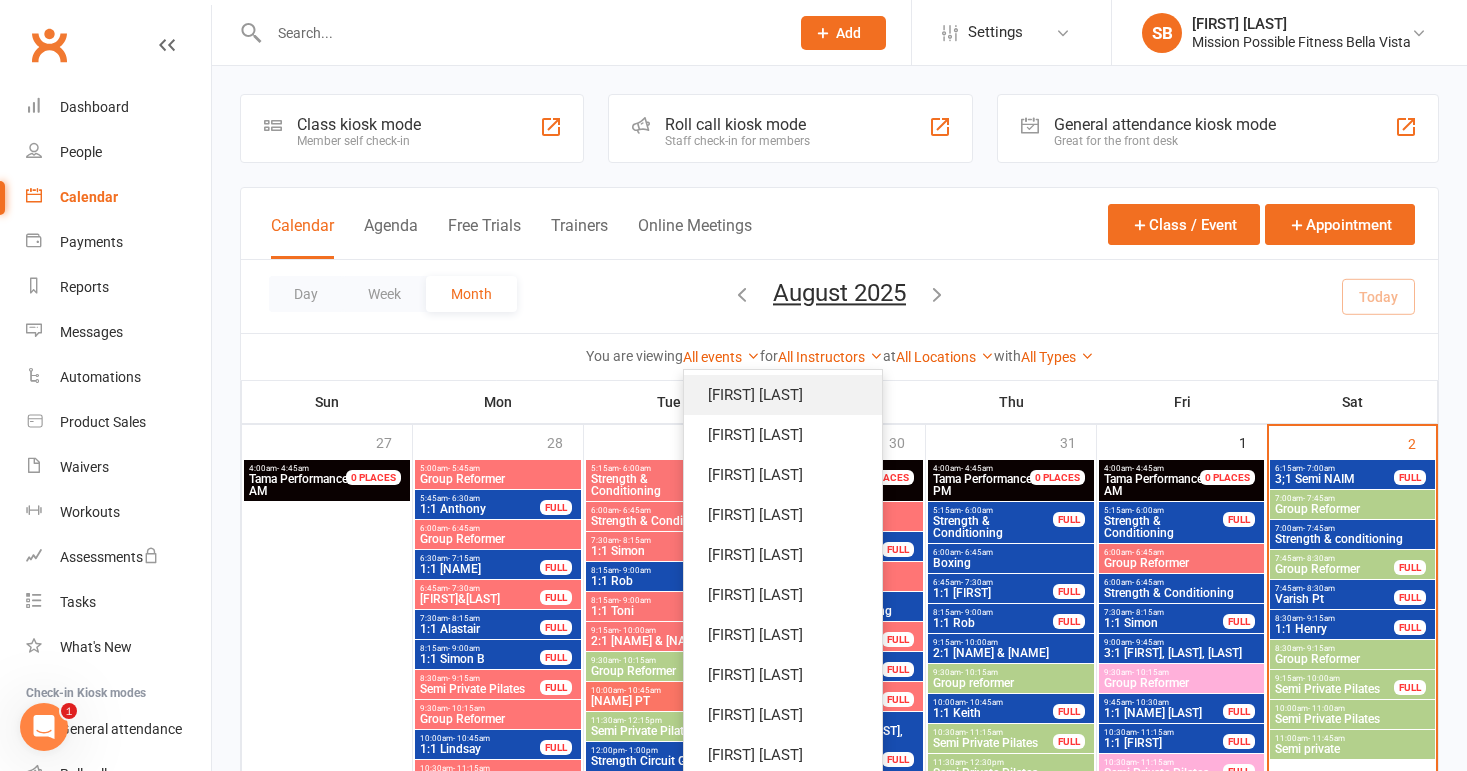 click on "[FIRST] [LAST]" at bounding box center [783, 395] 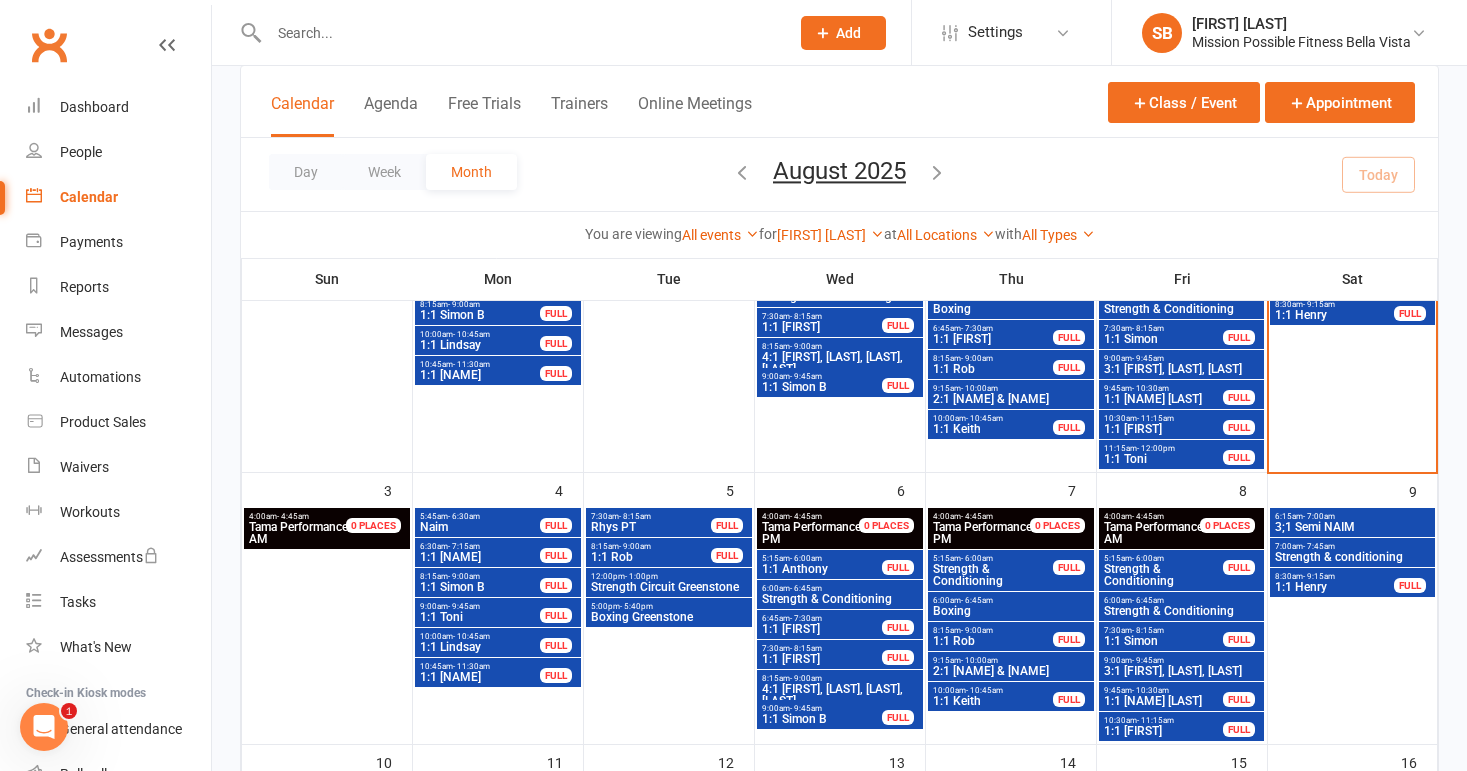 scroll, scrollTop: 251, scrollLeft: 0, axis: vertical 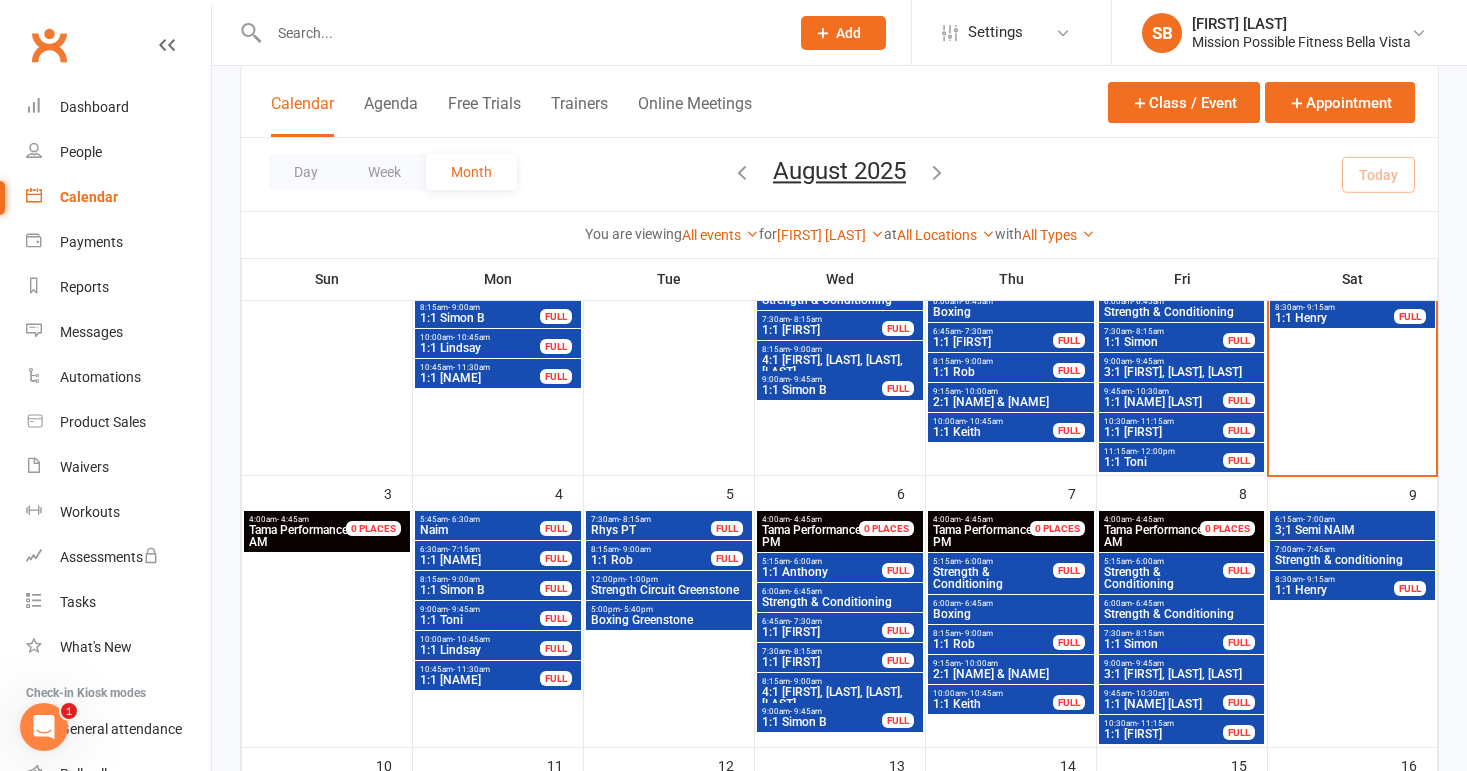 click on "Naim" at bounding box center [480, 530] 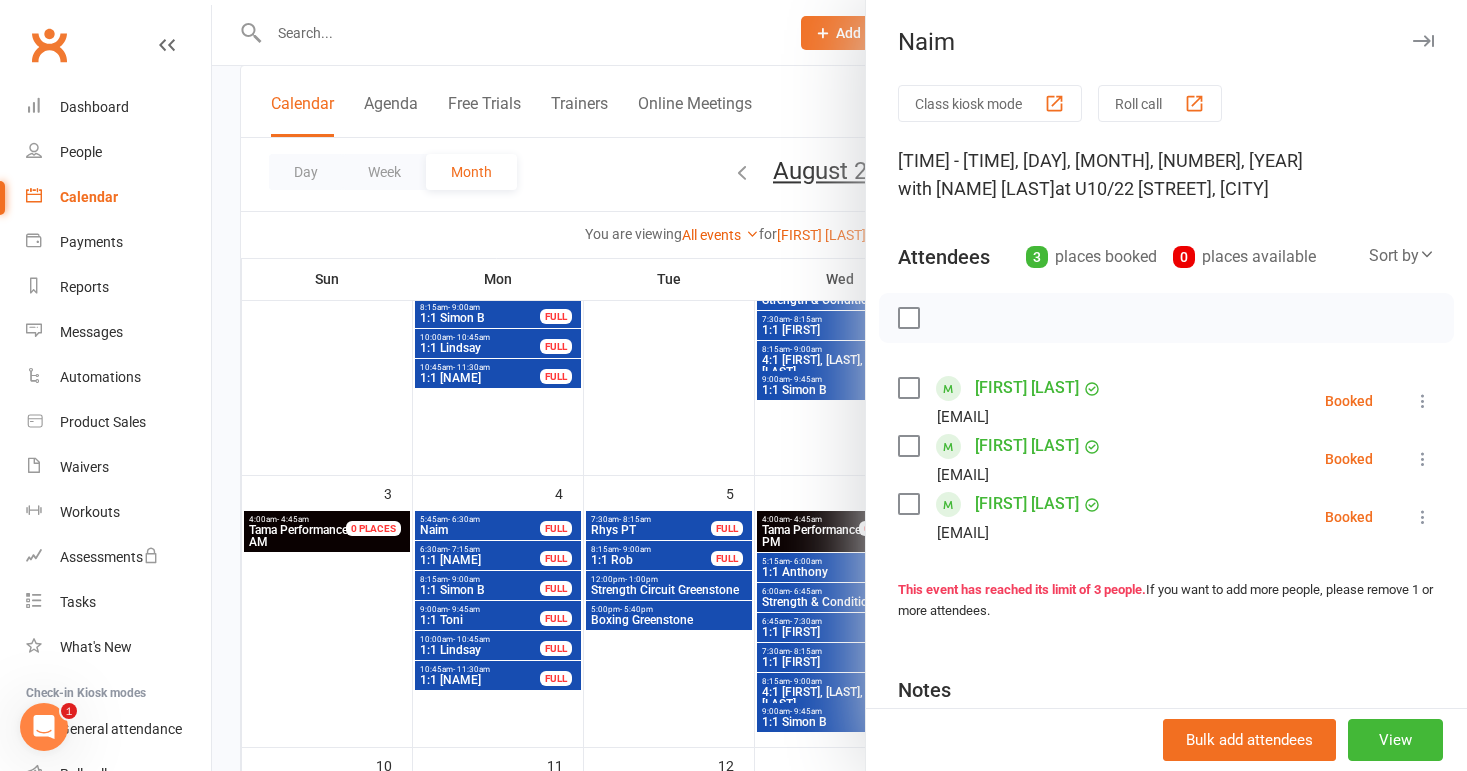 click at bounding box center [839, 385] 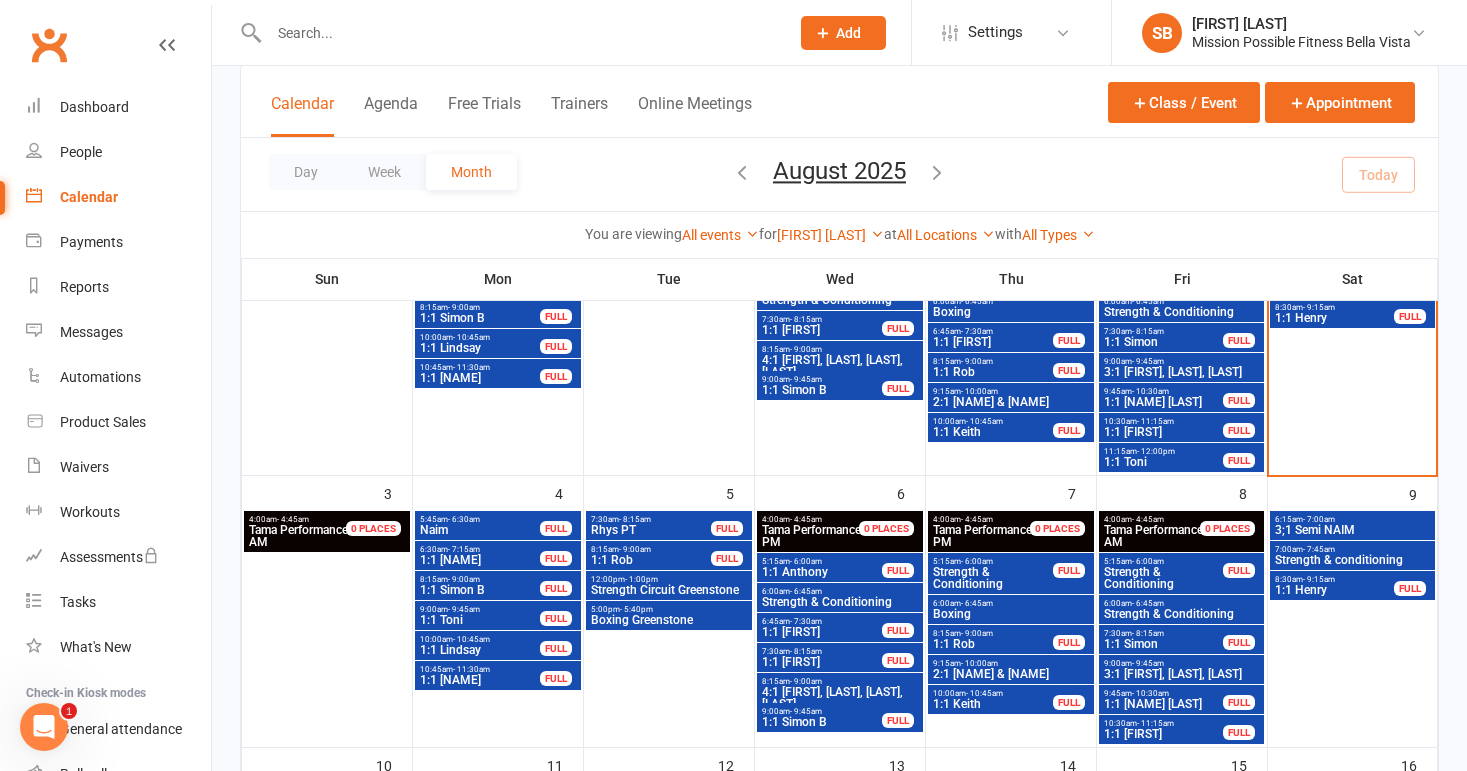 click on "Strength & Conditioning" at bounding box center (840, 602) 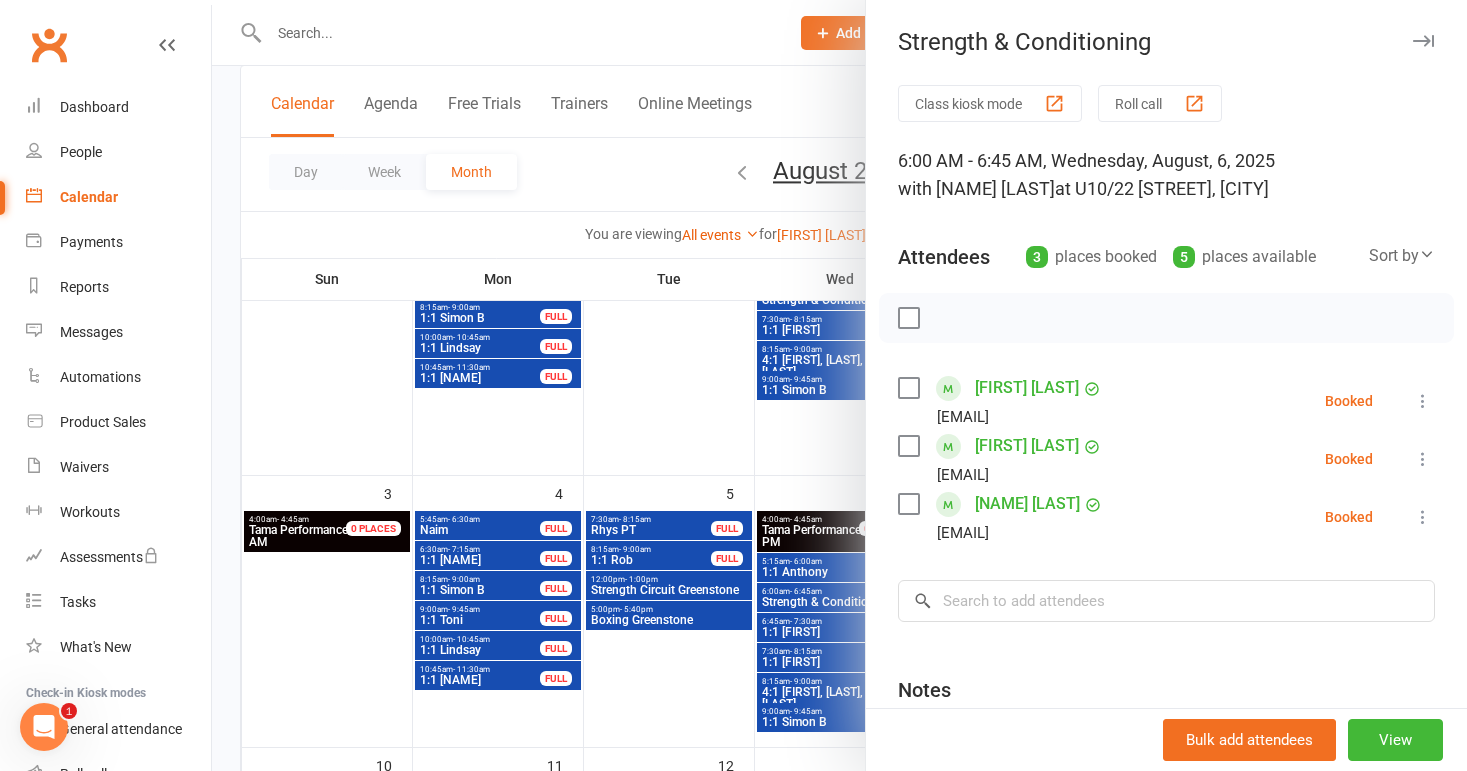 click at bounding box center [839, 385] 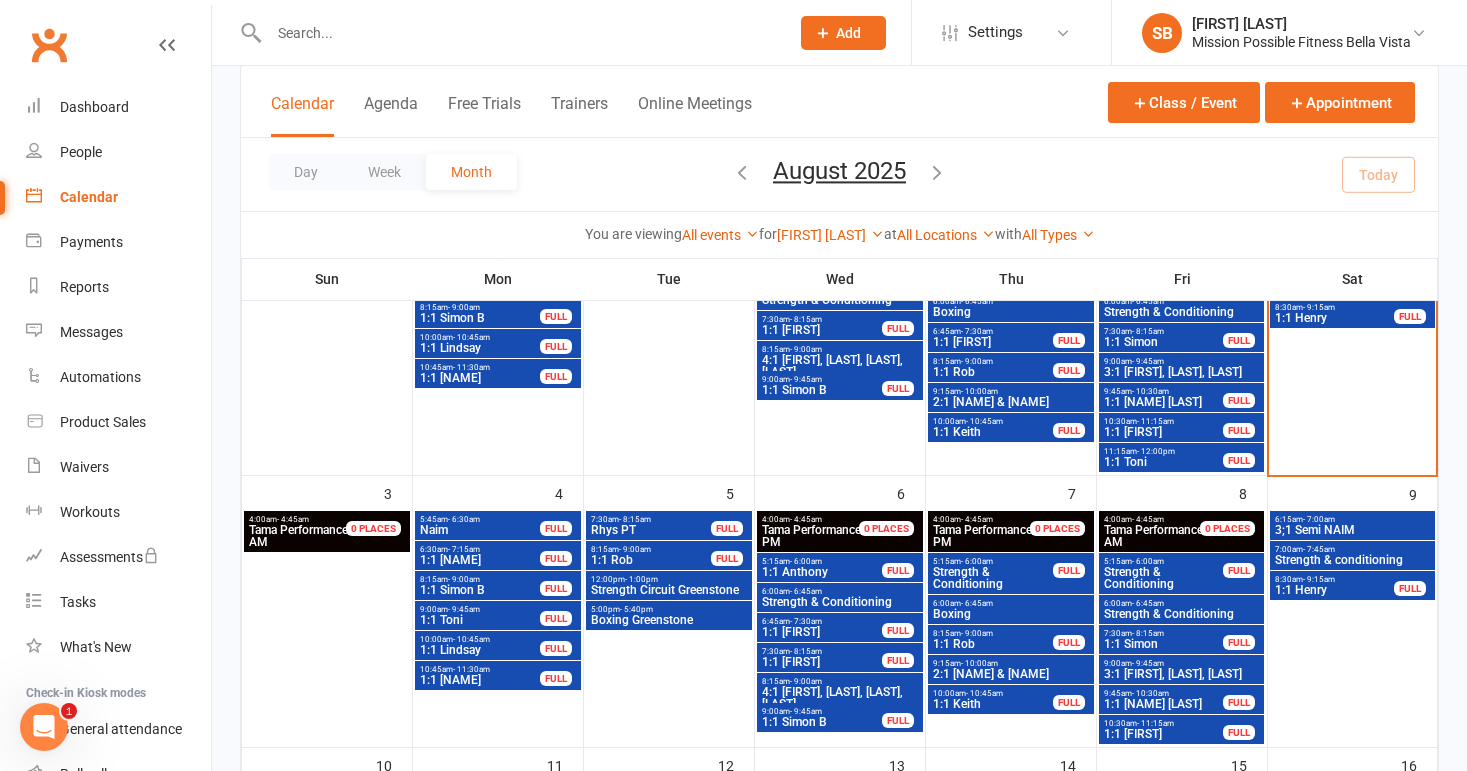 click on "4:1 [FIRST], [LAST], [LAST], [LAST]" at bounding box center [840, 698] 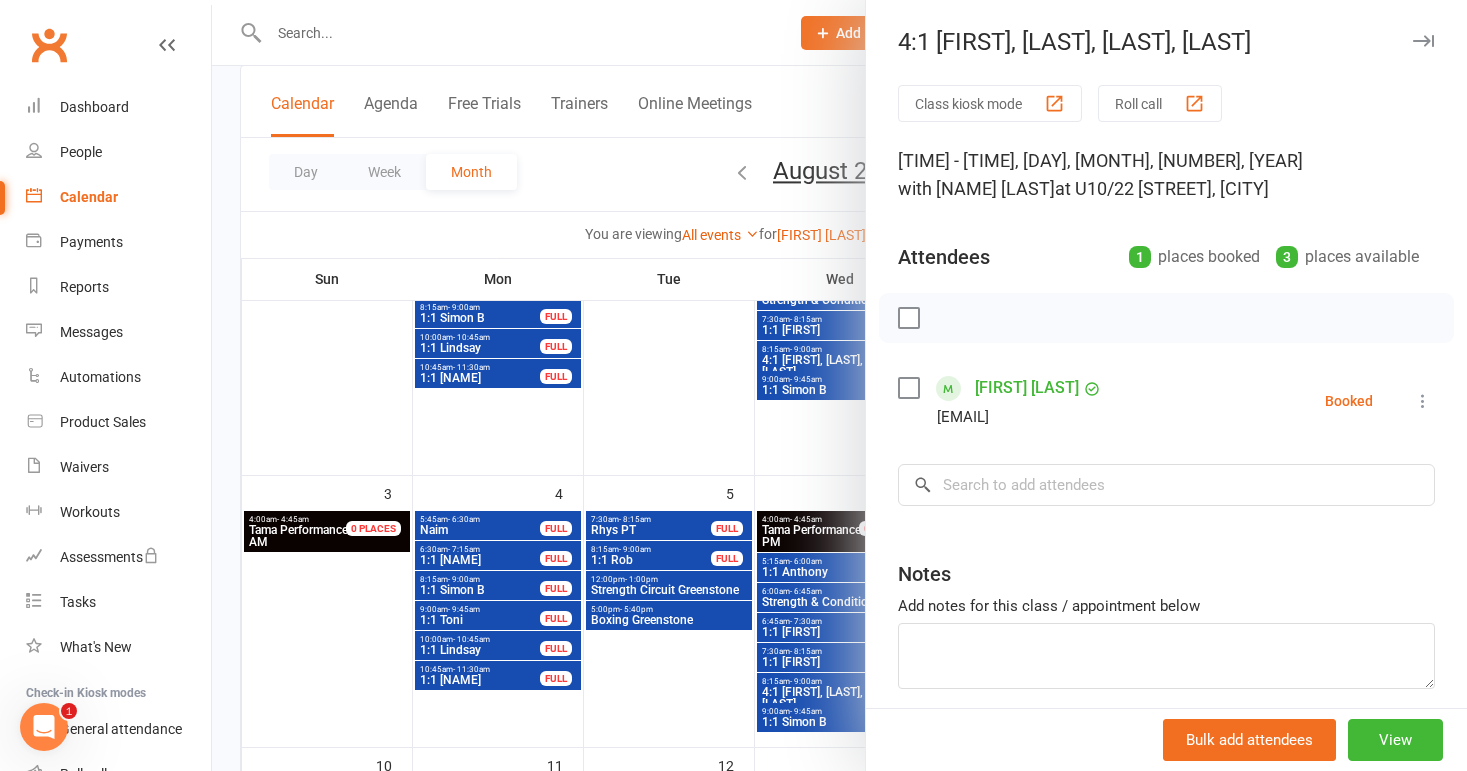 click at bounding box center (839, 385) 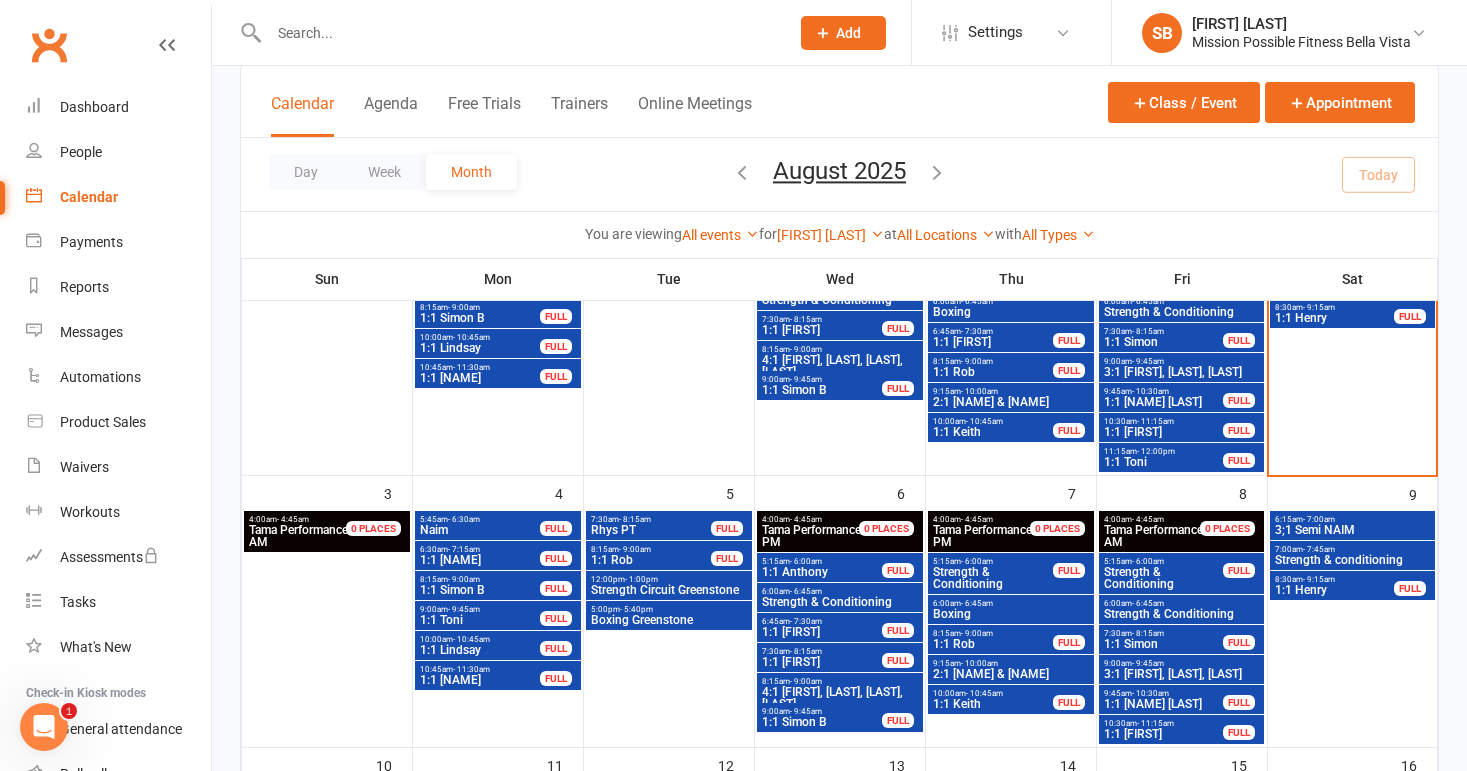click on "Boxing" at bounding box center (1011, 614) 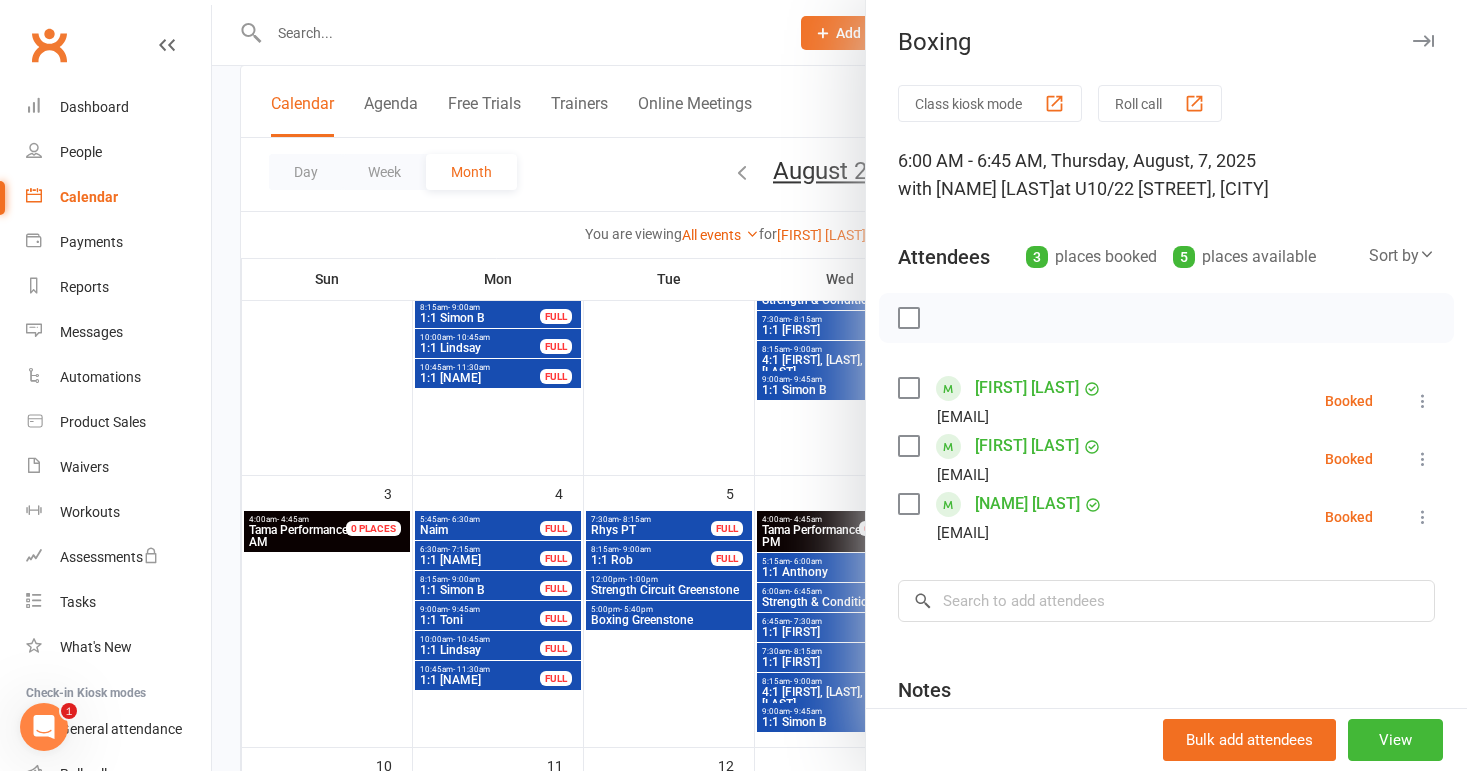 click at bounding box center [839, 385] 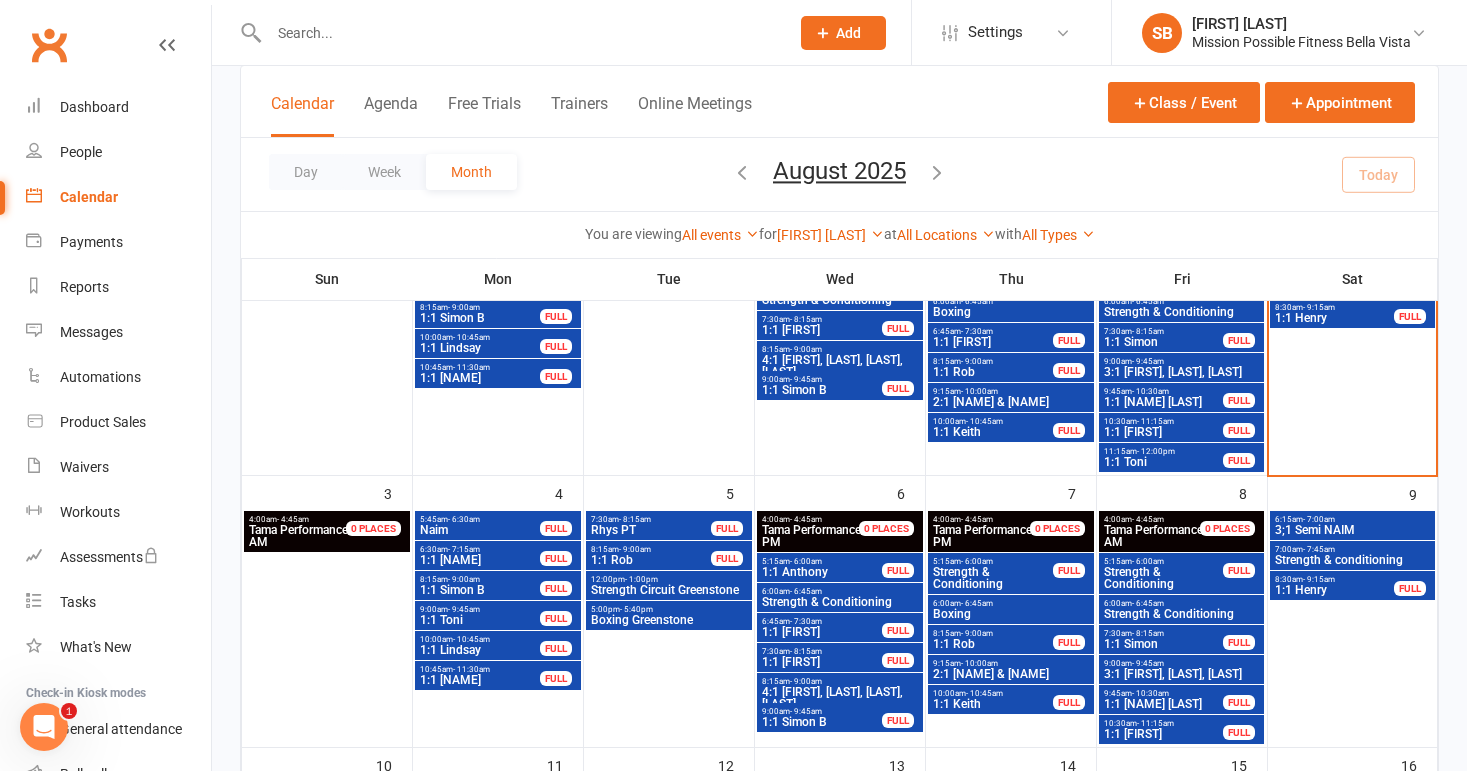 click on "2:1 [NAME] & [NAME]" at bounding box center (1011, 674) 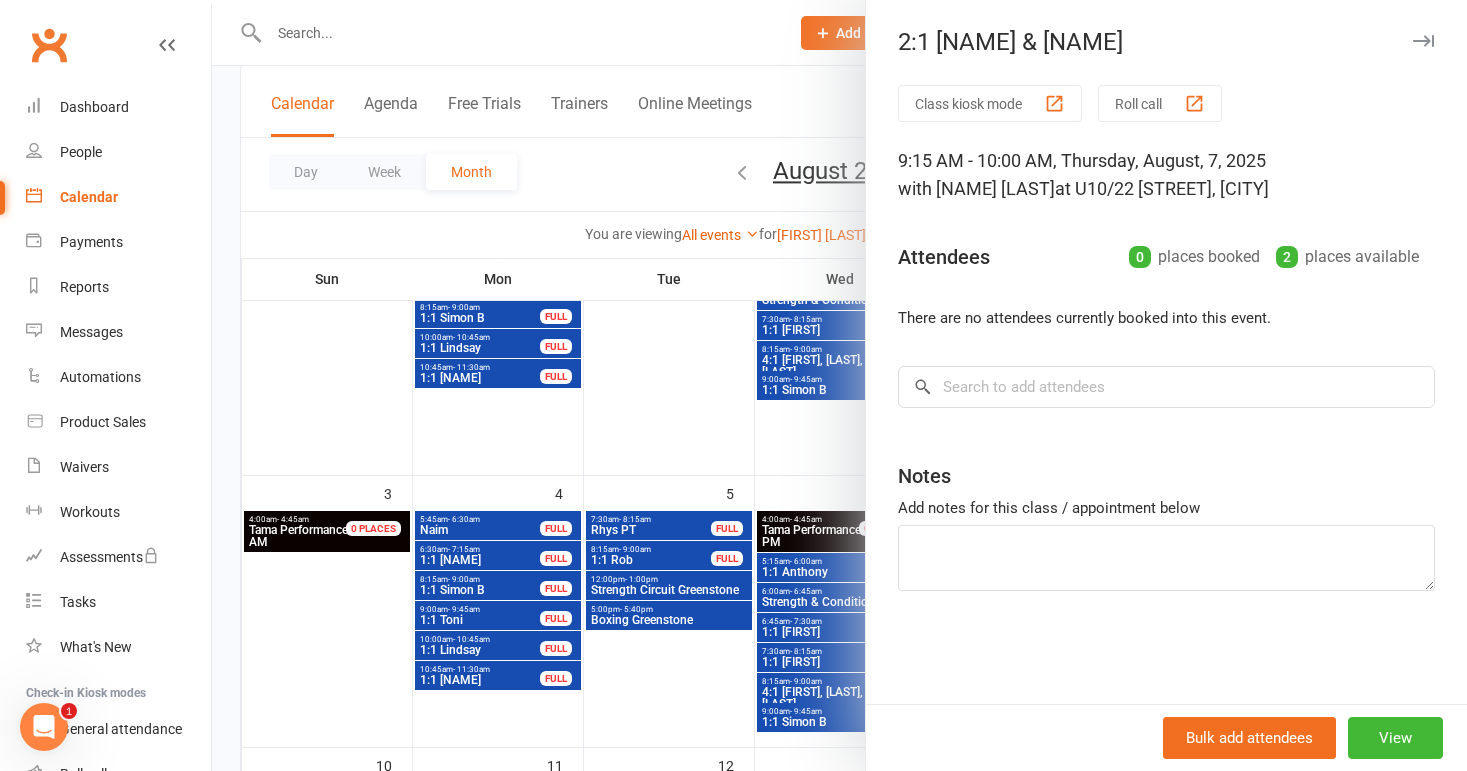 click at bounding box center (839, 385) 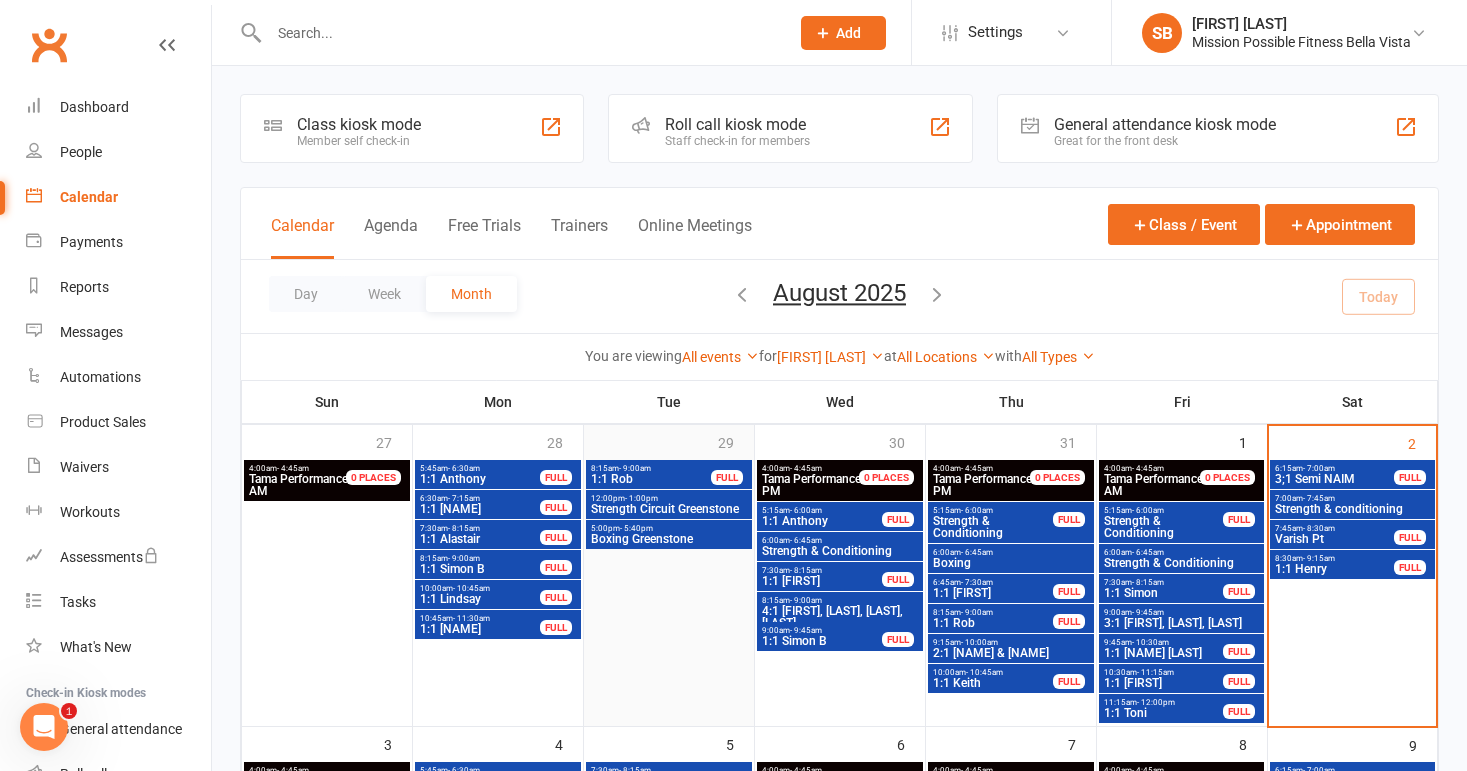 scroll, scrollTop: 0, scrollLeft: 0, axis: both 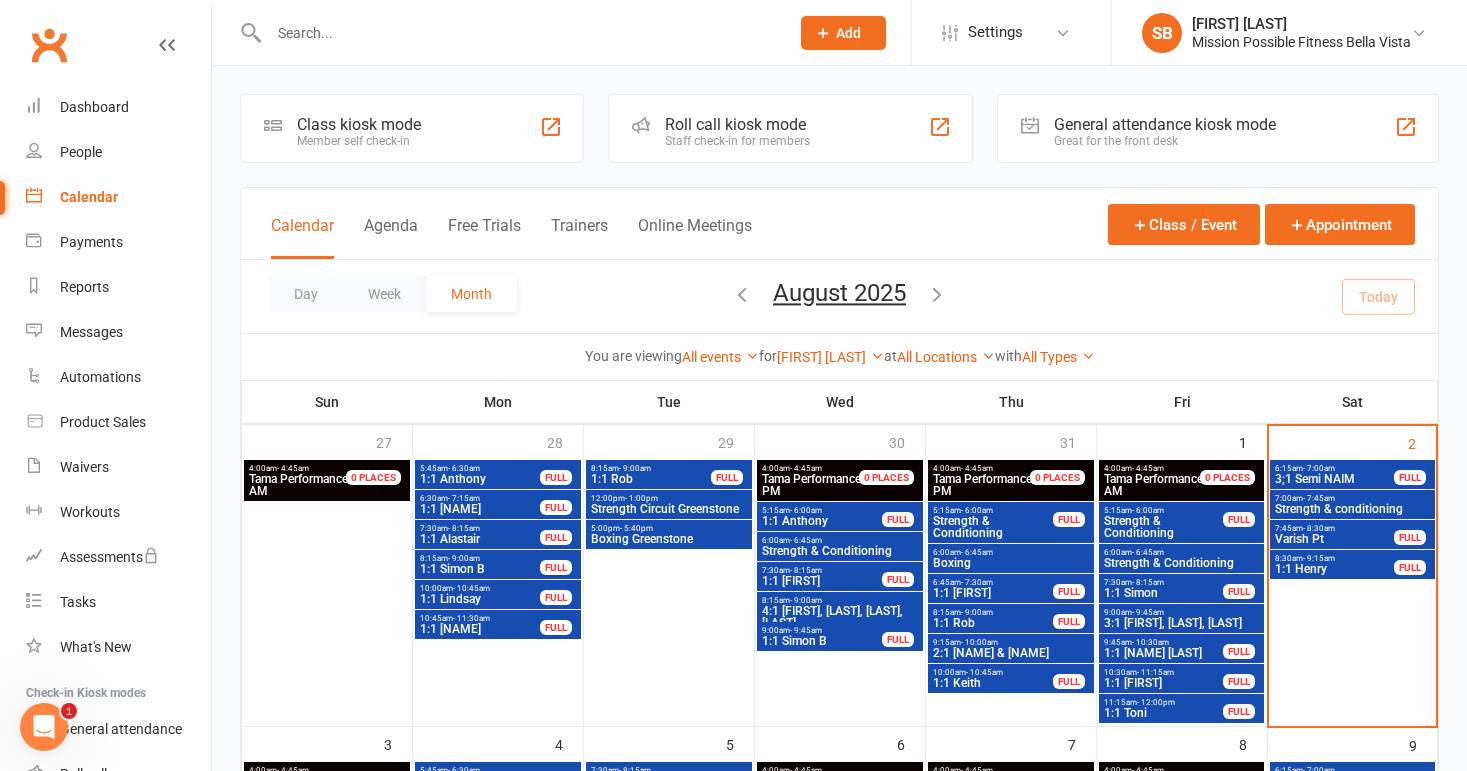 click on "4:1 [FIRST], [LAST], [LAST], [LAST]" at bounding box center [840, 617] 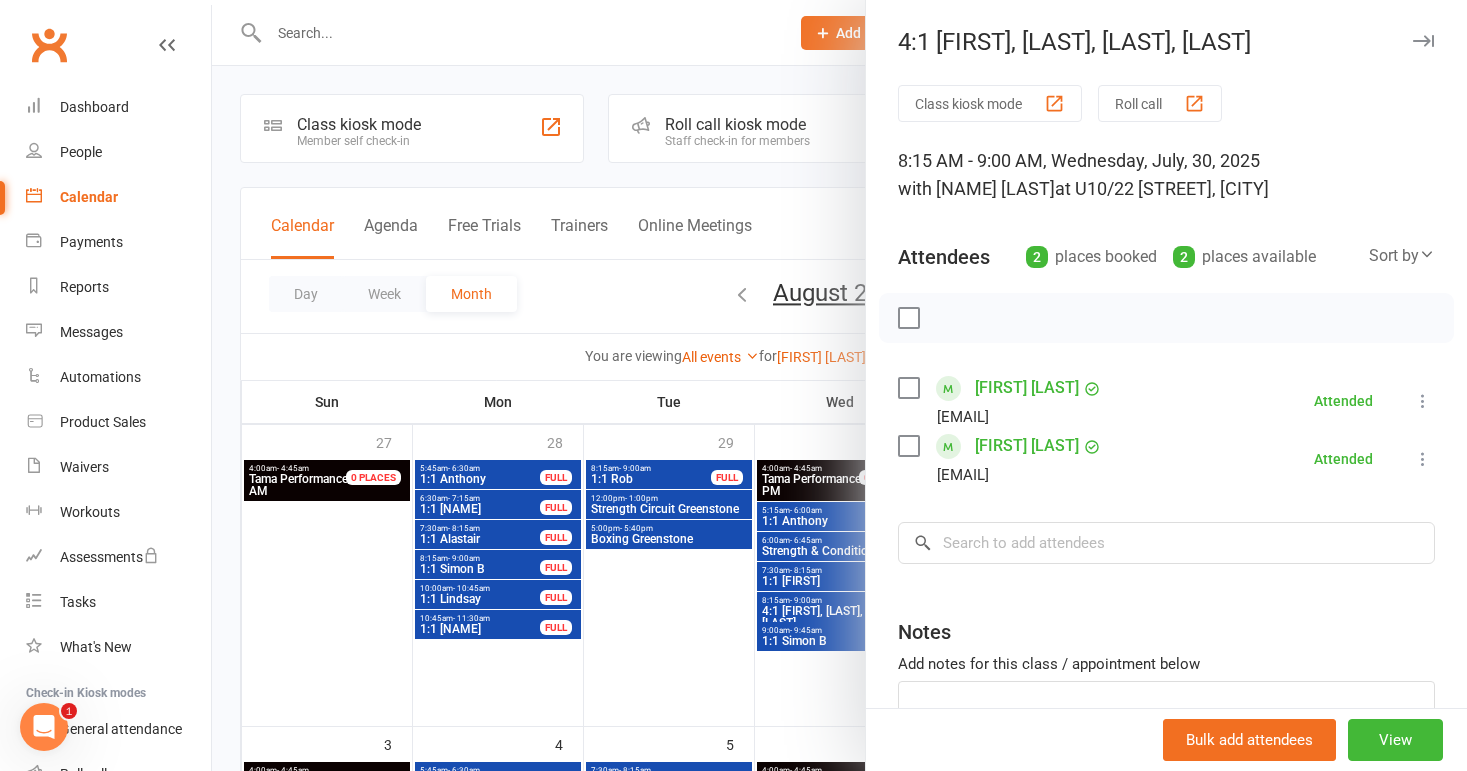 click on "[FIRST] [LAST]" at bounding box center [1027, 388] 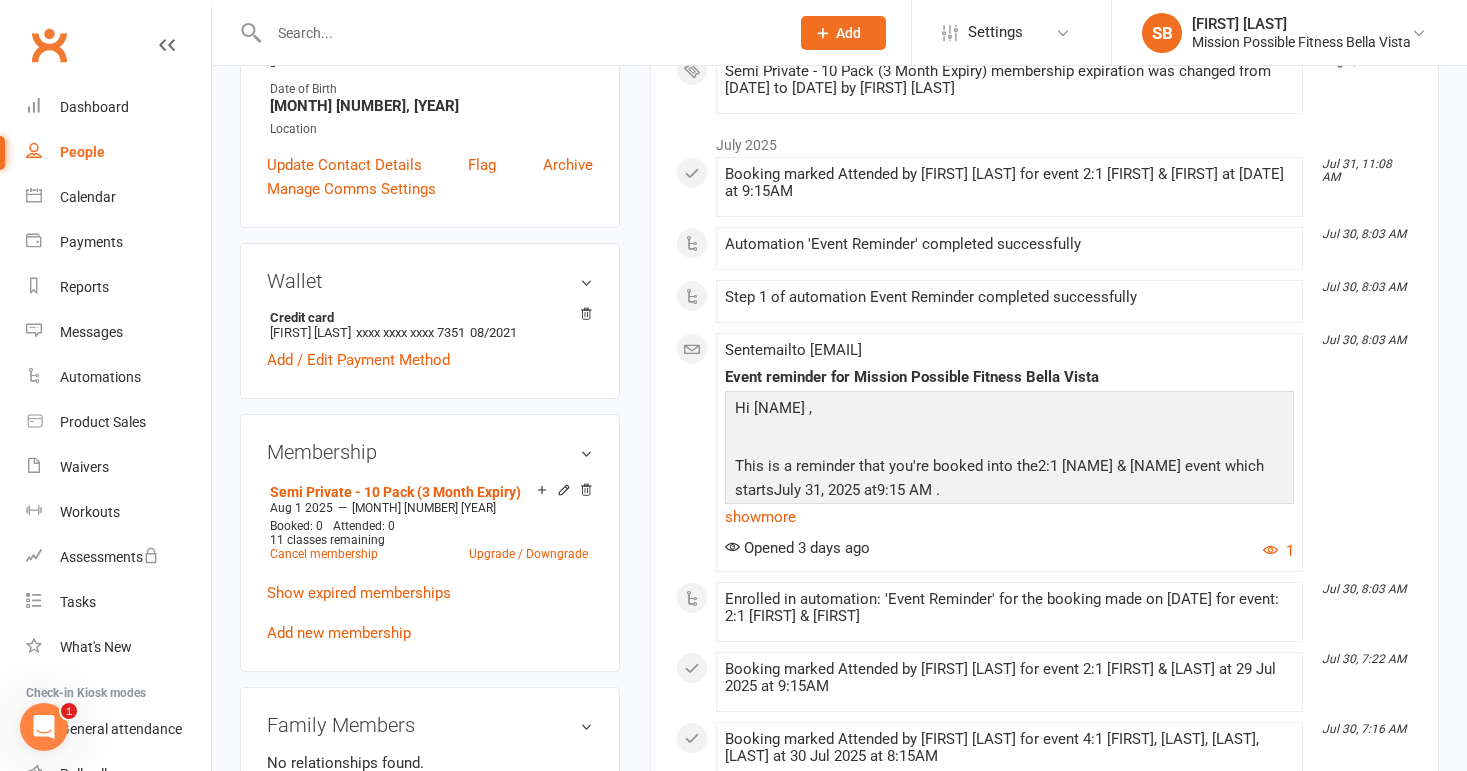 scroll, scrollTop: 454, scrollLeft: 0, axis: vertical 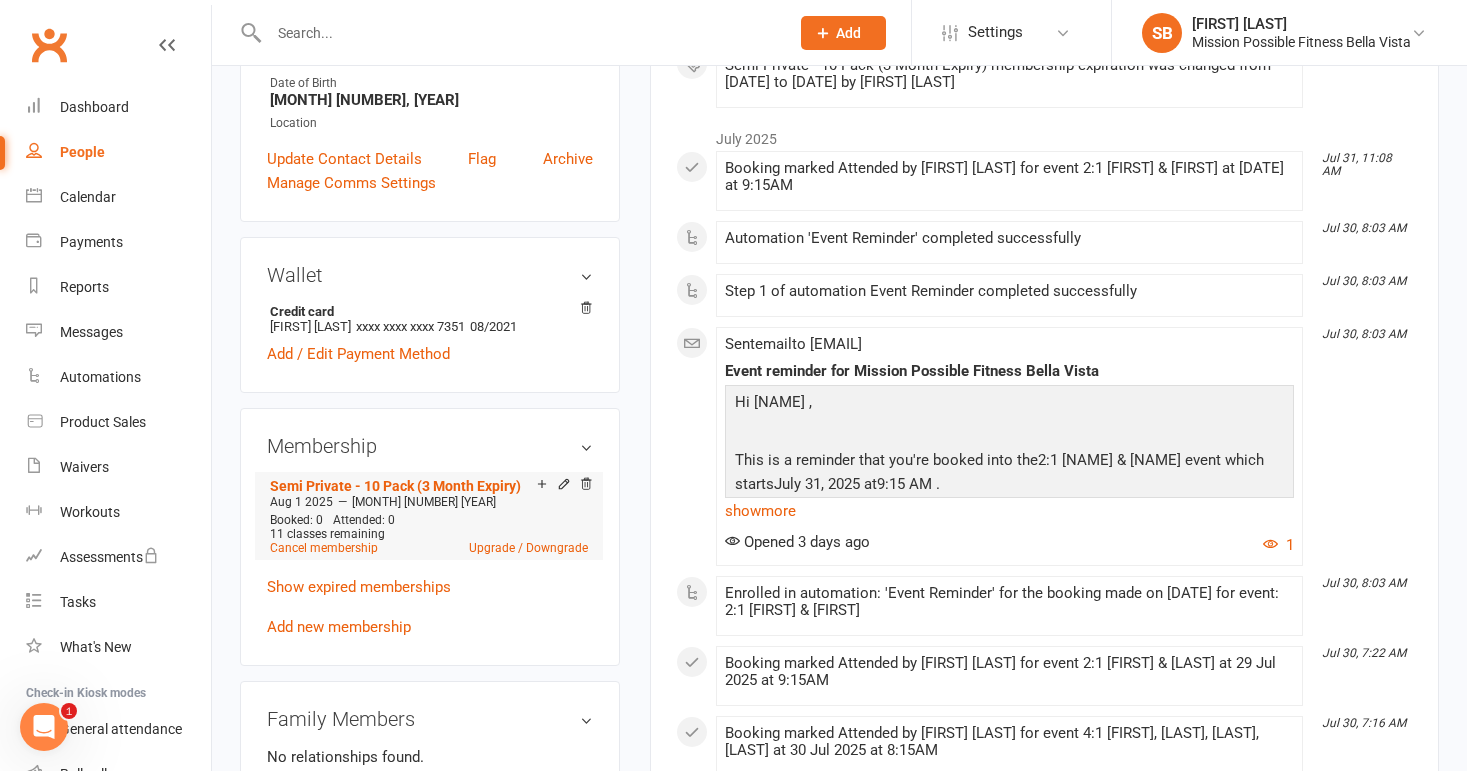 click 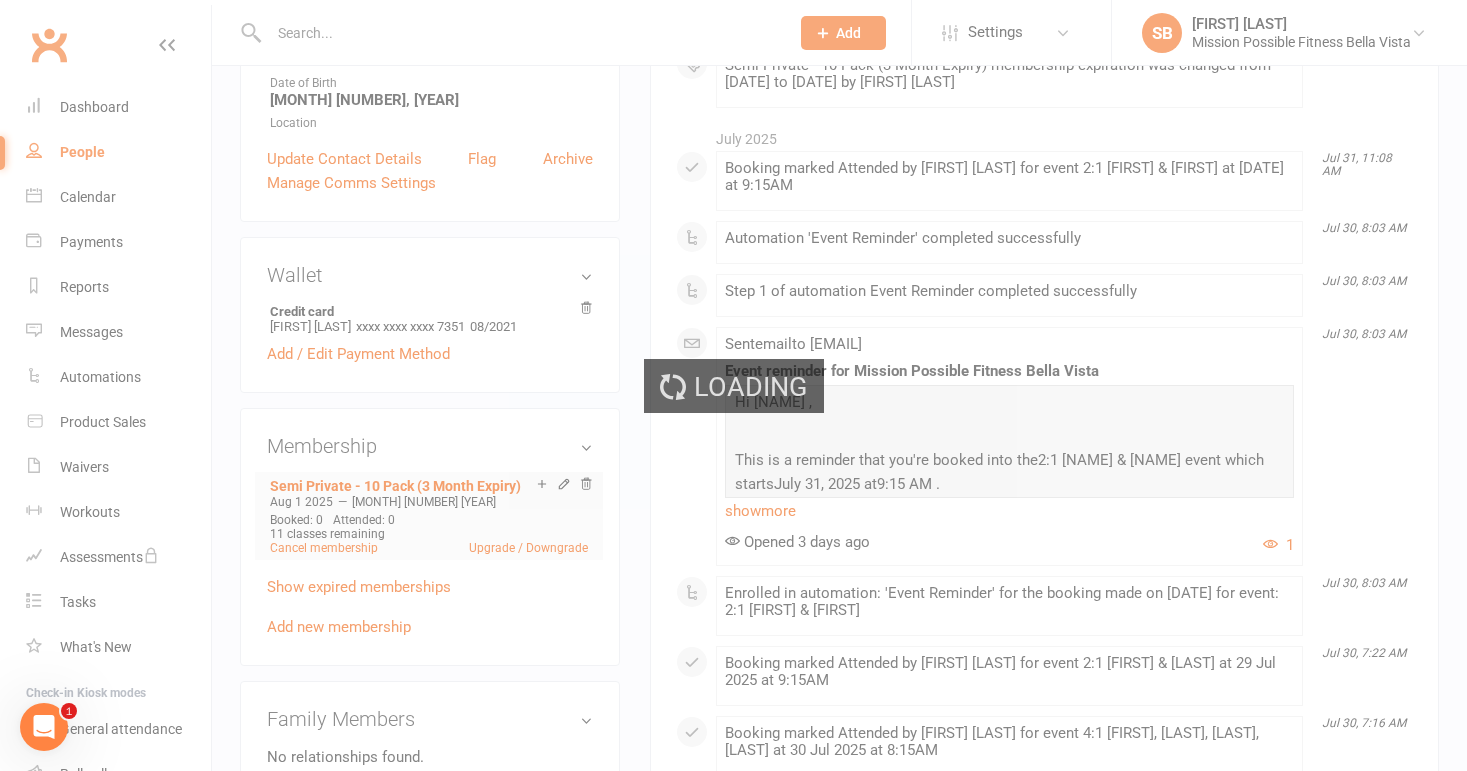 scroll, scrollTop: 0, scrollLeft: 0, axis: both 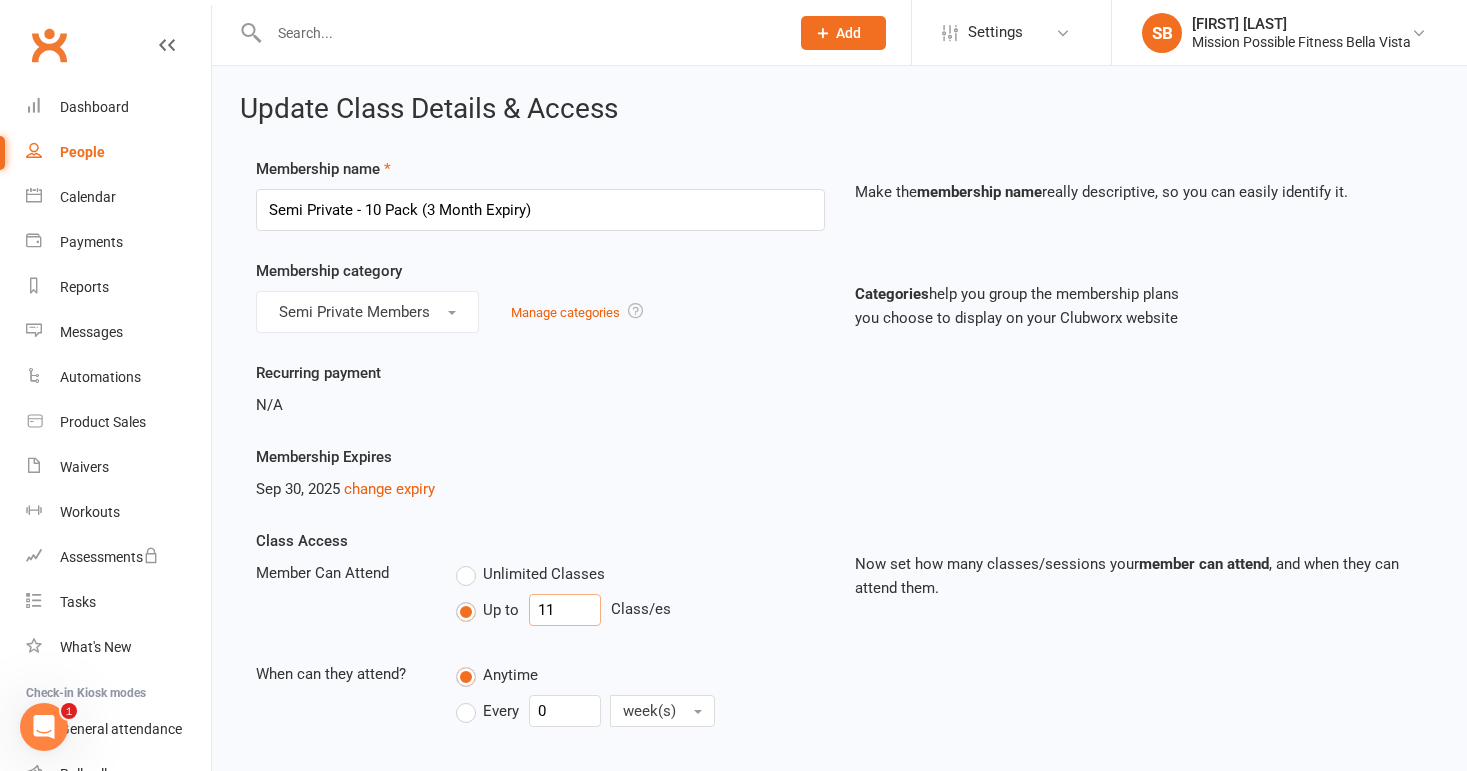 drag, startPoint x: 558, startPoint y: 619, endPoint x: 519, endPoint y: 614, distance: 39.319206 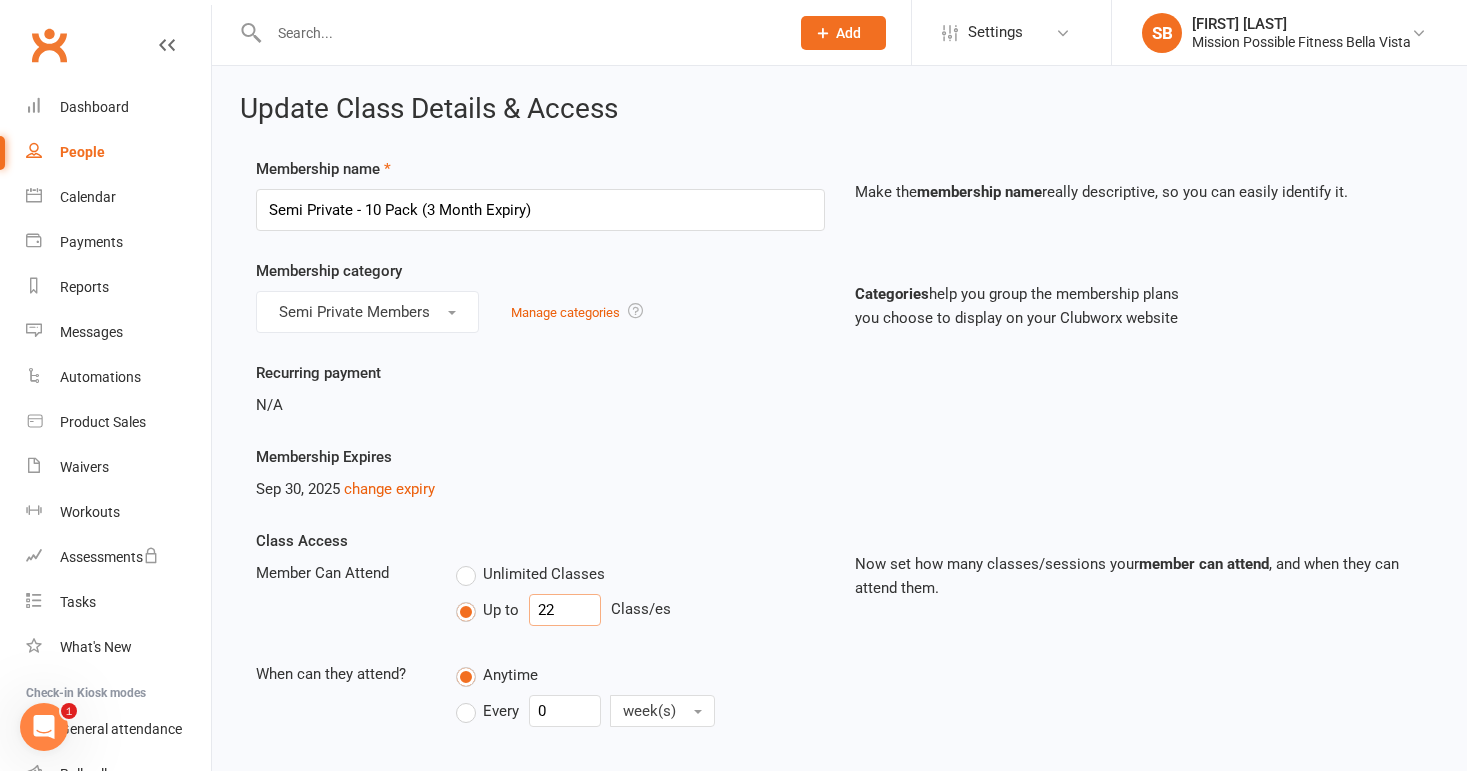 type on "22" 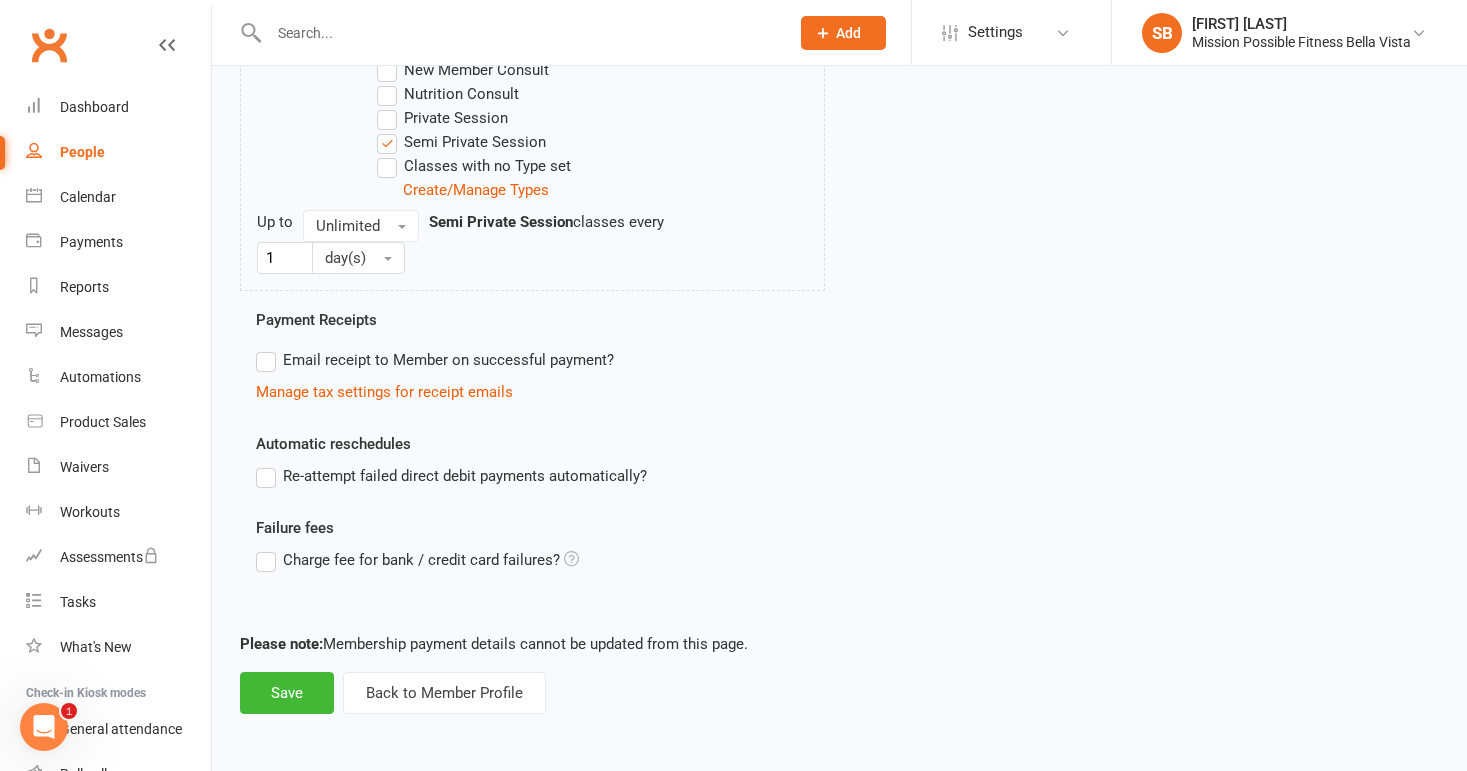 scroll, scrollTop: 878, scrollLeft: 0, axis: vertical 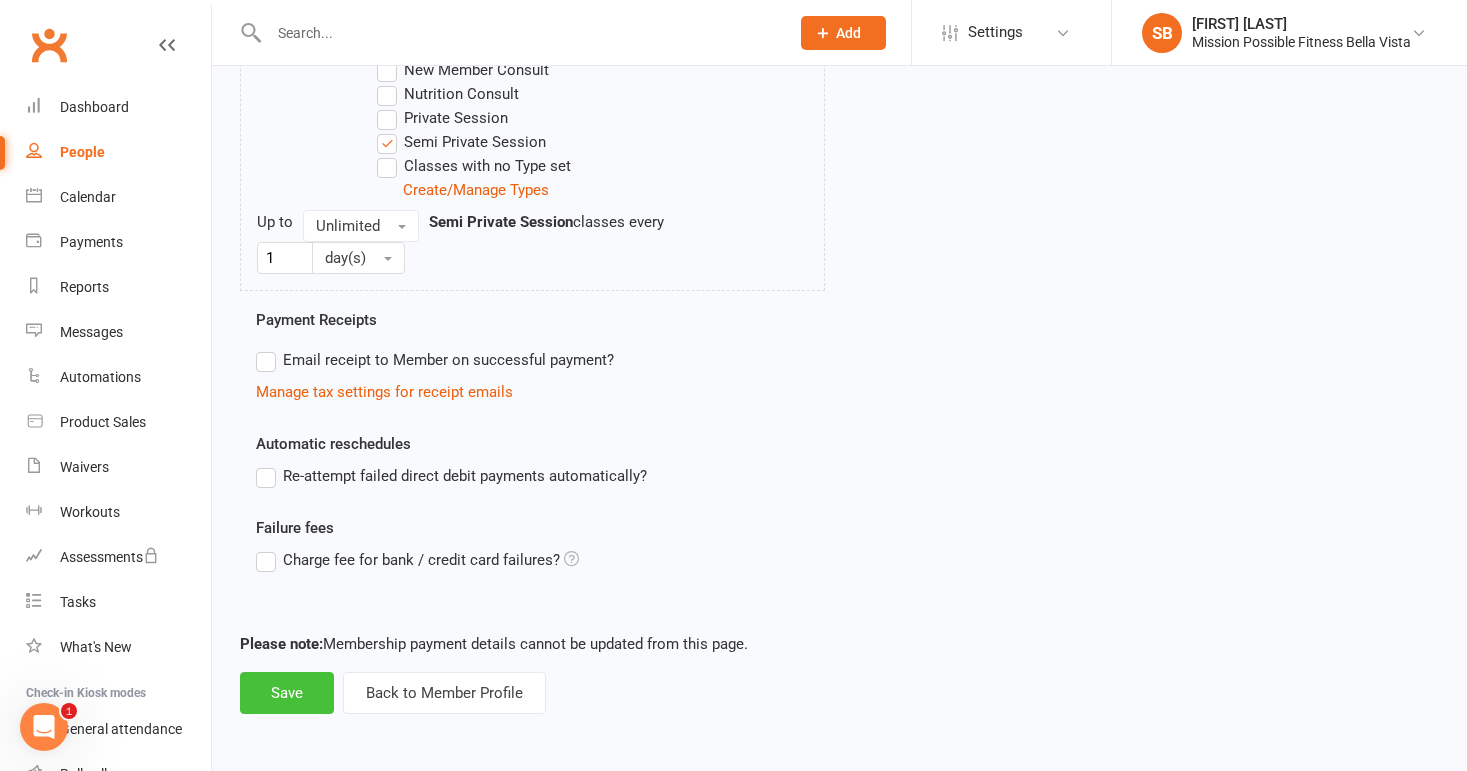 click on "Save" at bounding box center (287, 693) 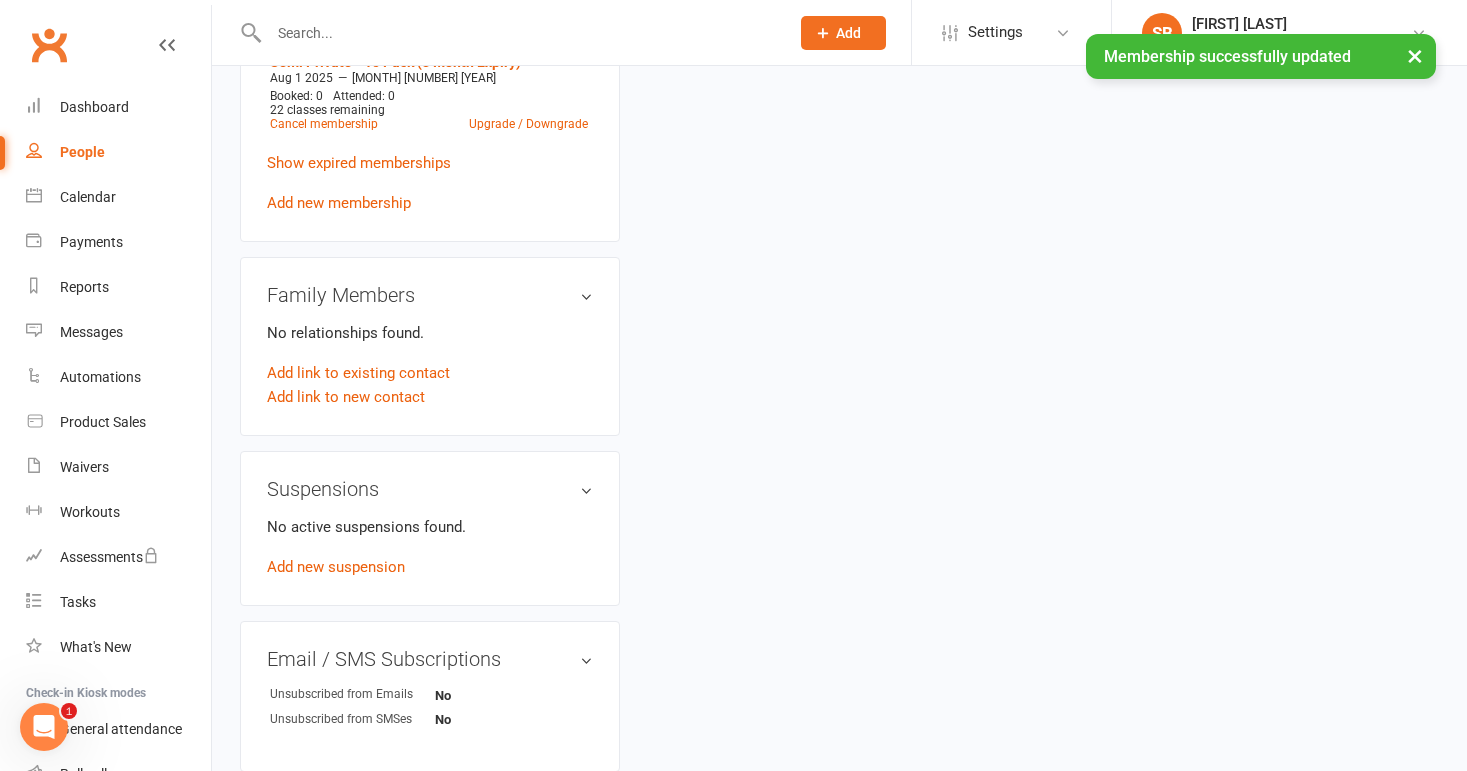 scroll, scrollTop: 0, scrollLeft: 0, axis: both 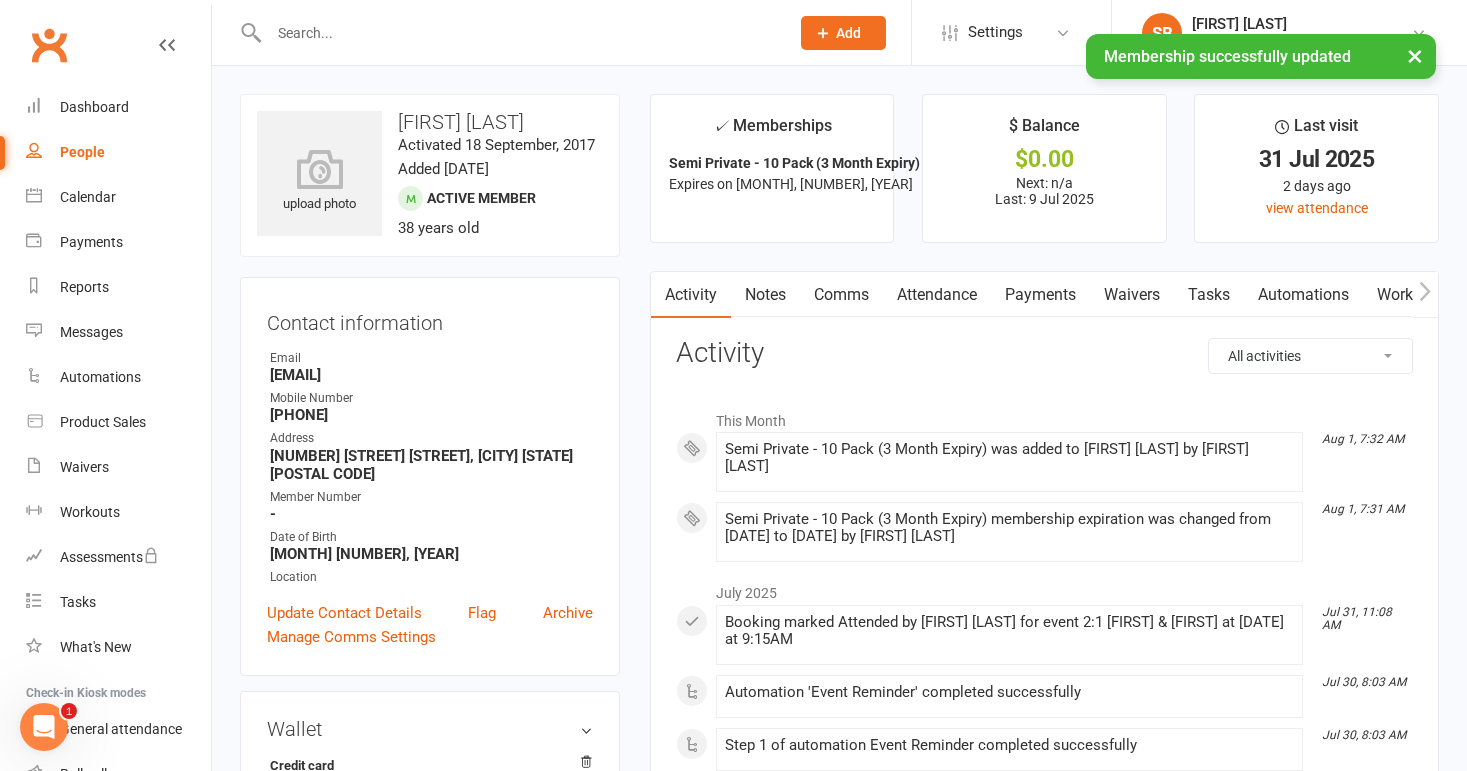 click on "People" at bounding box center (82, 152) 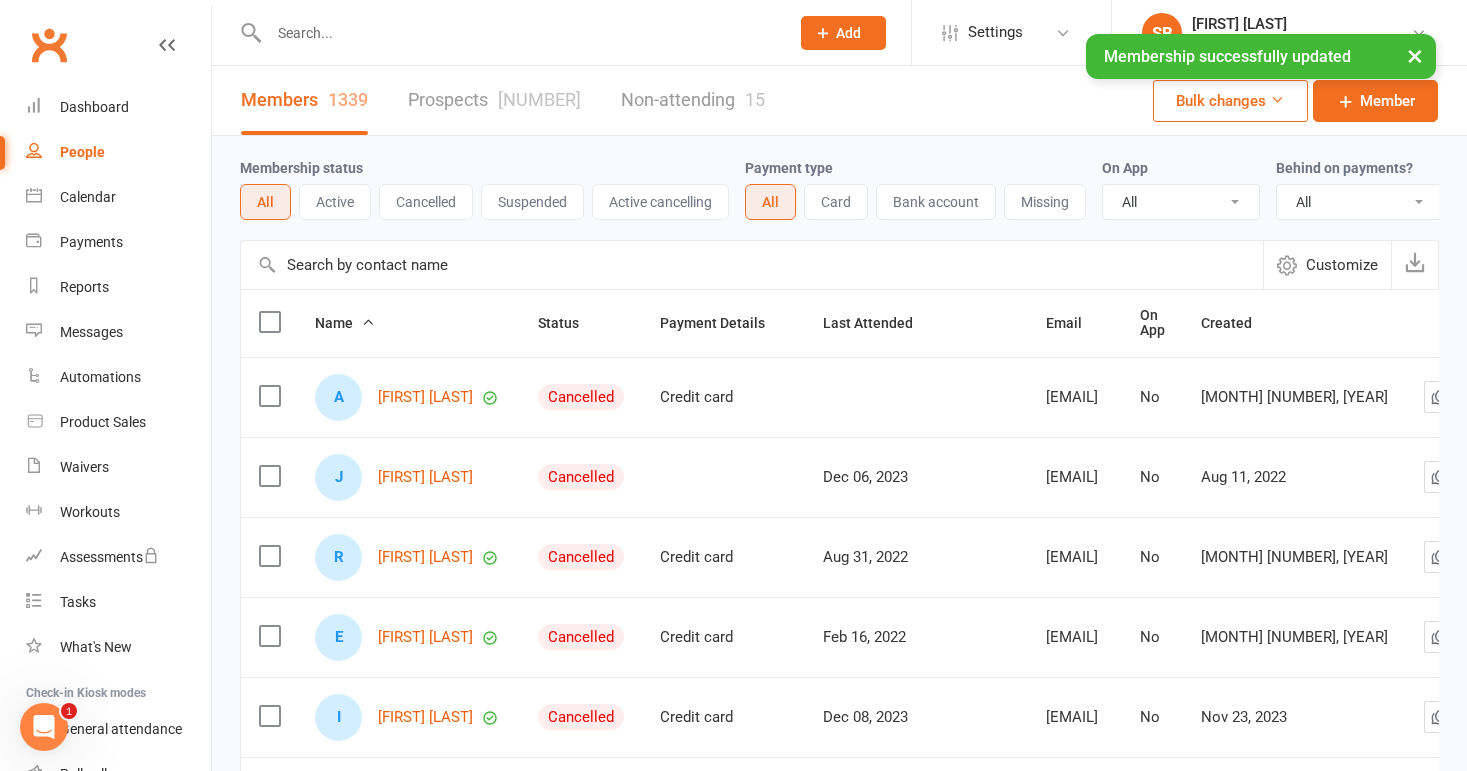 click at bounding box center [752, 265] 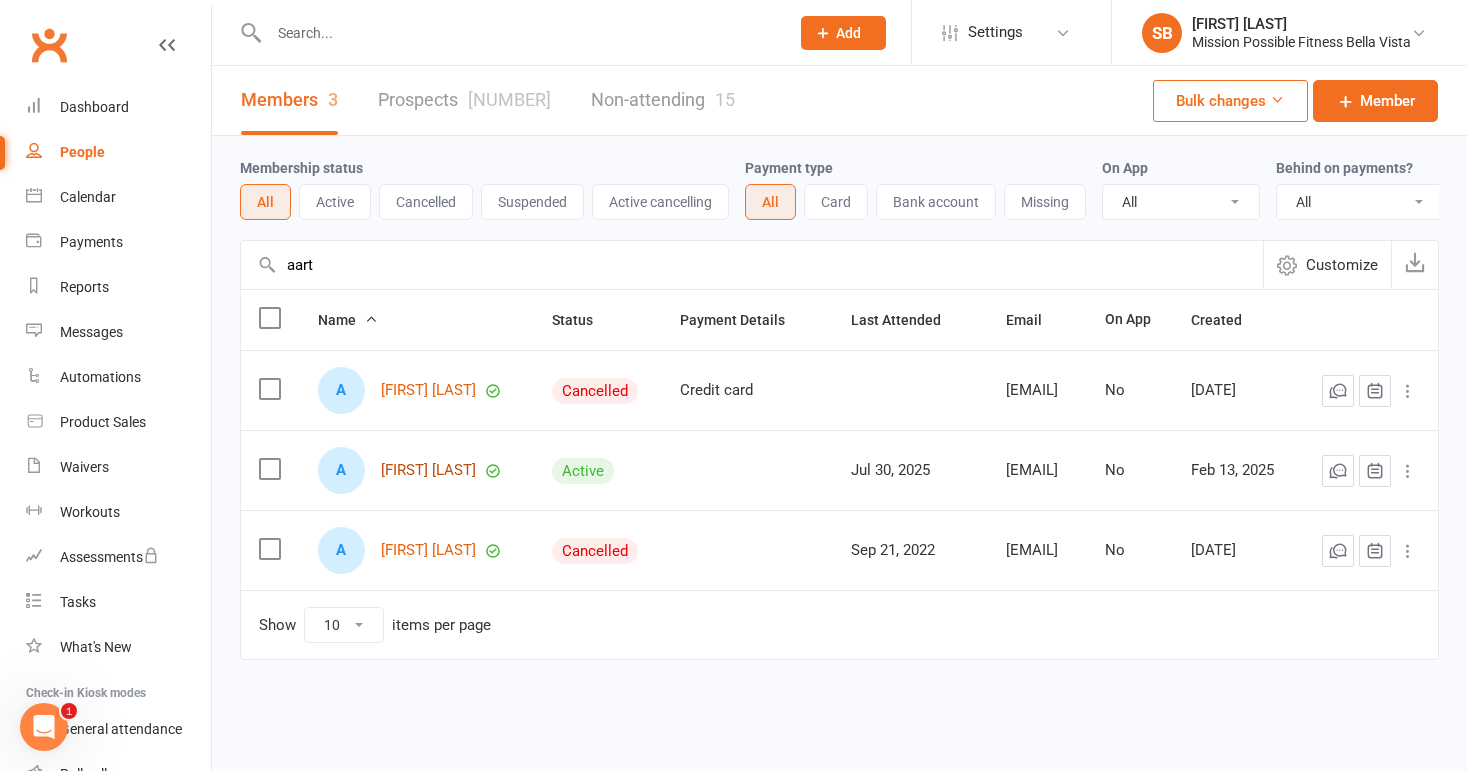 type on "aart" 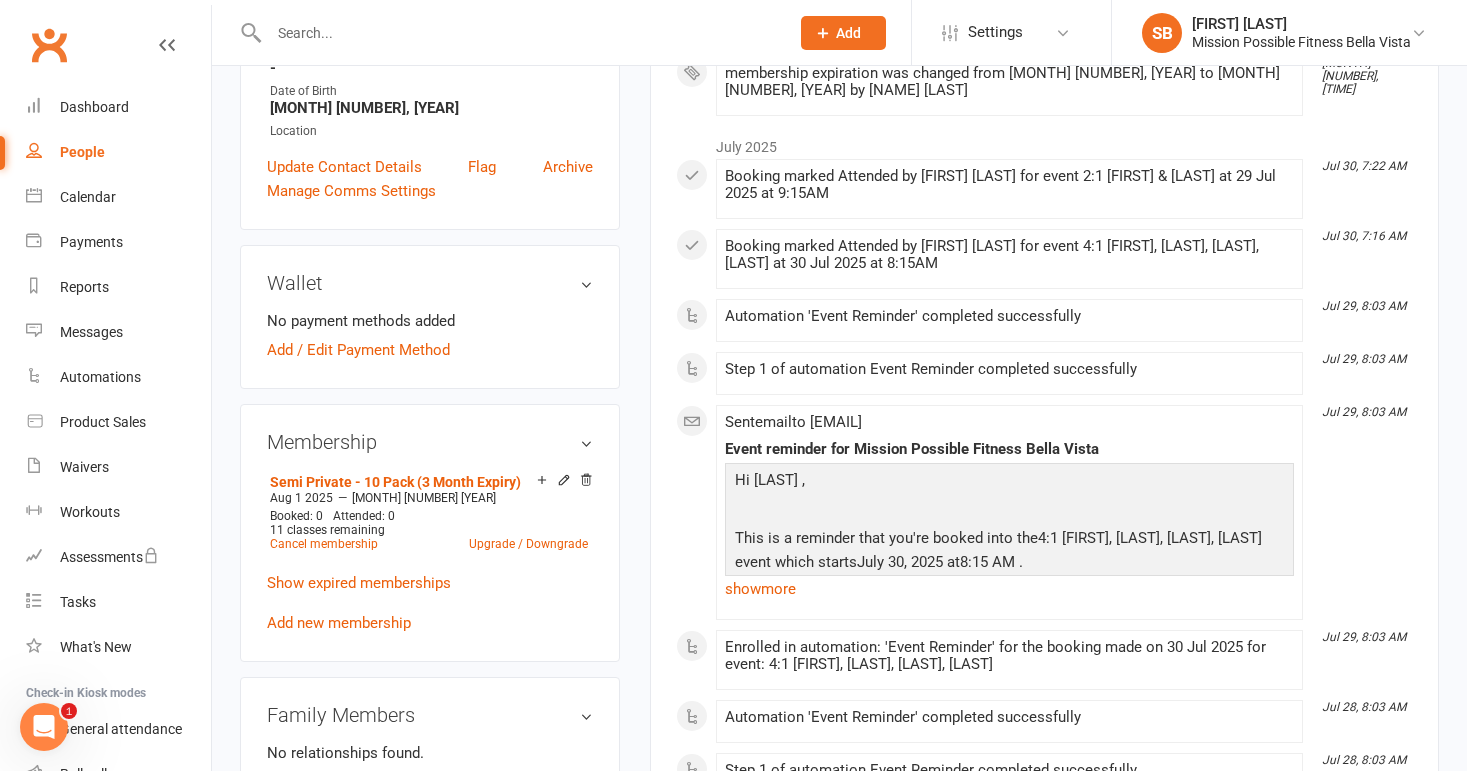 scroll, scrollTop: 449, scrollLeft: 0, axis: vertical 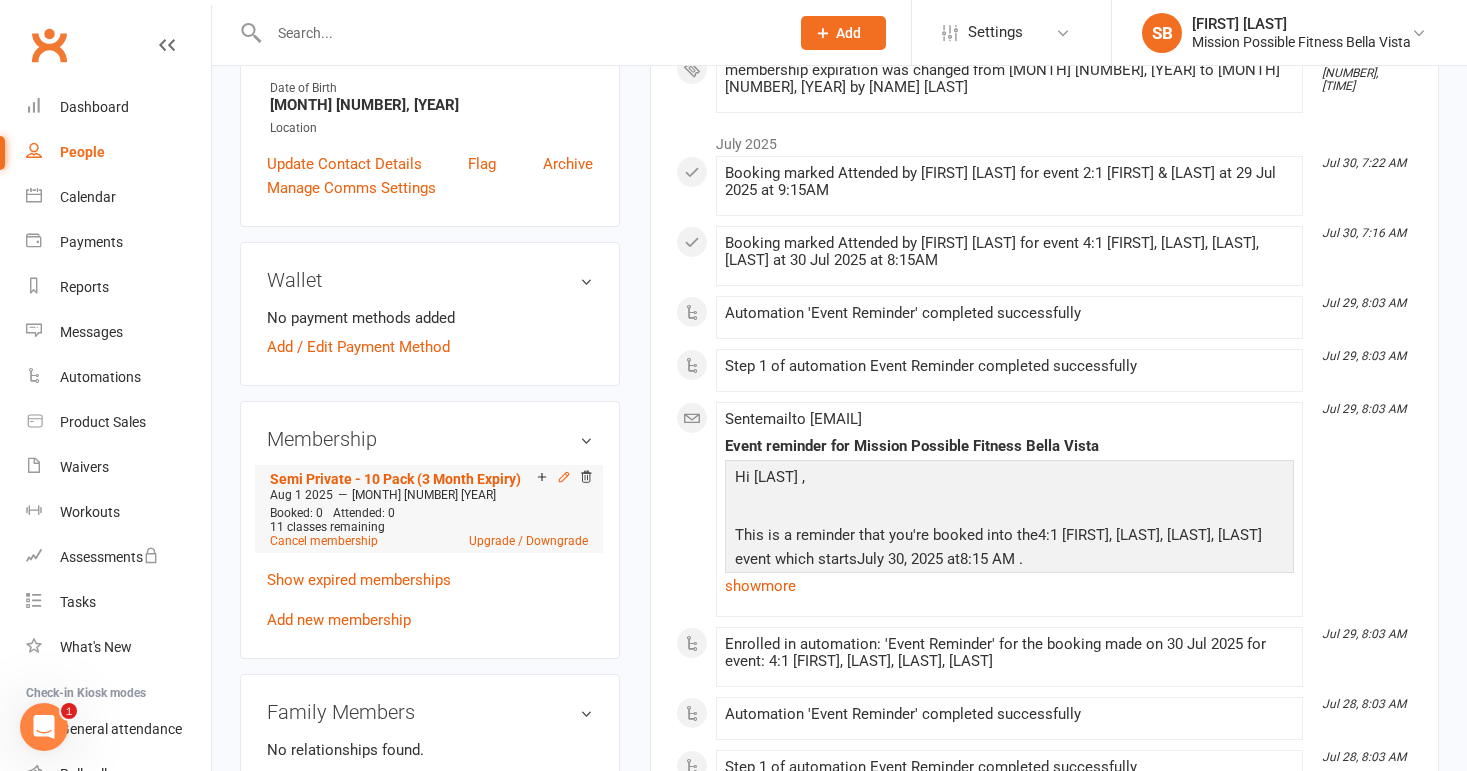 click 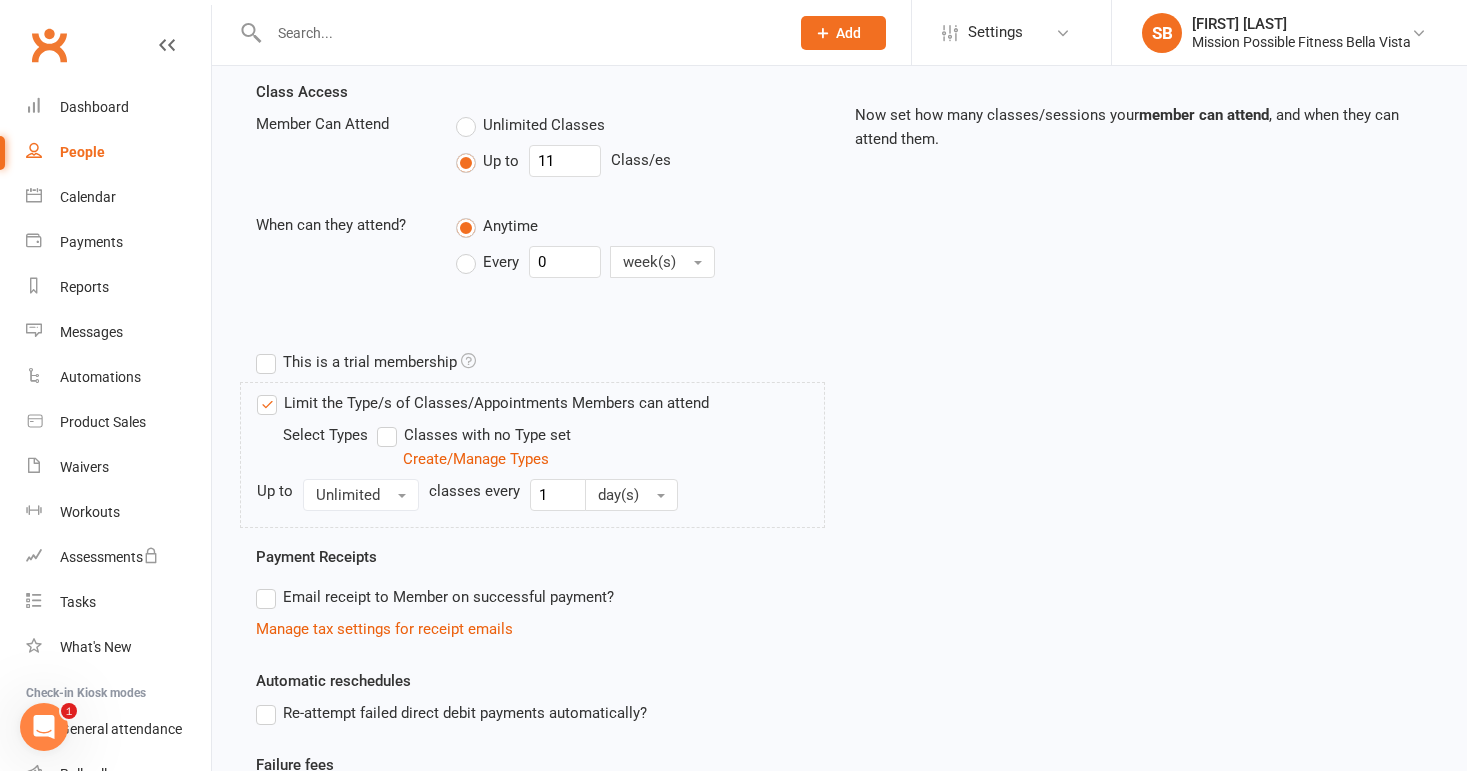 scroll, scrollTop: 0, scrollLeft: 0, axis: both 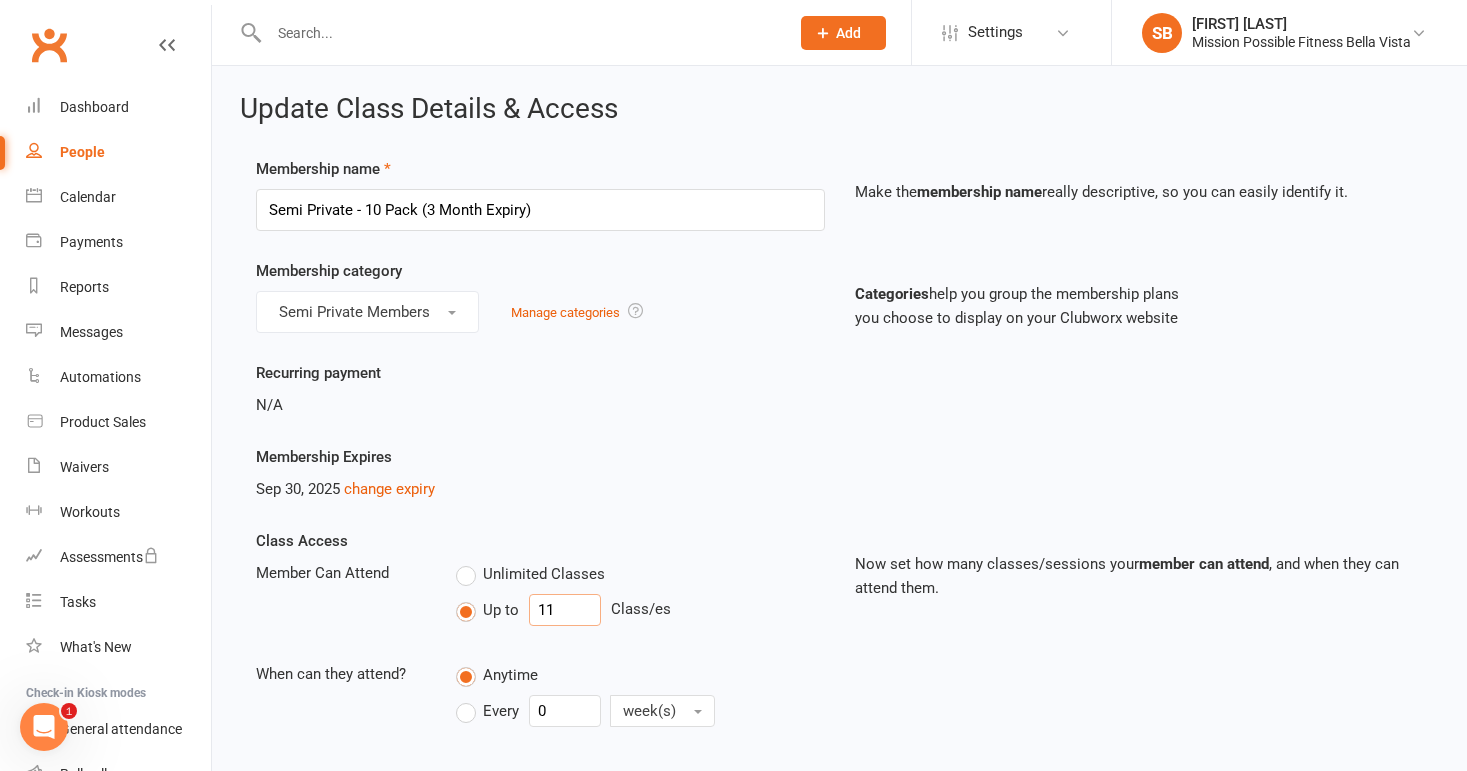 drag, startPoint x: 560, startPoint y: 610, endPoint x: 512, endPoint y: 602, distance: 48.6621 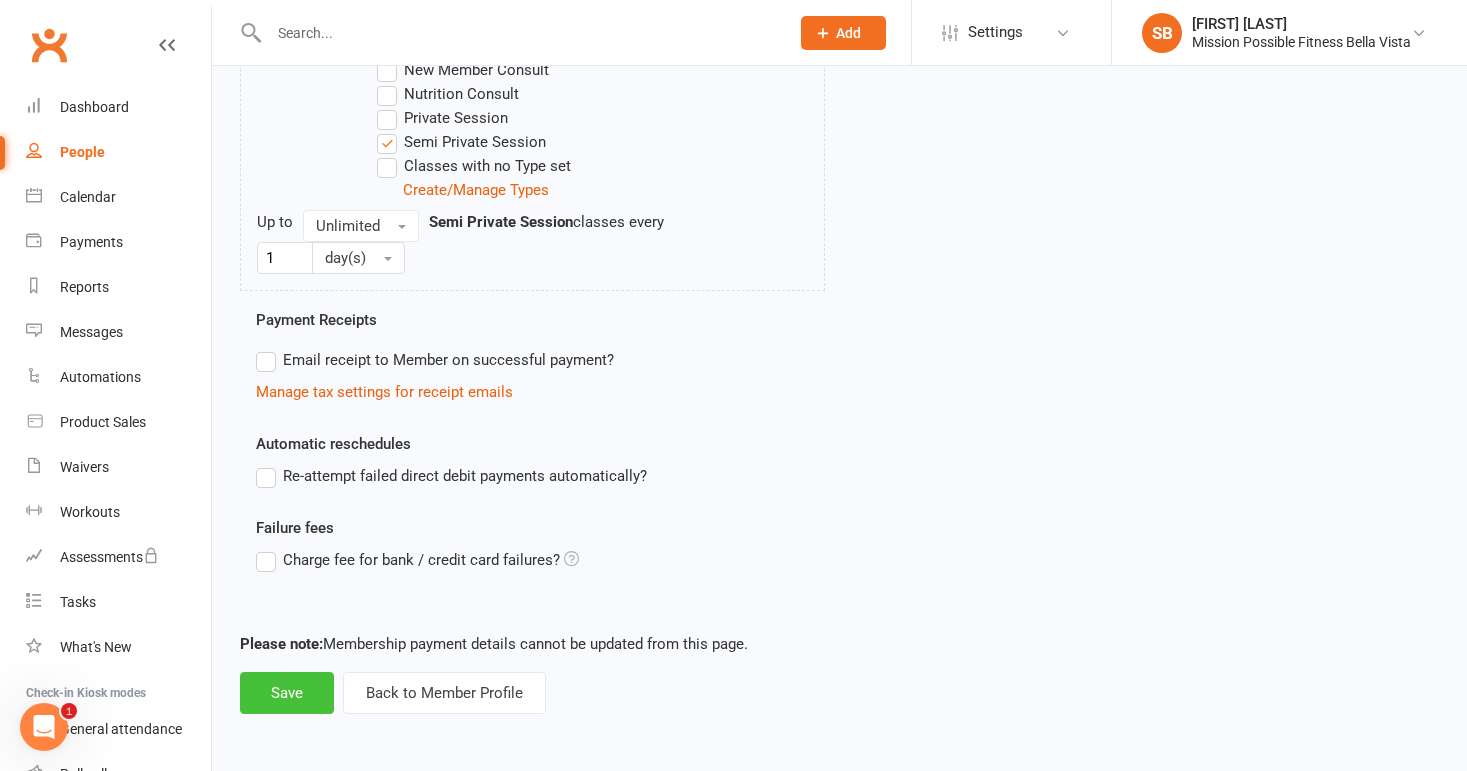 scroll, scrollTop: 878, scrollLeft: 0, axis: vertical 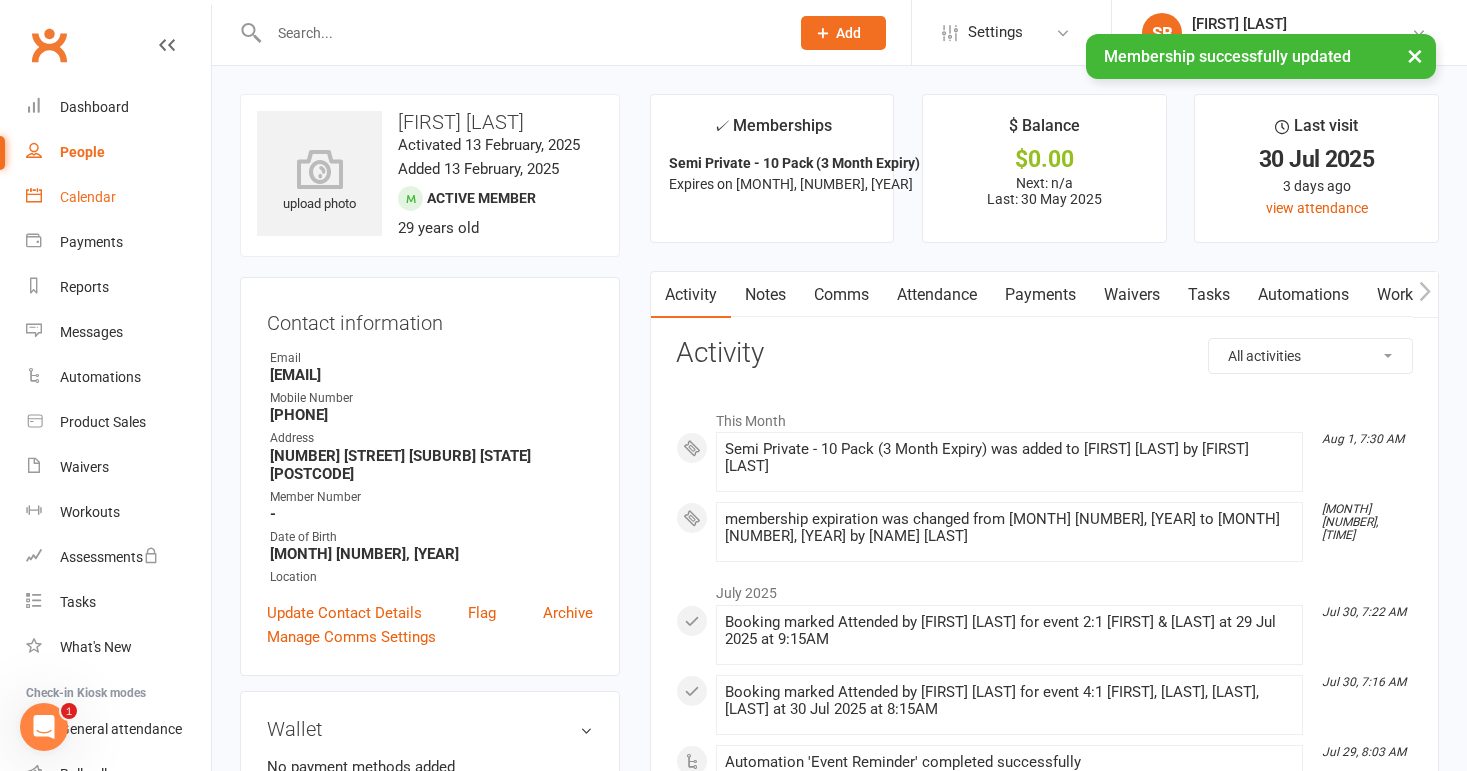 click on "Calendar" at bounding box center (88, 197) 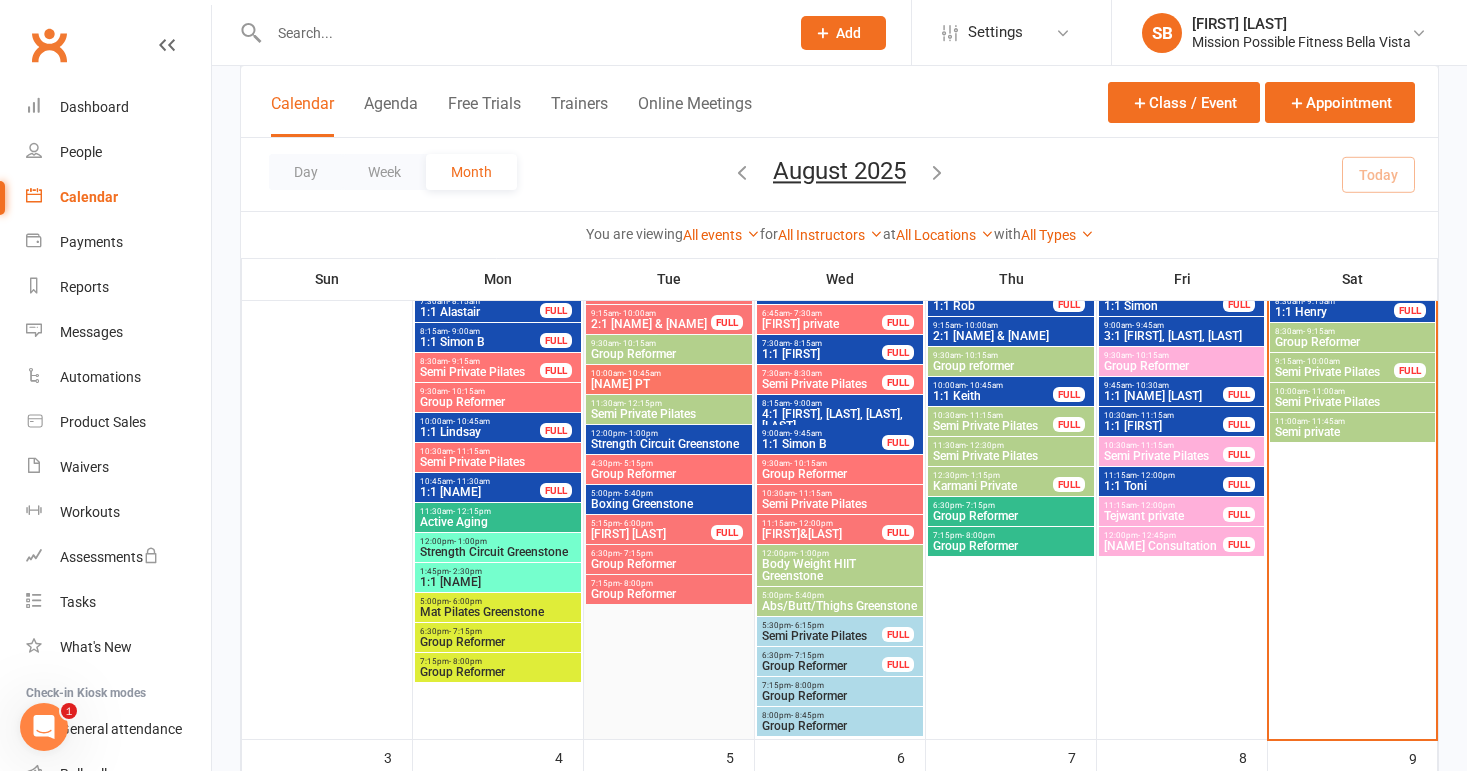 scroll, scrollTop: 296, scrollLeft: 0, axis: vertical 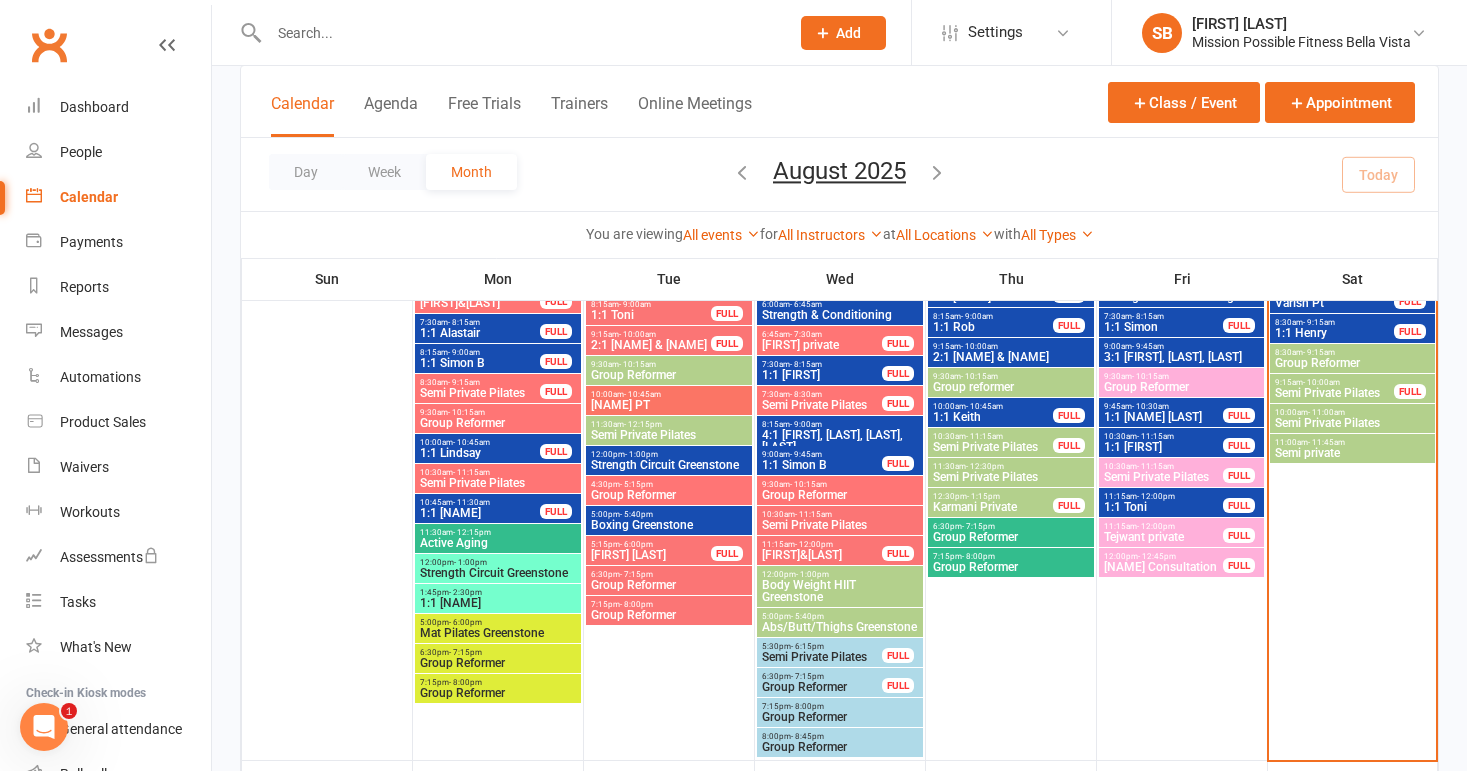 click on "3:1 [FIRST], [LAST], [LAST]" at bounding box center [1182, 357] 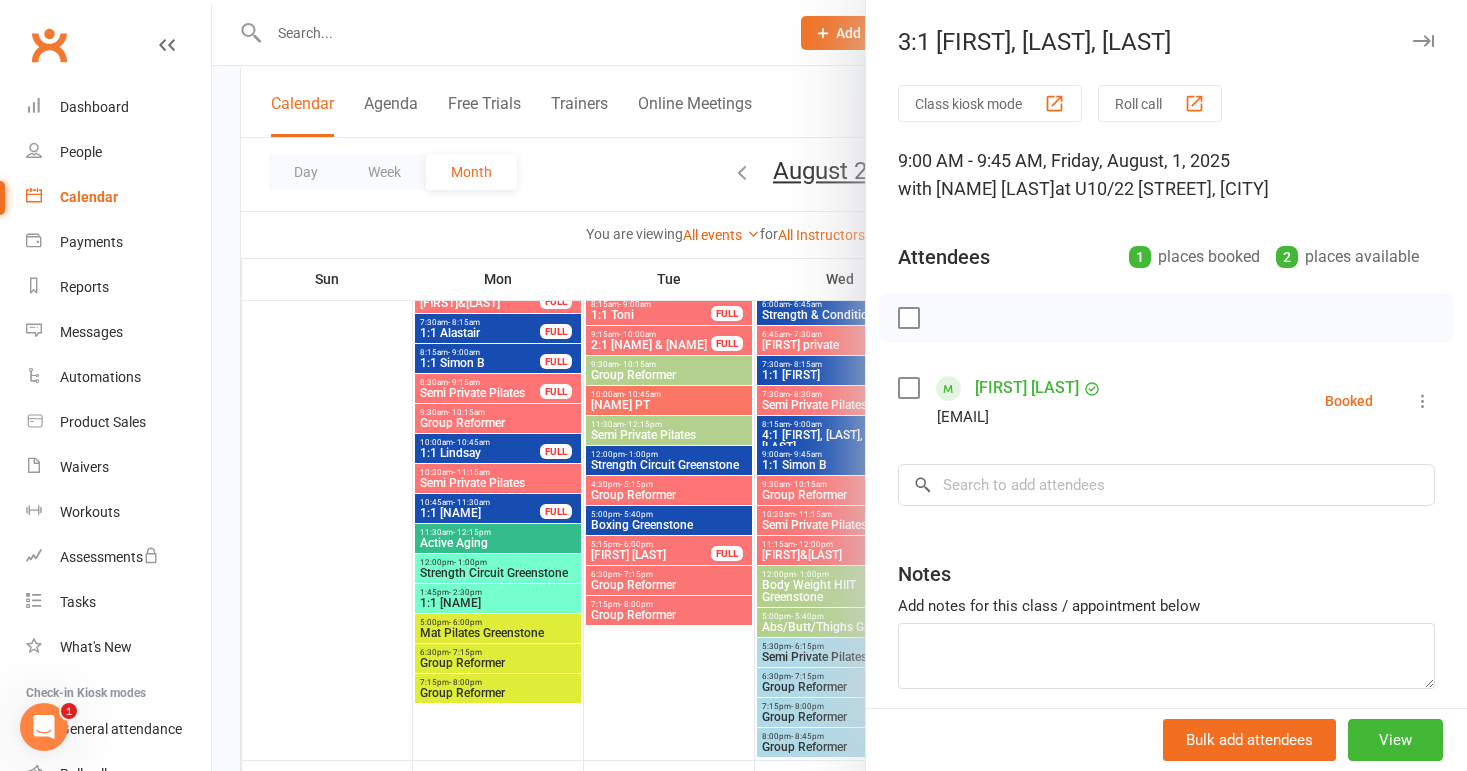 click at bounding box center (839, 385) 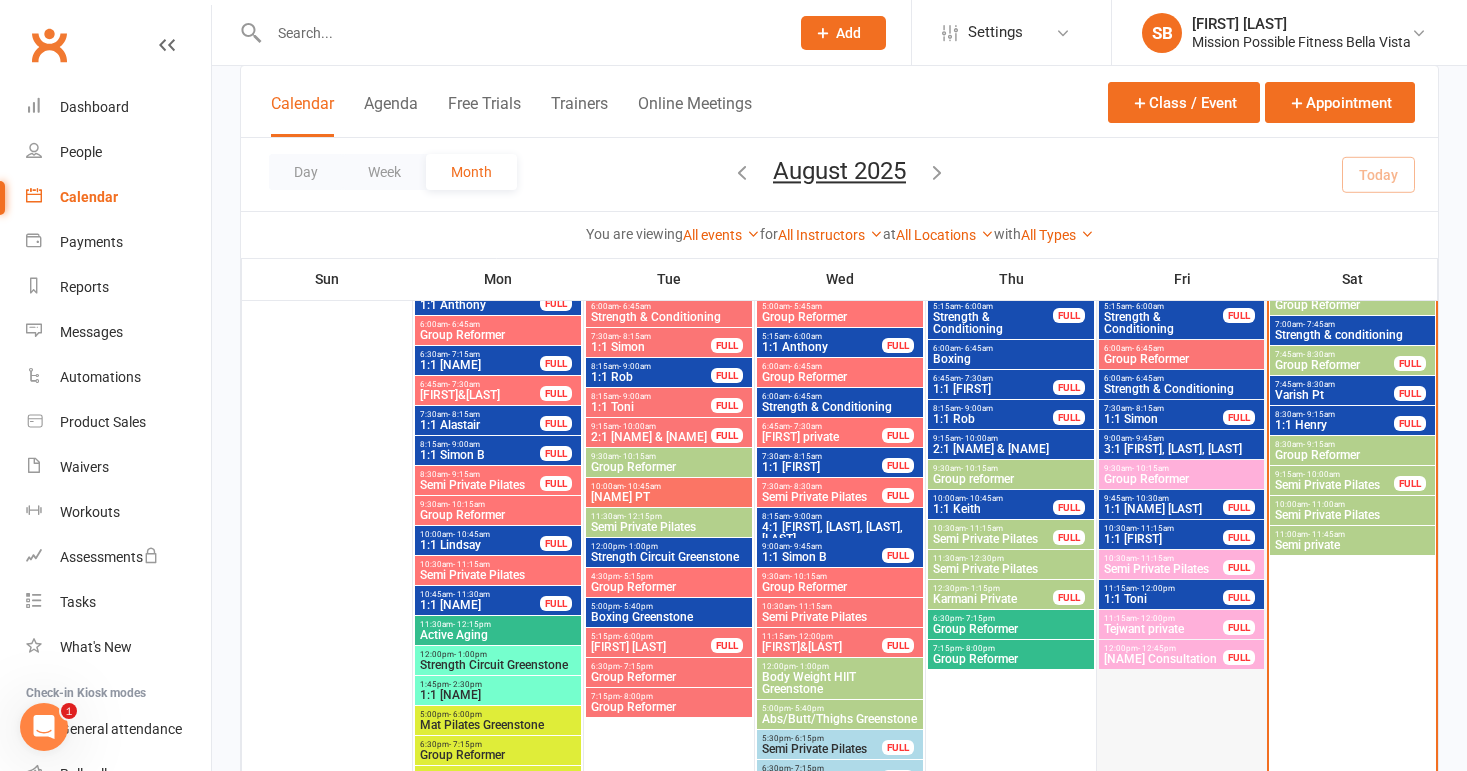 scroll, scrollTop: 204, scrollLeft: 0, axis: vertical 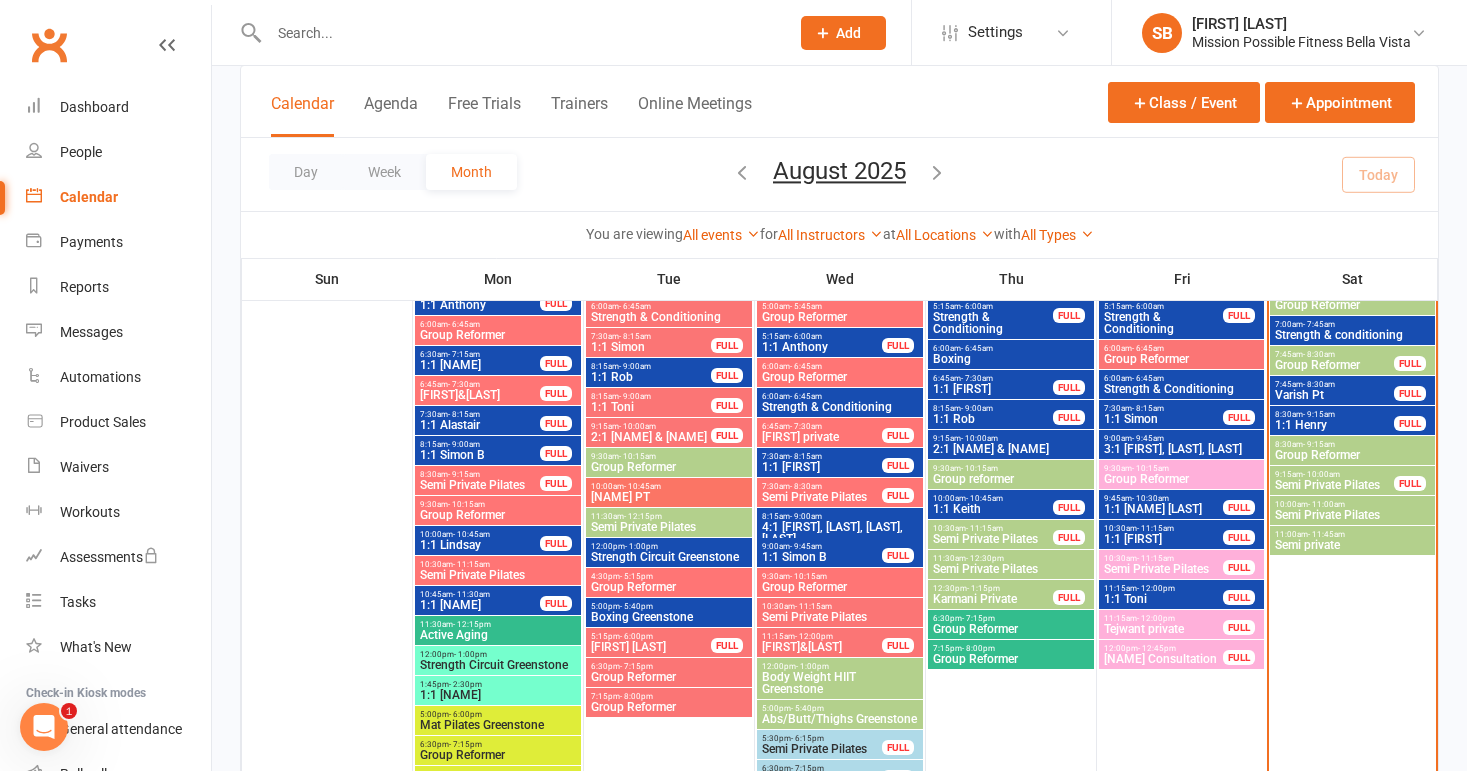 click on "9:00am  - 9:45am" at bounding box center (1182, 438) 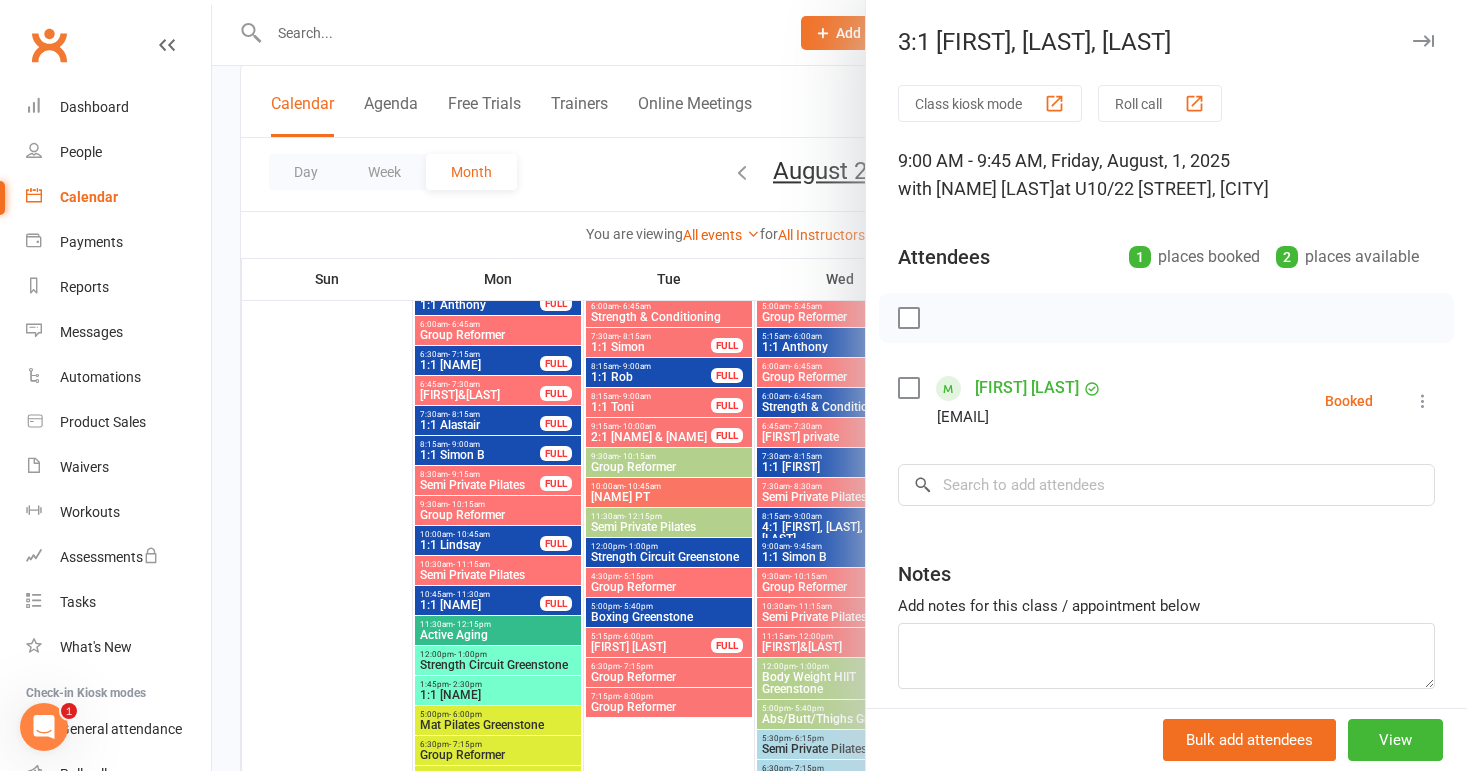 click at bounding box center (839, 385) 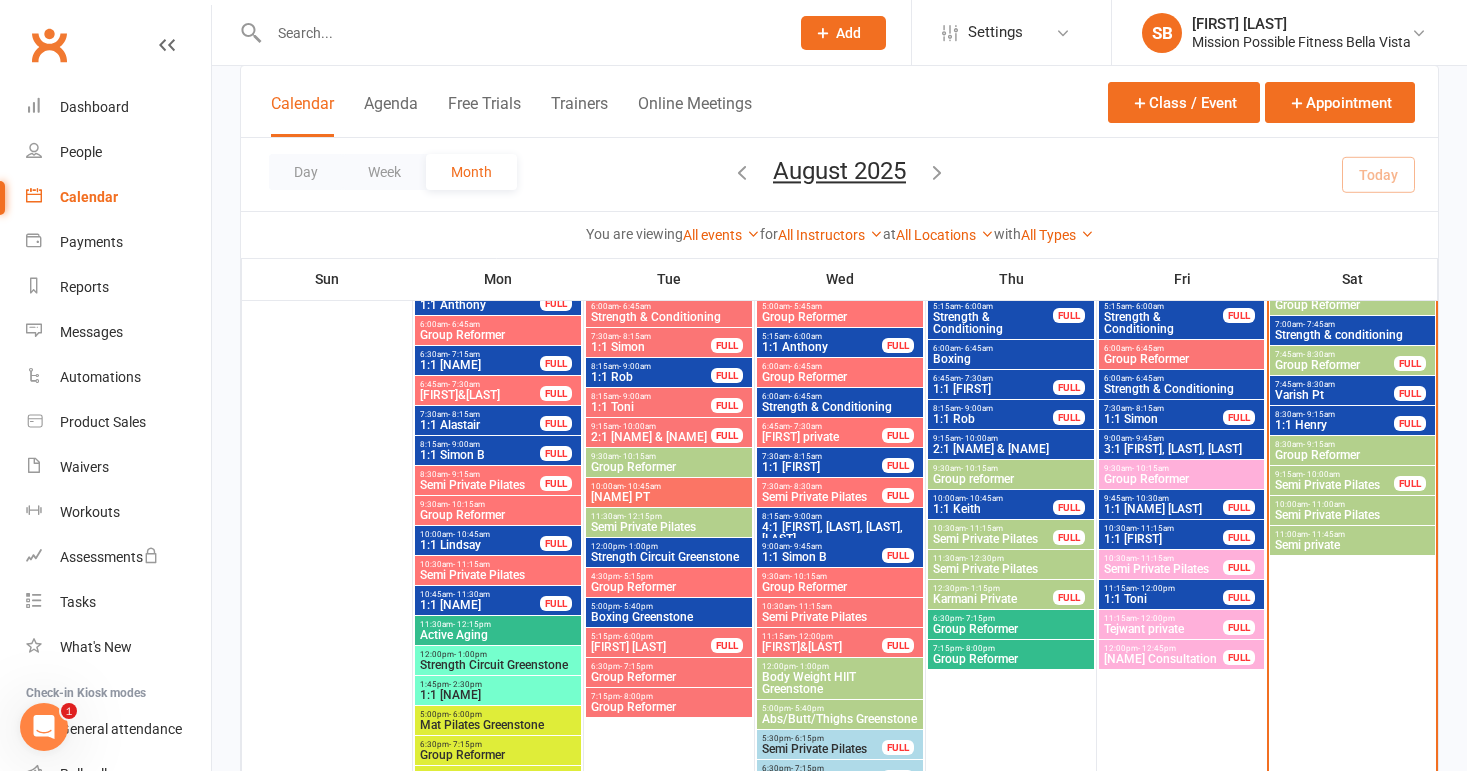click on "3:1 [FIRST], [LAST], [LAST]" at bounding box center [1182, 449] 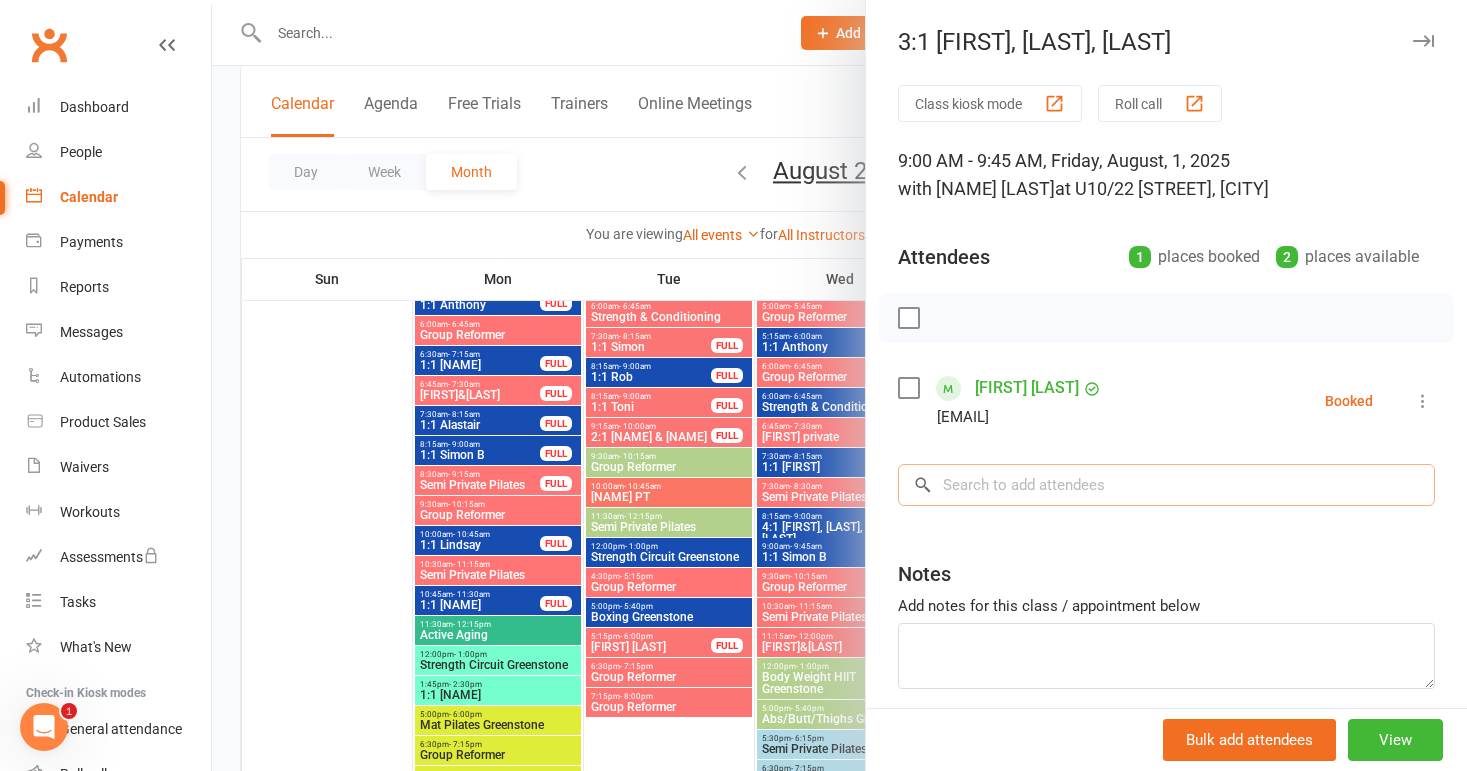click at bounding box center (1166, 485) 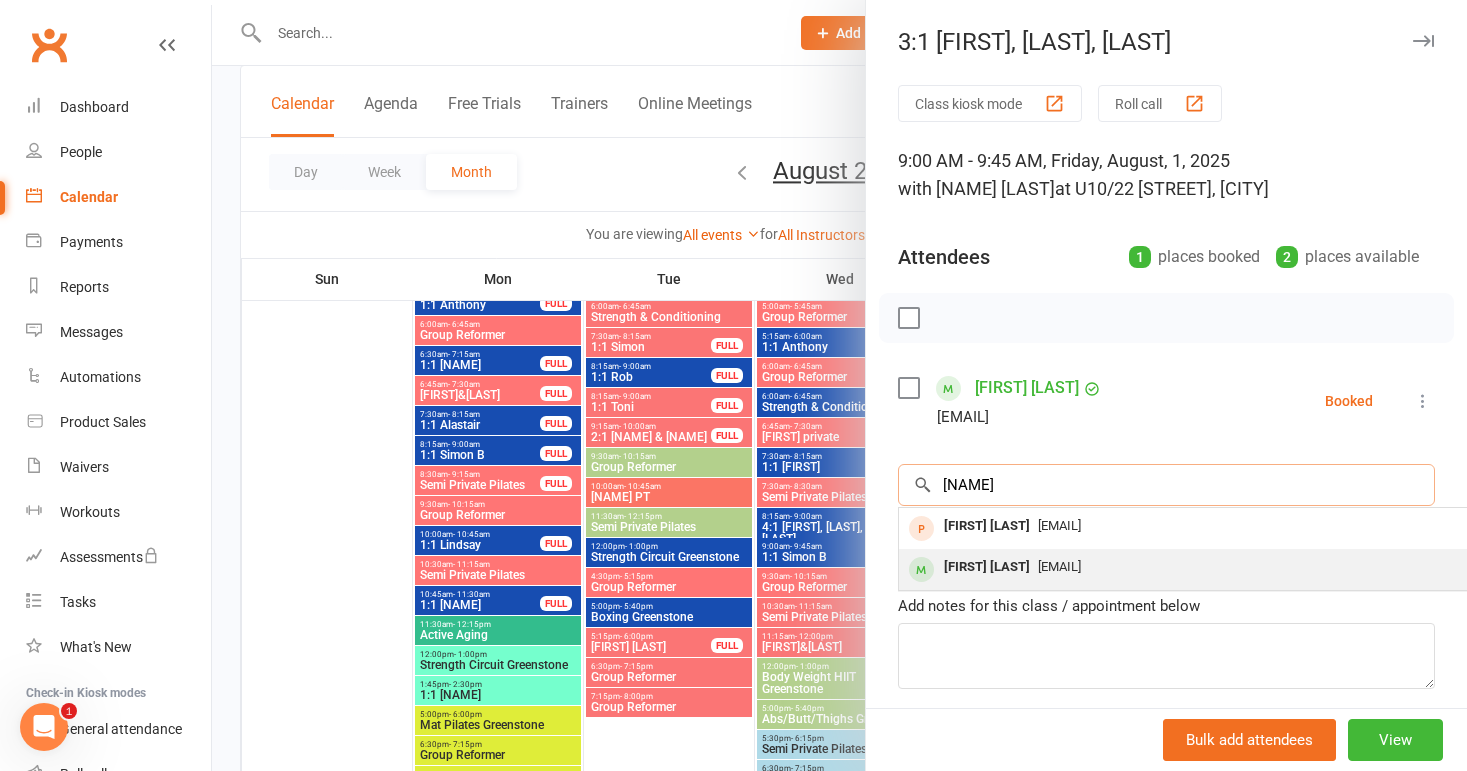 type on "[NAME]" 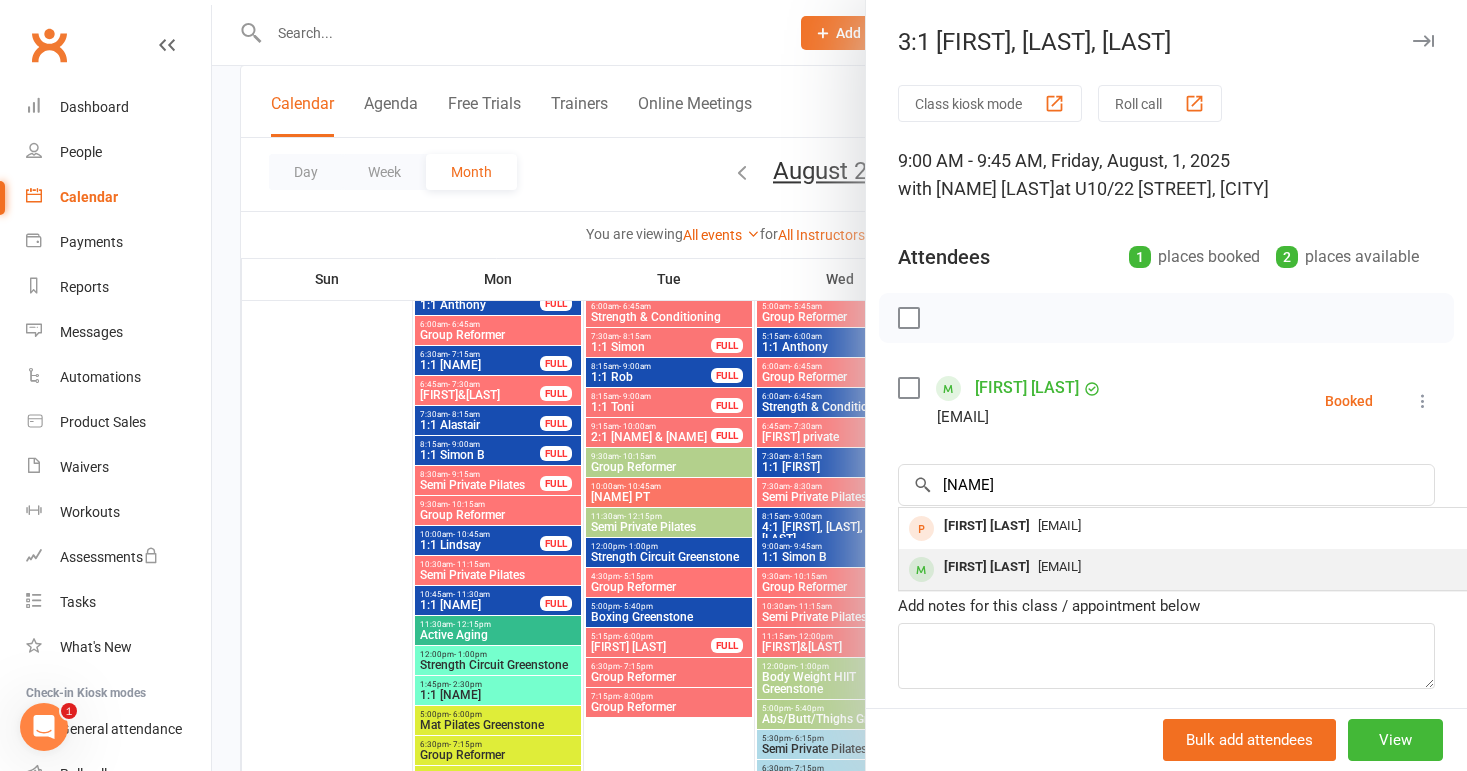 click on "[FIRST] [LAST]" at bounding box center (987, 567) 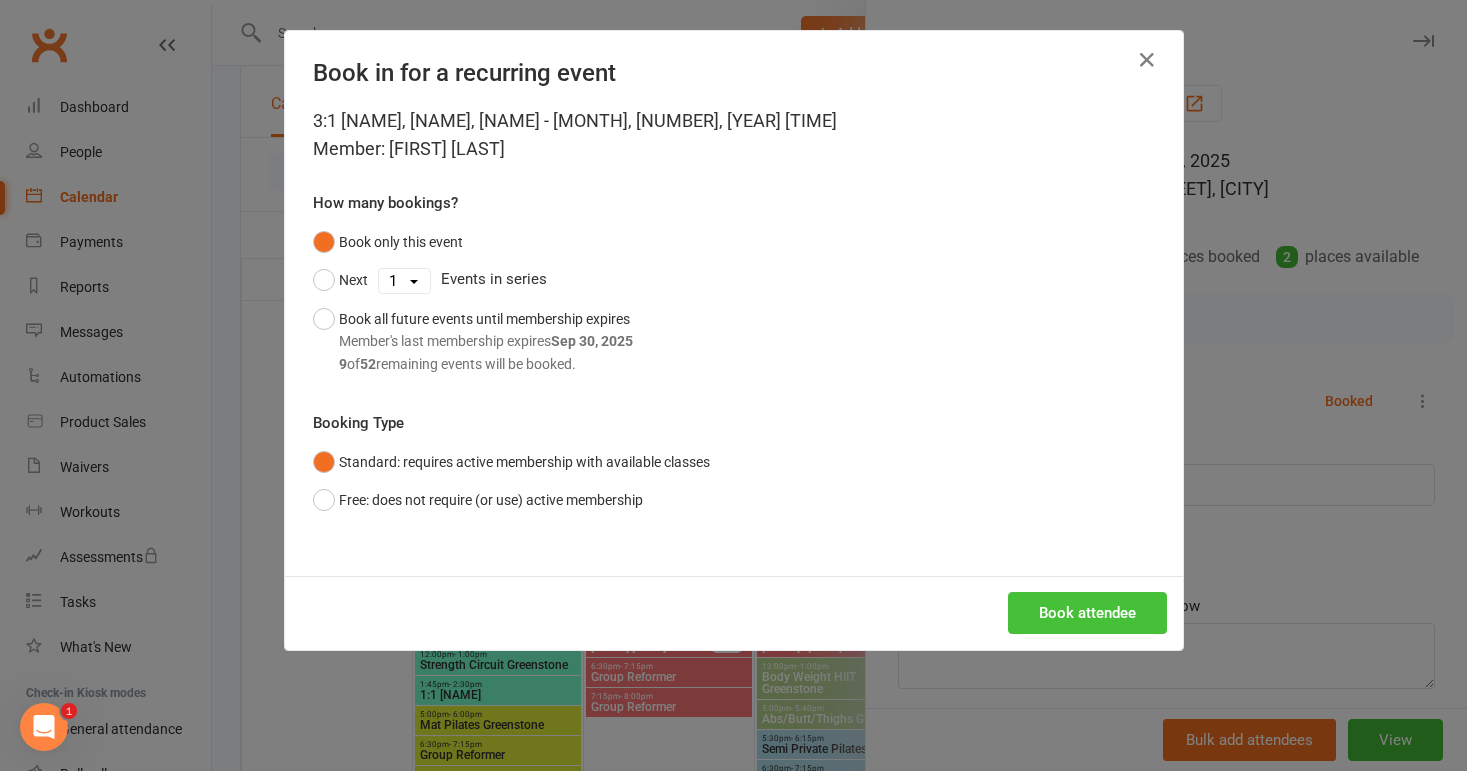 click on "Book attendee" at bounding box center [1087, 613] 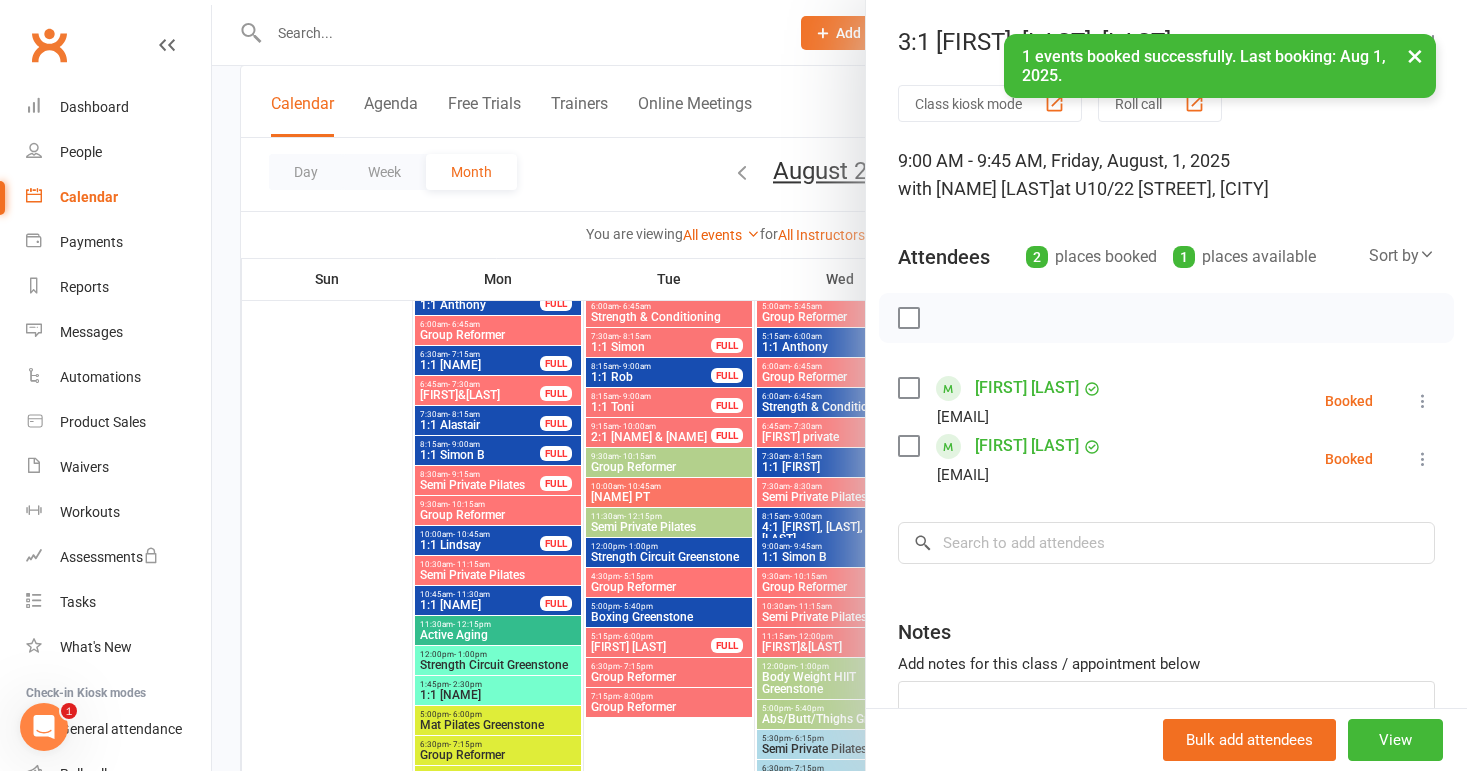 click at bounding box center [1423, 401] 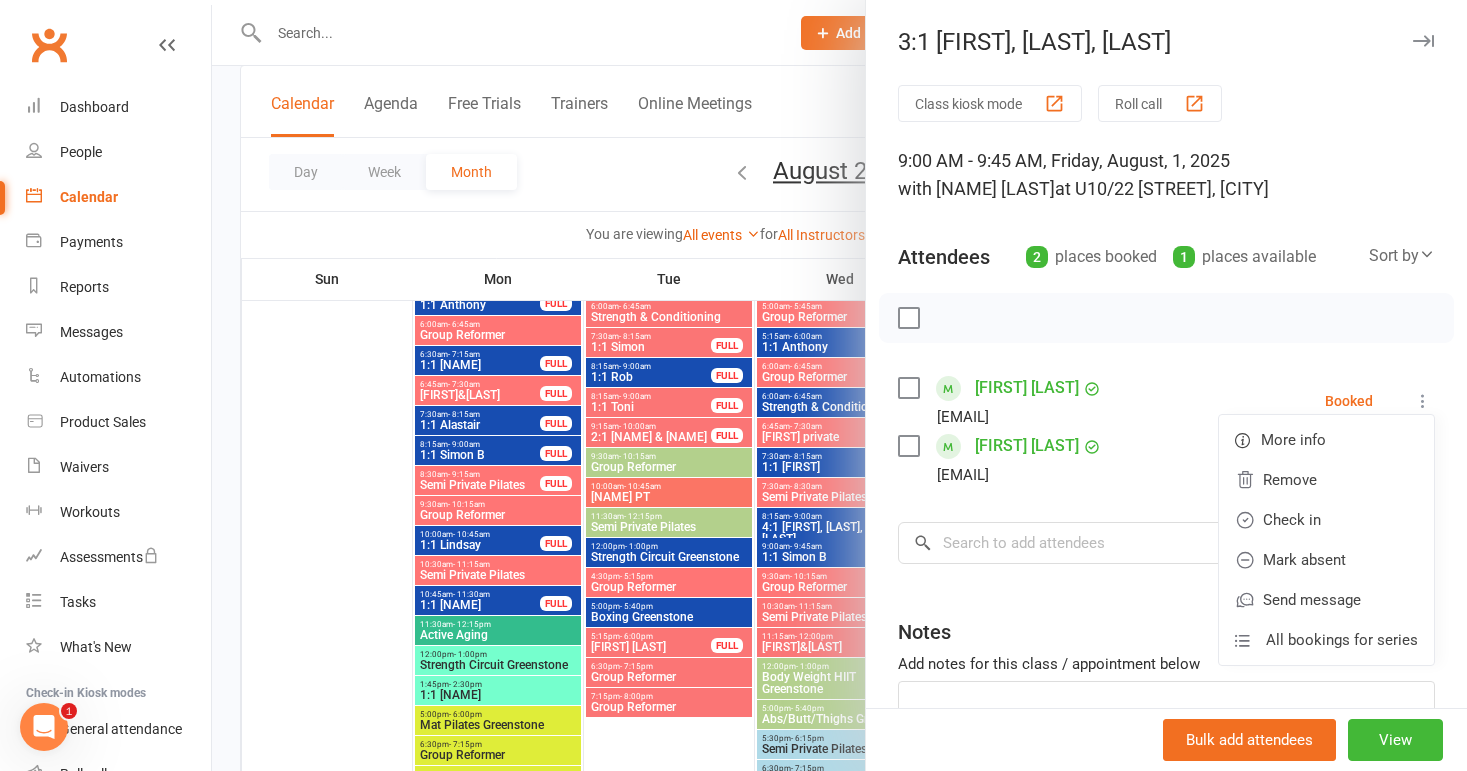 click at bounding box center (1166, 318) 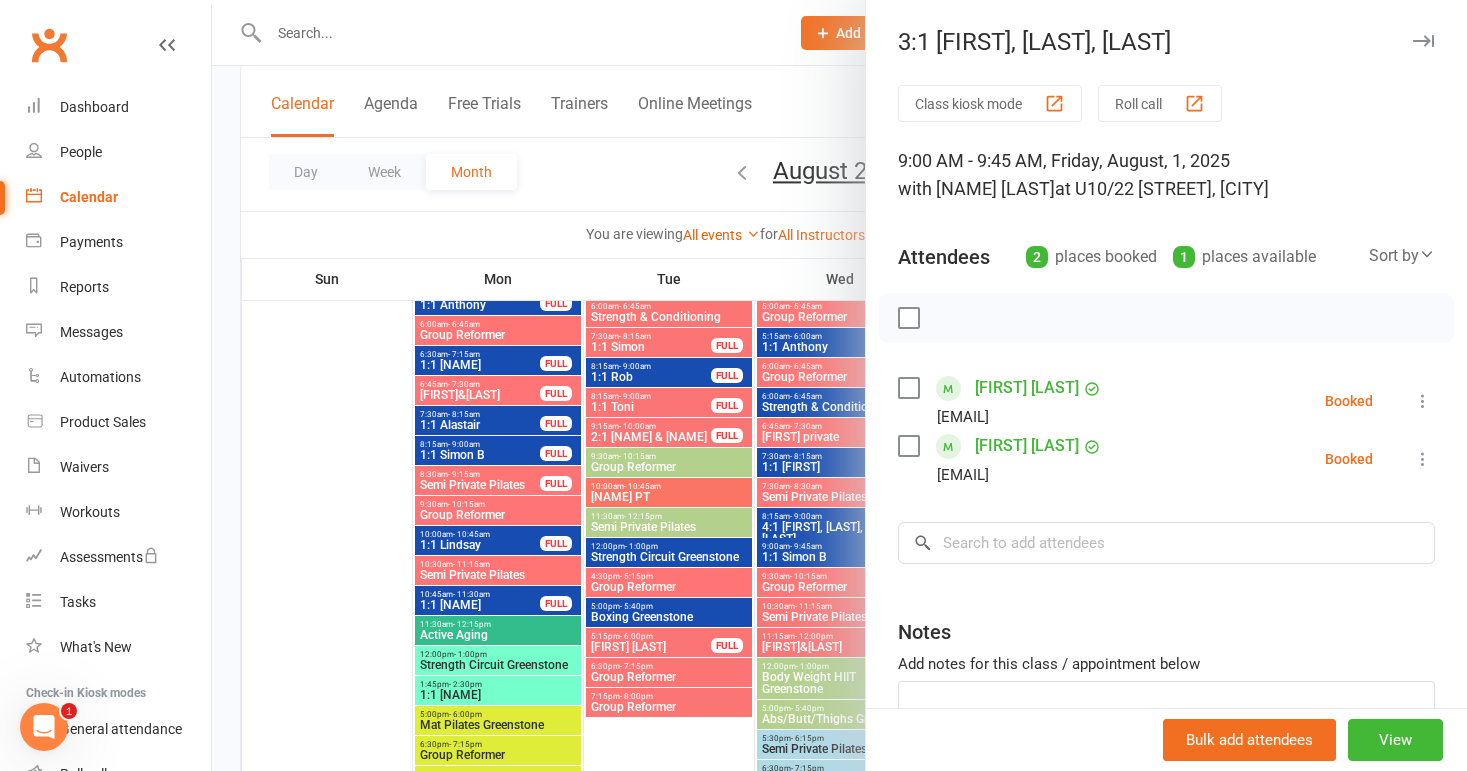 click at bounding box center [1423, 401] 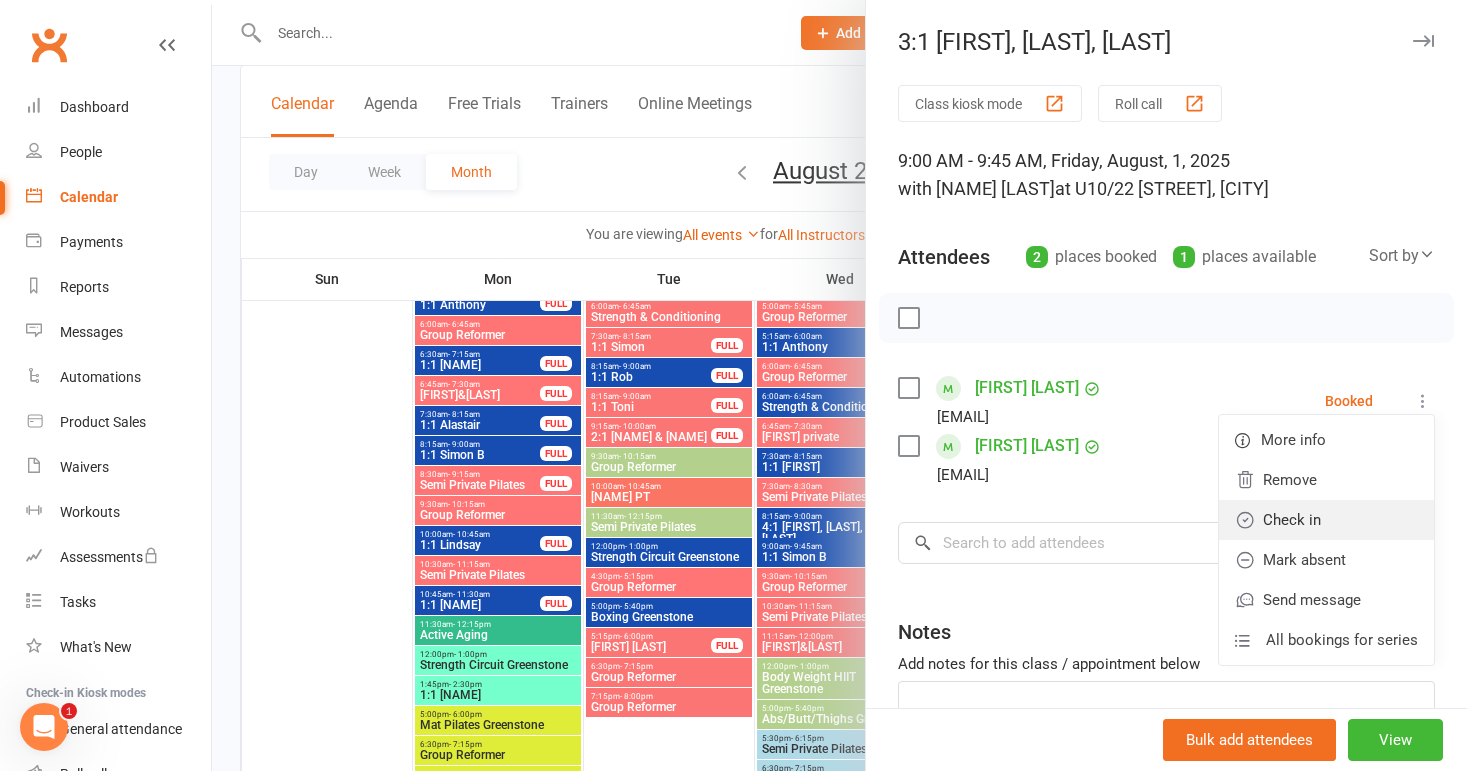 click on "Check in" at bounding box center [1326, 520] 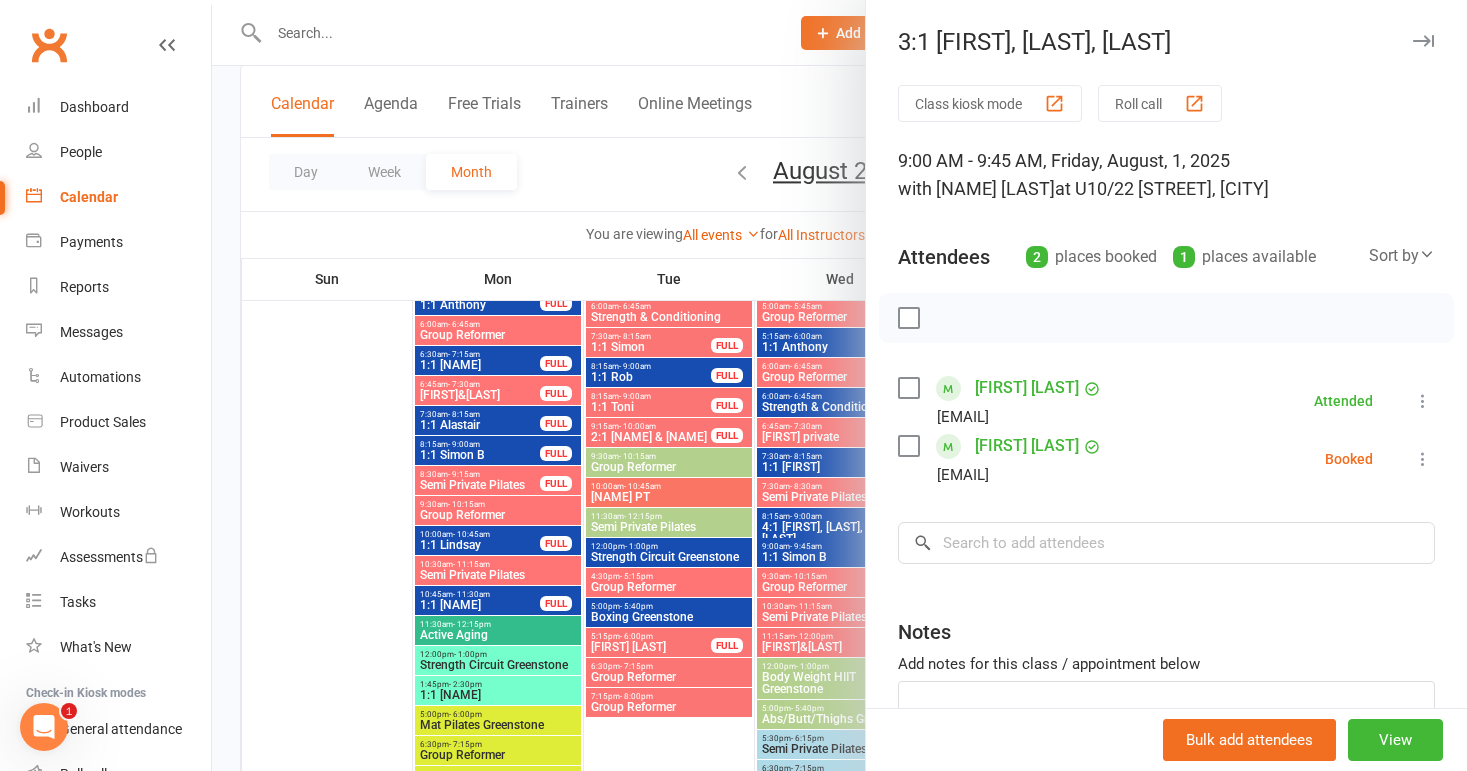 click at bounding box center (1423, 459) 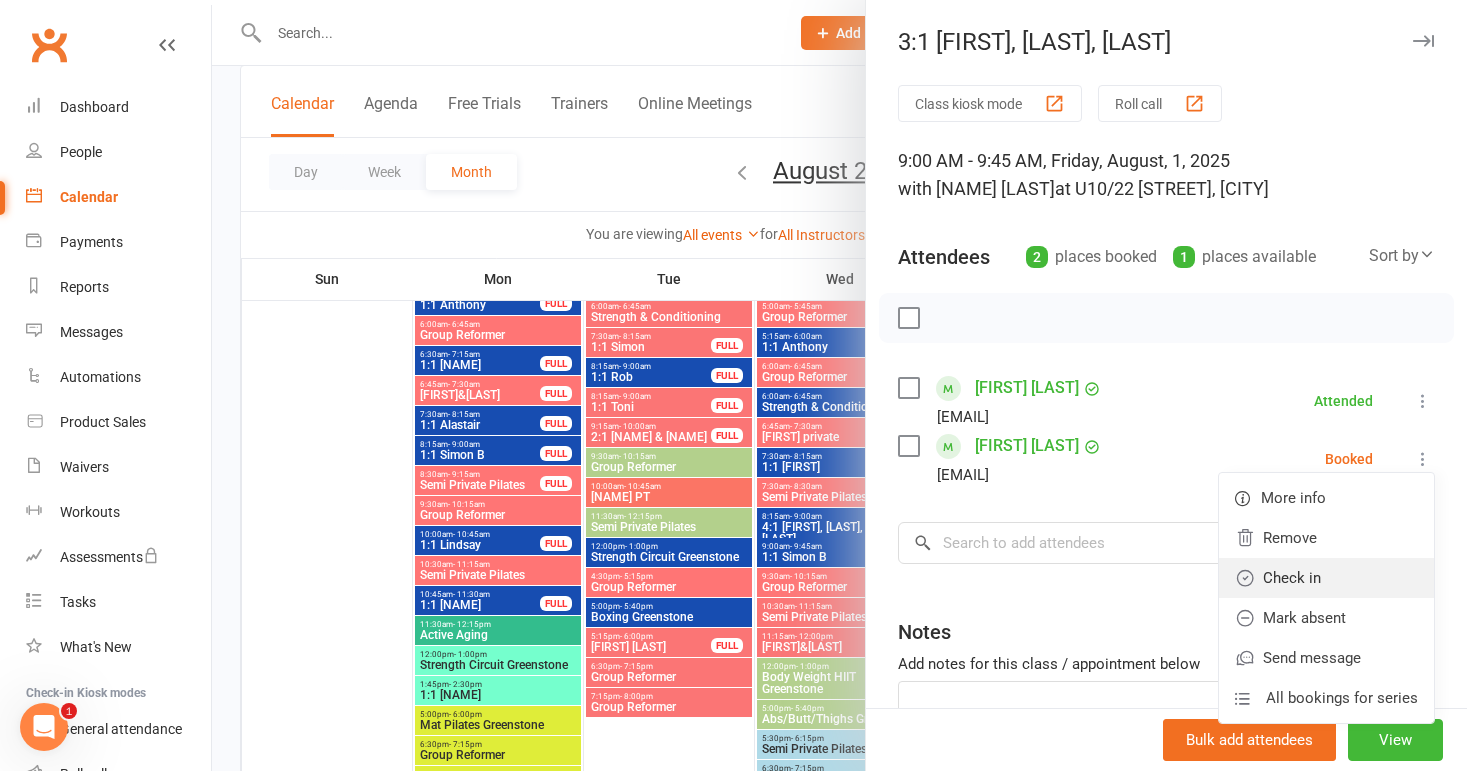 click on "Check in" at bounding box center (1326, 578) 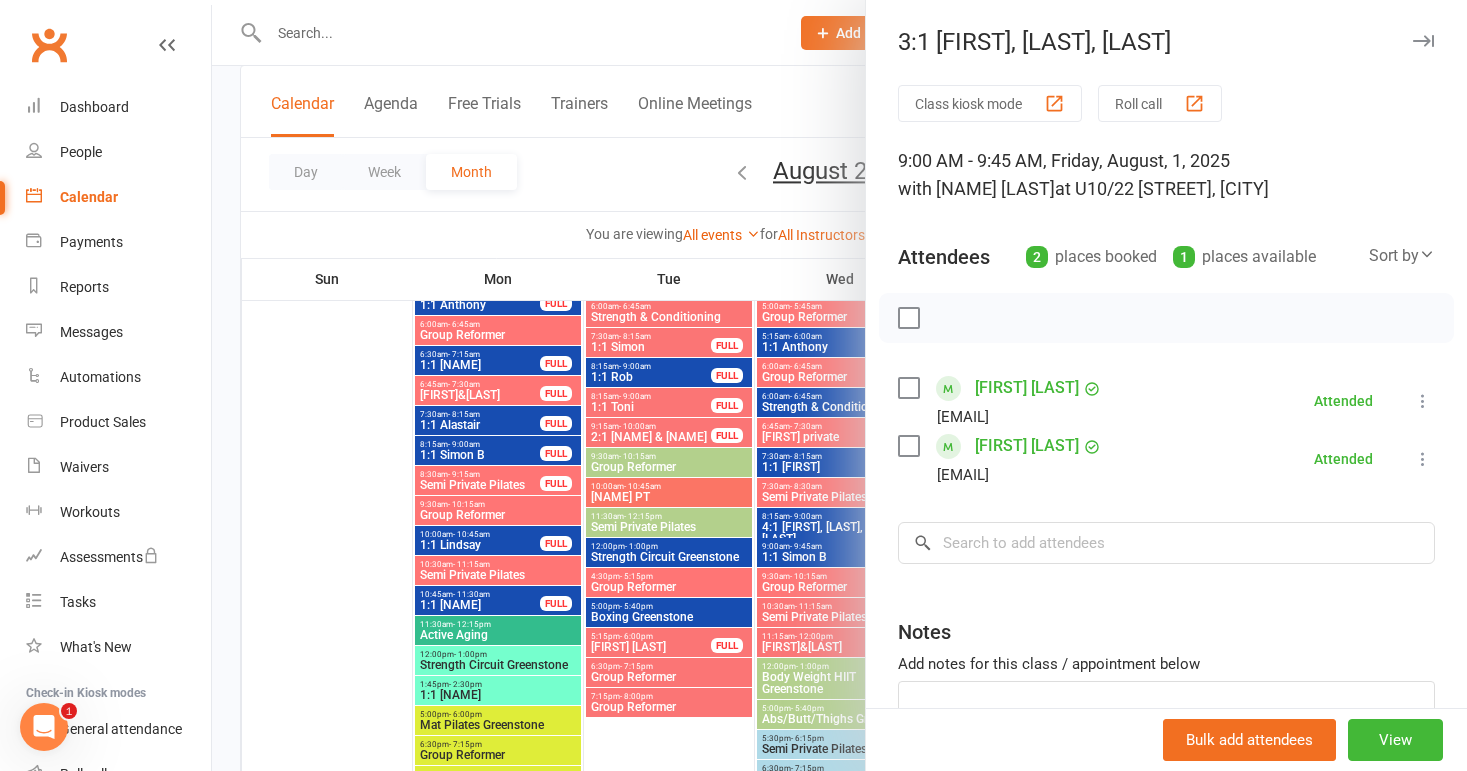 click at bounding box center [839, 385] 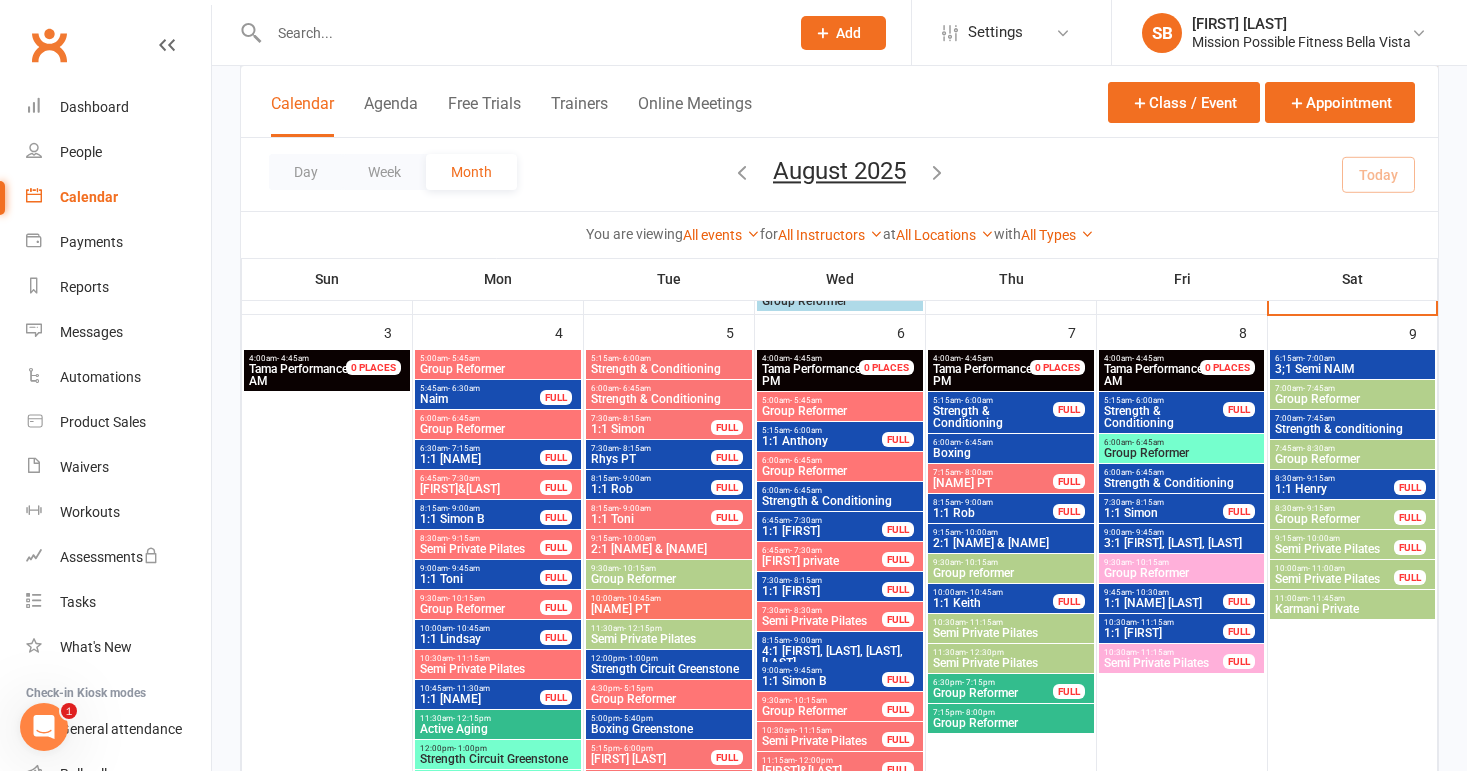 scroll, scrollTop: 751, scrollLeft: 0, axis: vertical 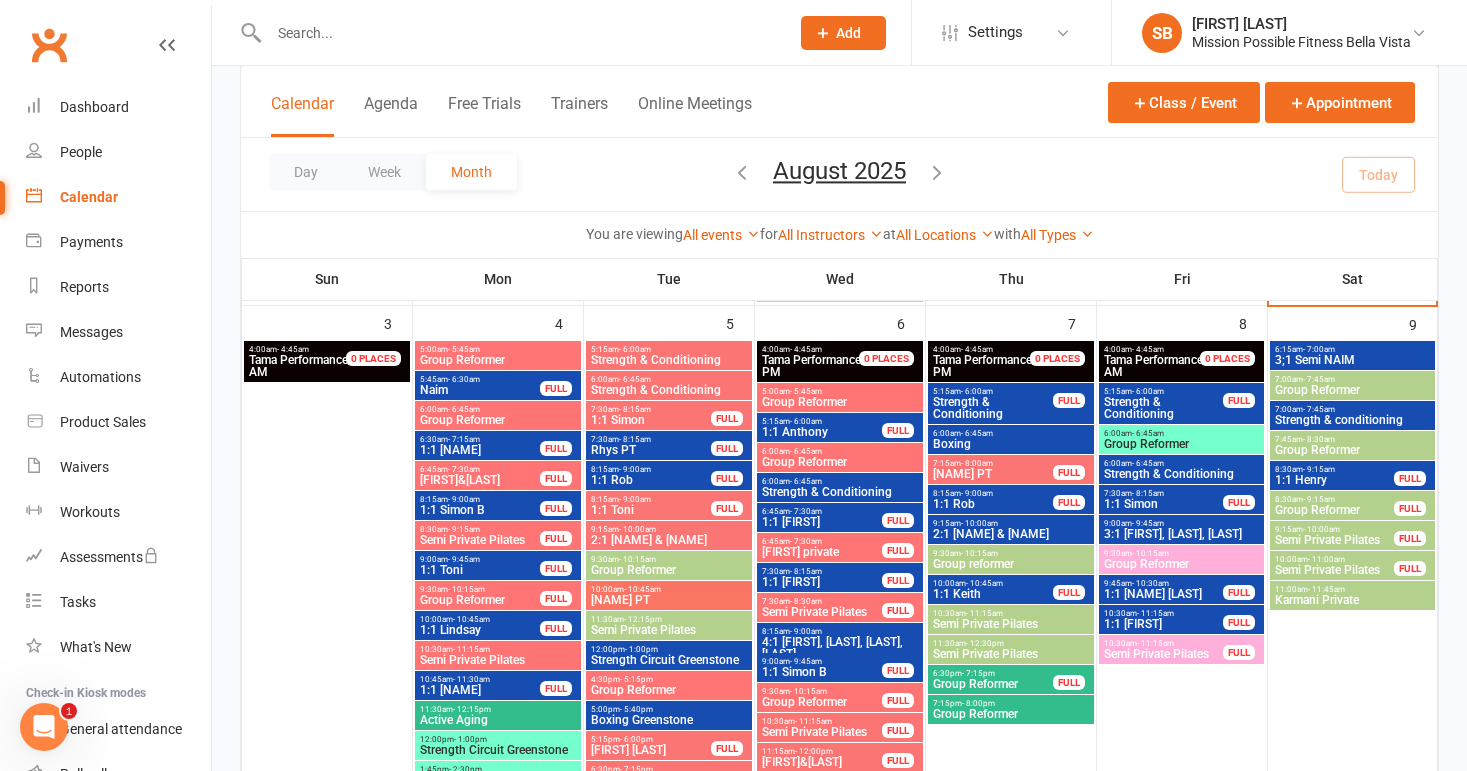 click on "2:1 [NAME] & [NAME]" at bounding box center (669, 540) 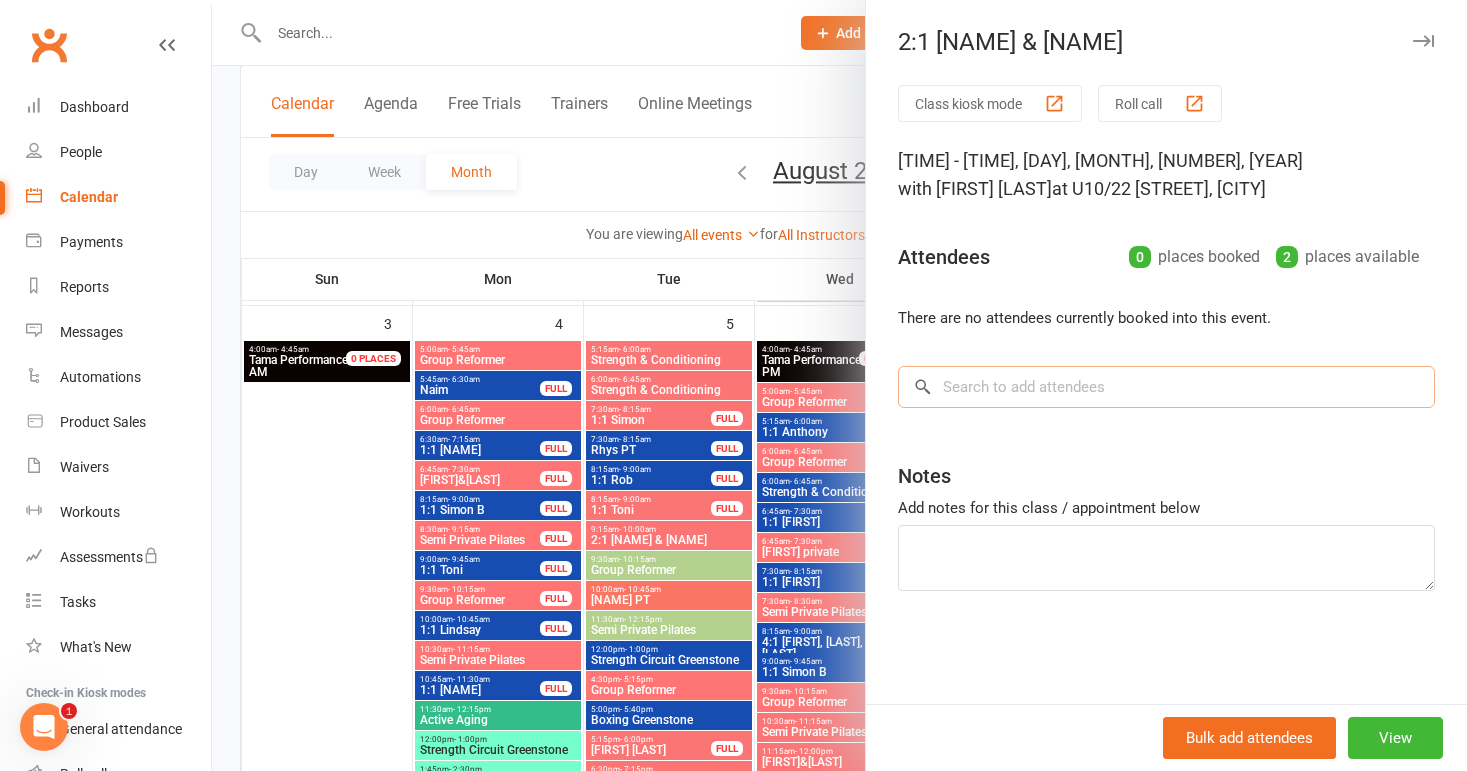 click at bounding box center (1166, 387) 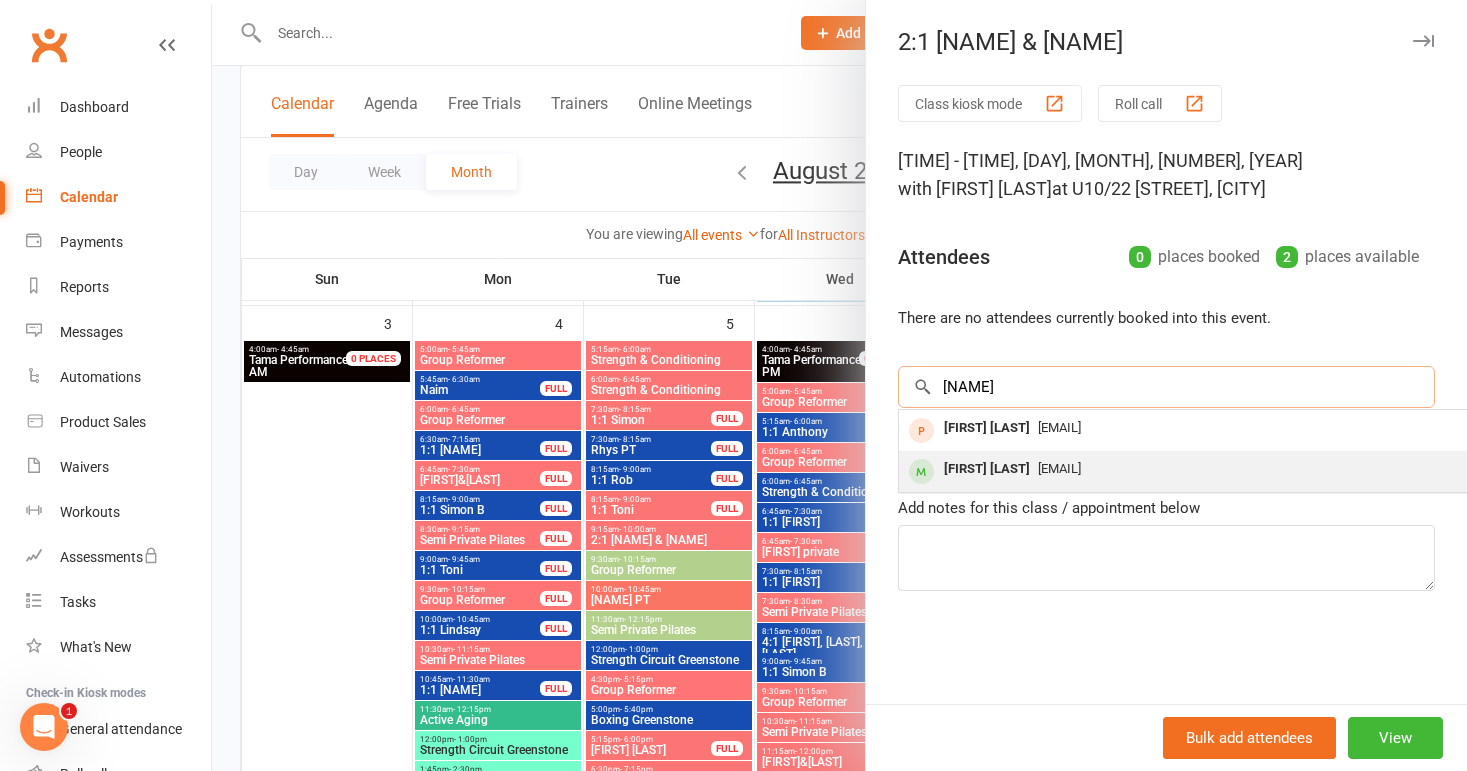 type on "[NAME]" 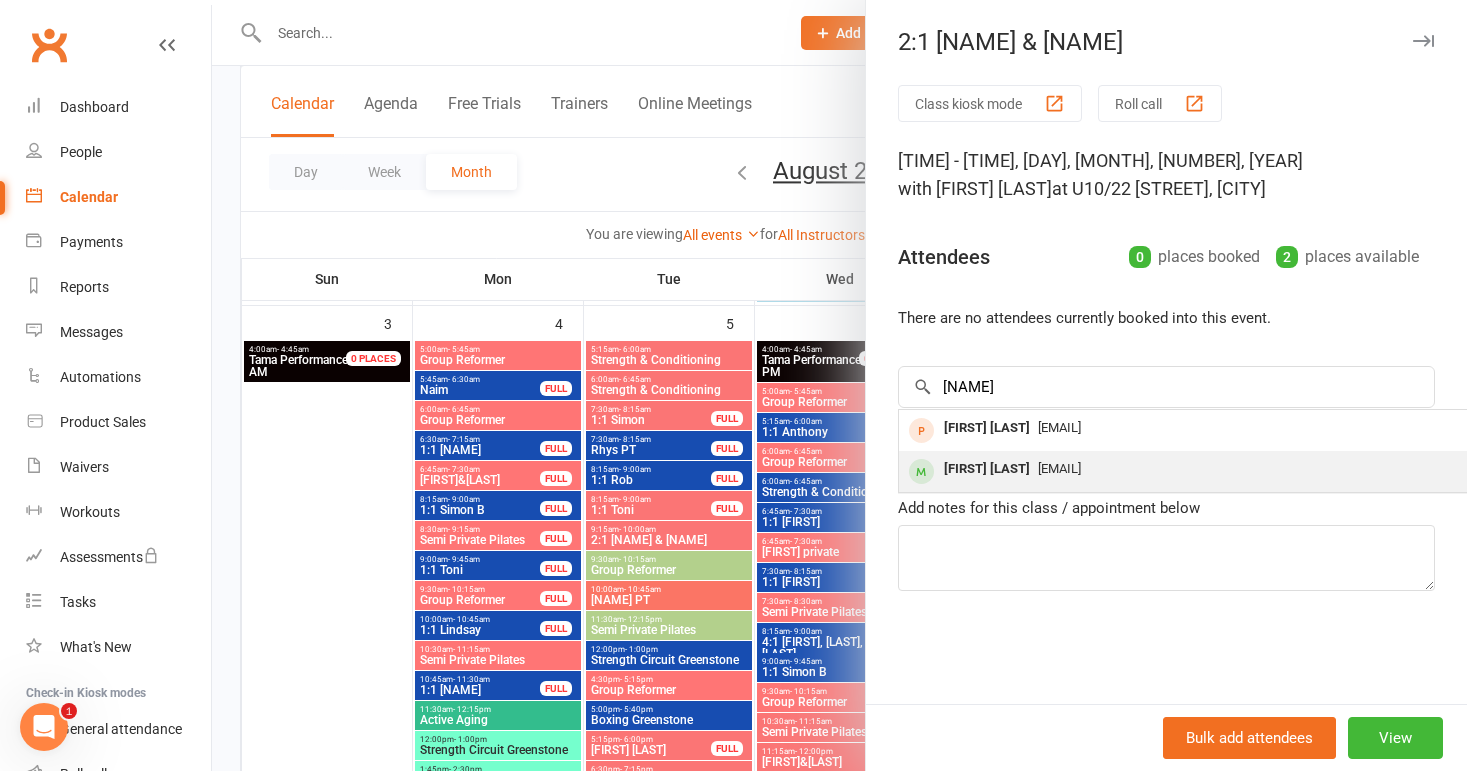 click on "[FIRST] [LAST]" at bounding box center (987, 469) 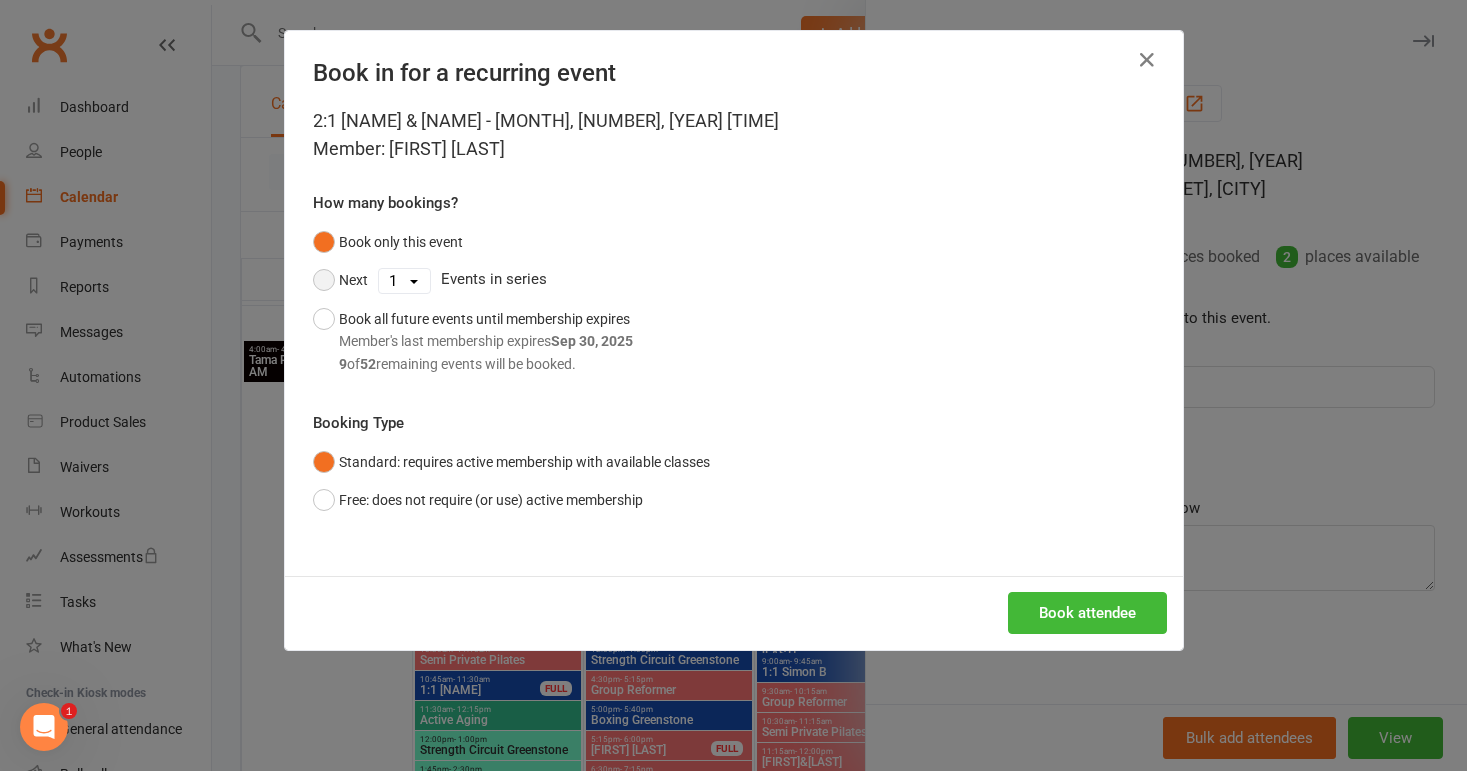 click on "Next" at bounding box center (340, 280) 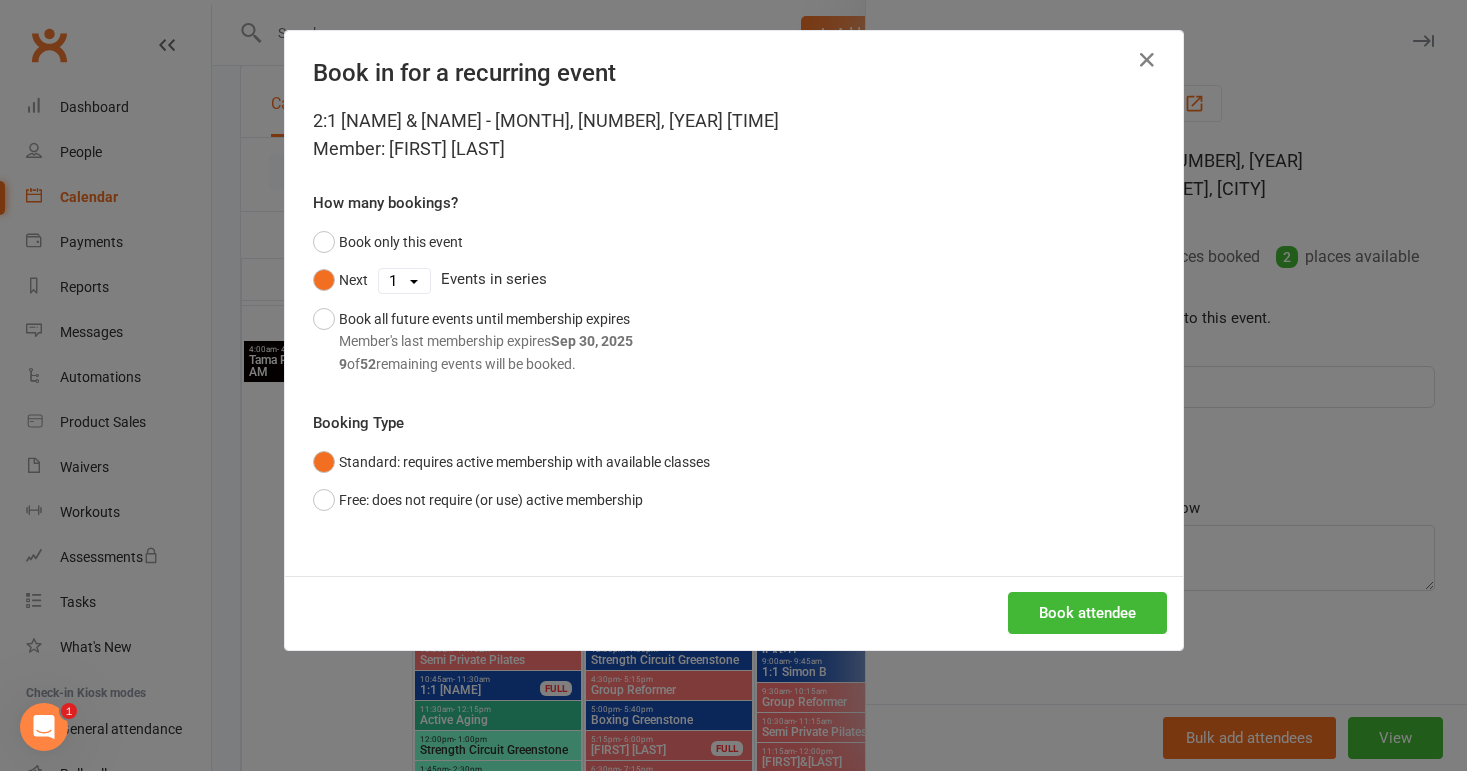 select on "3" 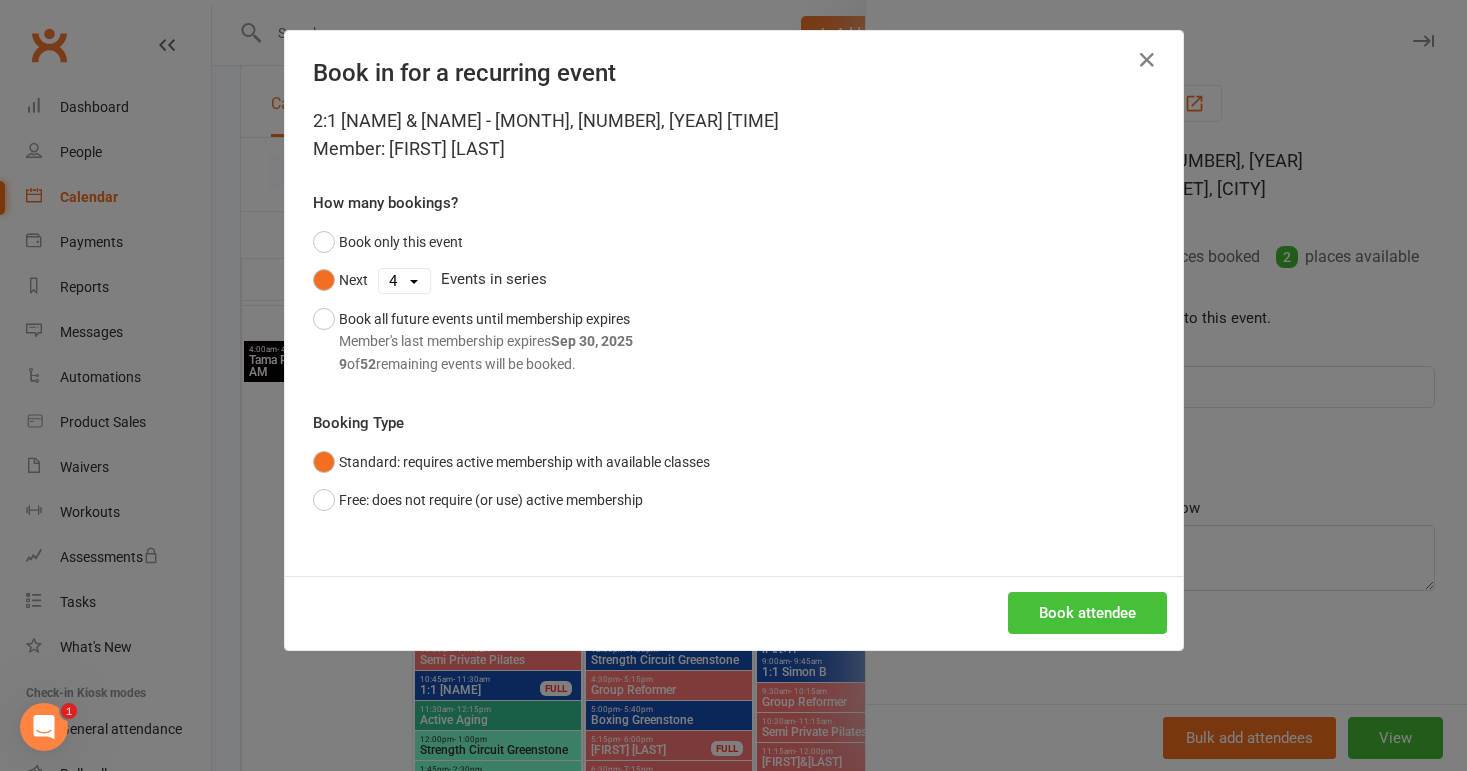 click on "Book attendee" at bounding box center (1087, 613) 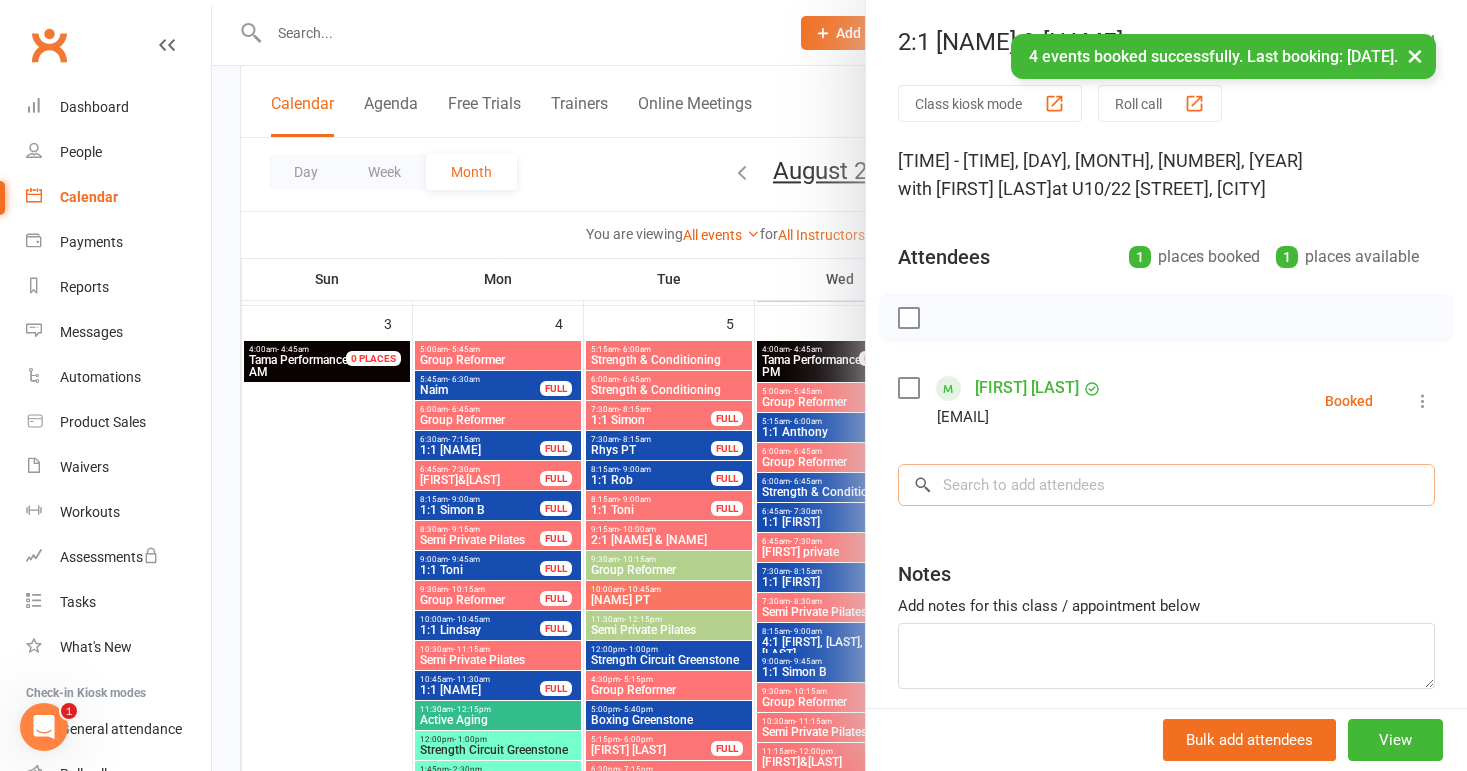 click at bounding box center [1166, 485] 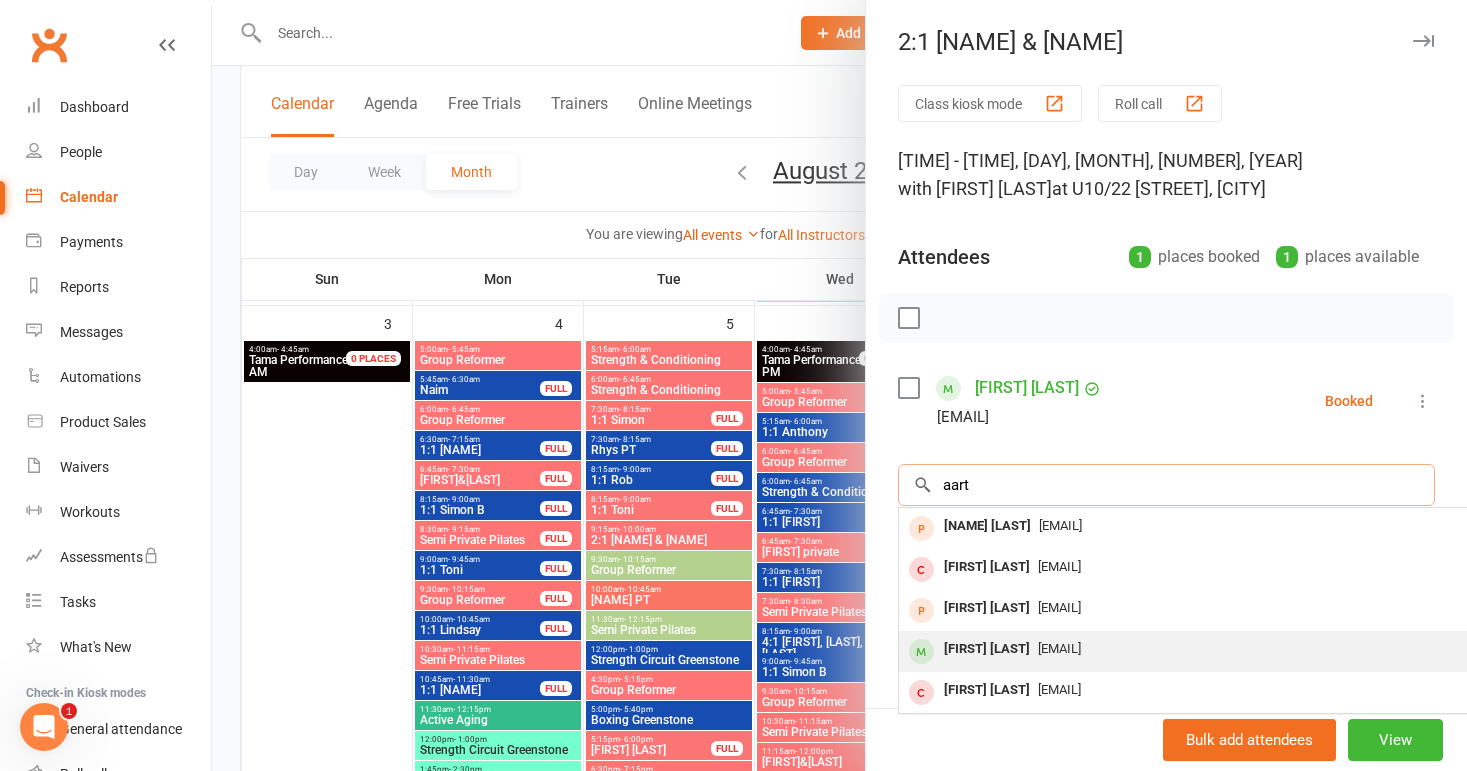 type on "aart" 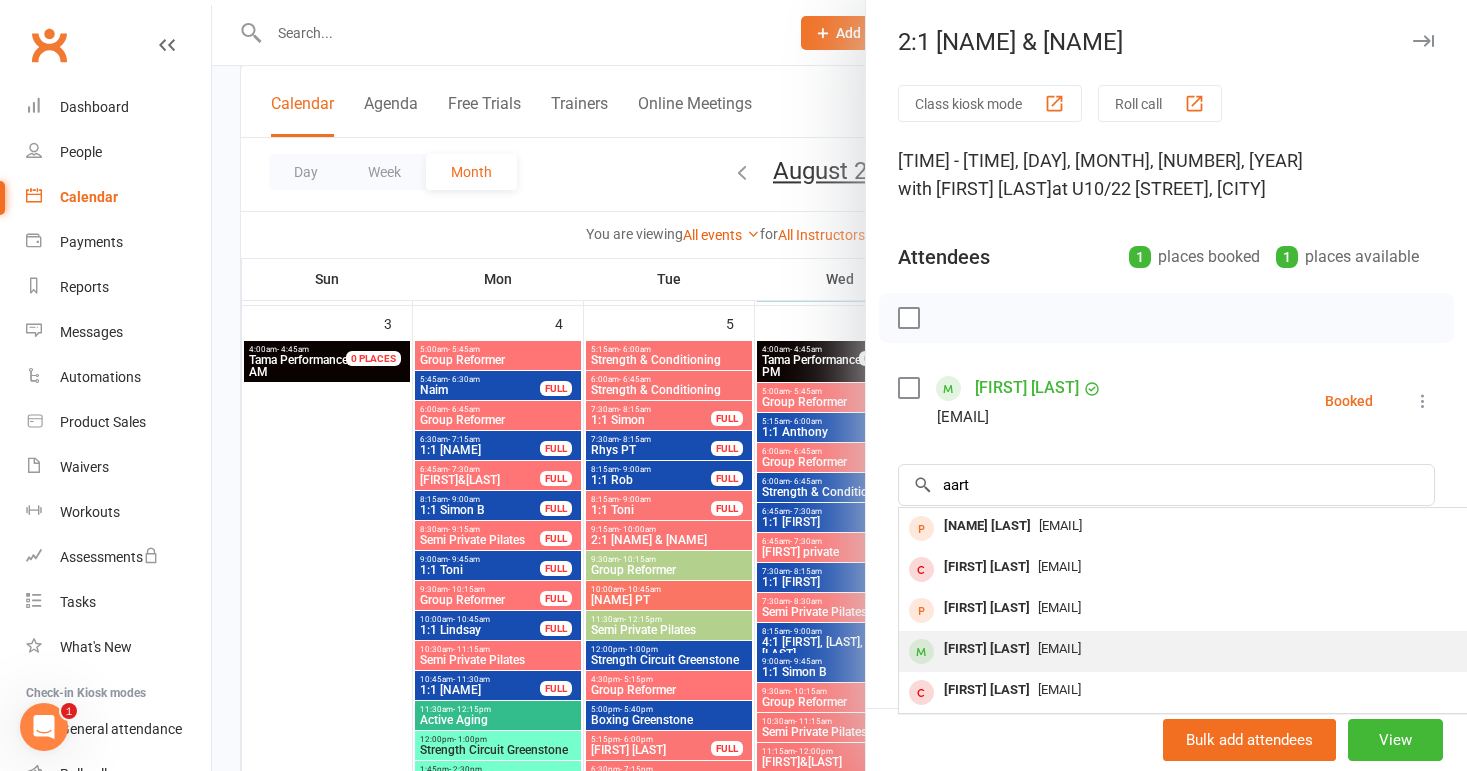 click on "[FIRST] [LAST]" at bounding box center (987, 649) 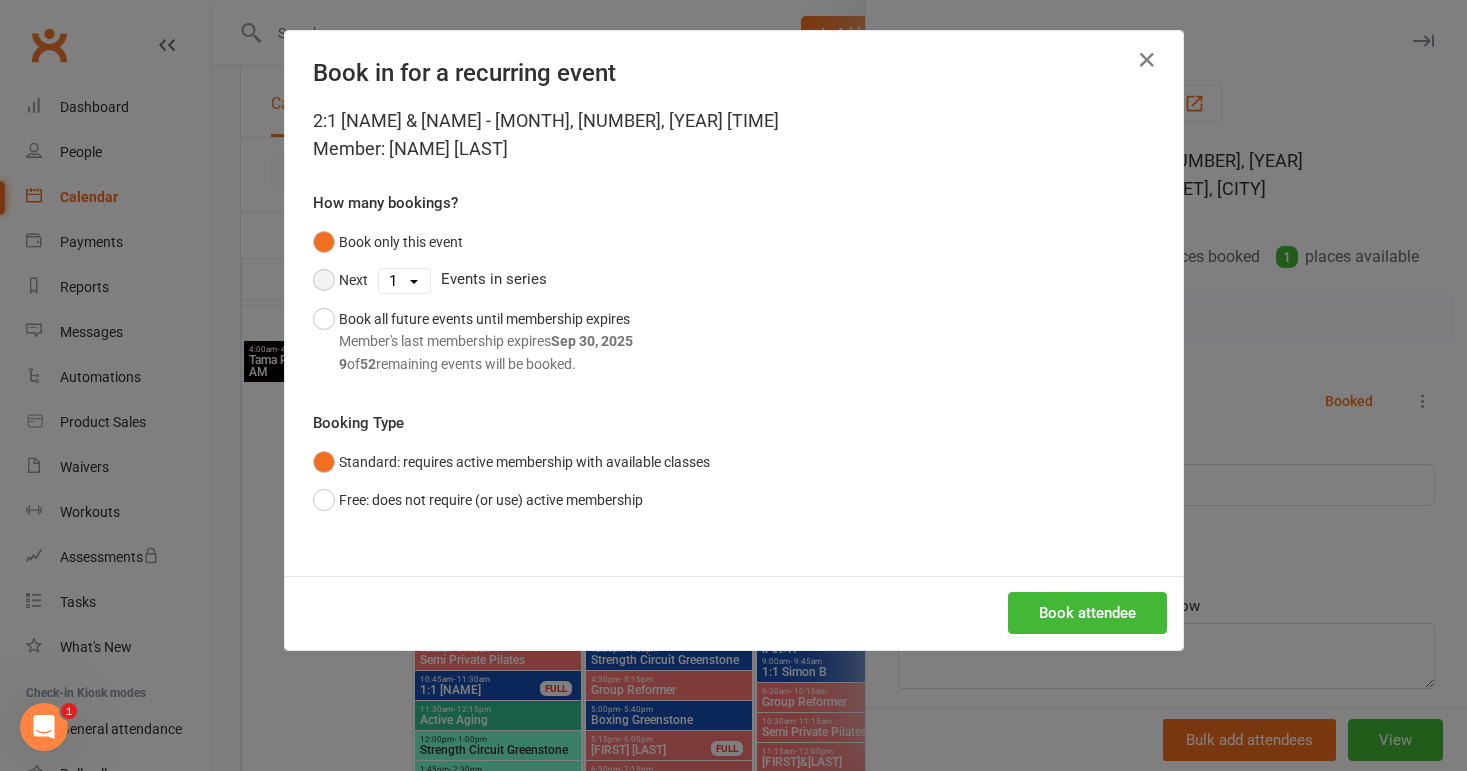click on "Next" at bounding box center (340, 280) 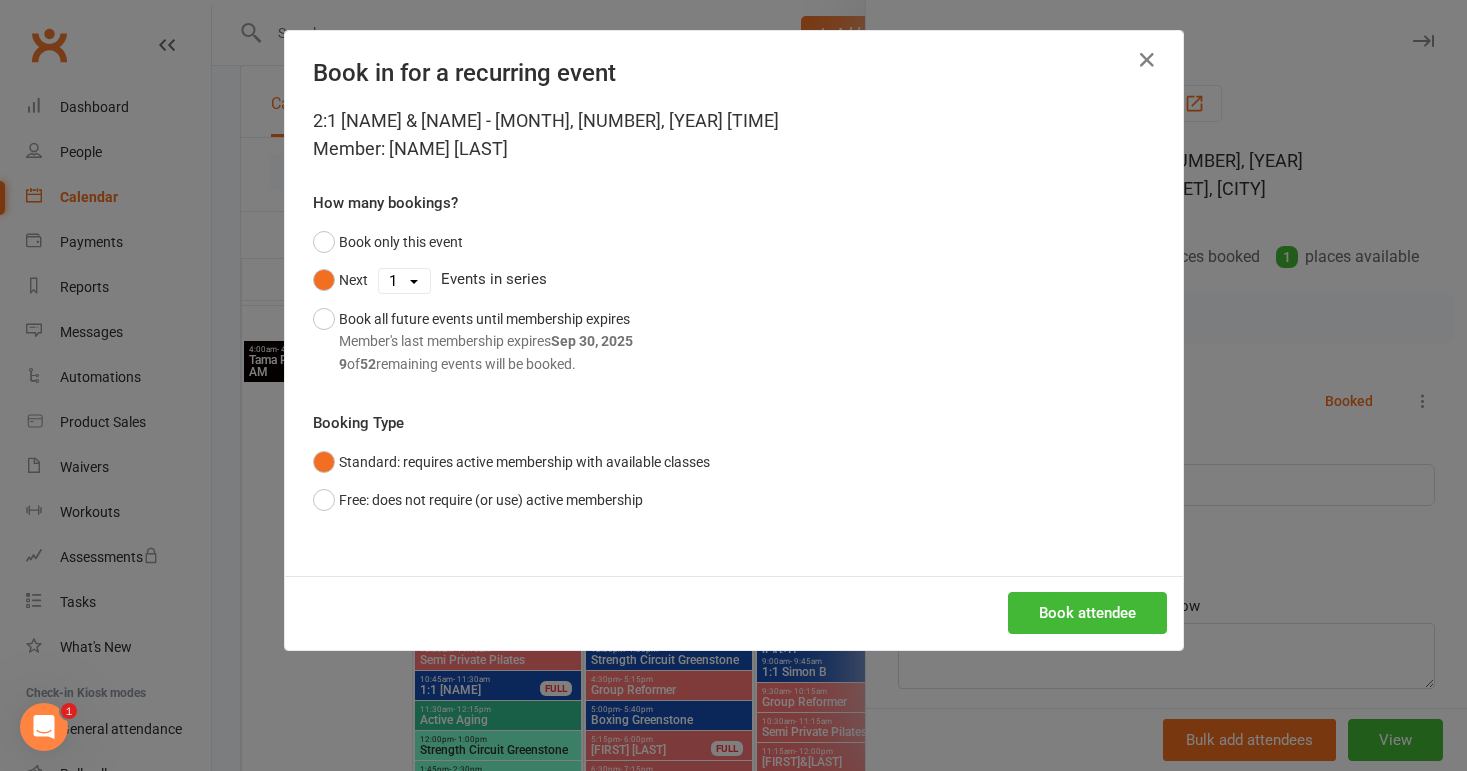 select on "3" 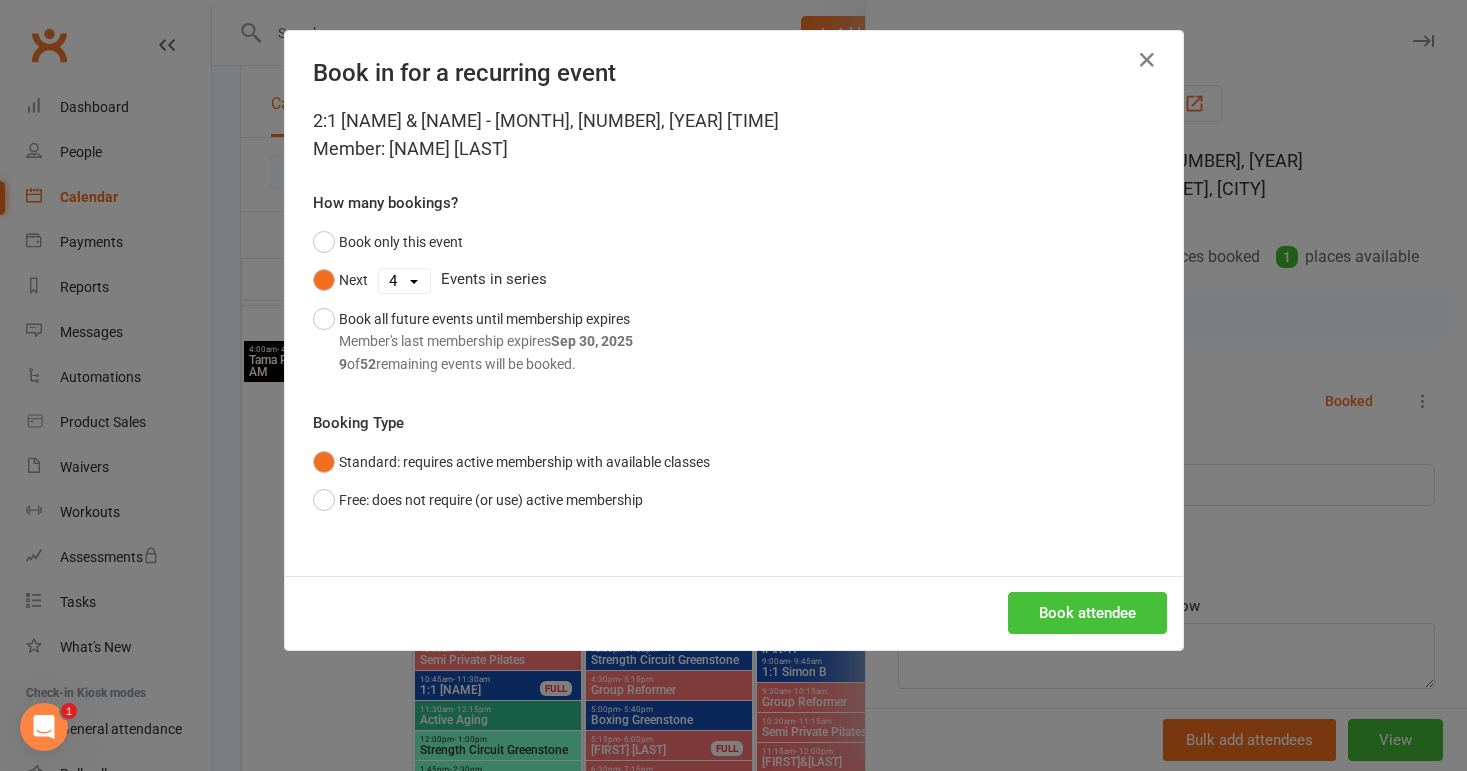 click on "Book attendee" at bounding box center (1087, 613) 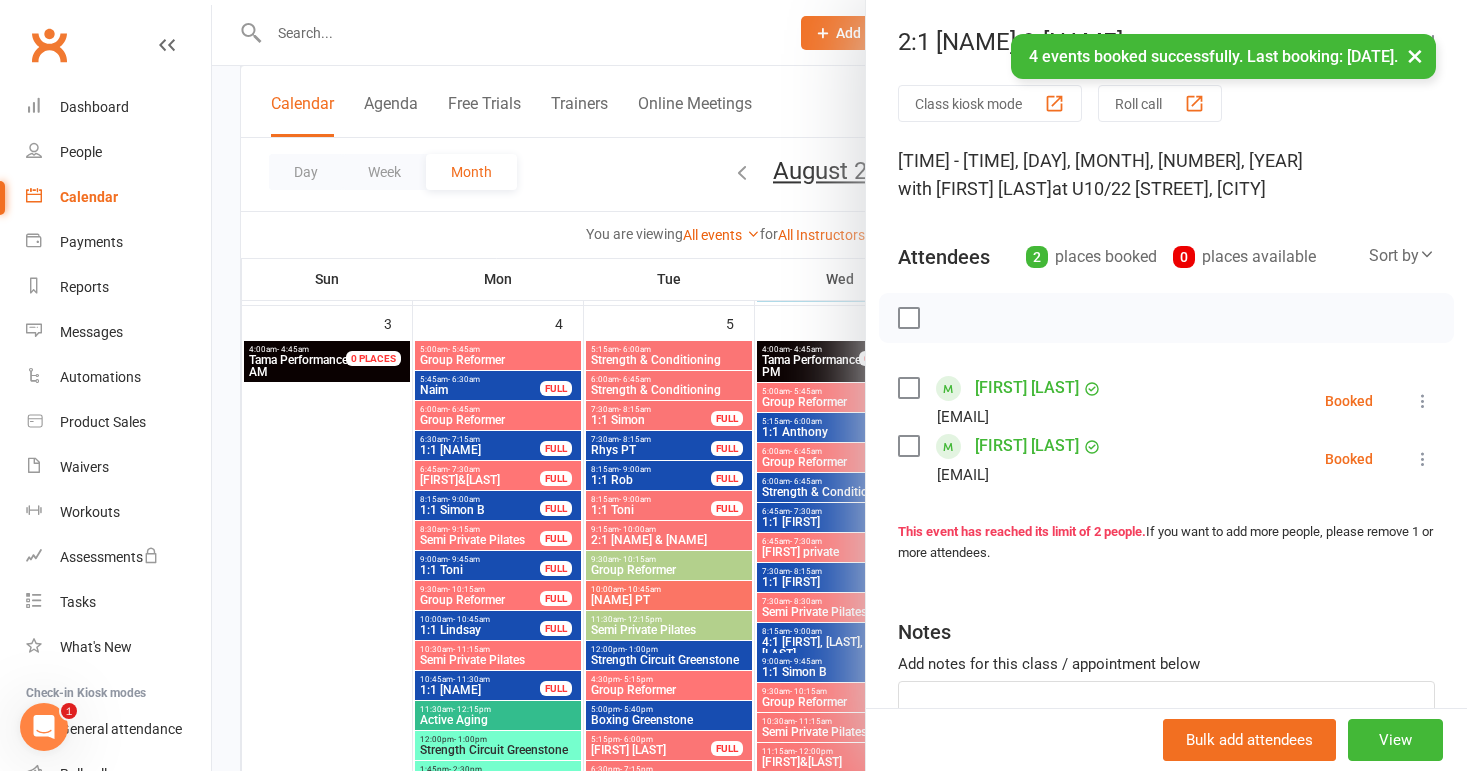 click at bounding box center (839, 385) 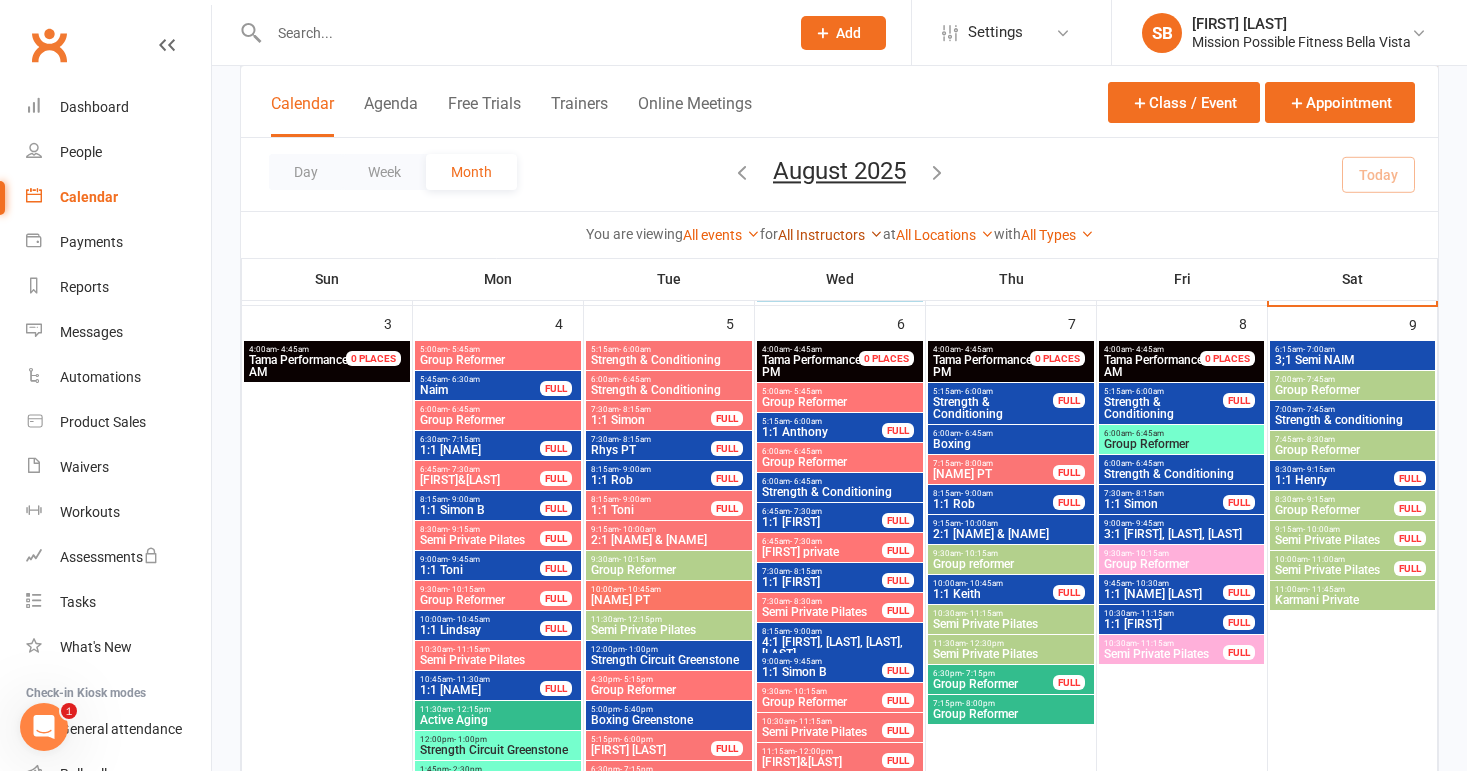 click on "All Instructors" at bounding box center [830, 235] 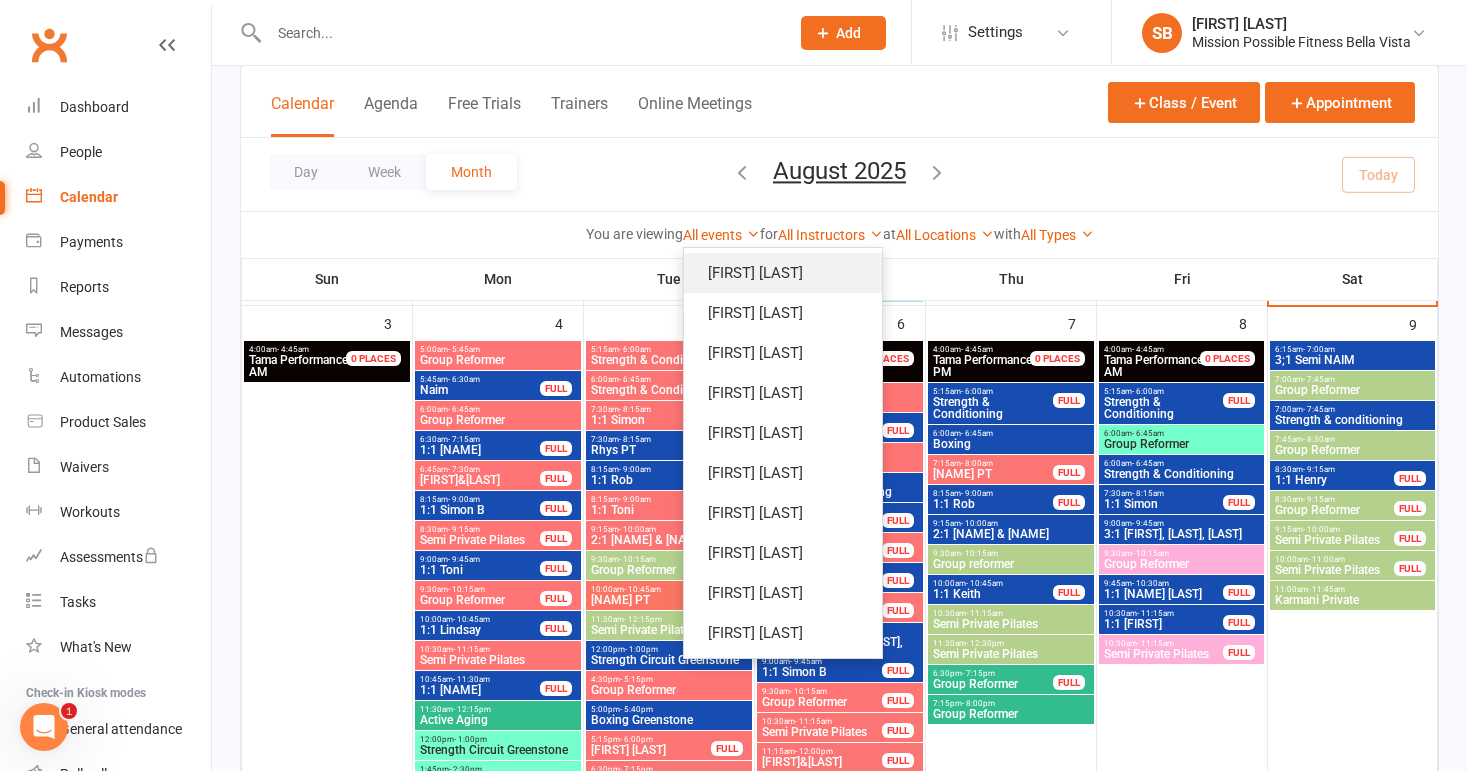 click on "[FIRST] [LAST]" at bounding box center [783, 273] 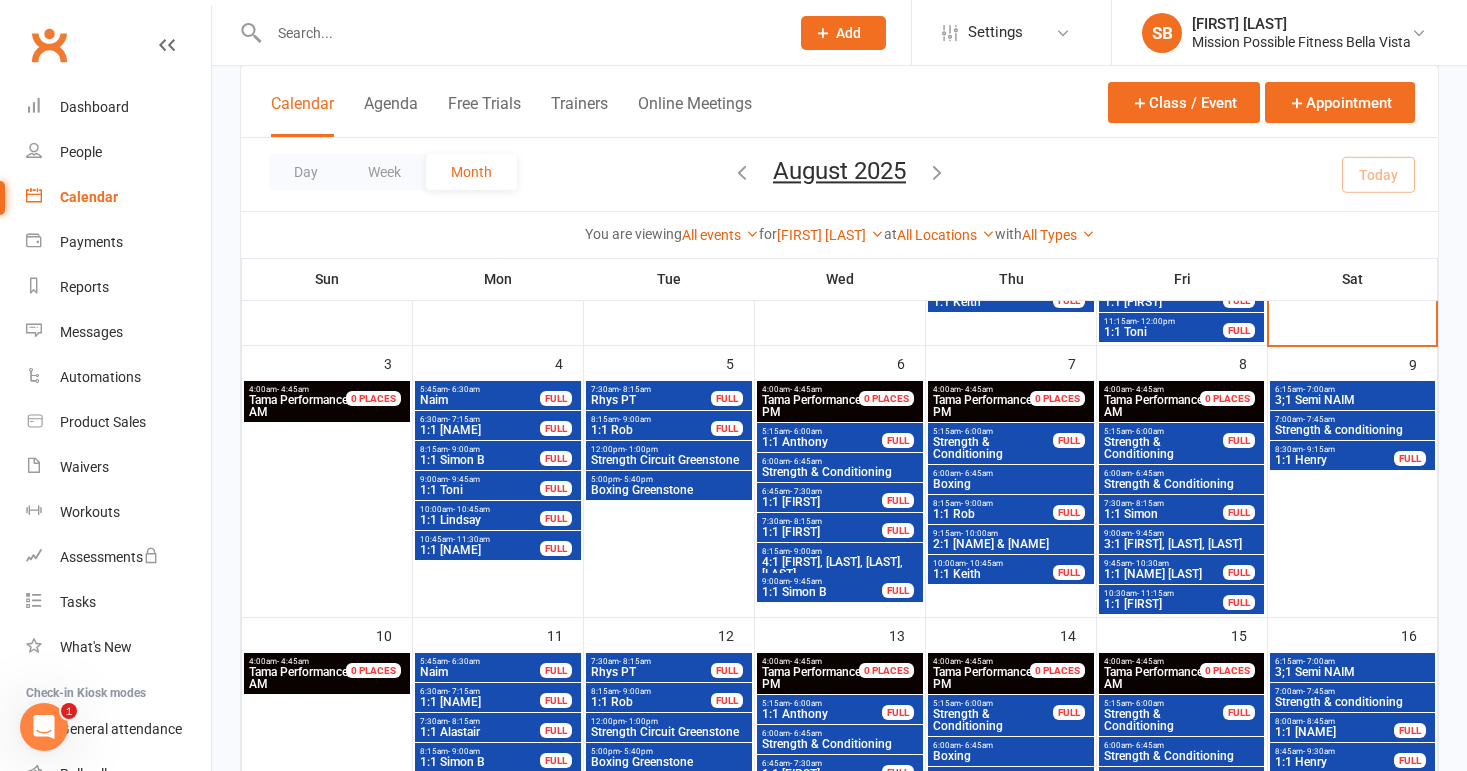 scroll, scrollTop: 380, scrollLeft: 0, axis: vertical 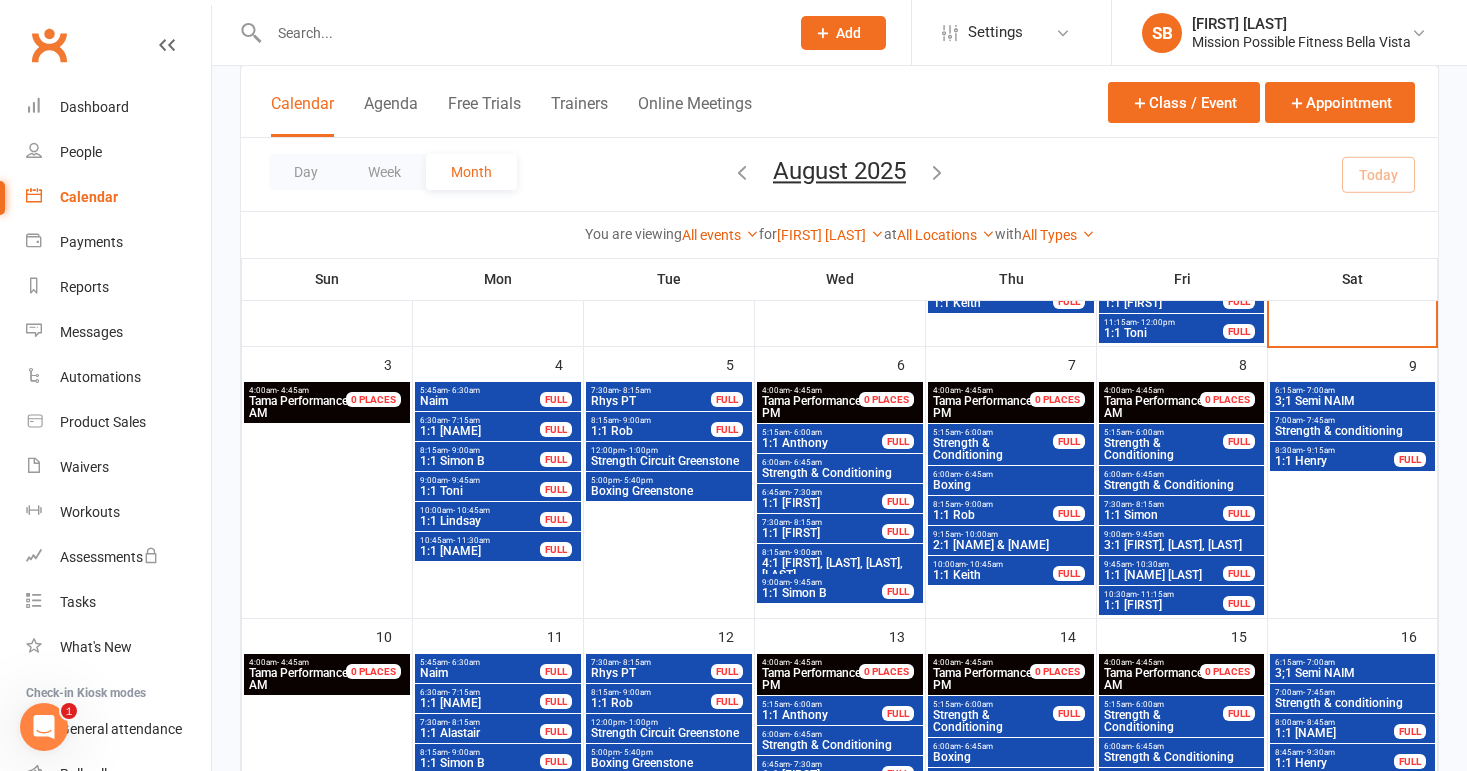 click on "4:1 [FIRST], [LAST], [LAST], [LAST]" at bounding box center (840, 569) 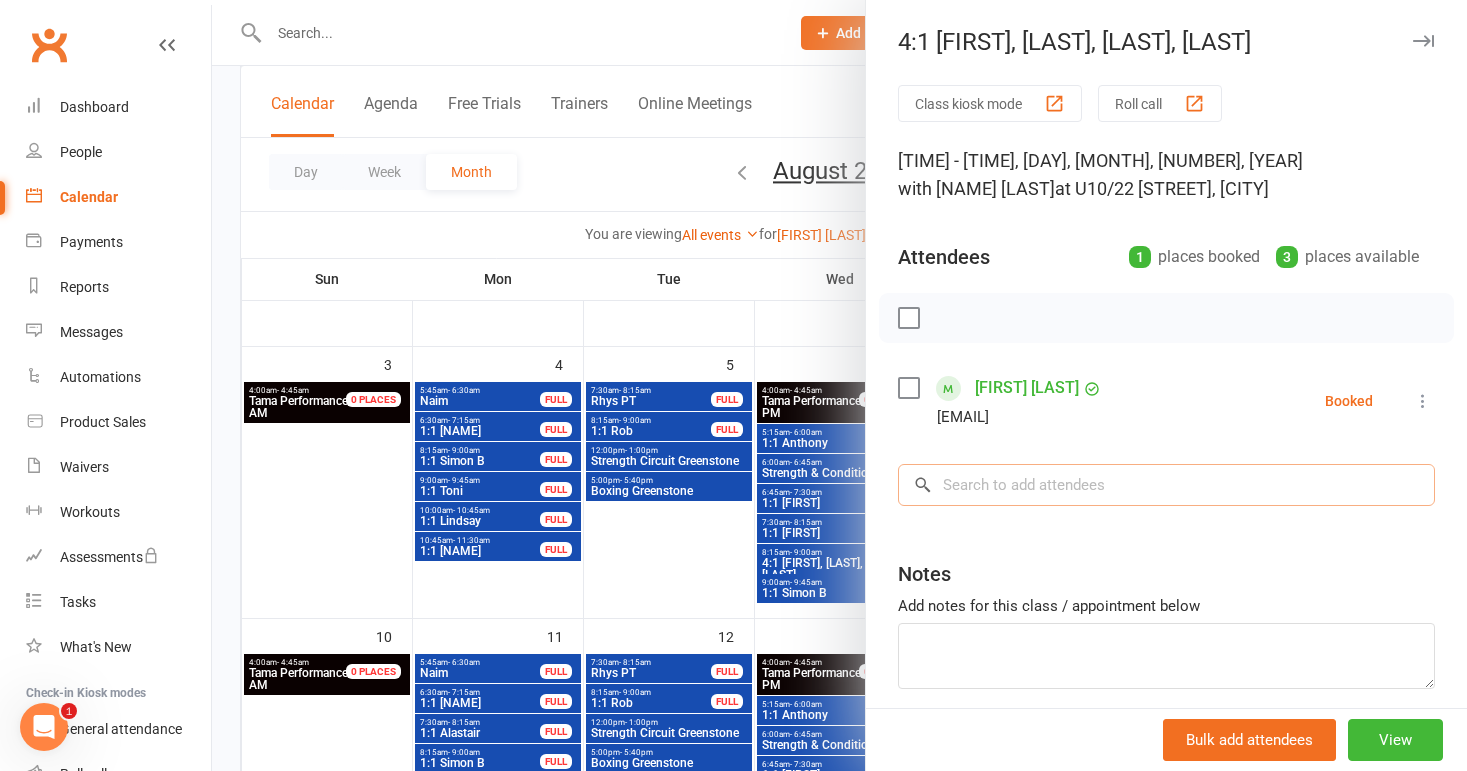 click at bounding box center (1166, 485) 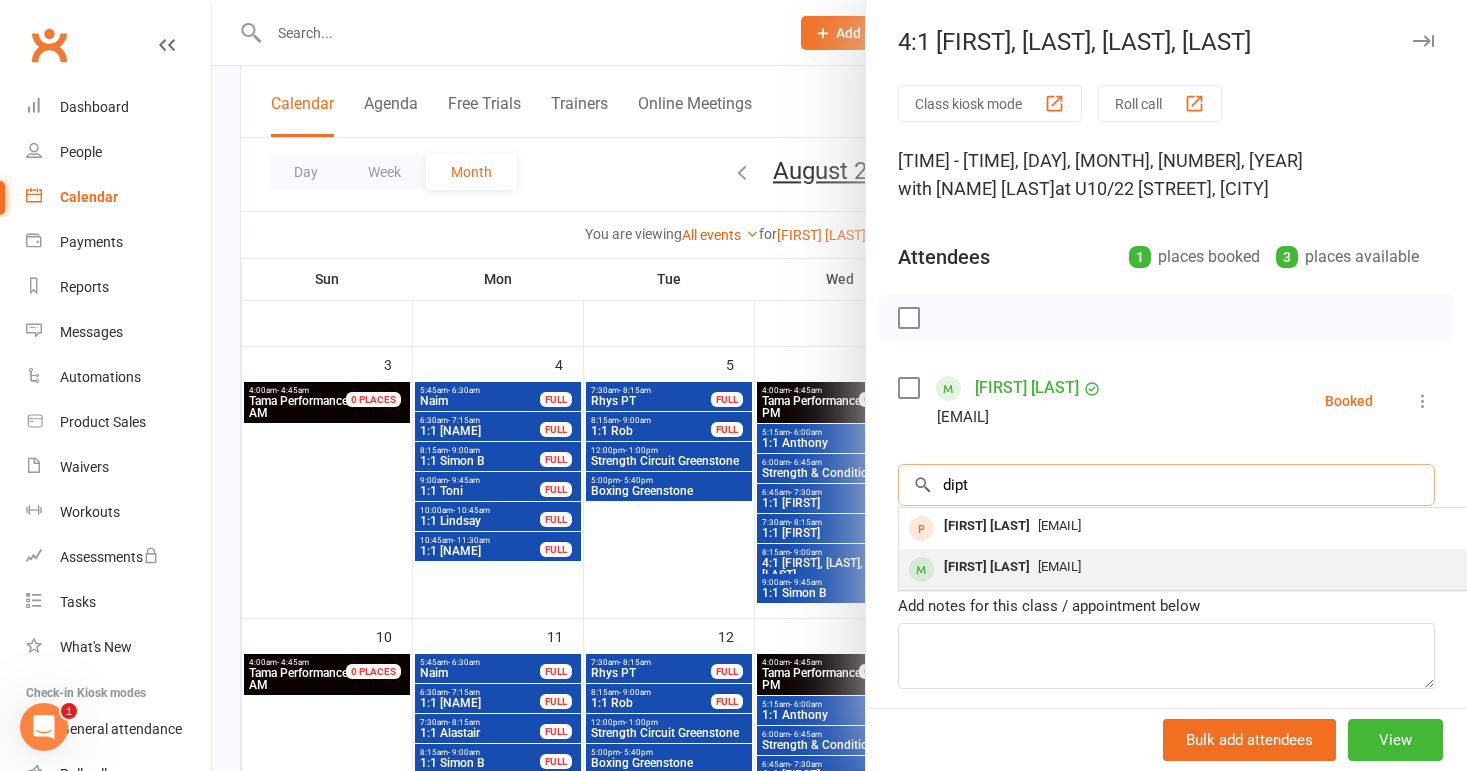 type on "dipt" 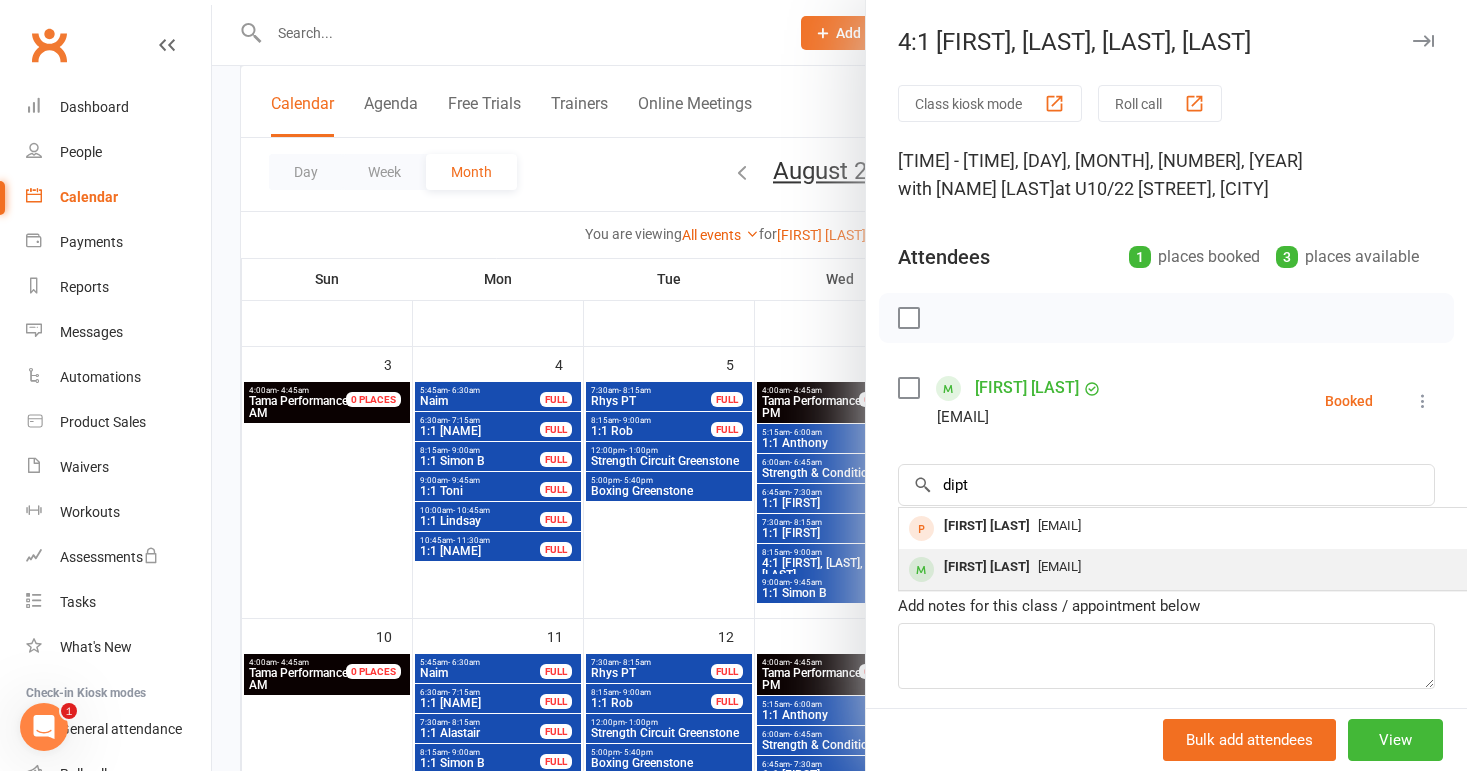 click on "[FIRST] [LAST]" at bounding box center (987, 567) 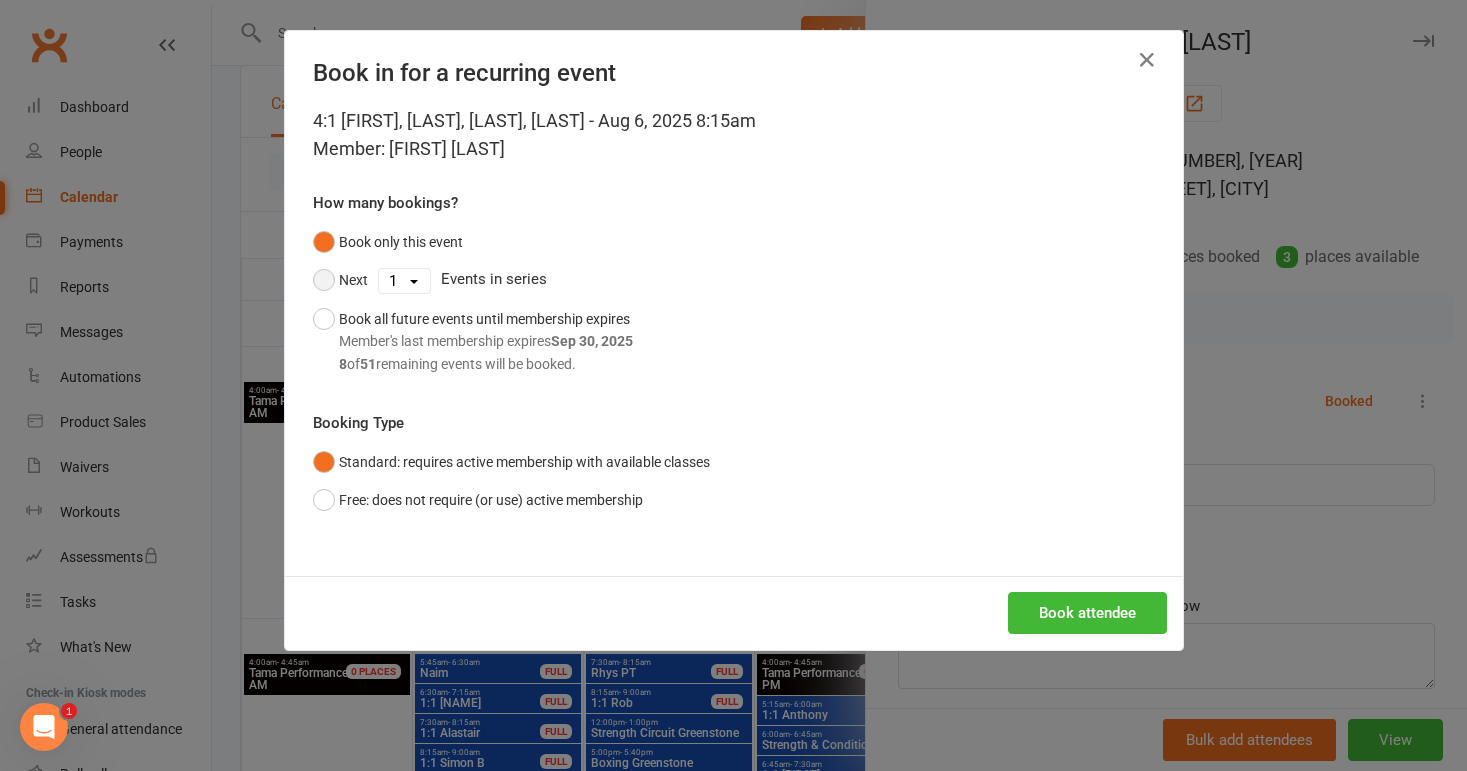 click on "Next" at bounding box center [340, 280] 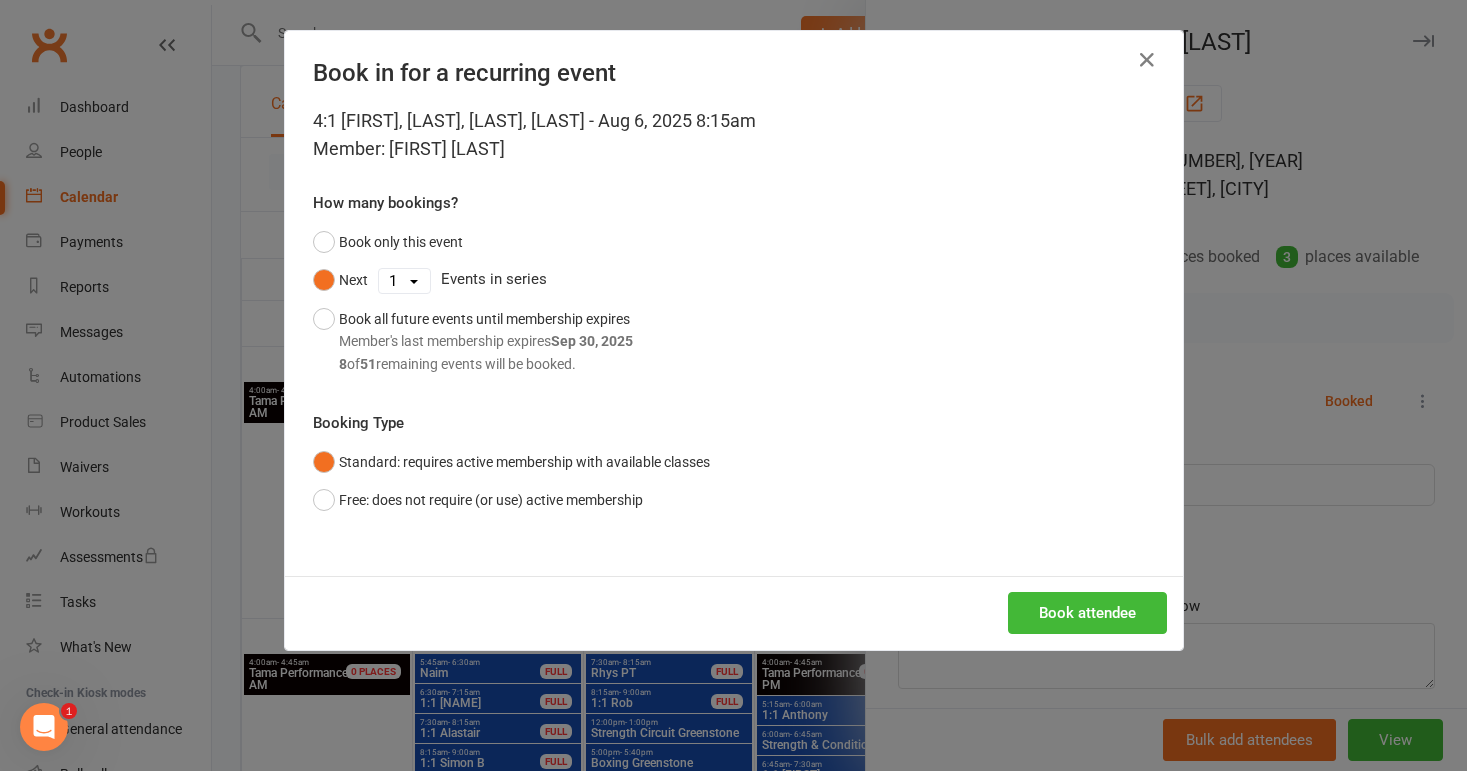 select on "4" 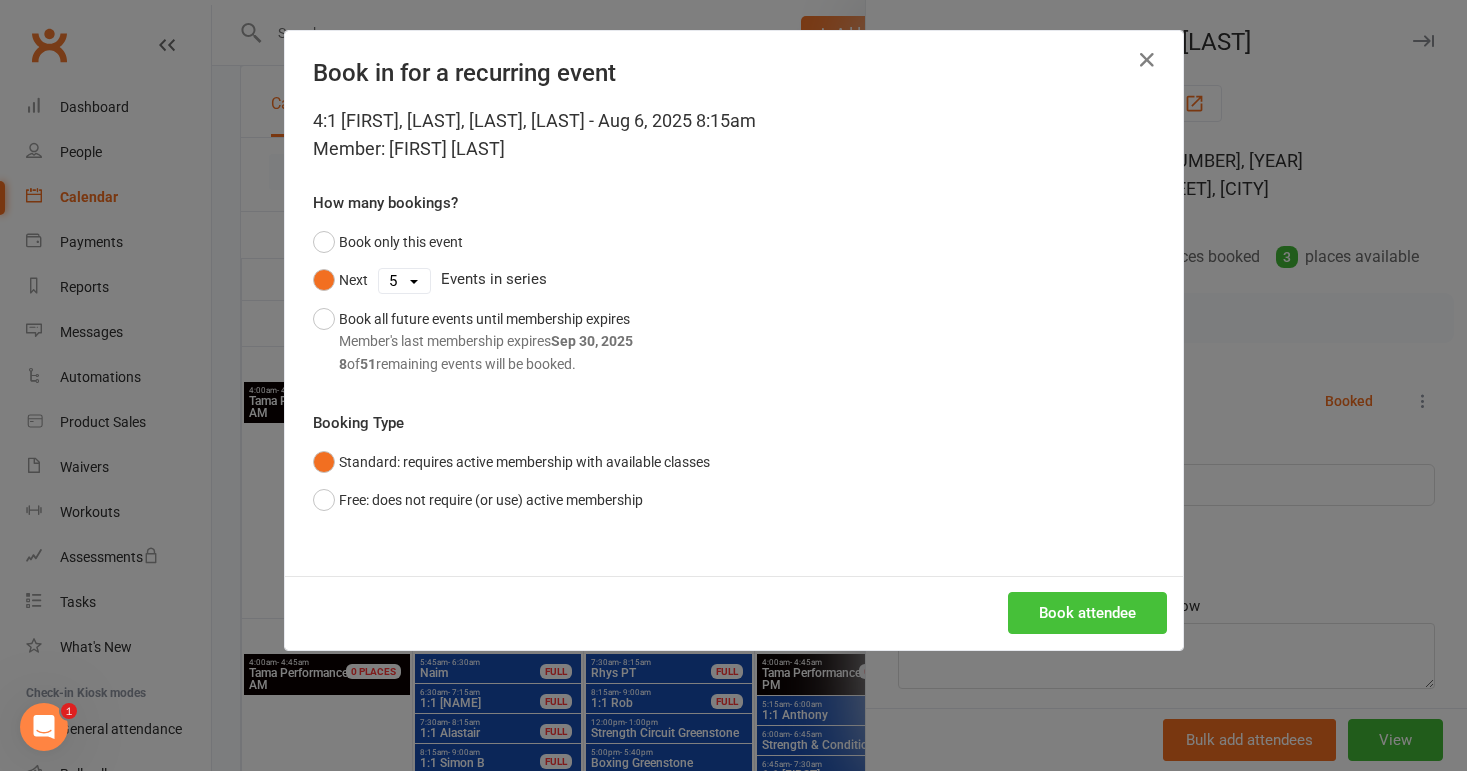 click on "Book attendee" at bounding box center (1087, 613) 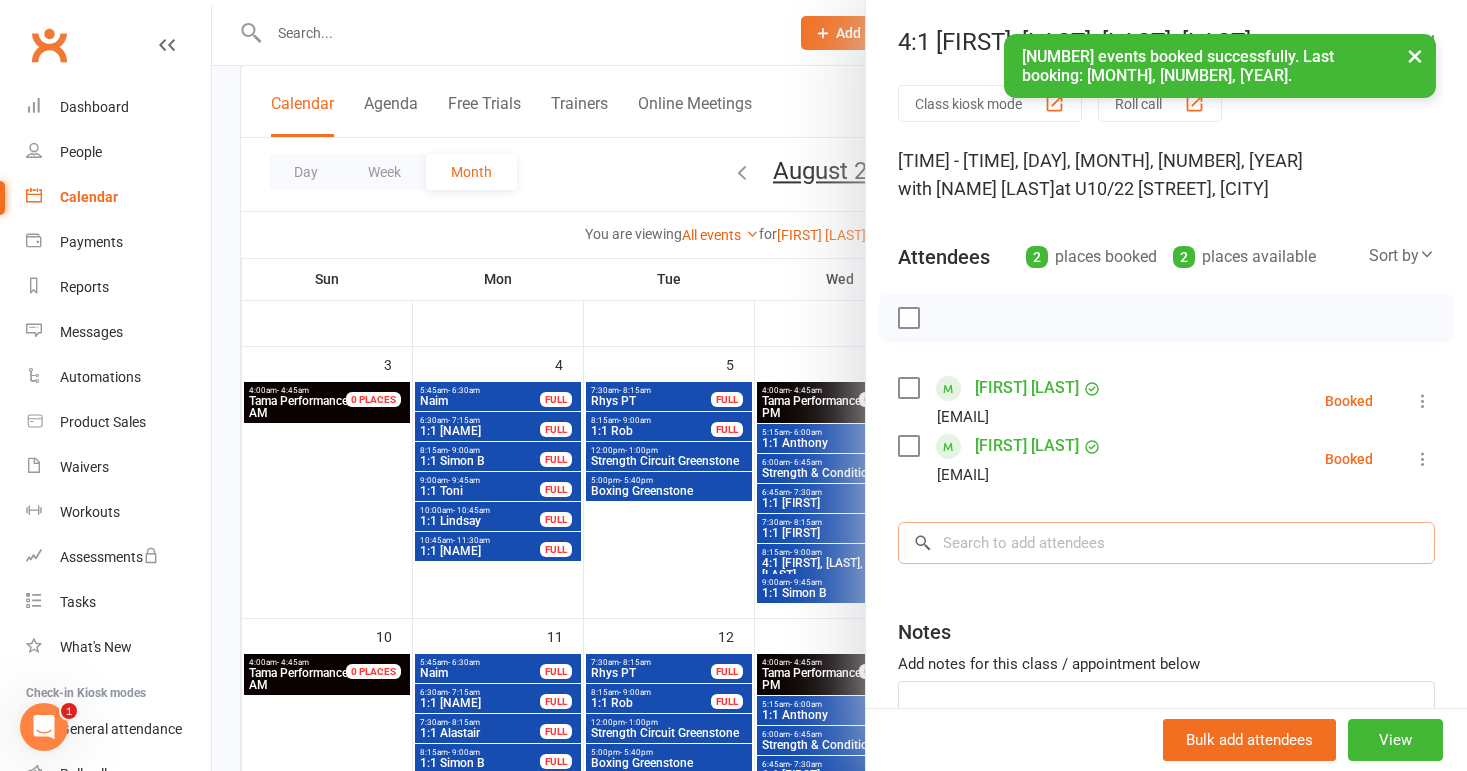 click at bounding box center (1166, 543) 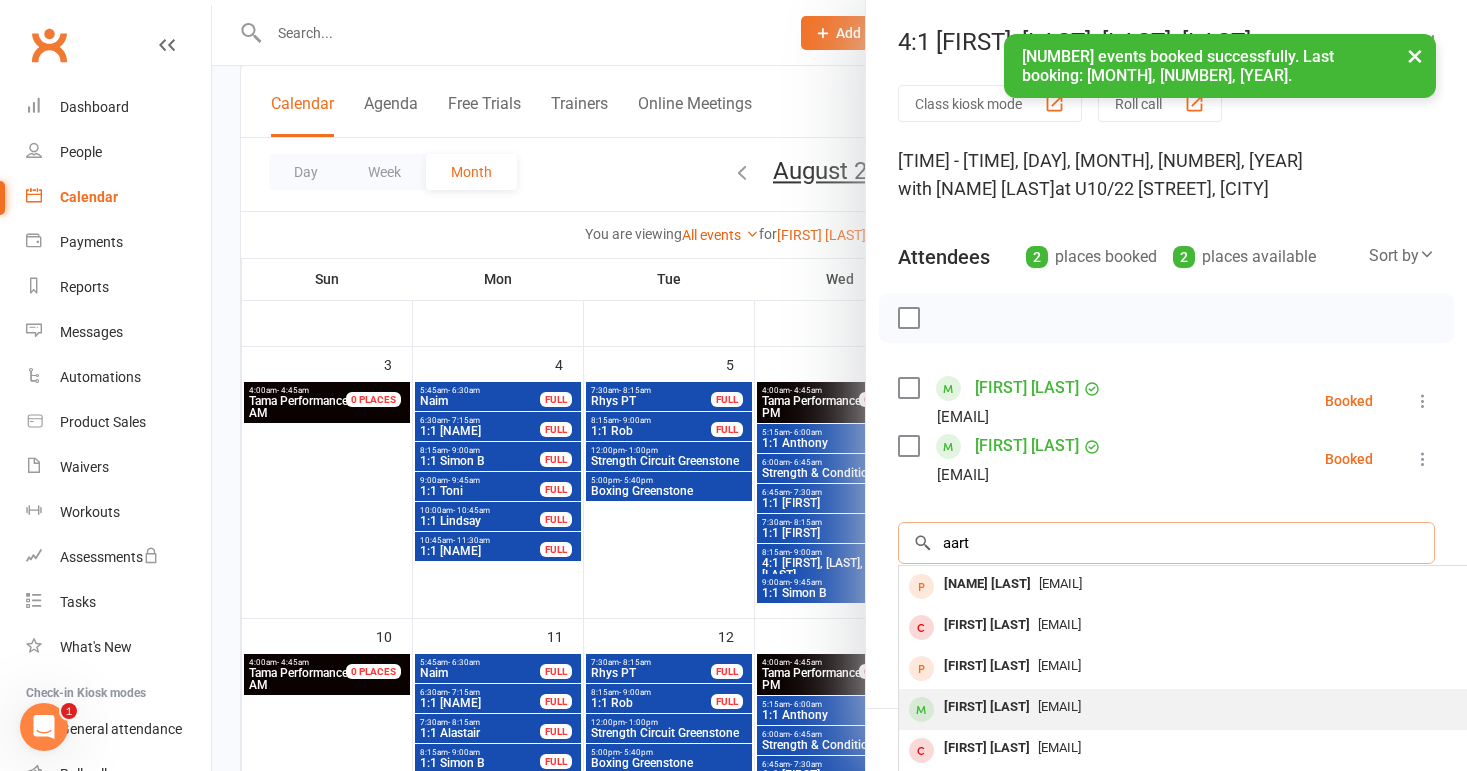 type on "aart" 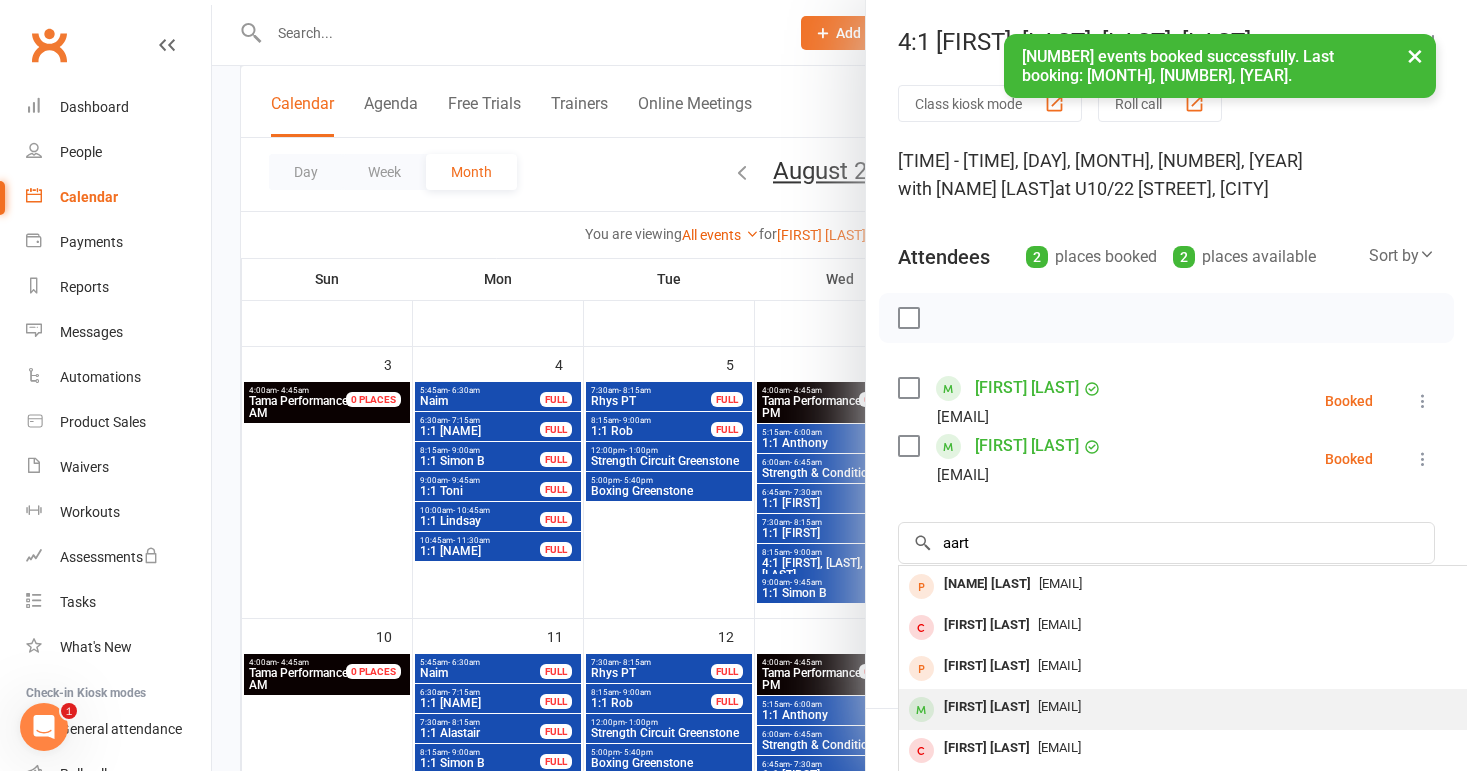 click on "[FIRST] [LAST]" at bounding box center [987, 707] 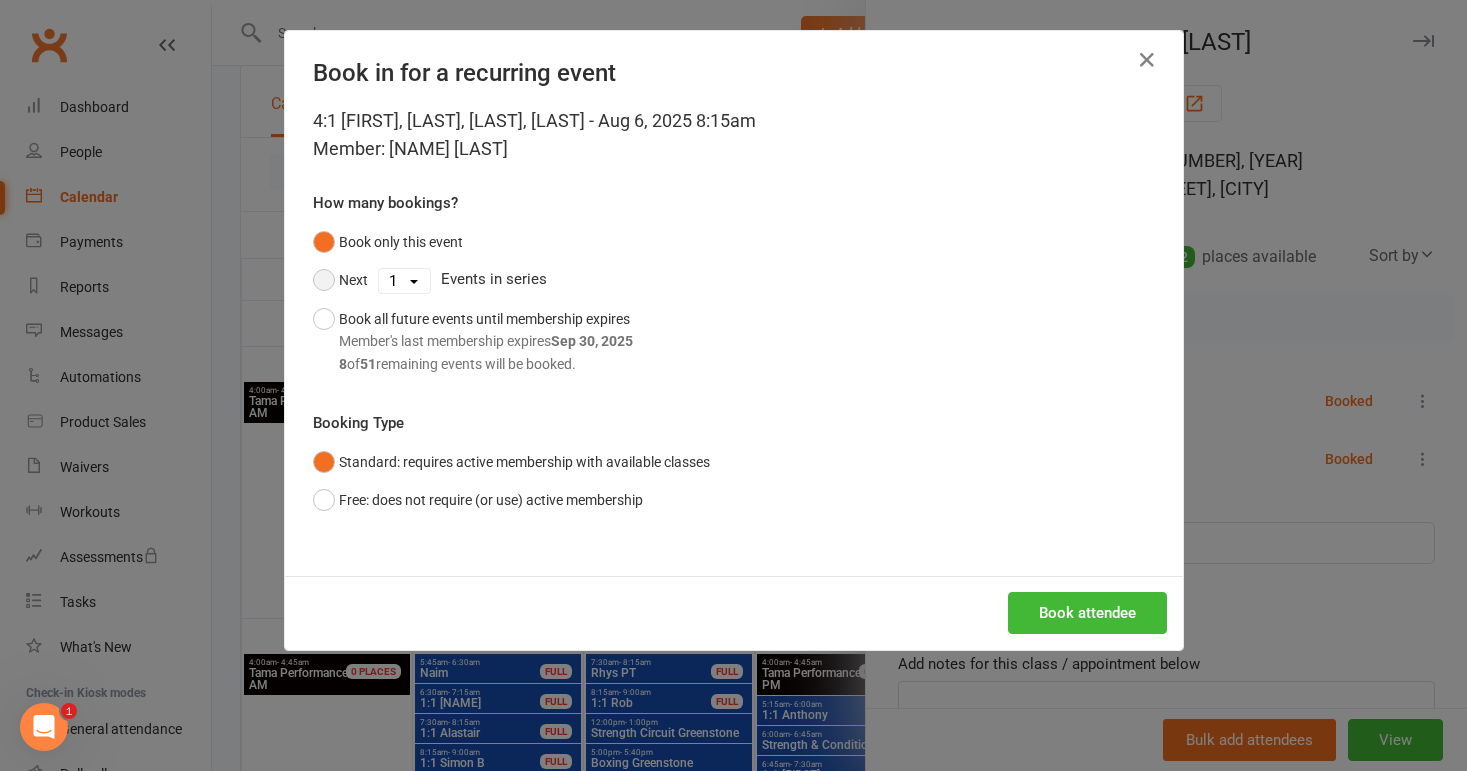 click on "Next" at bounding box center [340, 280] 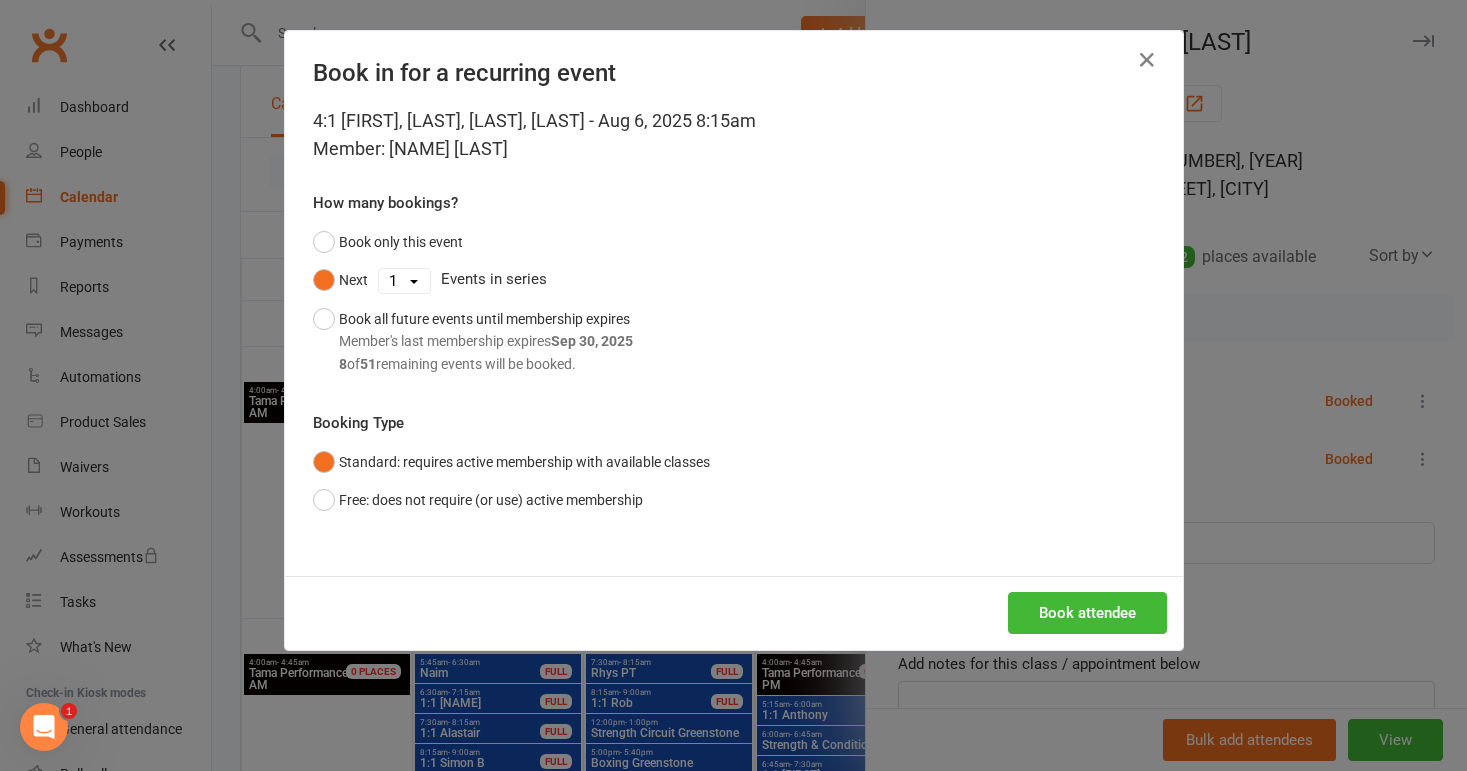 select on "4" 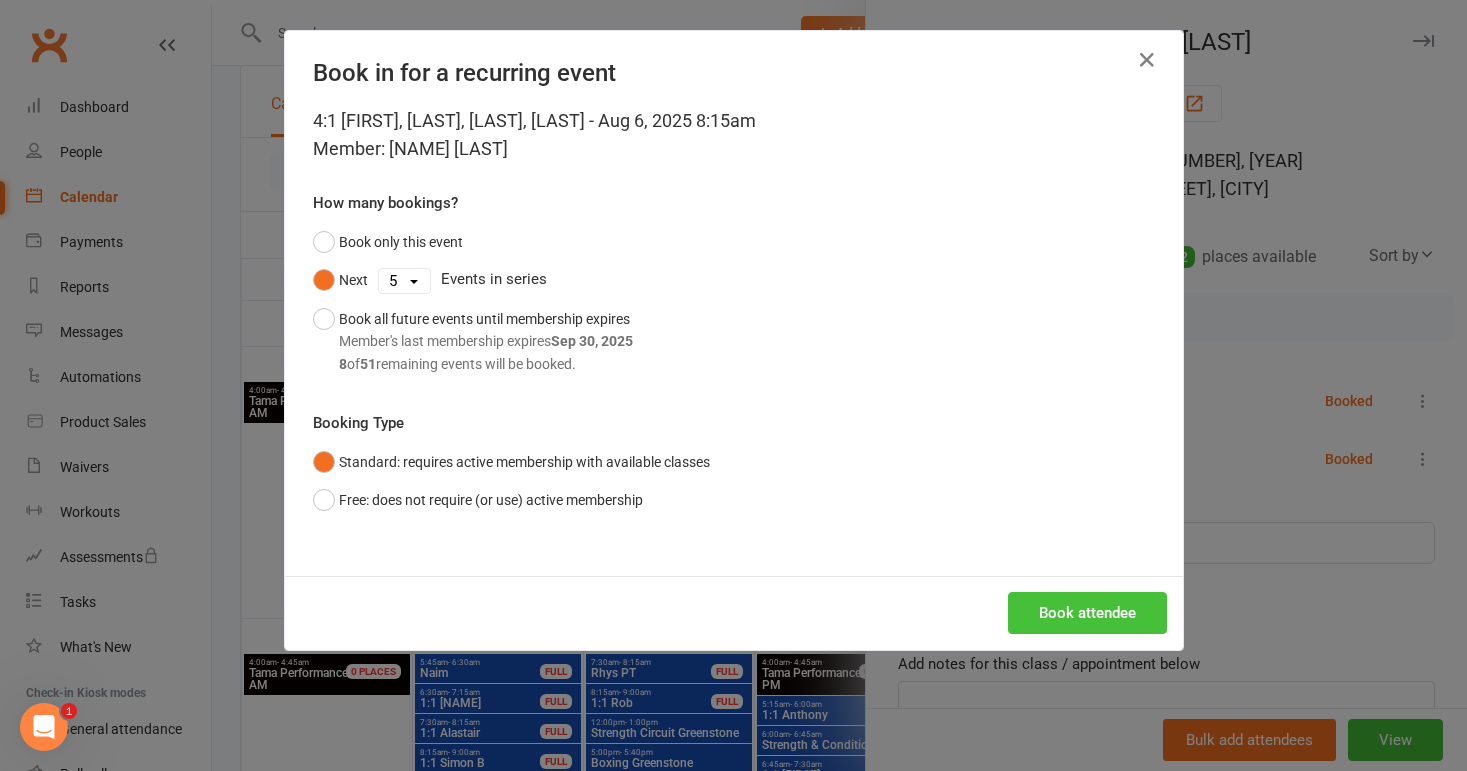 click on "Book attendee" at bounding box center (1087, 613) 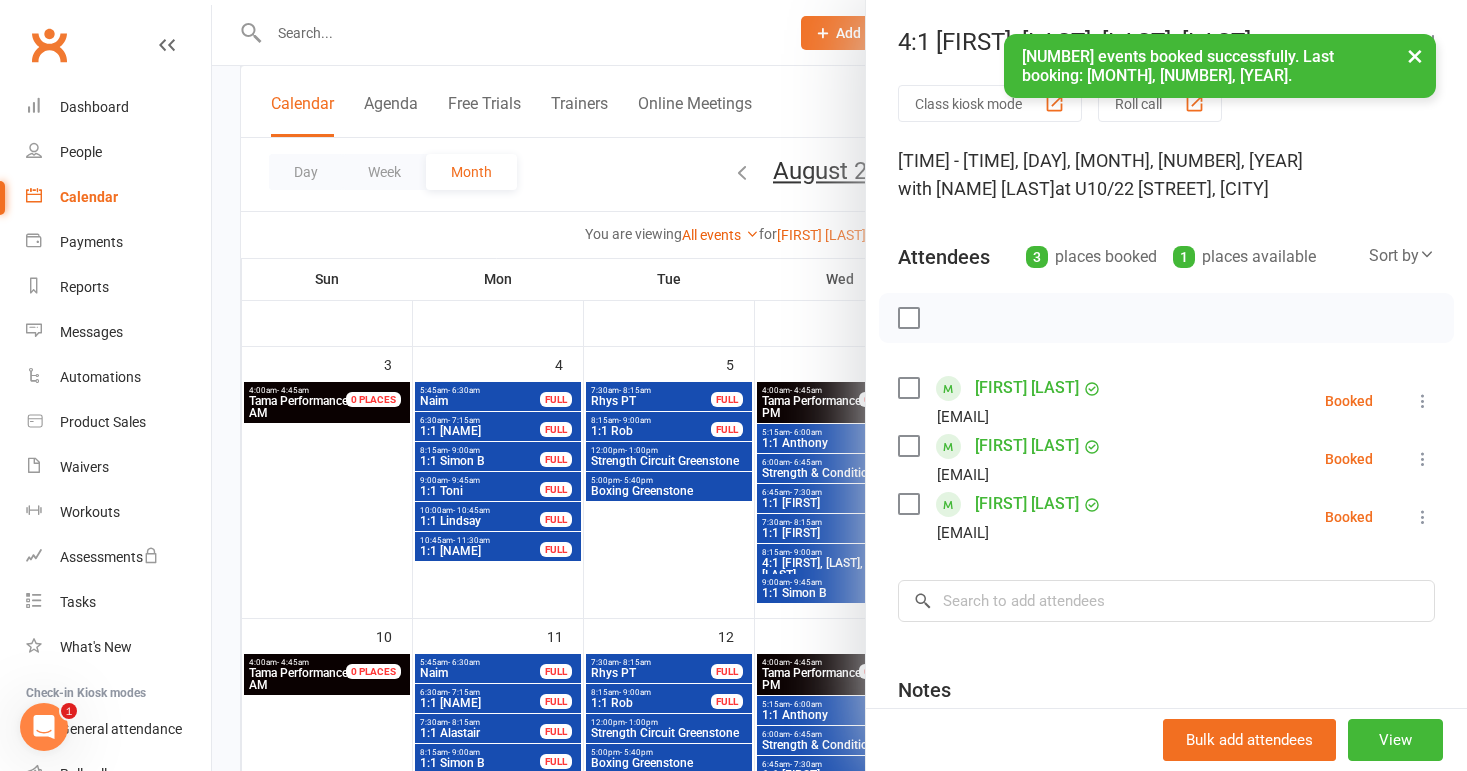 click at bounding box center (839, 385) 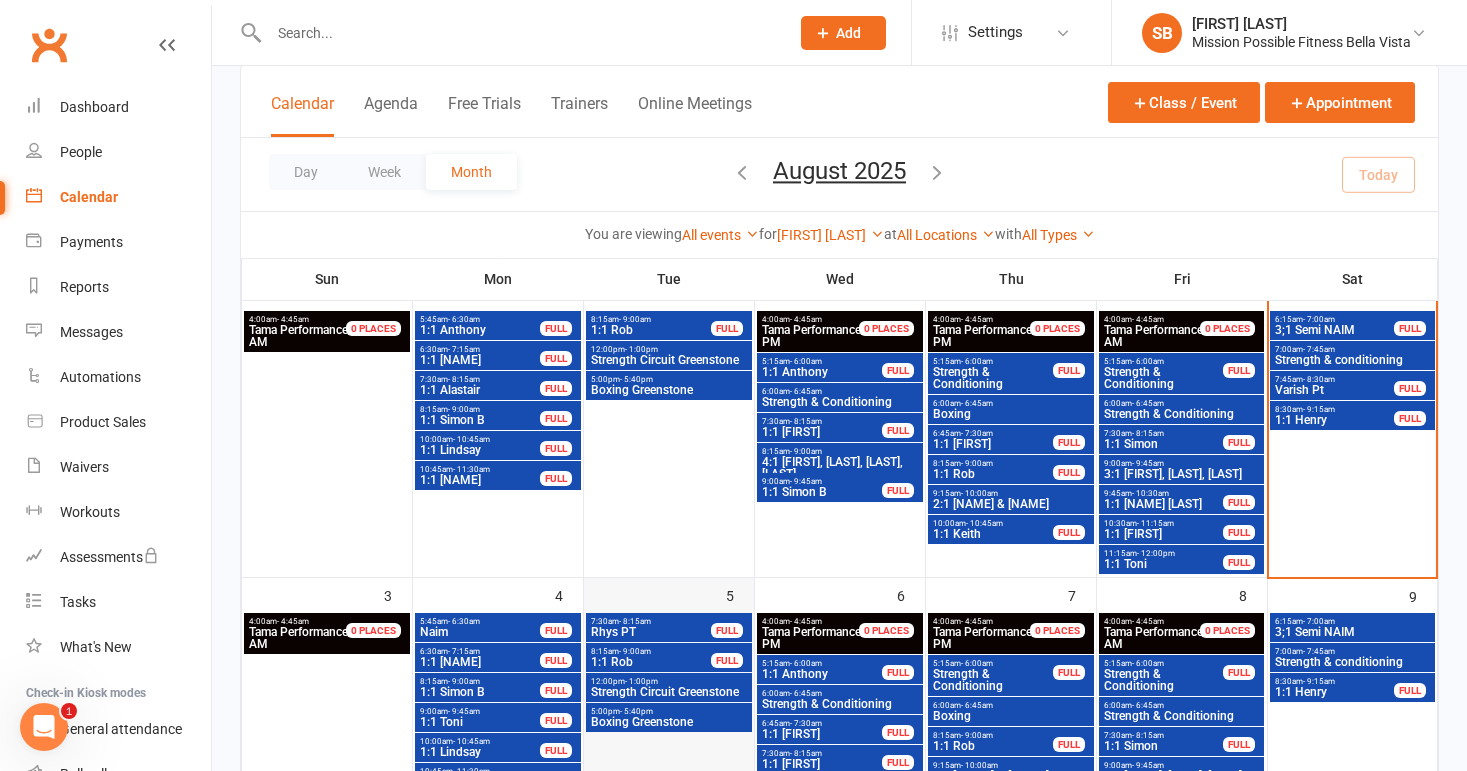 scroll, scrollTop: 140, scrollLeft: 0, axis: vertical 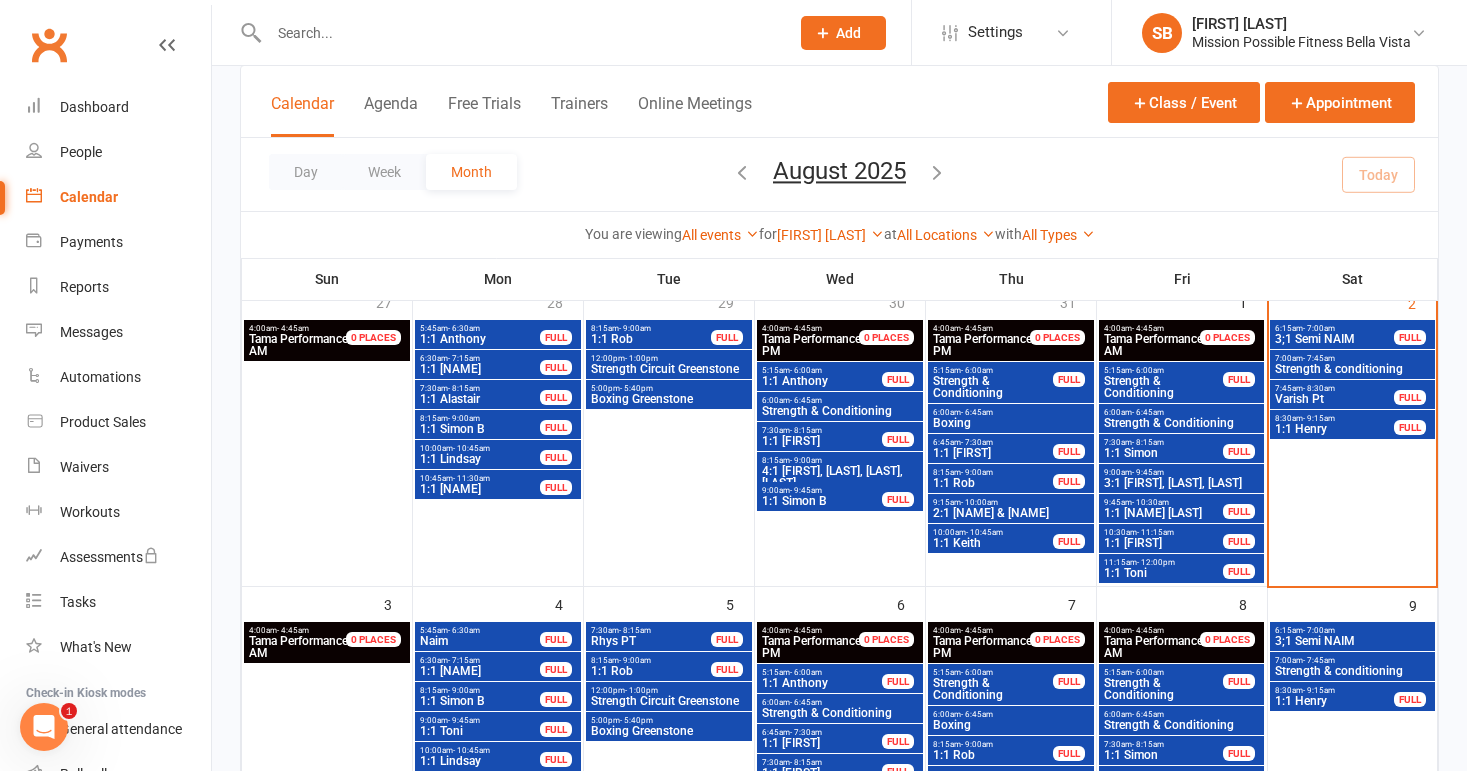 click on "- 9:00am" at bounding box center (806, 460) 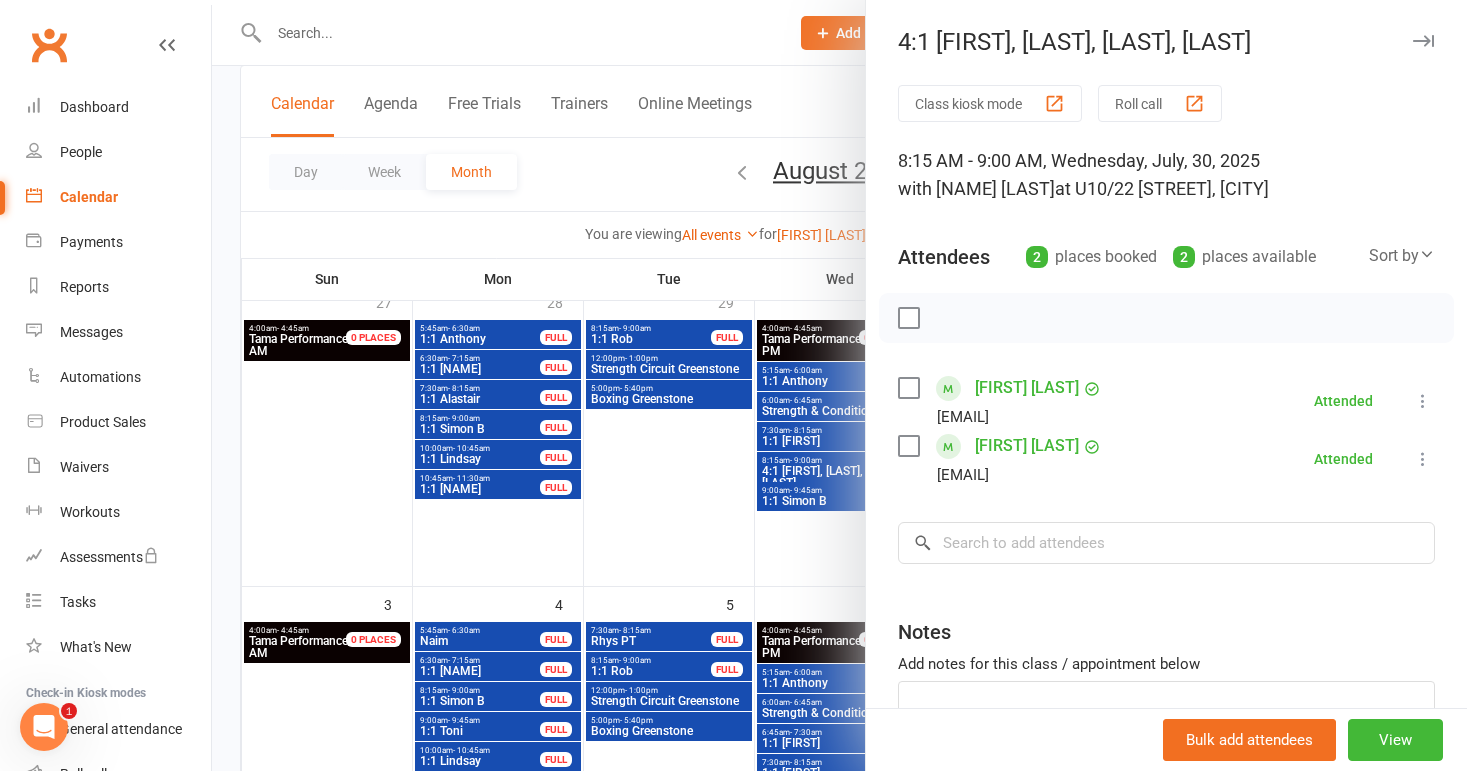 click at bounding box center [839, 385] 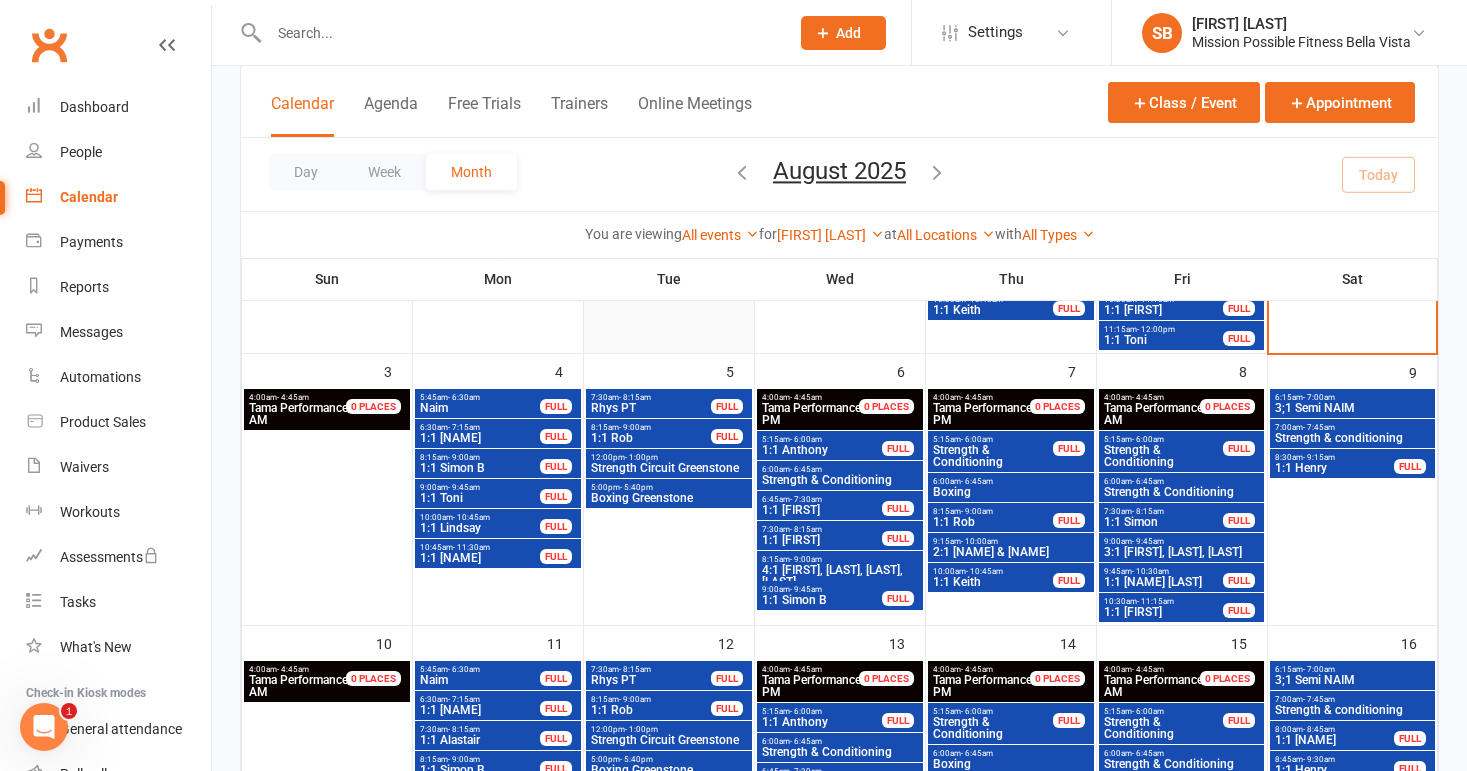 scroll, scrollTop: 377, scrollLeft: 0, axis: vertical 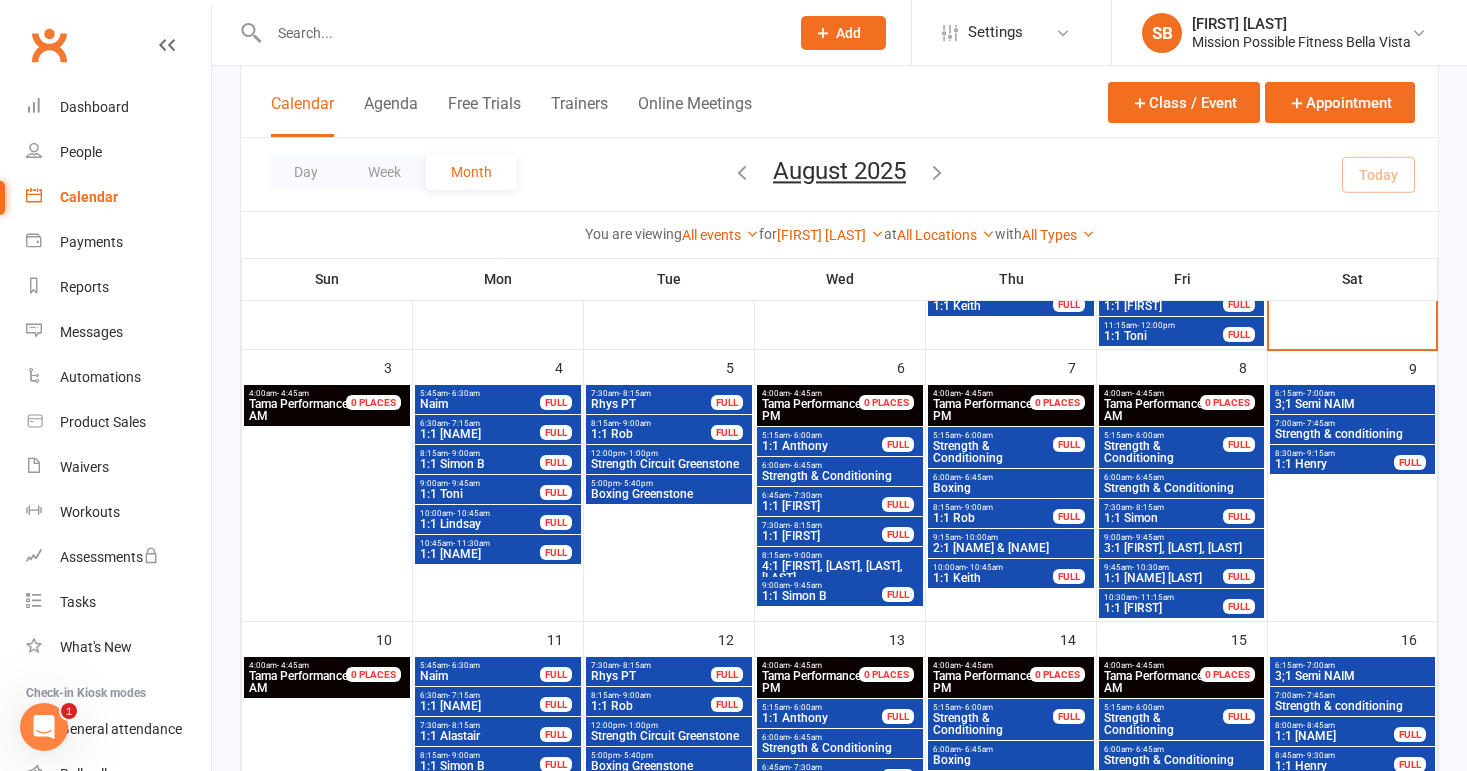 click on "4:1 [FIRST], [LAST], [LAST], [LAST]" at bounding box center [840, 572] 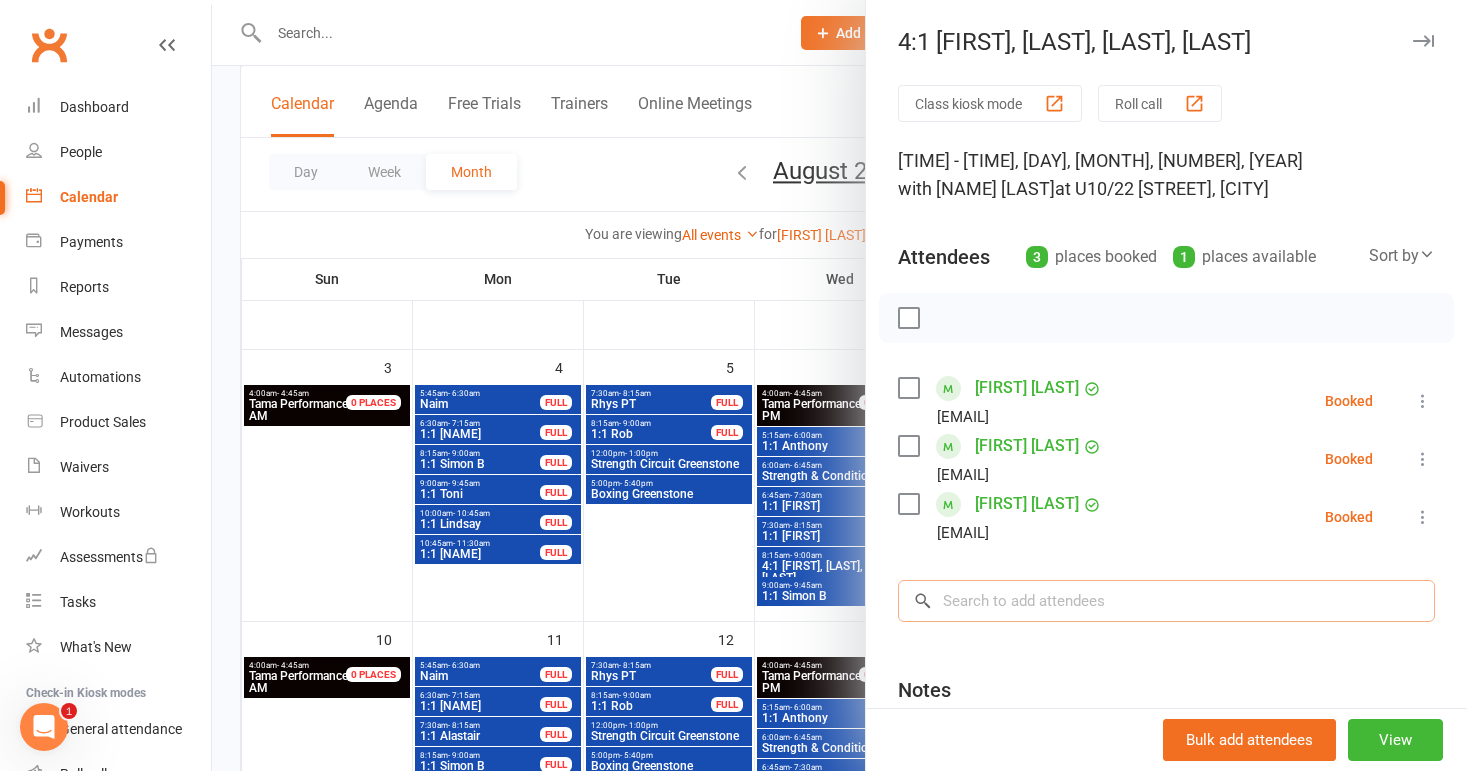 click at bounding box center [1166, 601] 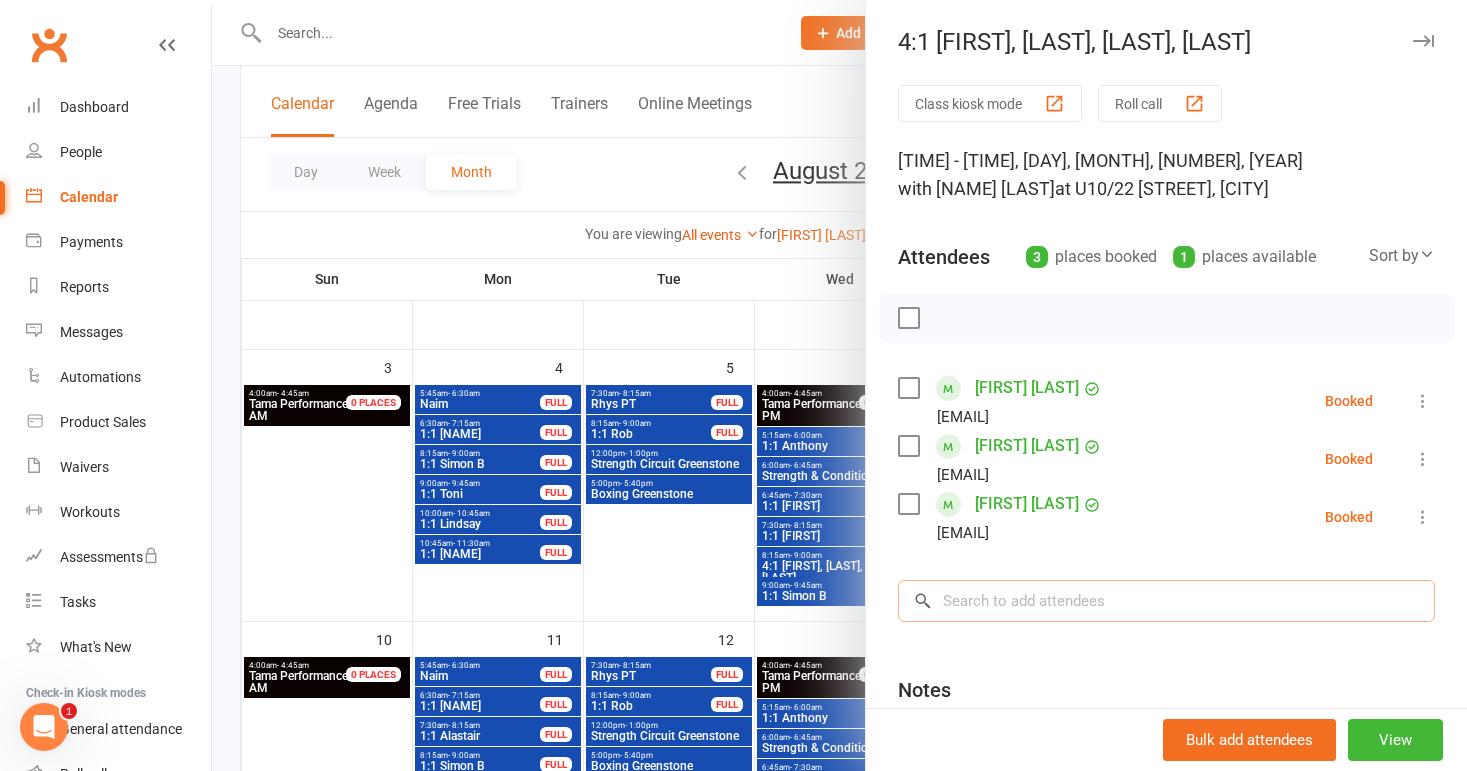 type on "d" 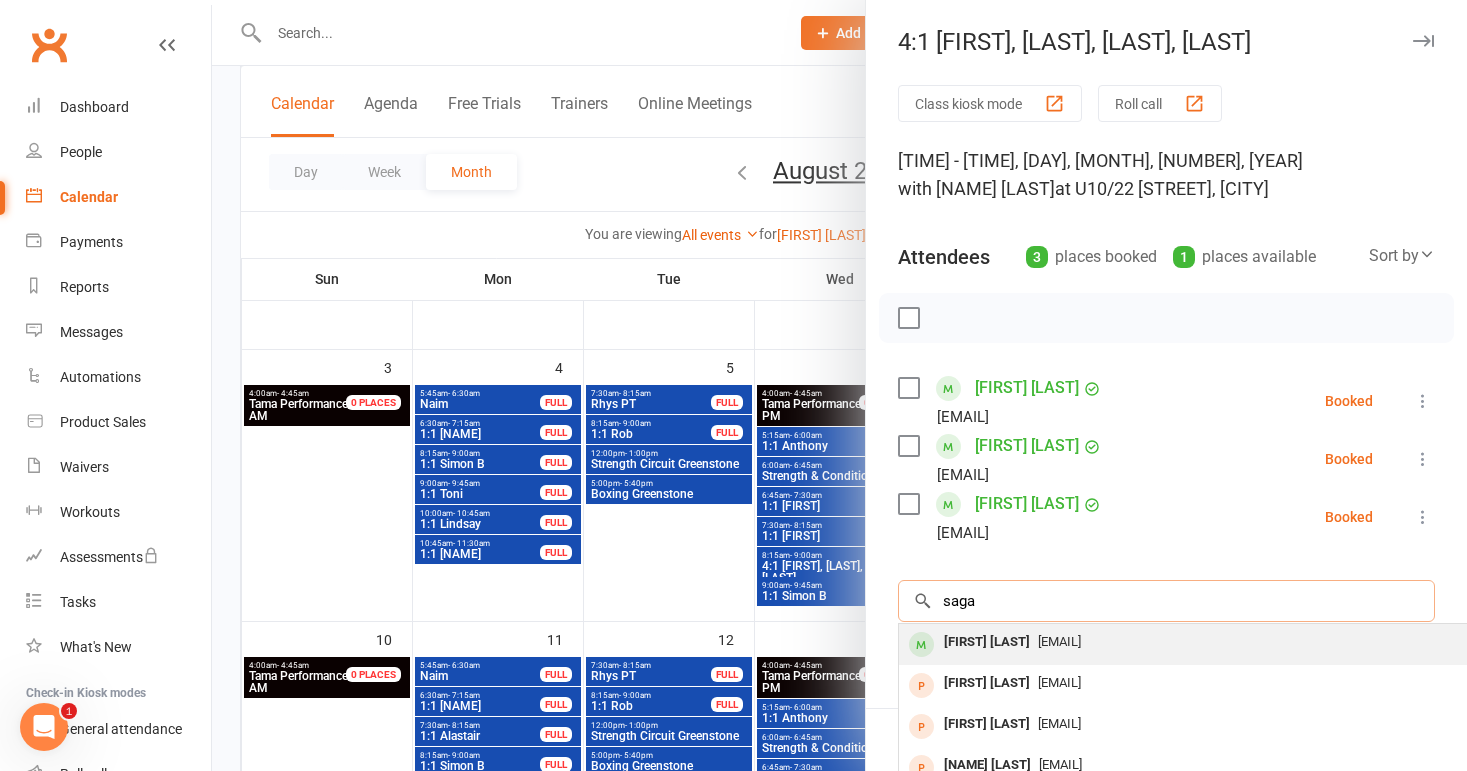 type on "saga" 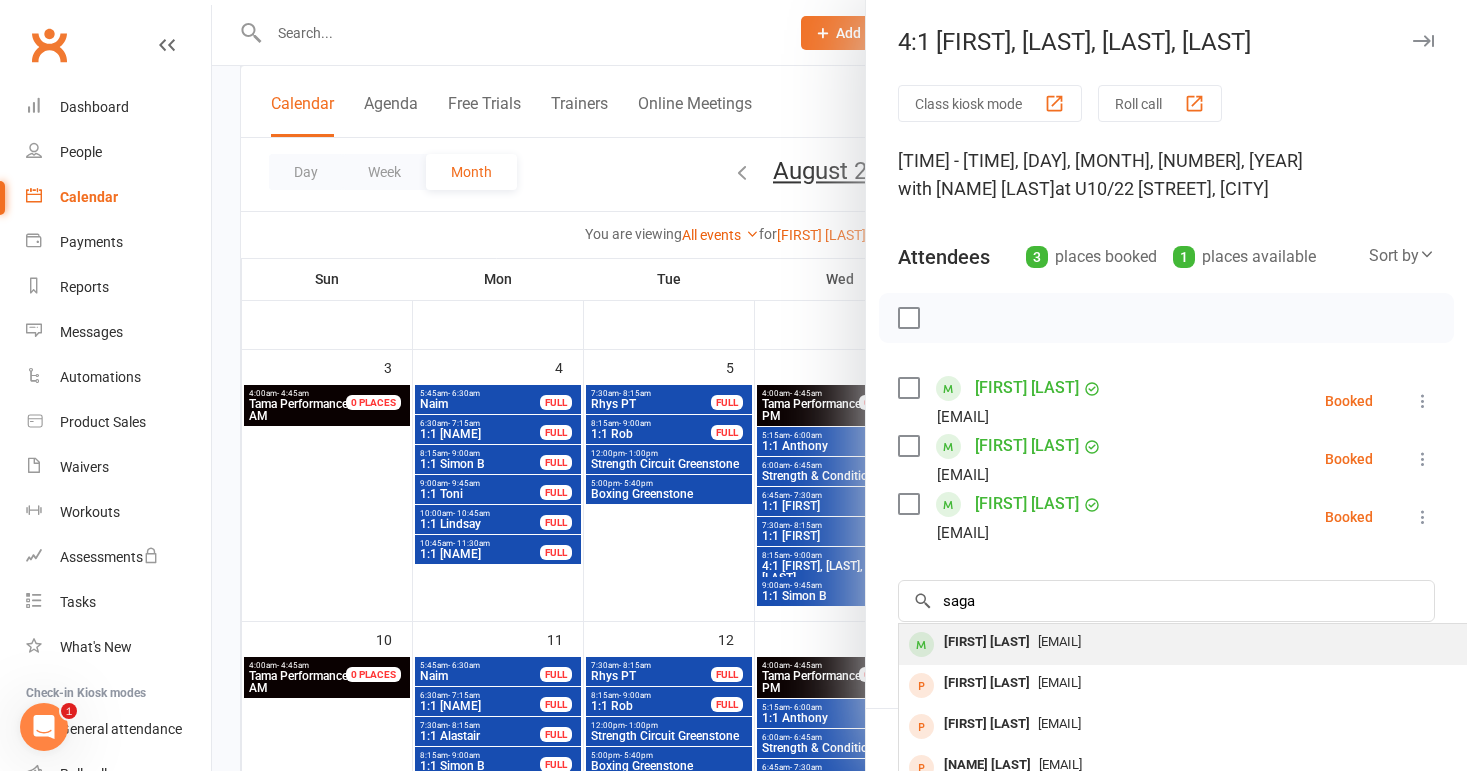 click on "[FIRST] [LAST]" at bounding box center [987, 642] 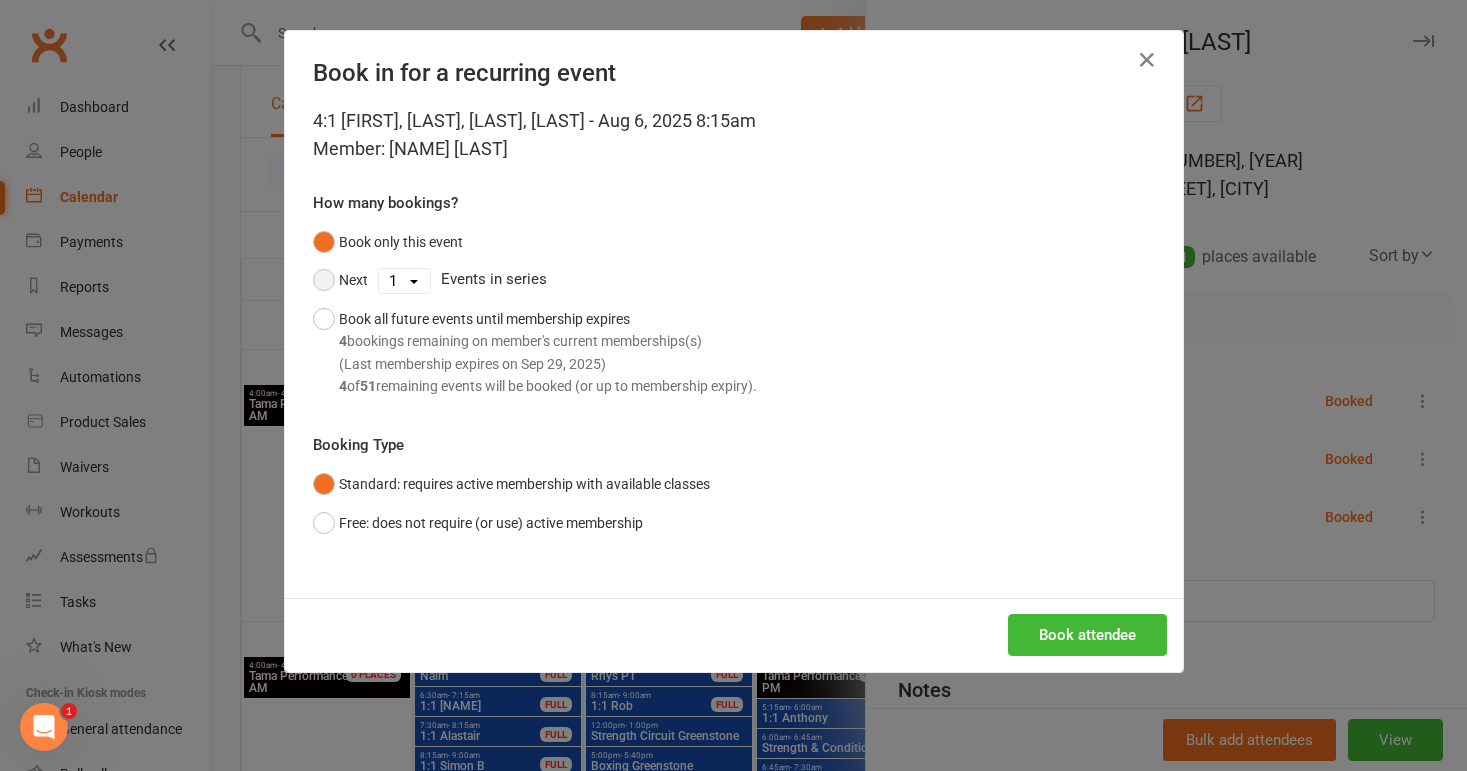 click on "Next" at bounding box center [340, 280] 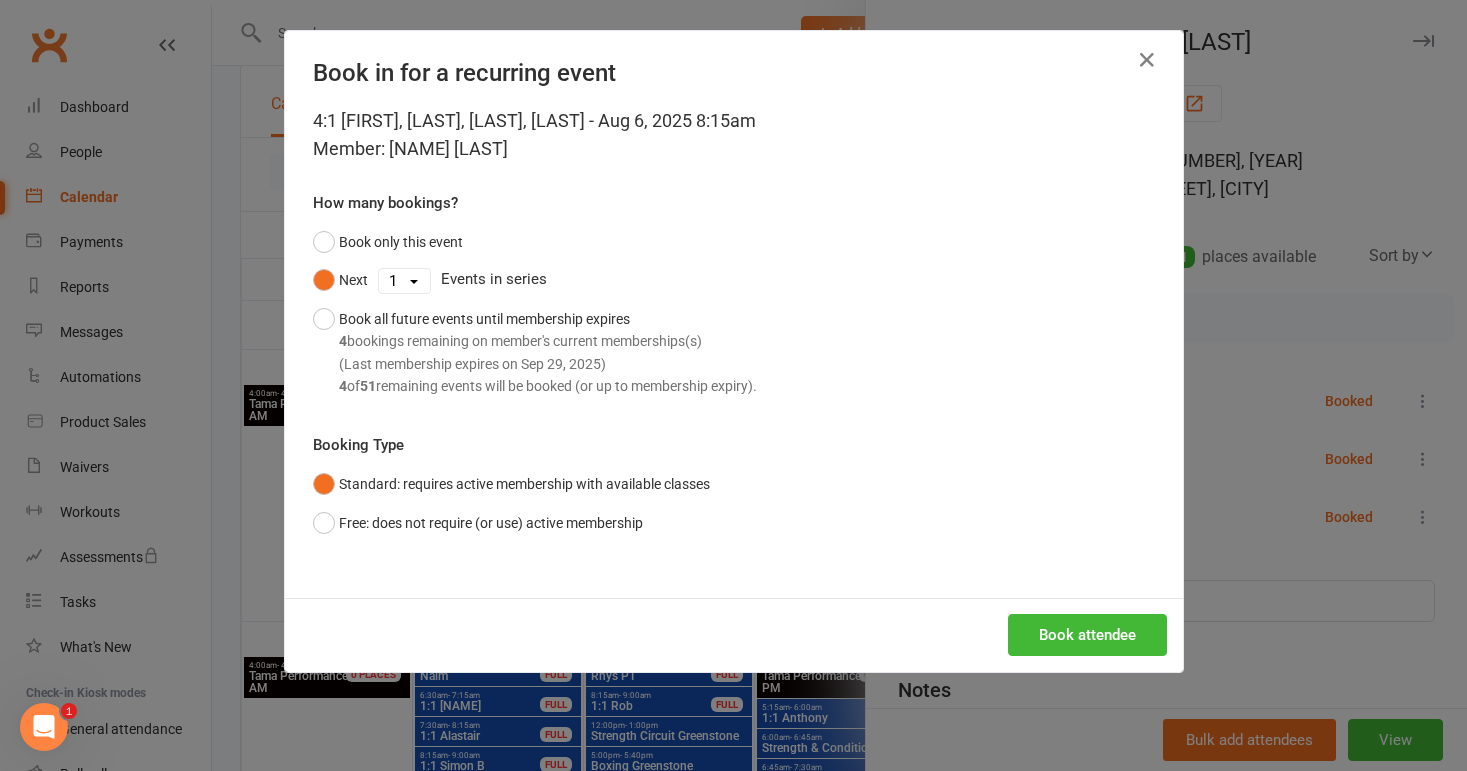 select on "3" 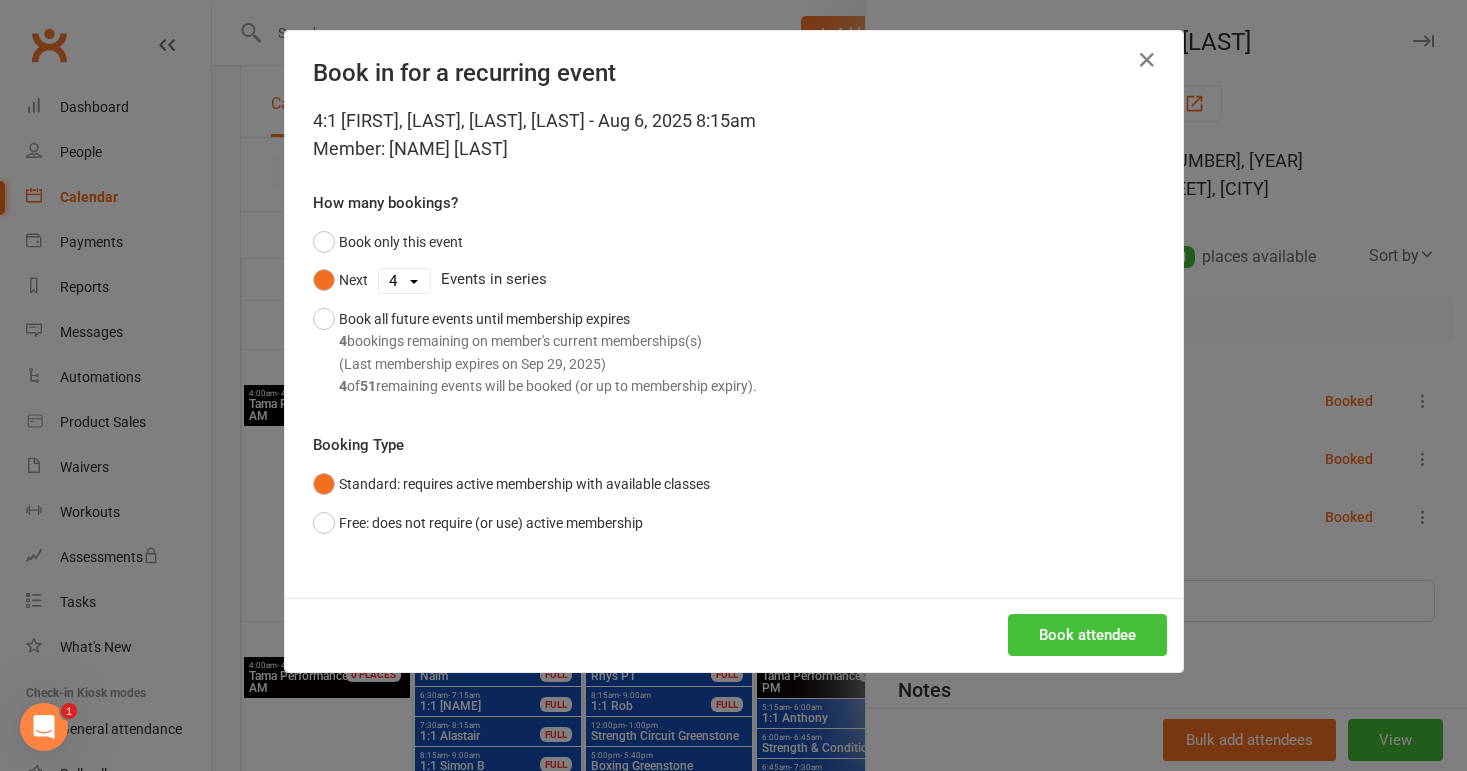 click on "Book attendee" at bounding box center [1087, 635] 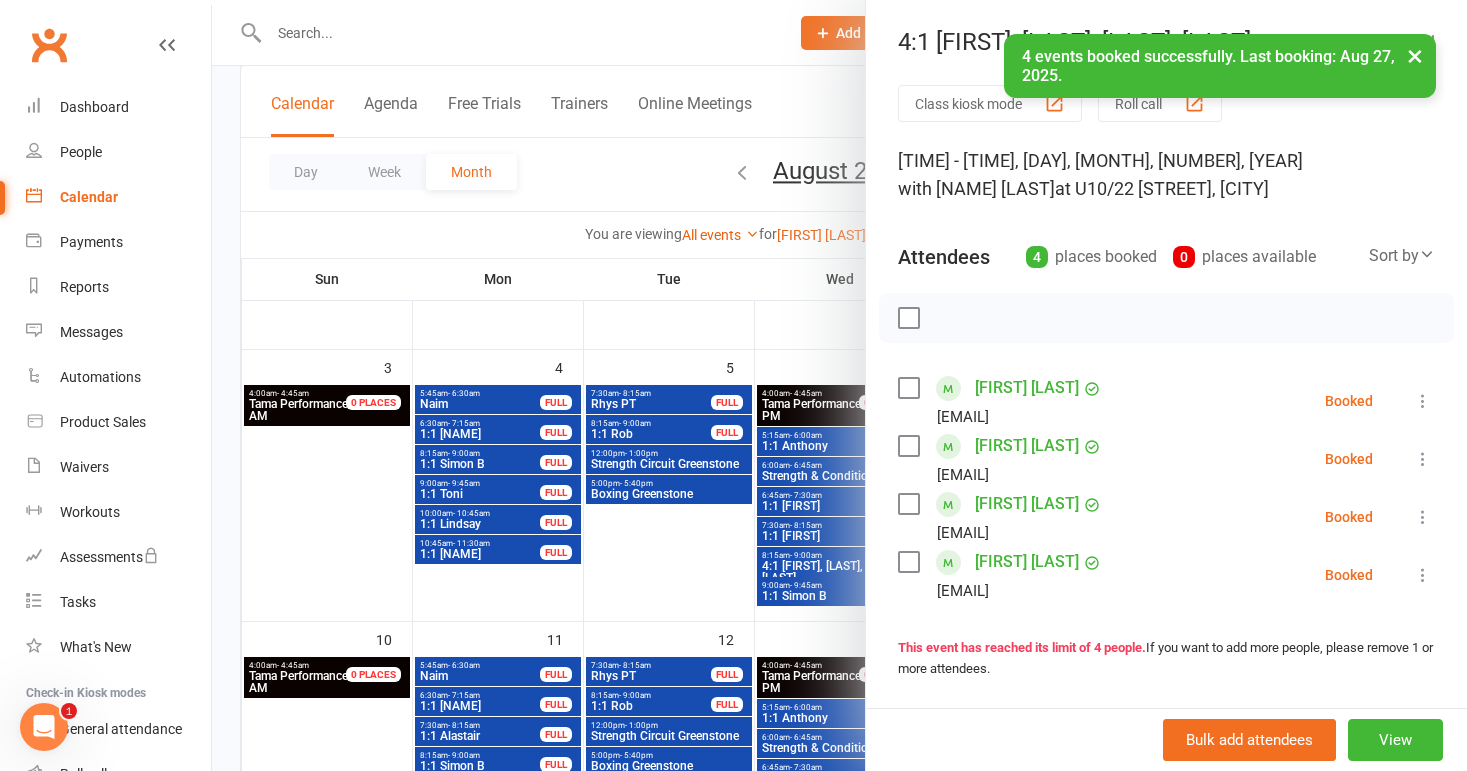 click at bounding box center (839, 385) 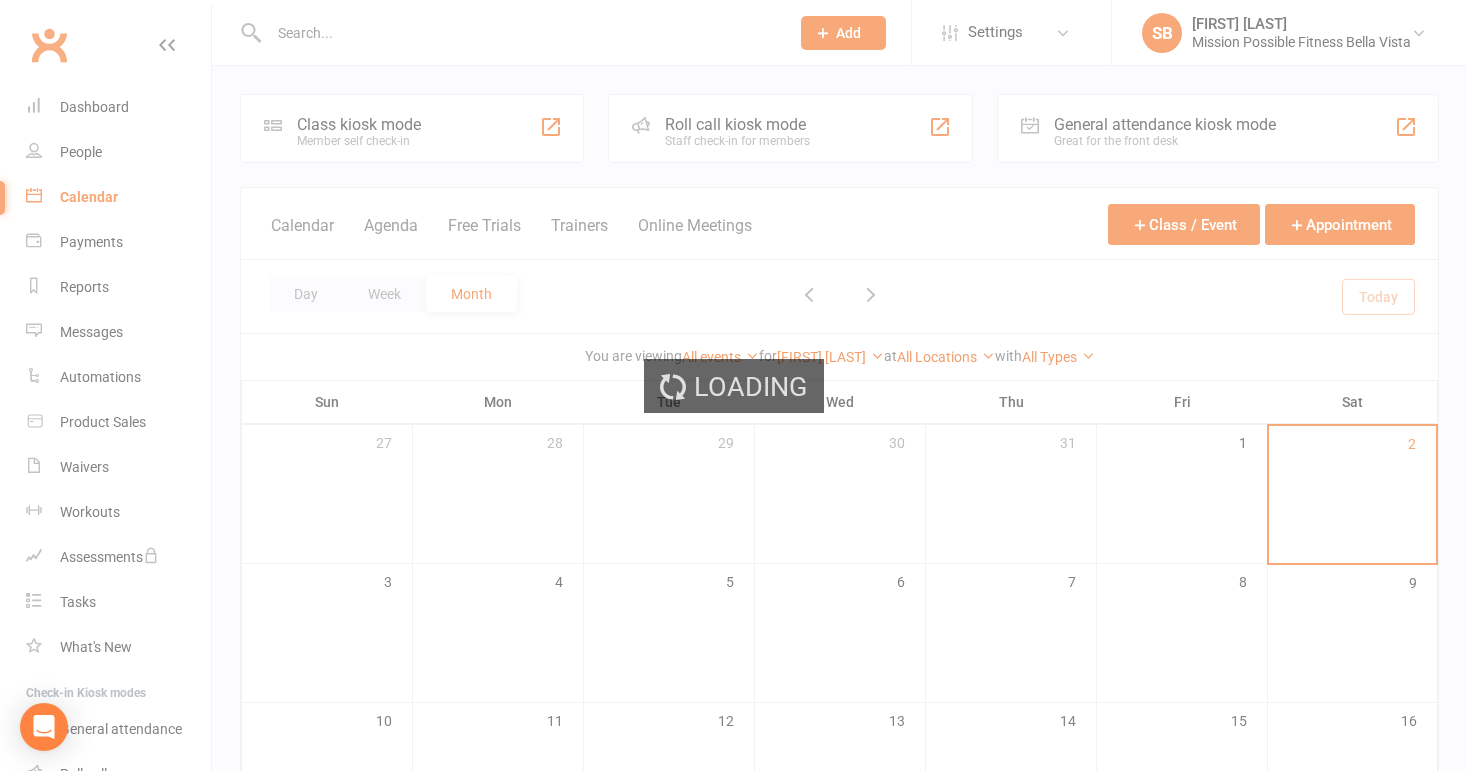 scroll, scrollTop: 0, scrollLeft: 0, axis: both 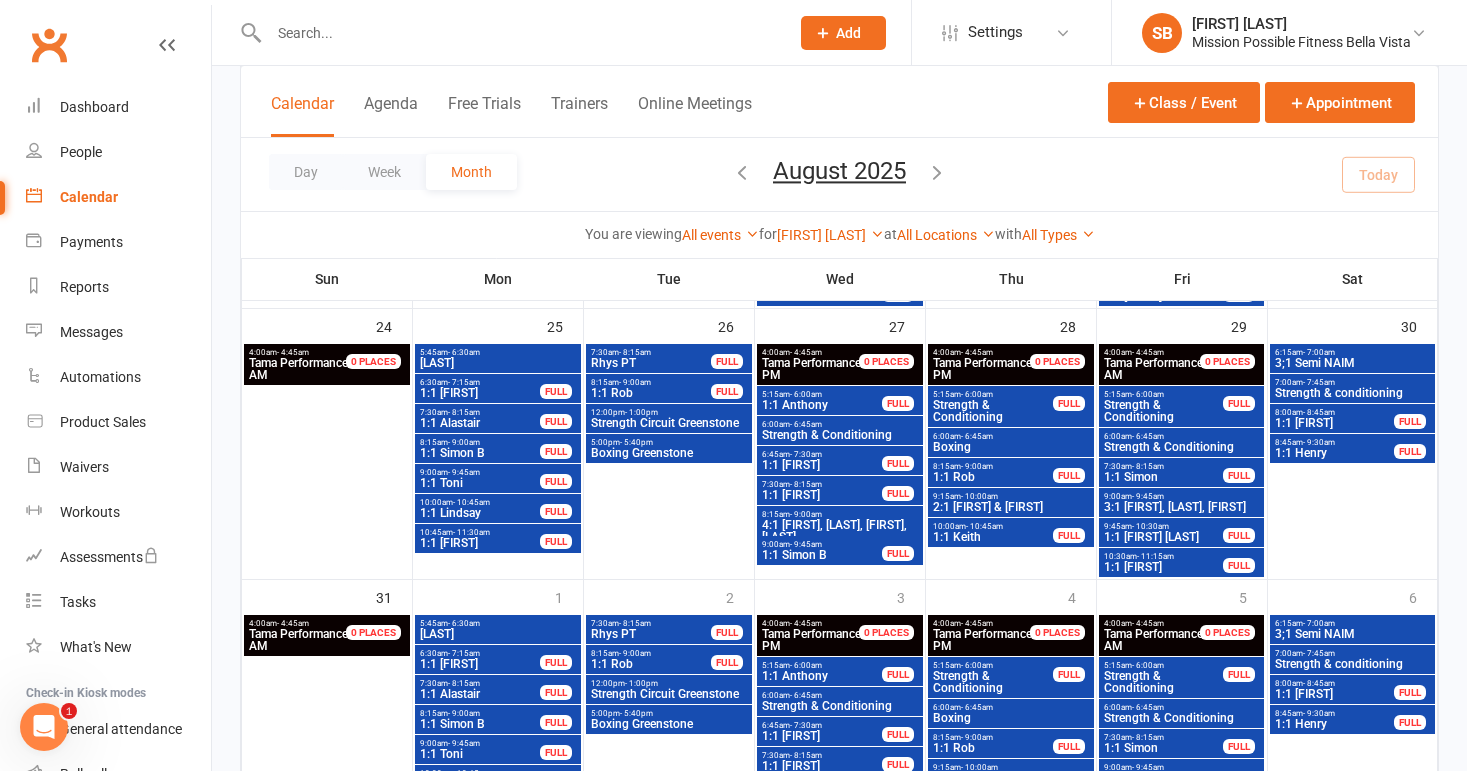 click on "8:15am  - 9:00am" at bounding box center [840, 514] 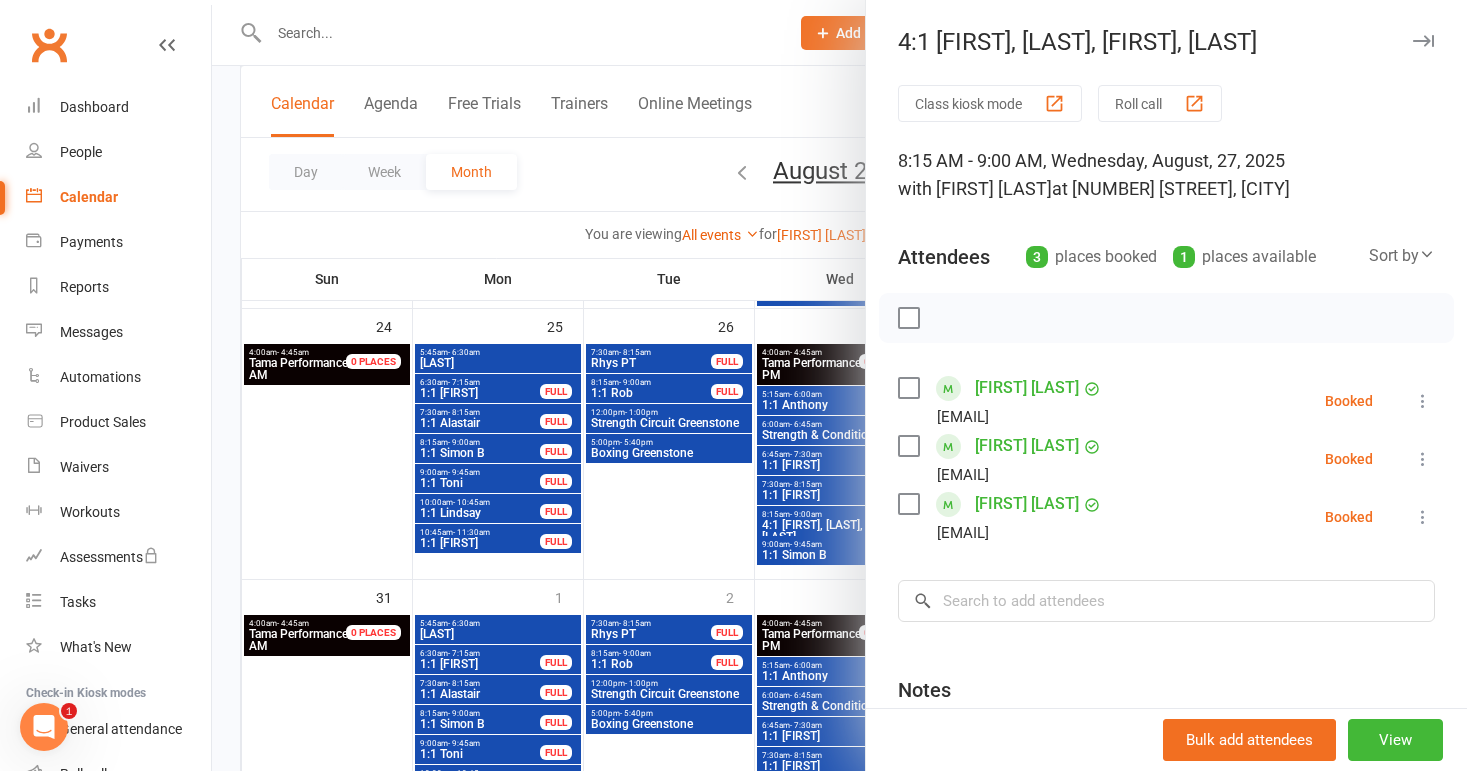 click at bounding box center [839, 385] 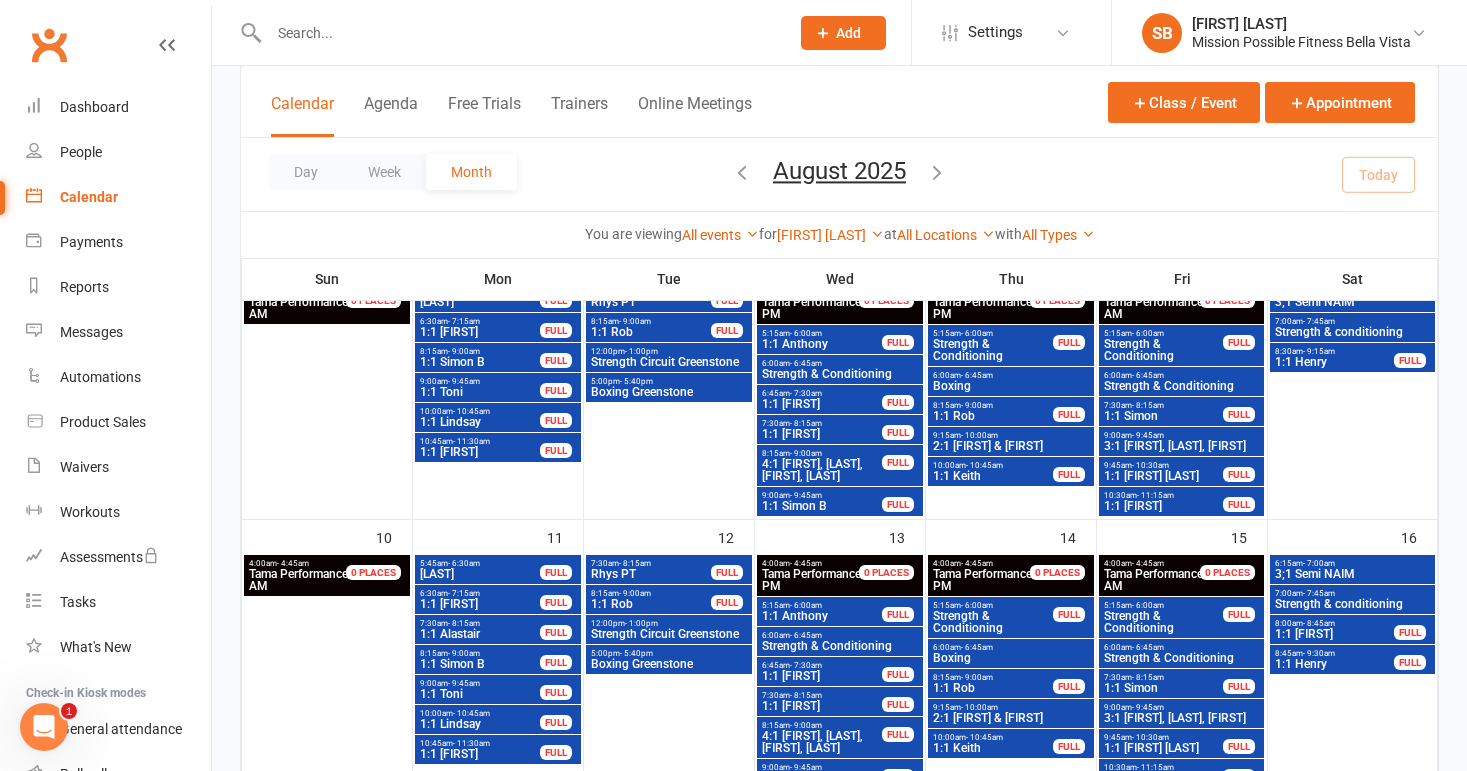 scroll, scrollTop: 356, scrollLeft: 0, axis: vertical 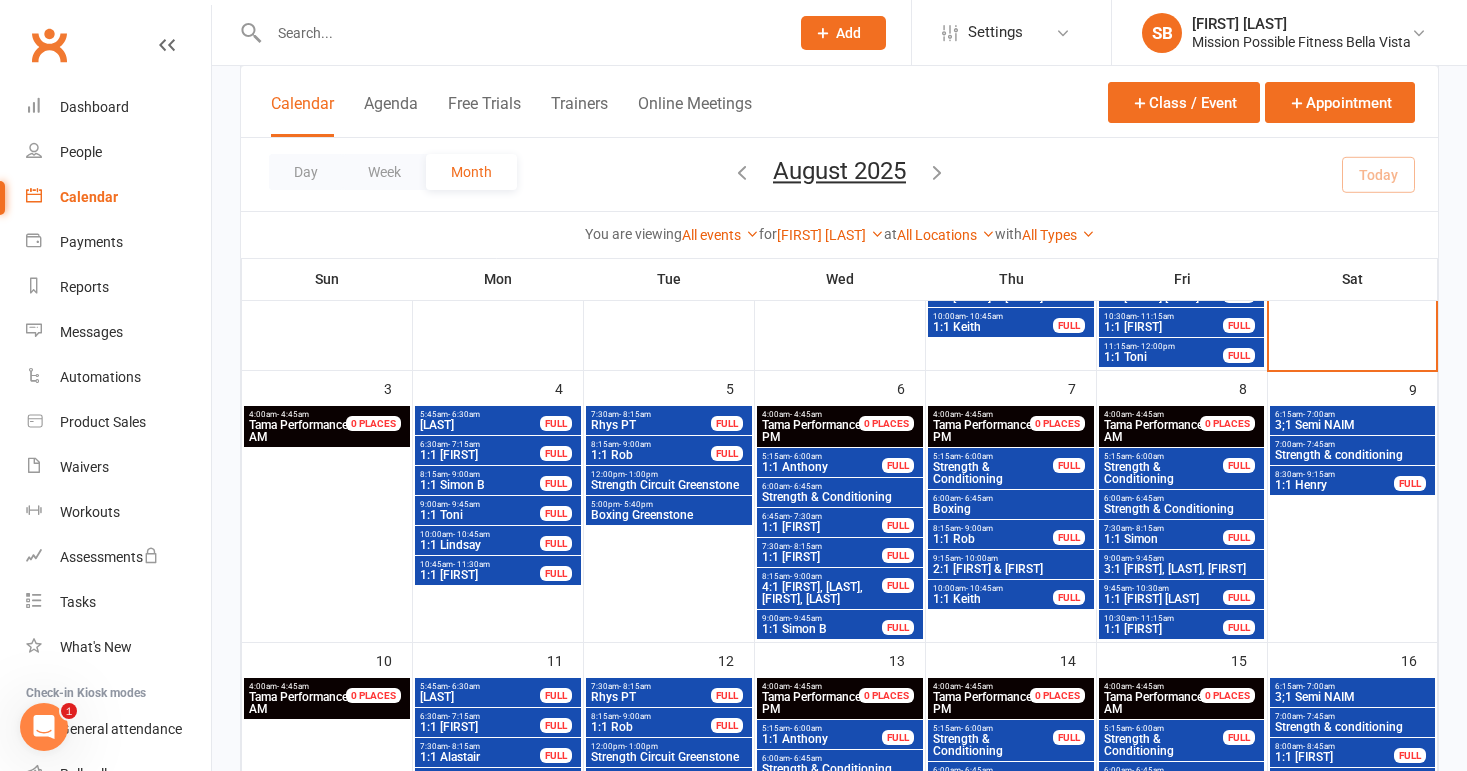 click on "[NUMBER]:[NUMBER] [FIRST] & [FIRST]" at bounding box center [1011, 569] 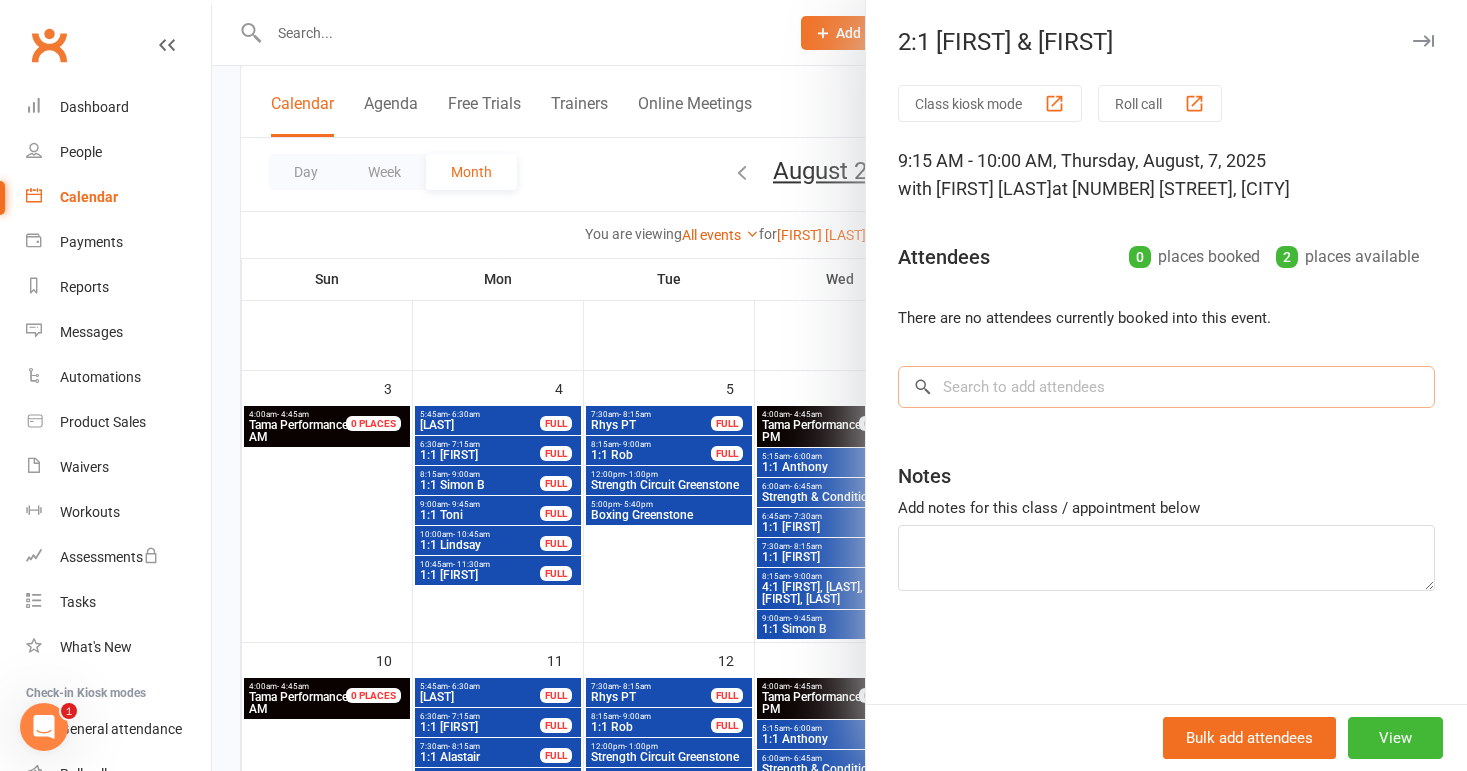 click at bounding box center [1166, 387] 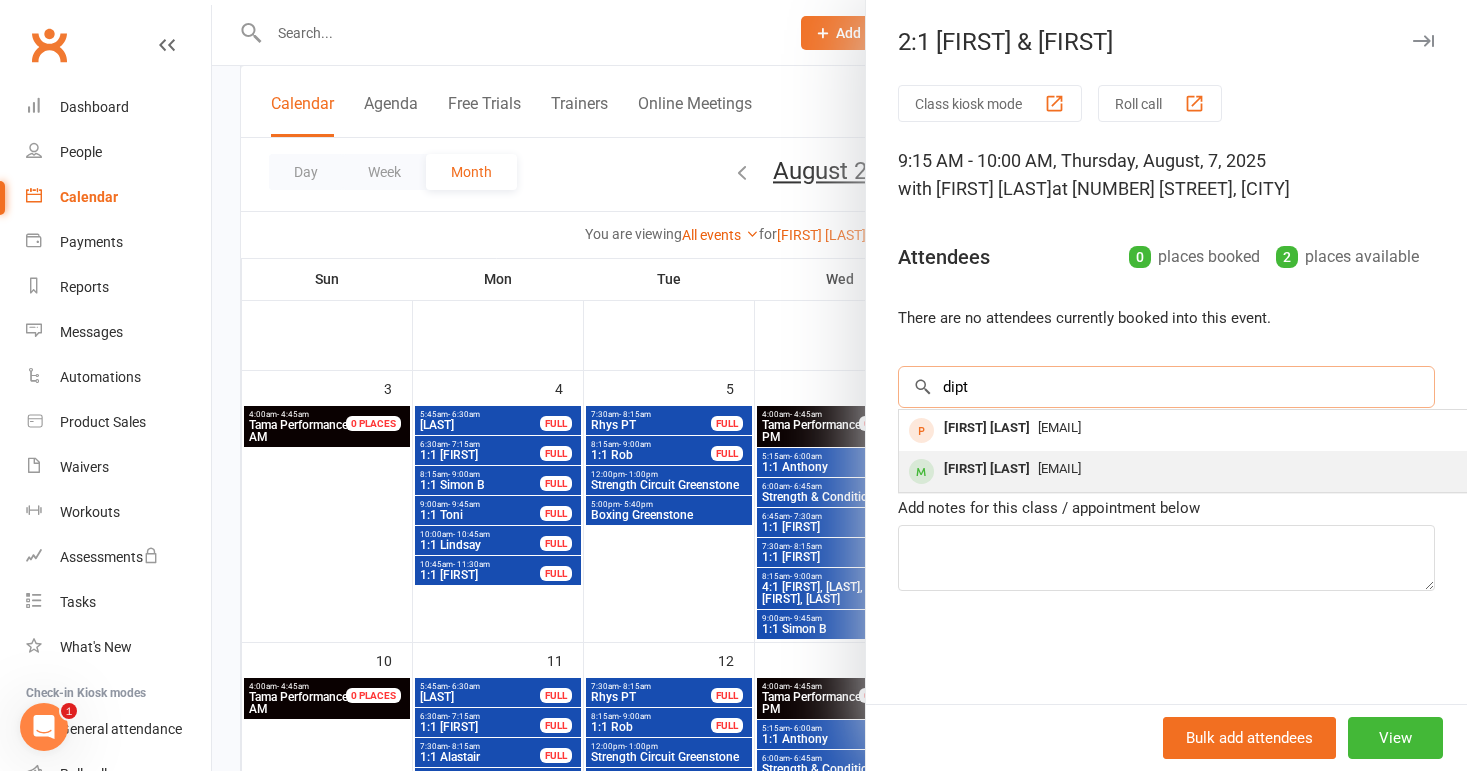 type on "dipt" 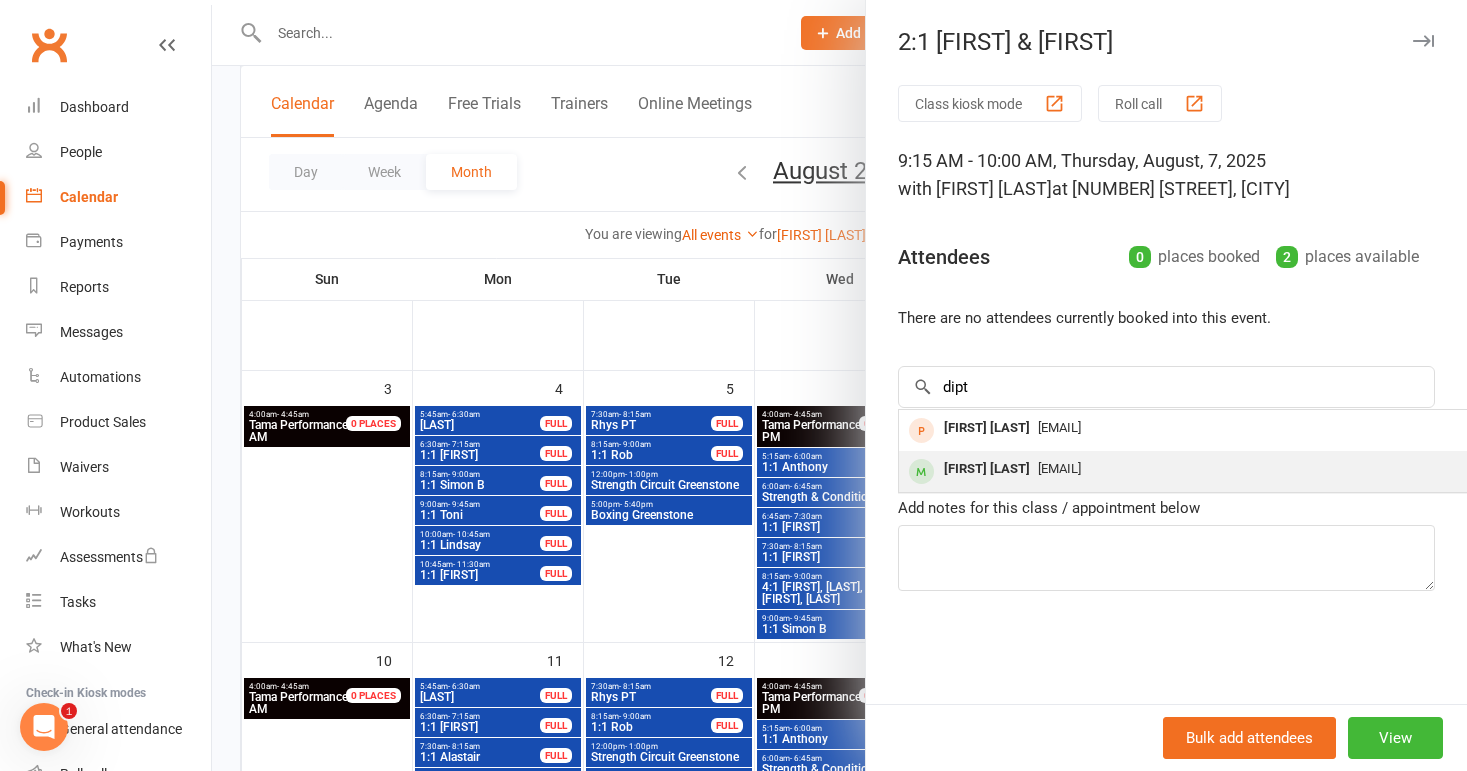click on "[FIRST] [LAST]" at bounding box center (987, 469) 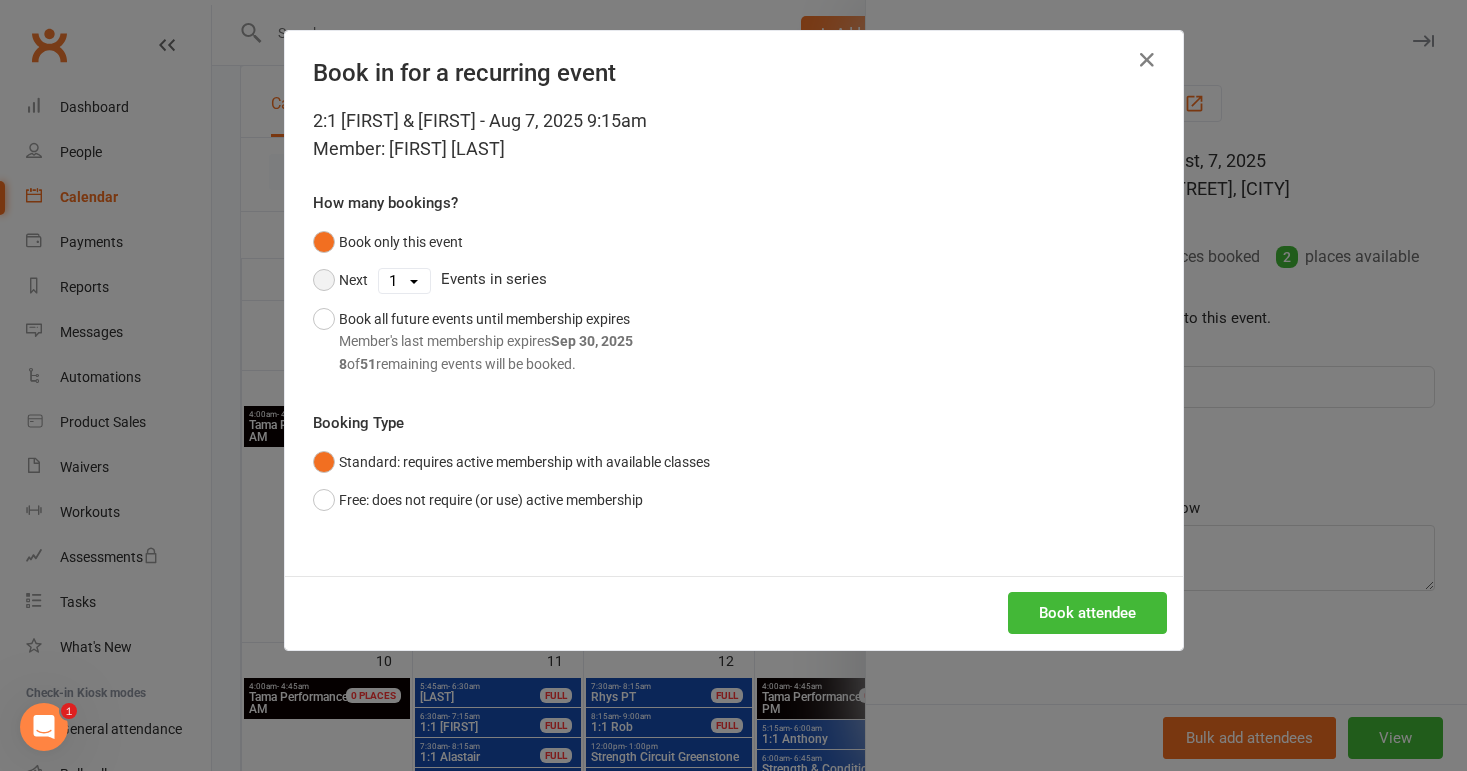 click on "Next" at bounding box center (340, 280) 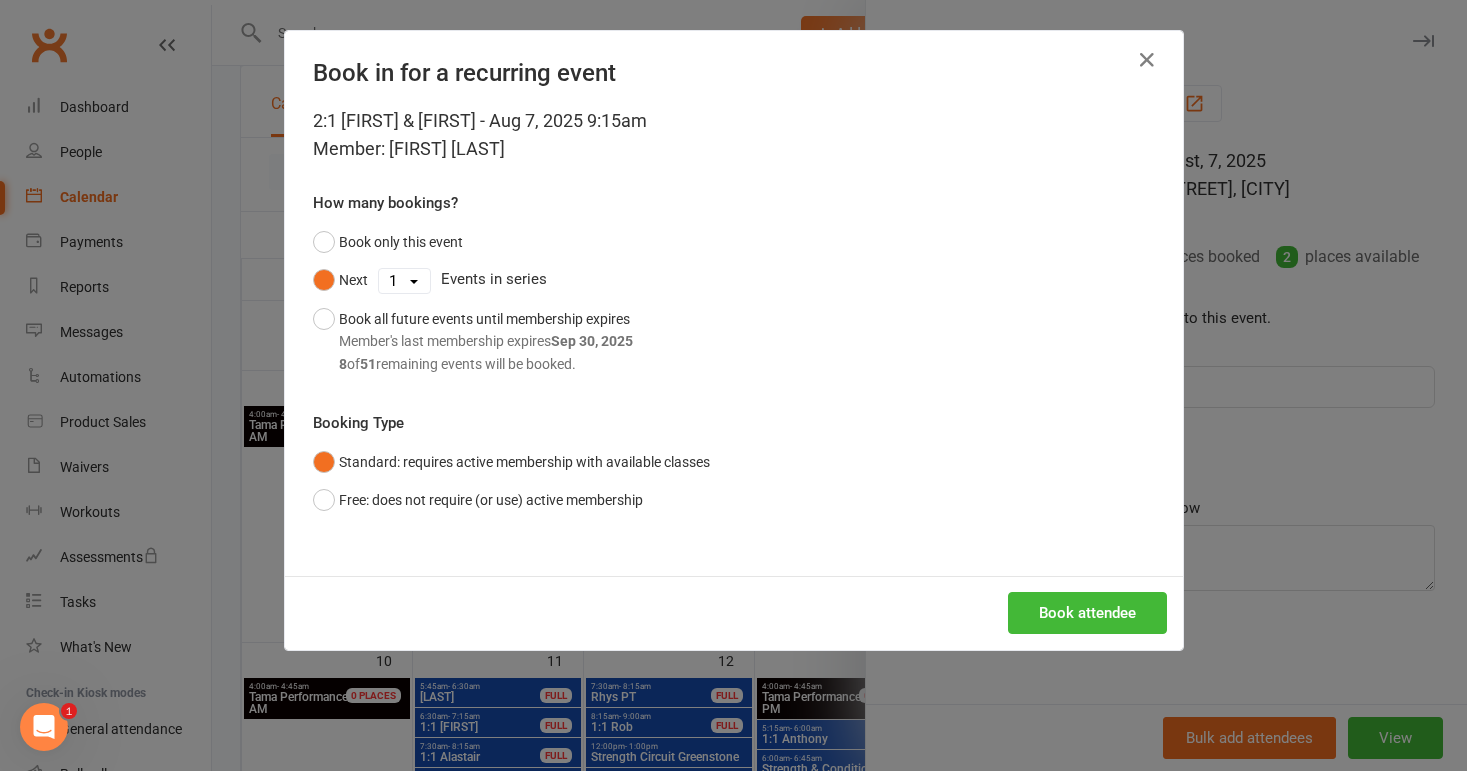 select on "4" 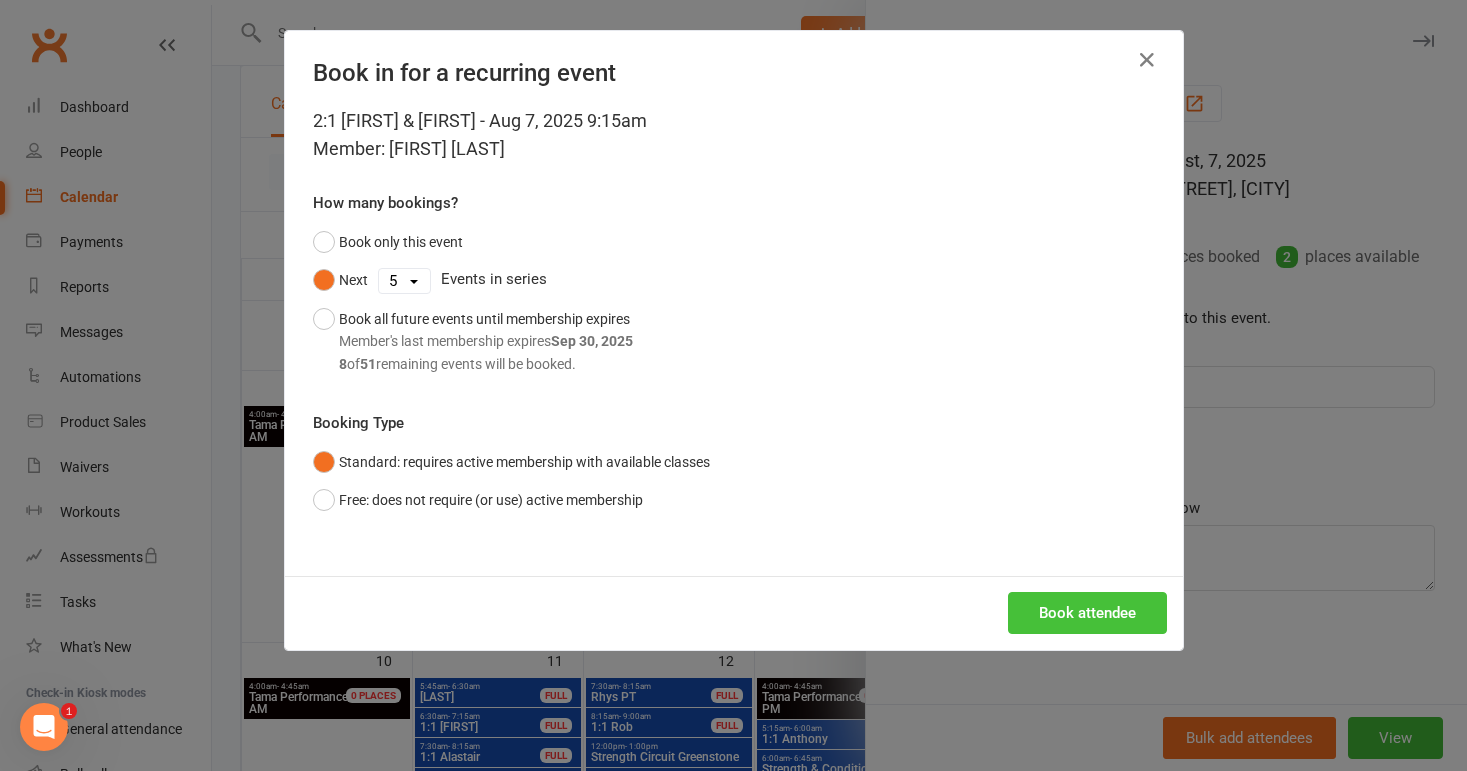 click on "Book attendee" at bounding box center (1087, 613) 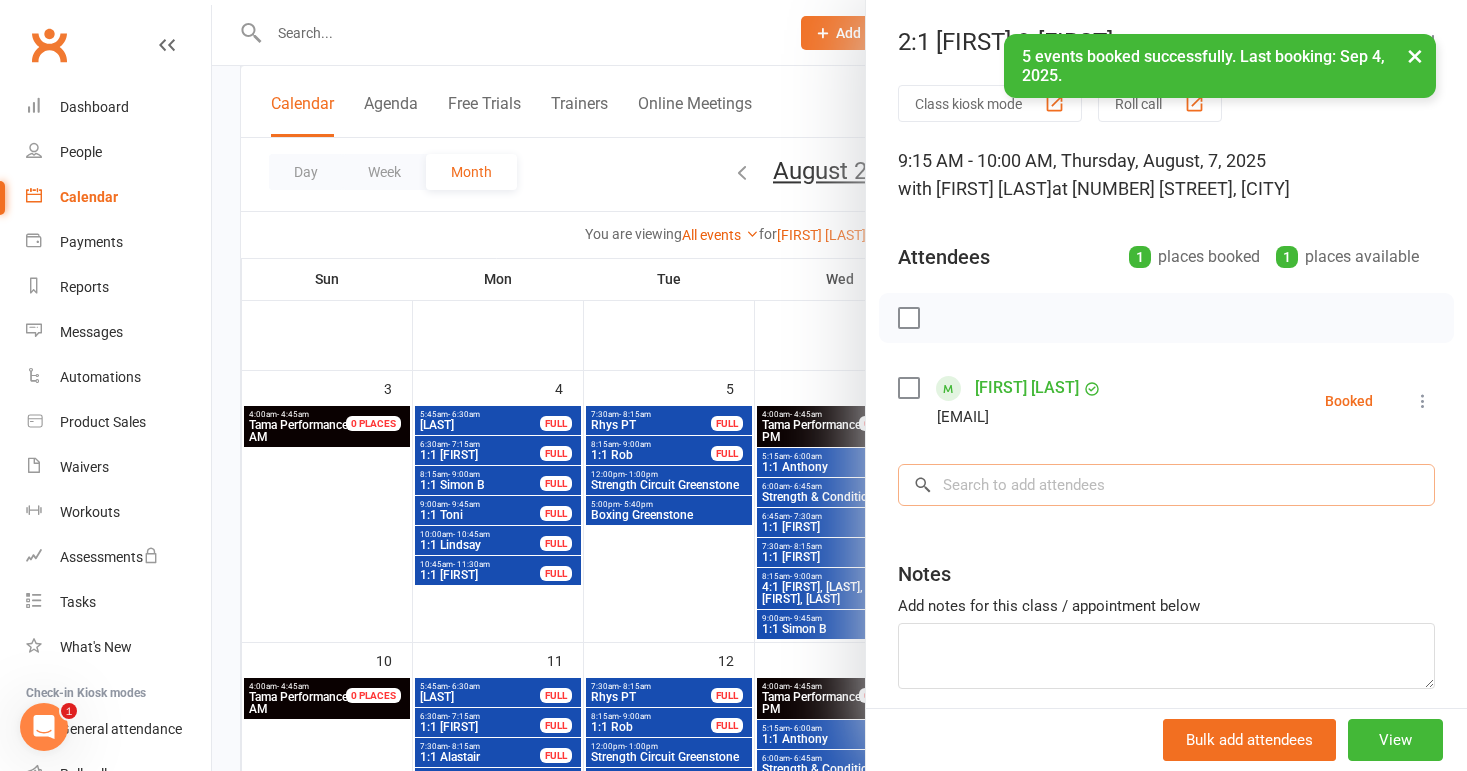 click at bounding box center [1166, 485] 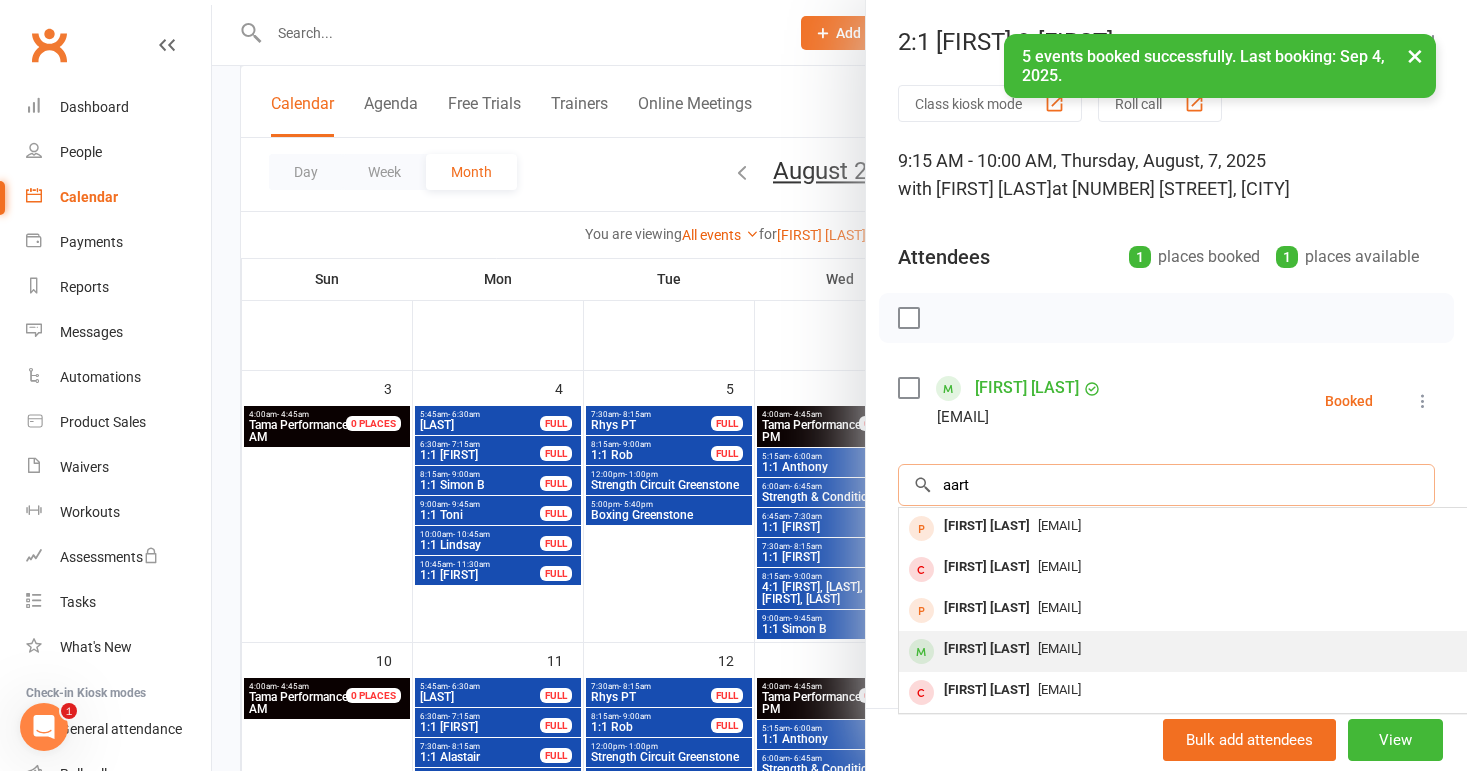 type on "aart" 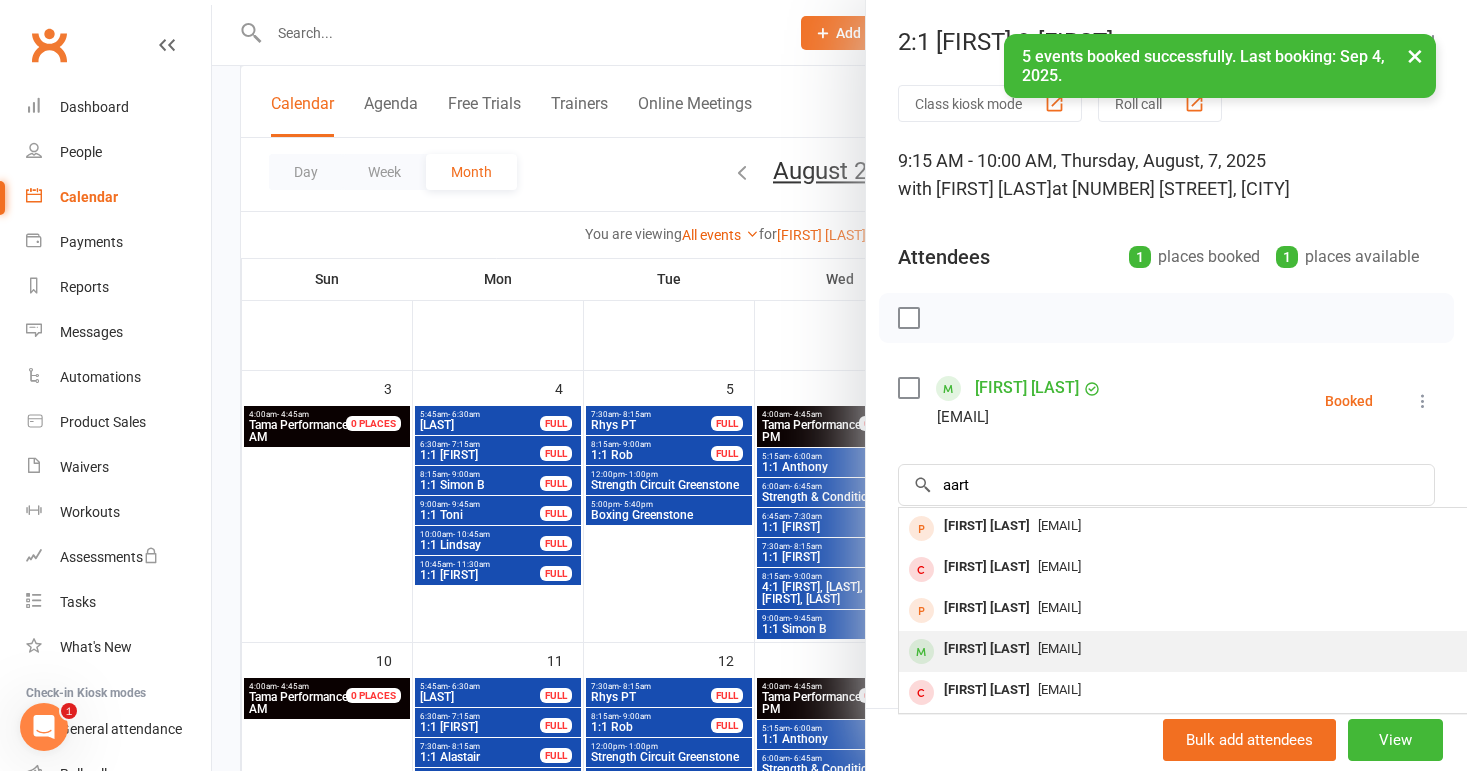 click on "[FIRST] [LAST]" at bounding box center (987, 649) 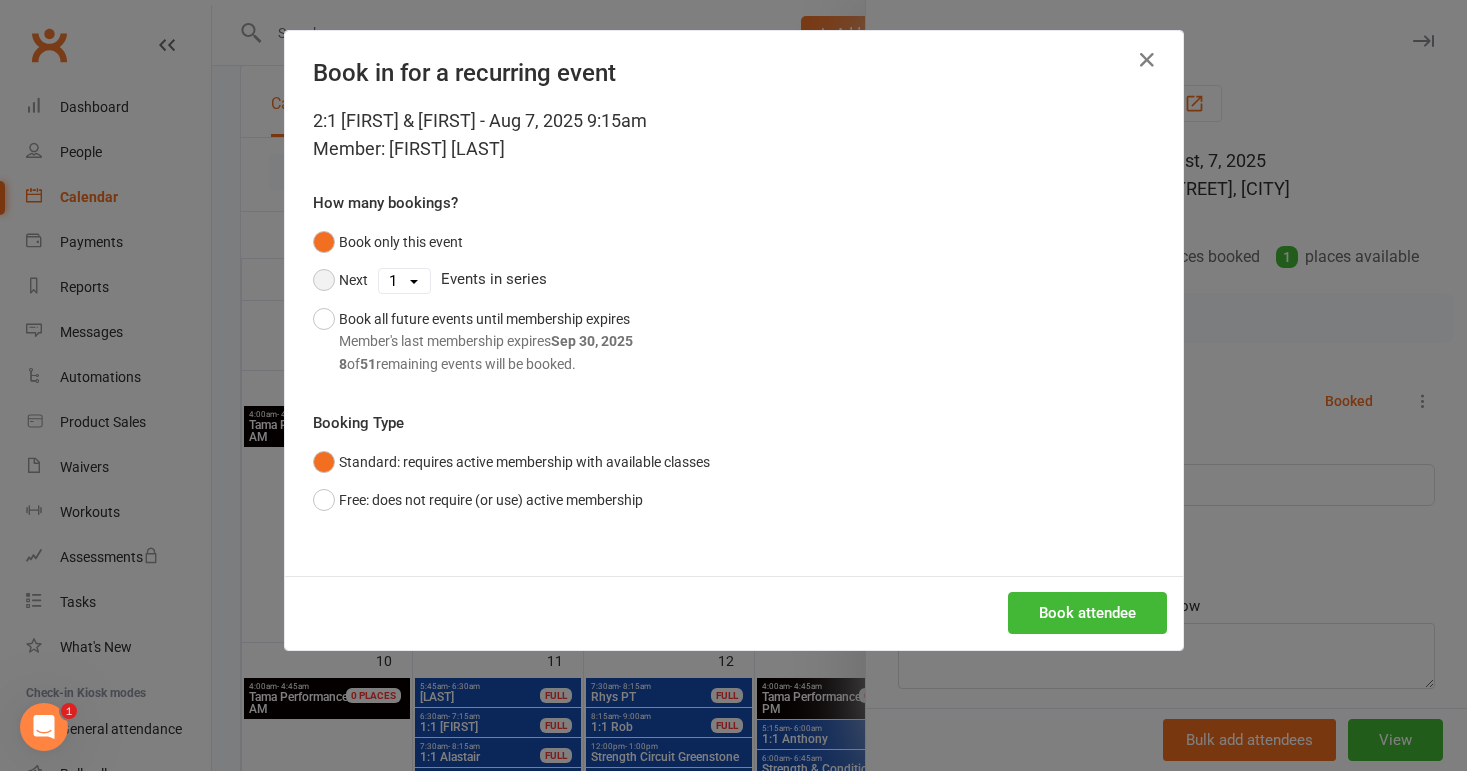 click on "Next" at bounding box center (340, 280) 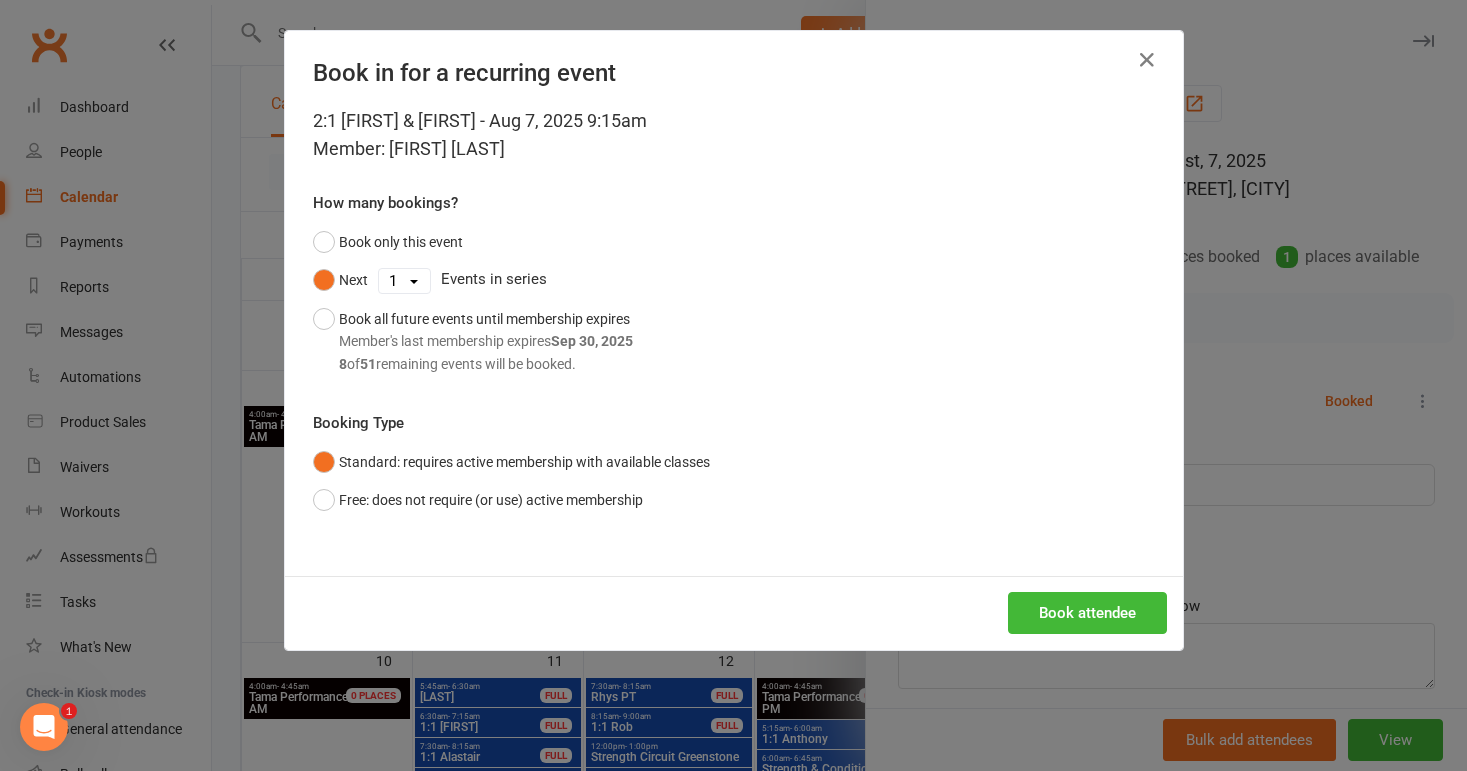 select on "4" 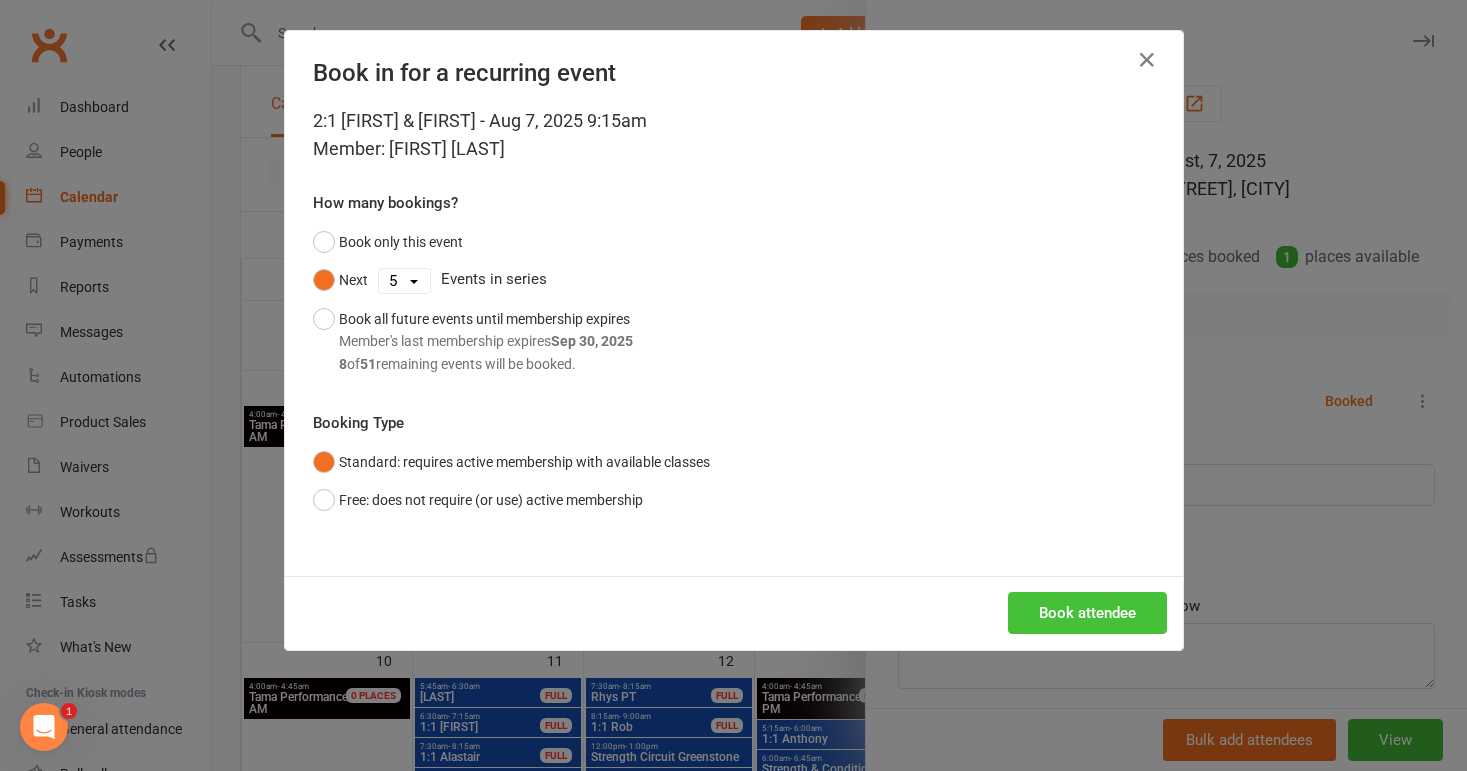 click on "Book attendee" at bounding box center (1087, 613) 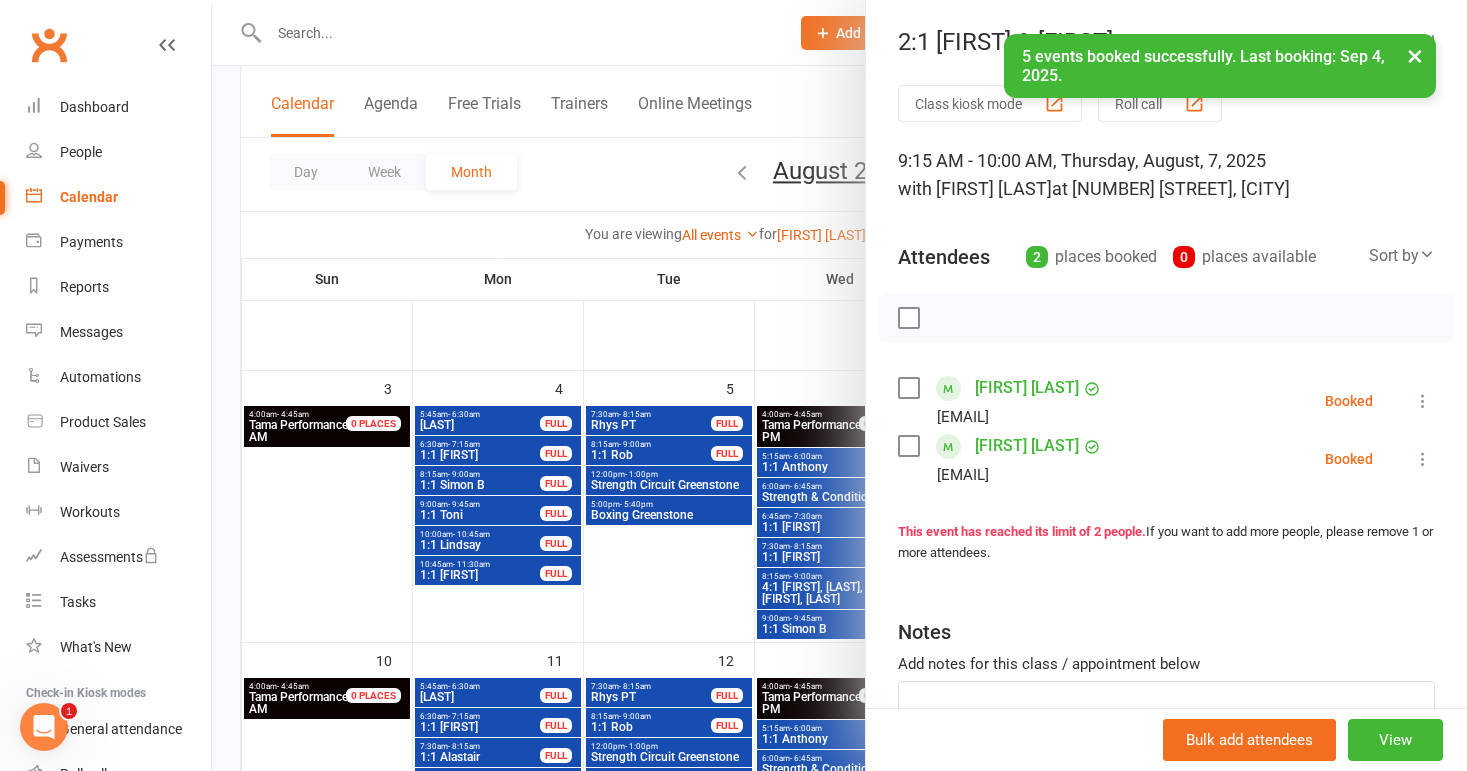 click at bounding box center (839, 385) 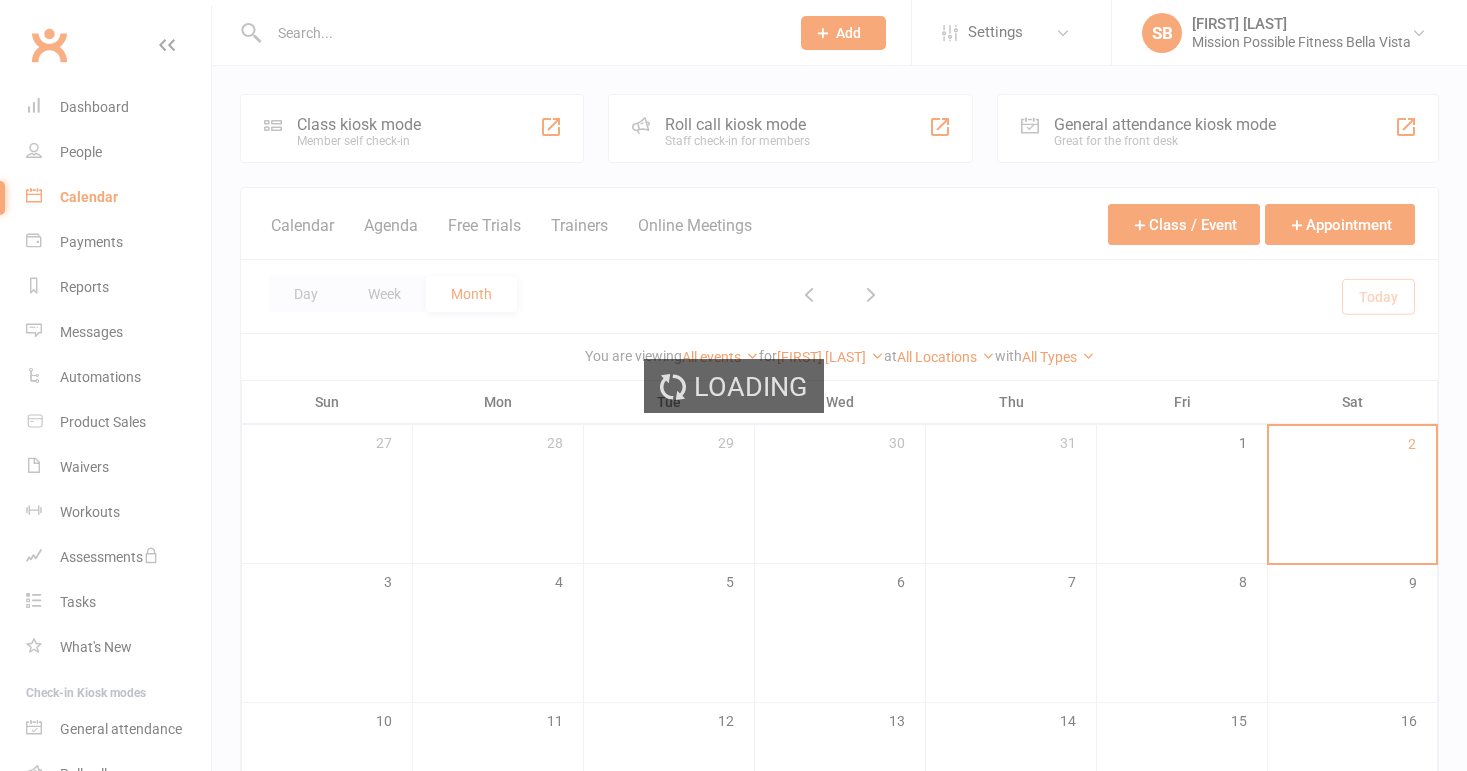 scroll, scrollTop: 0, scrollLeft: 0, axis: both 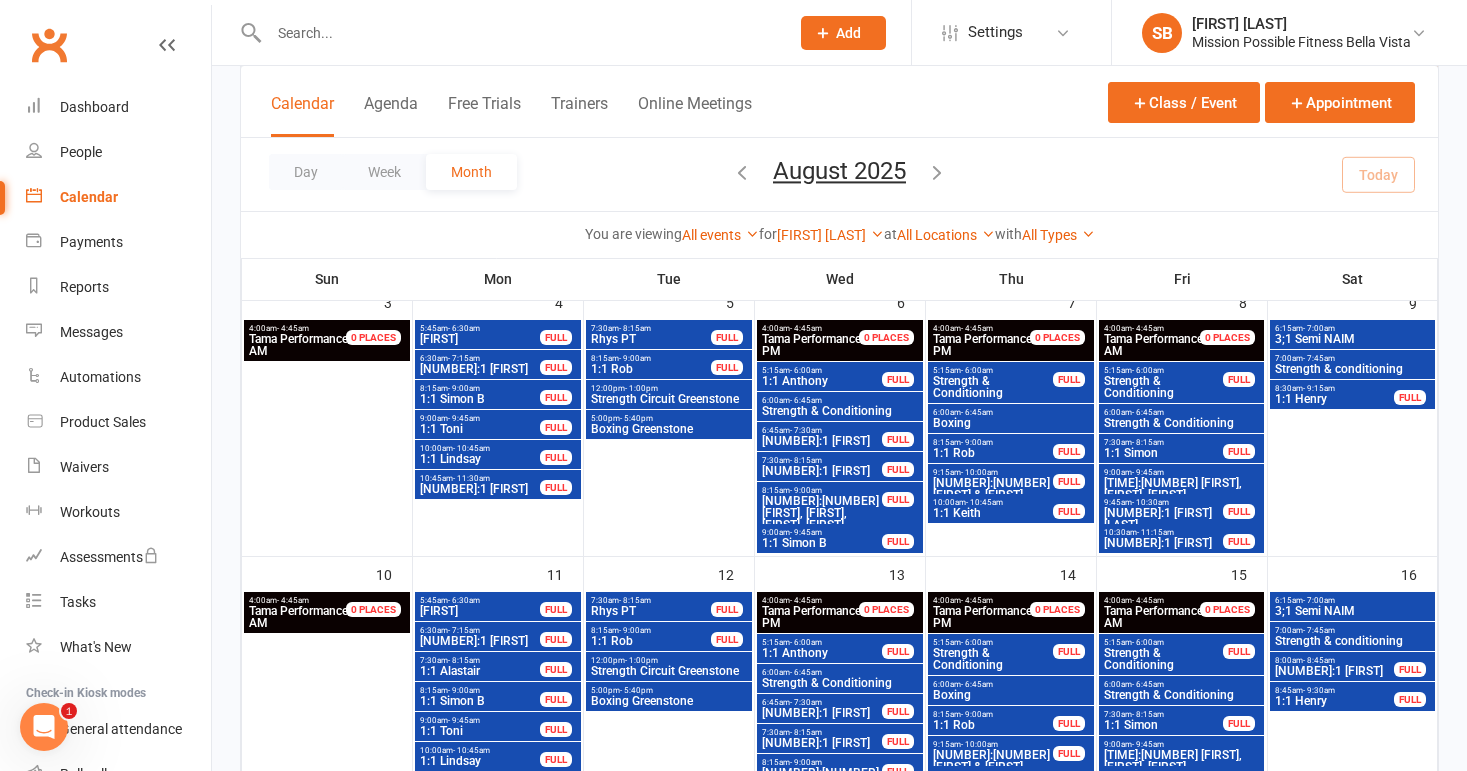 click on "[TIME]:[NUMBER] [FIRST], [FIRST], [FIRST]" at bounding box center [1182, 489] 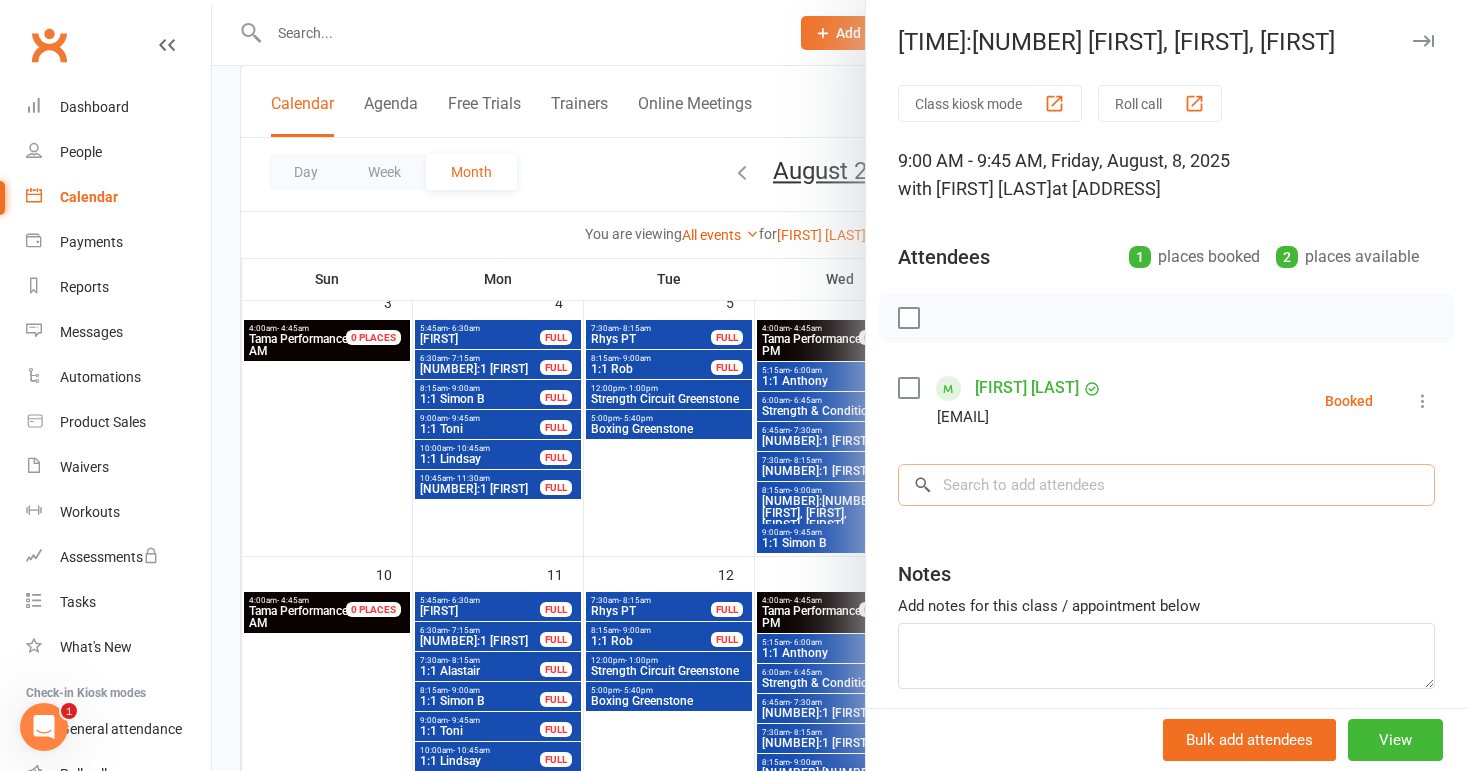 click at bounding box center [1166, 485] 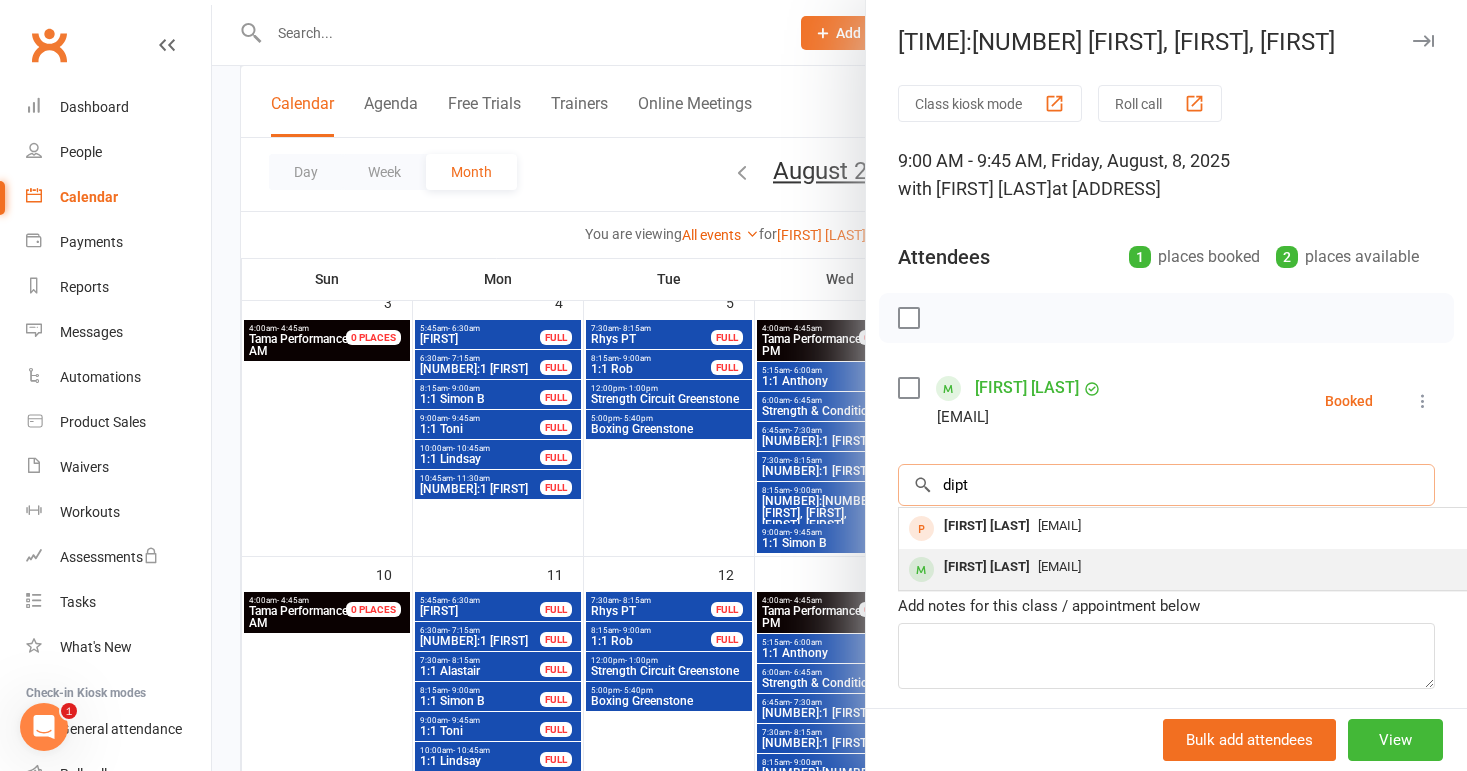 type on "dipt" 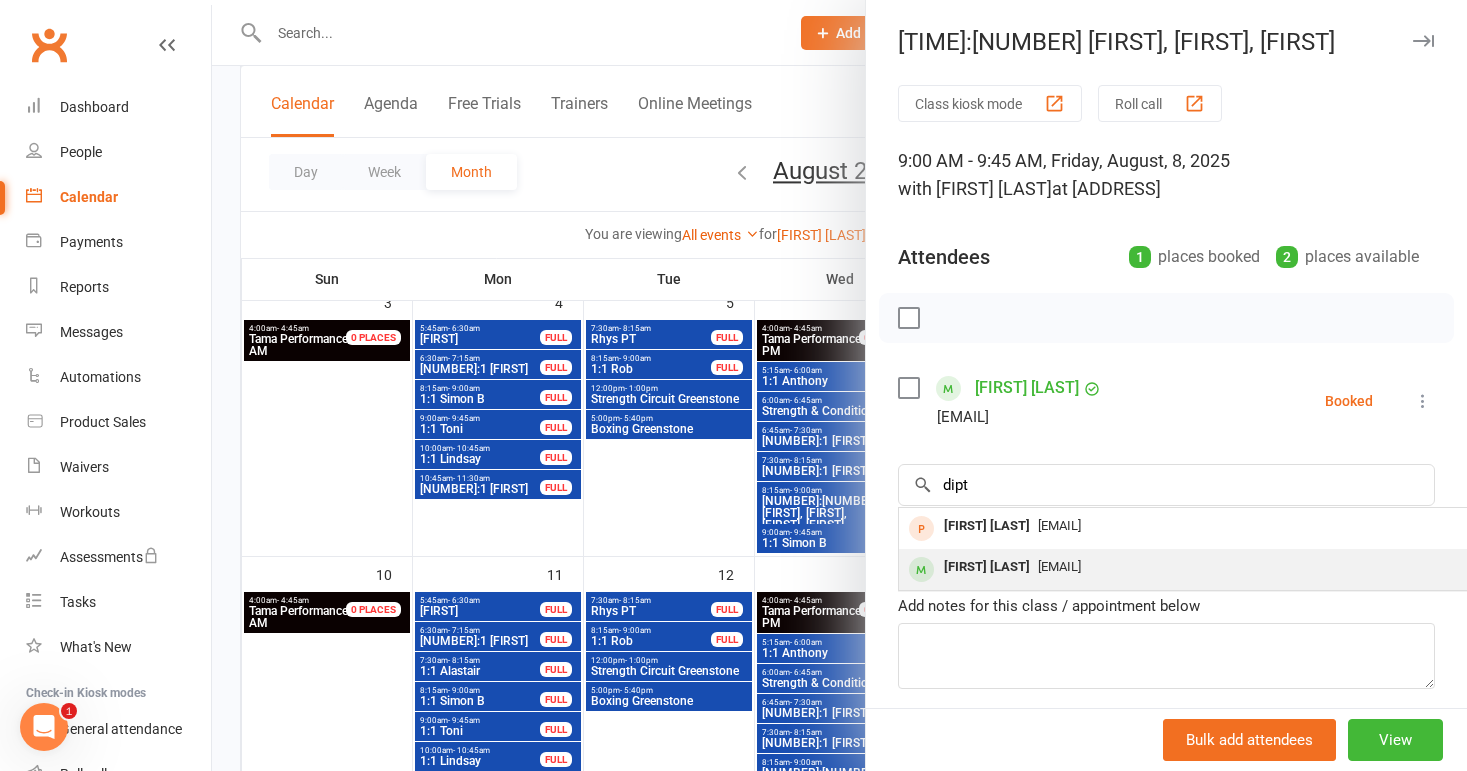 click on "[EMAIL]" at bounding box center (1059, 566) 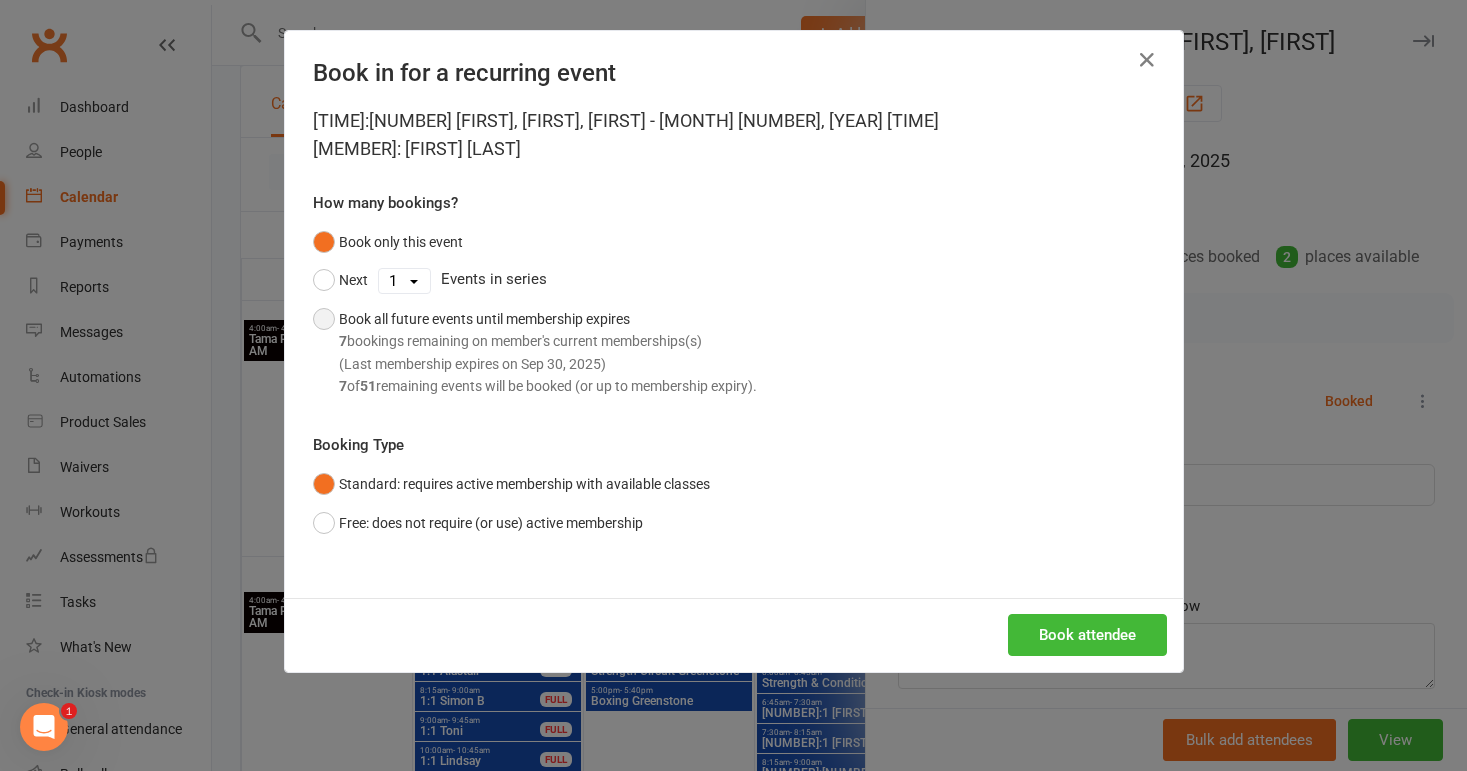 click on "Book all future events until membership expires 7  bookings remaining on member's current memberships(s) (Last membership expires on Sep 30, 2025) 7  of  51  remaining events will be booked (or up to membership expiry)." at bounding box center [535, 353] 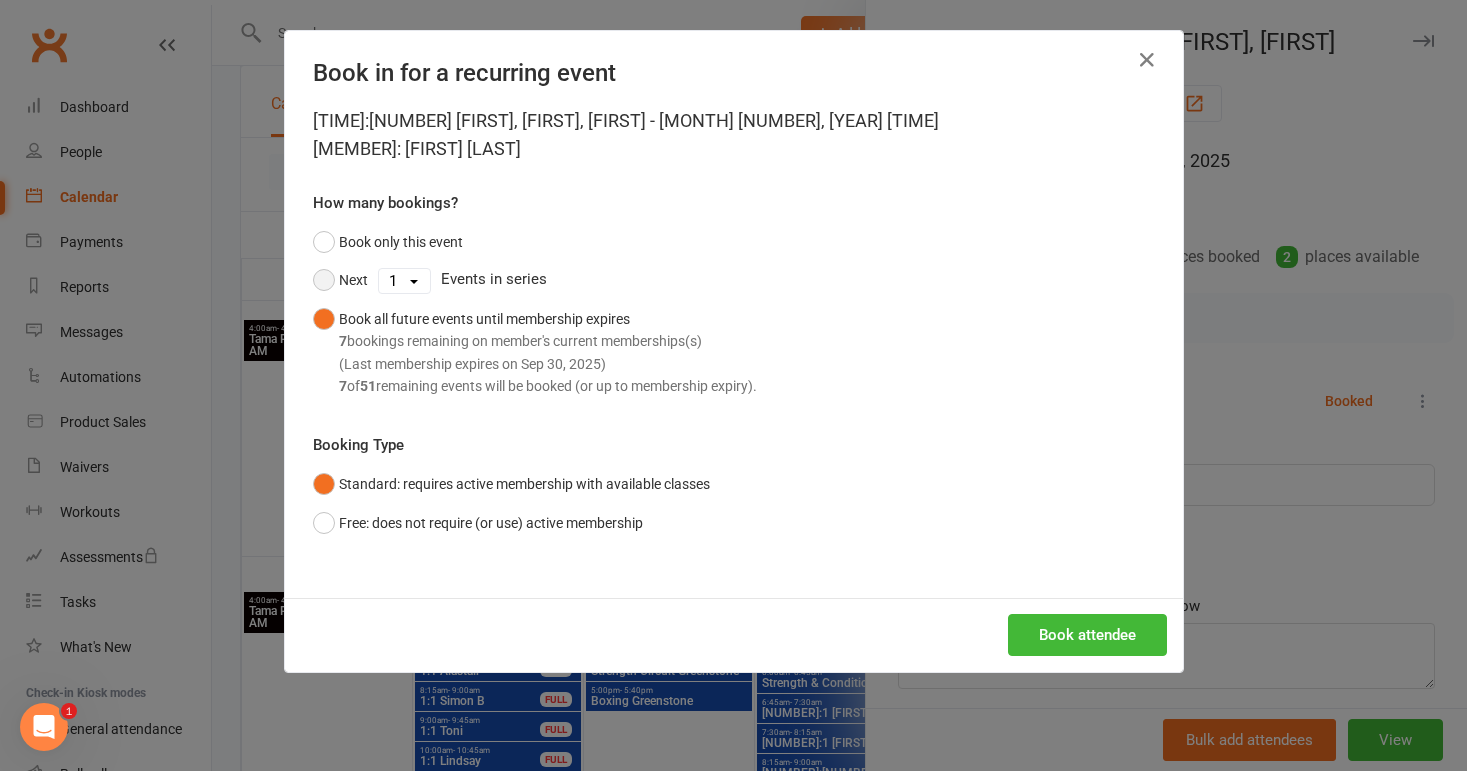 click on "Next" at bounding box center (340, 280) 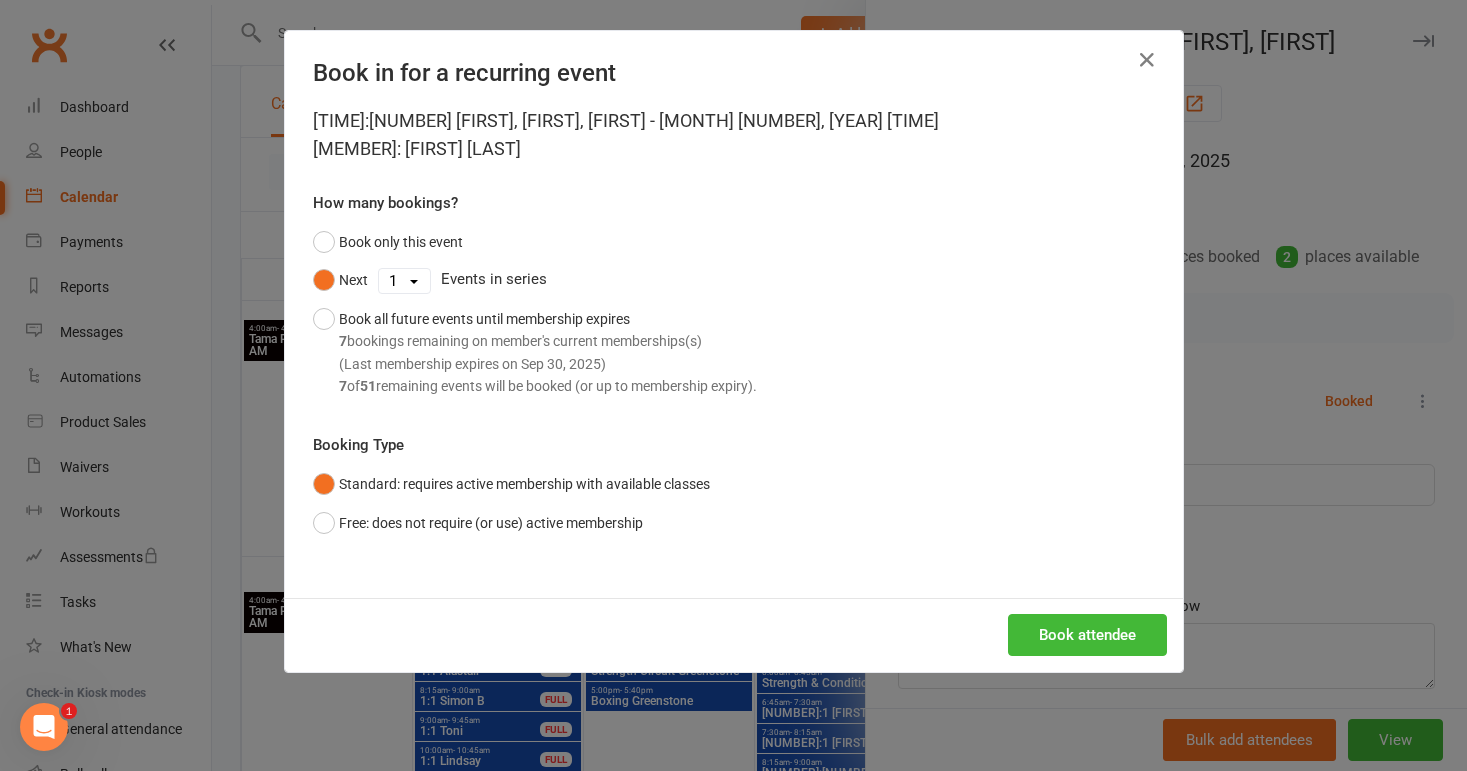 select on "4" 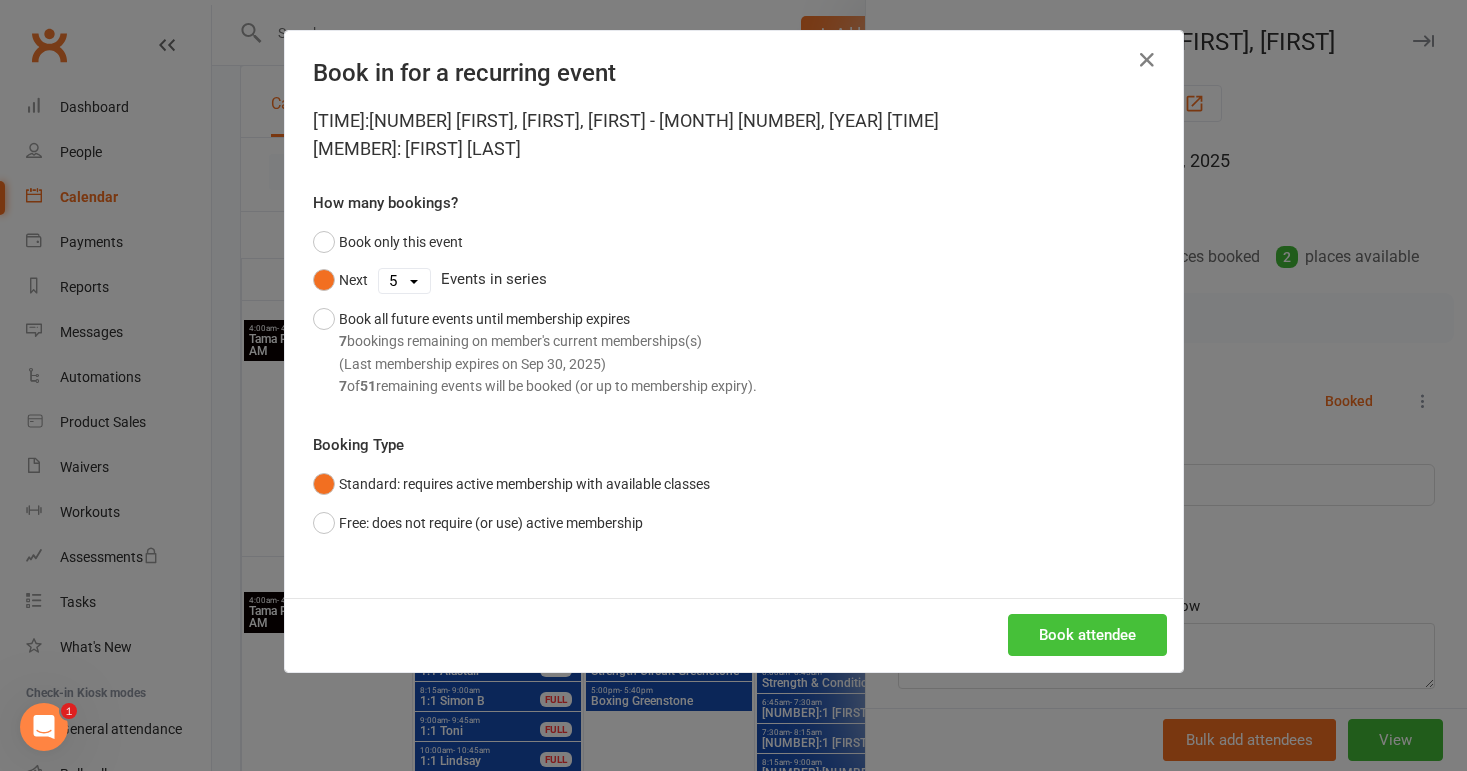 click on "Book attendee" at bounding box center (1087, 635) 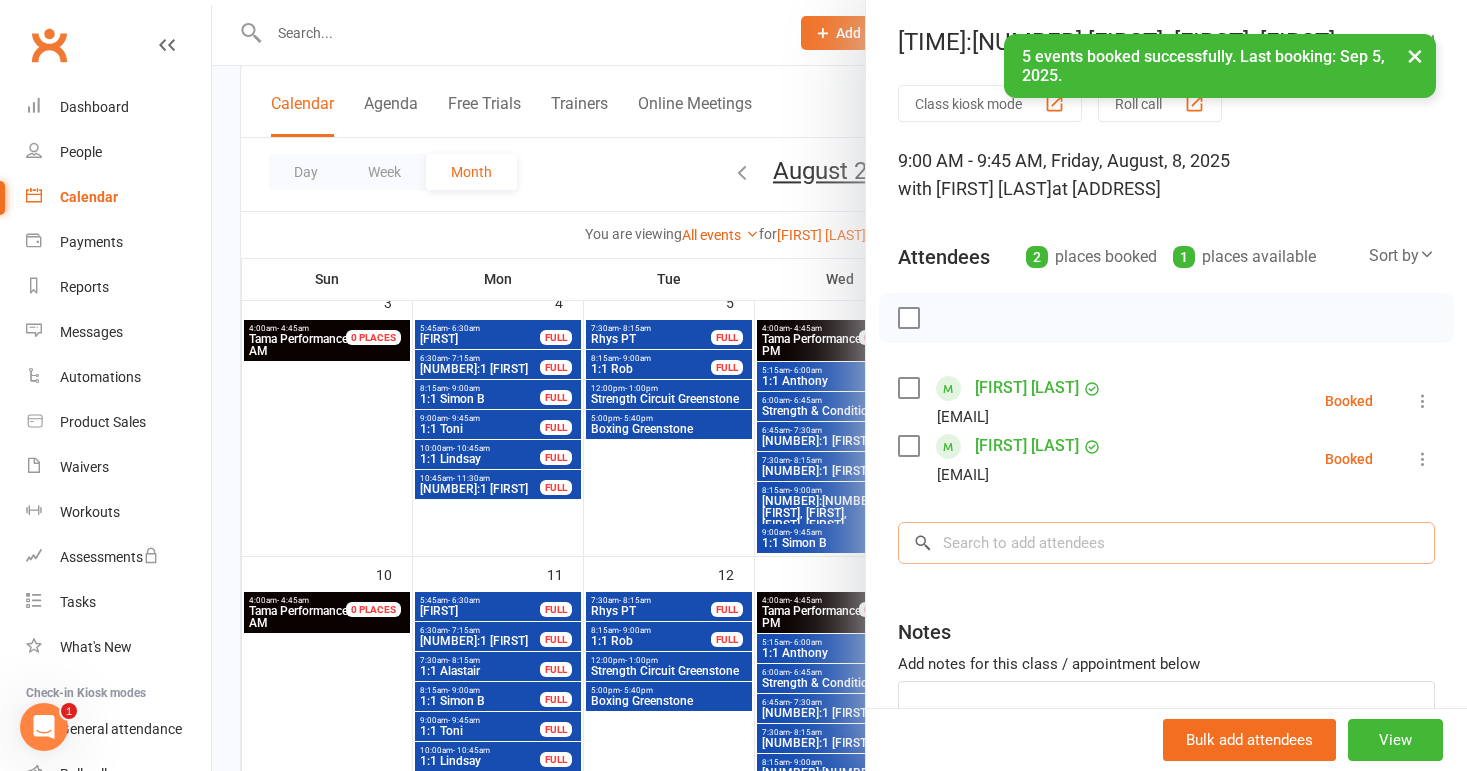 click at bounding box center [1166, 543] 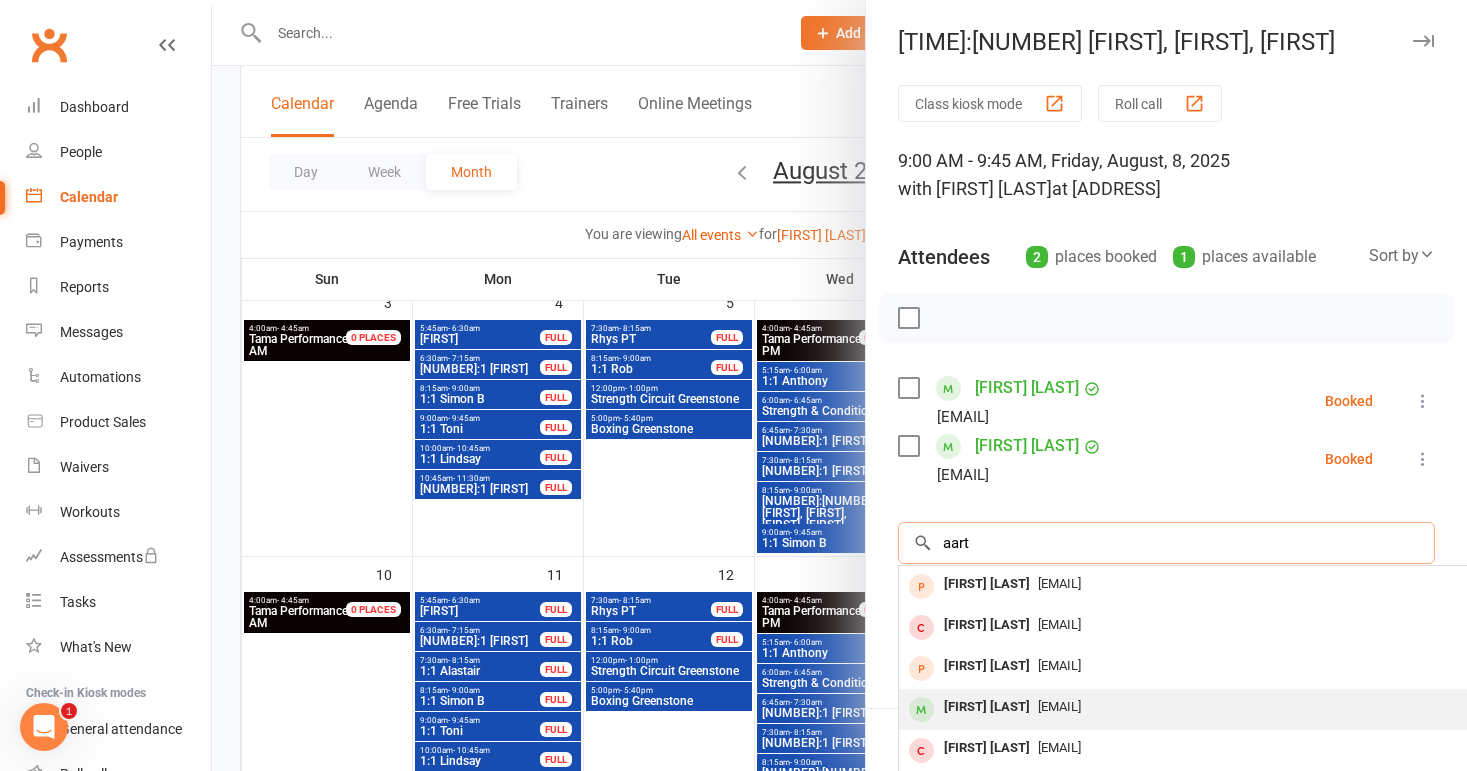type on "aart" 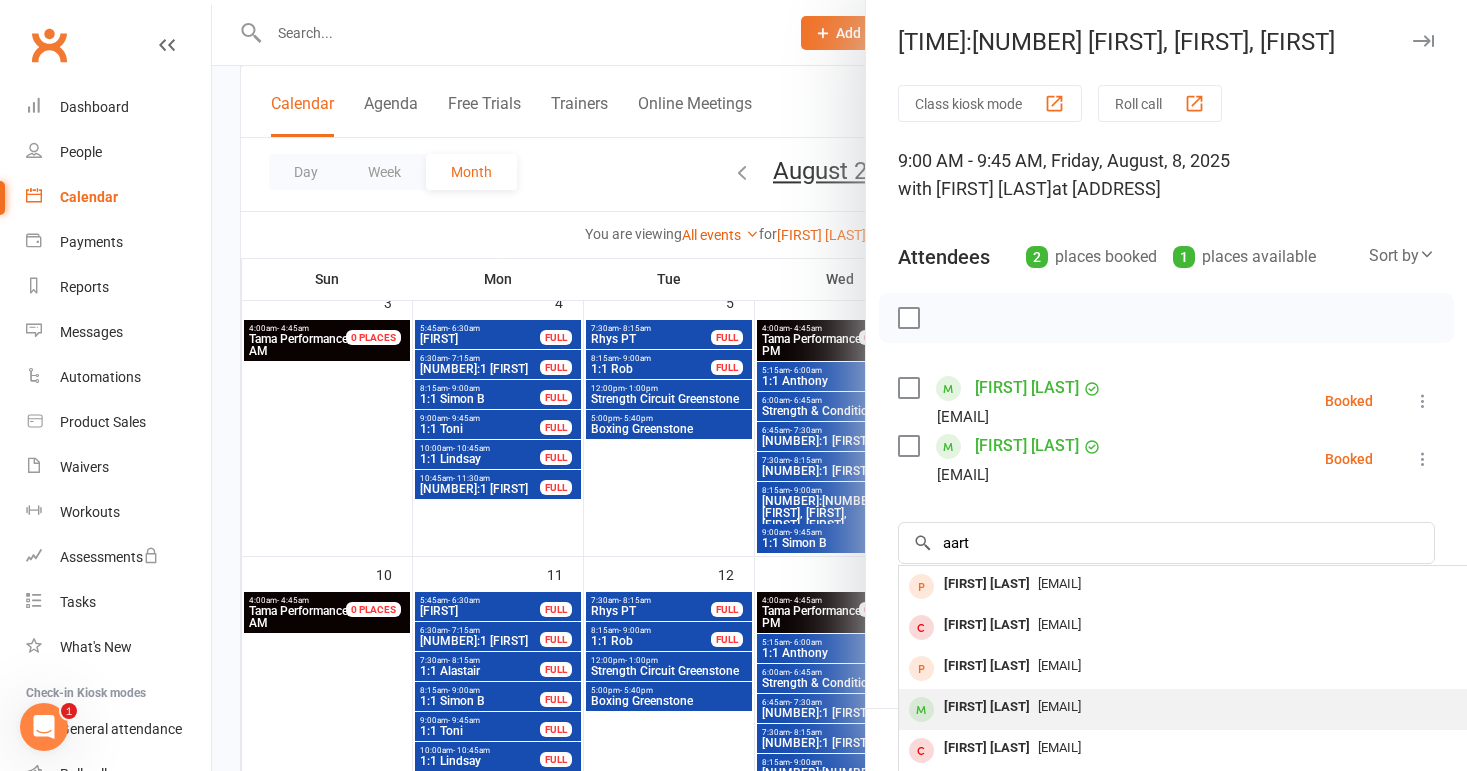 click on "[FIRST] [LAST]" at bounding box center [987, 707] 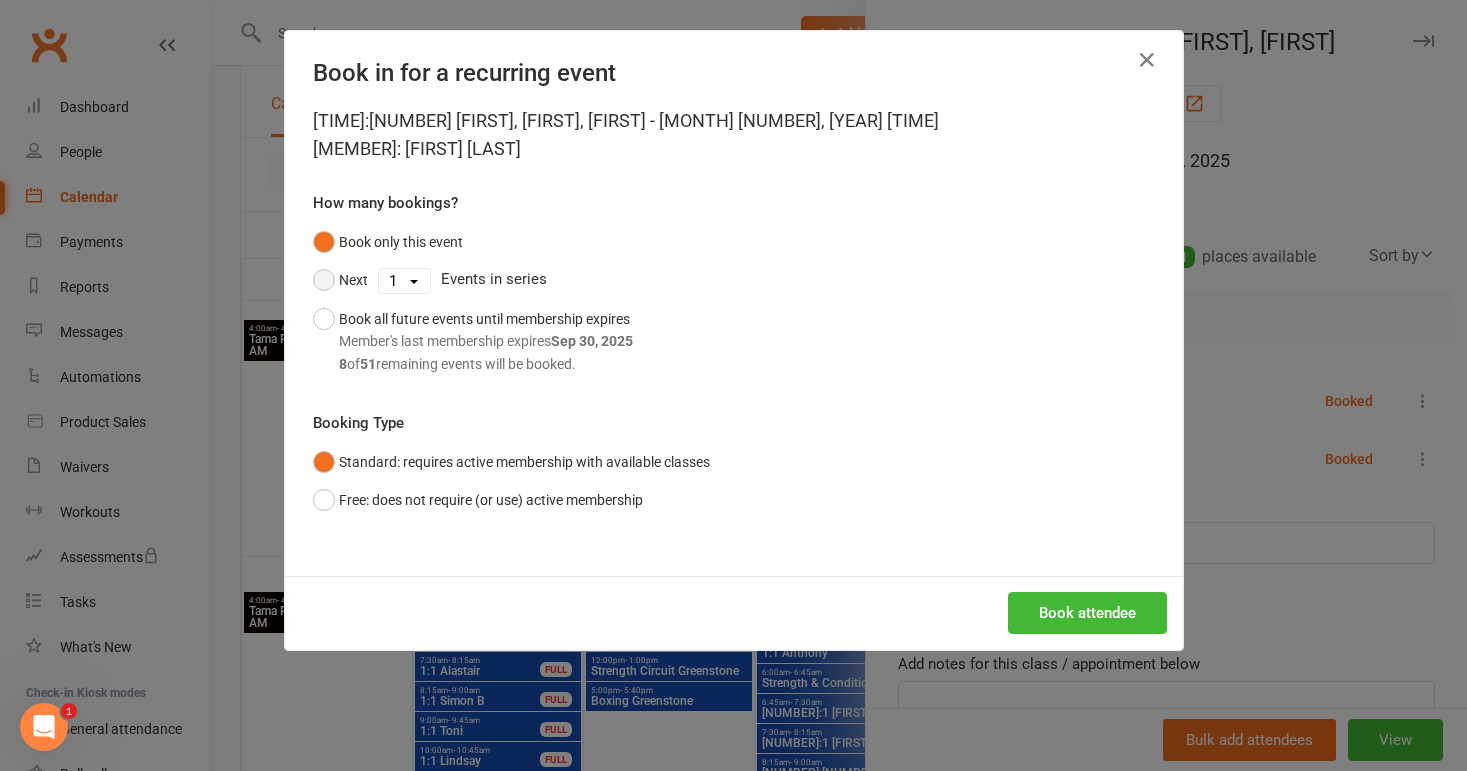 click on "Next" at bounding box center [340, 280] 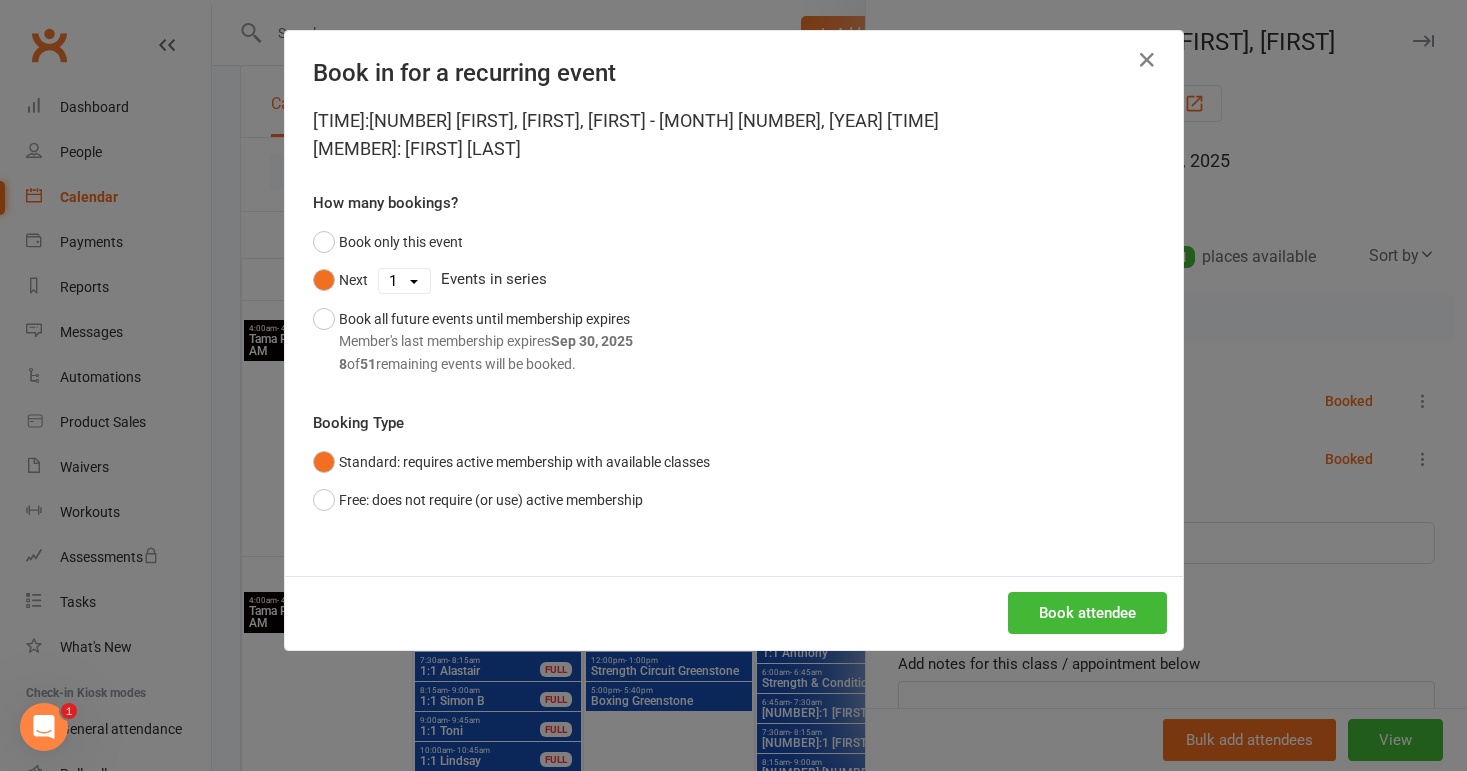 select on "4" 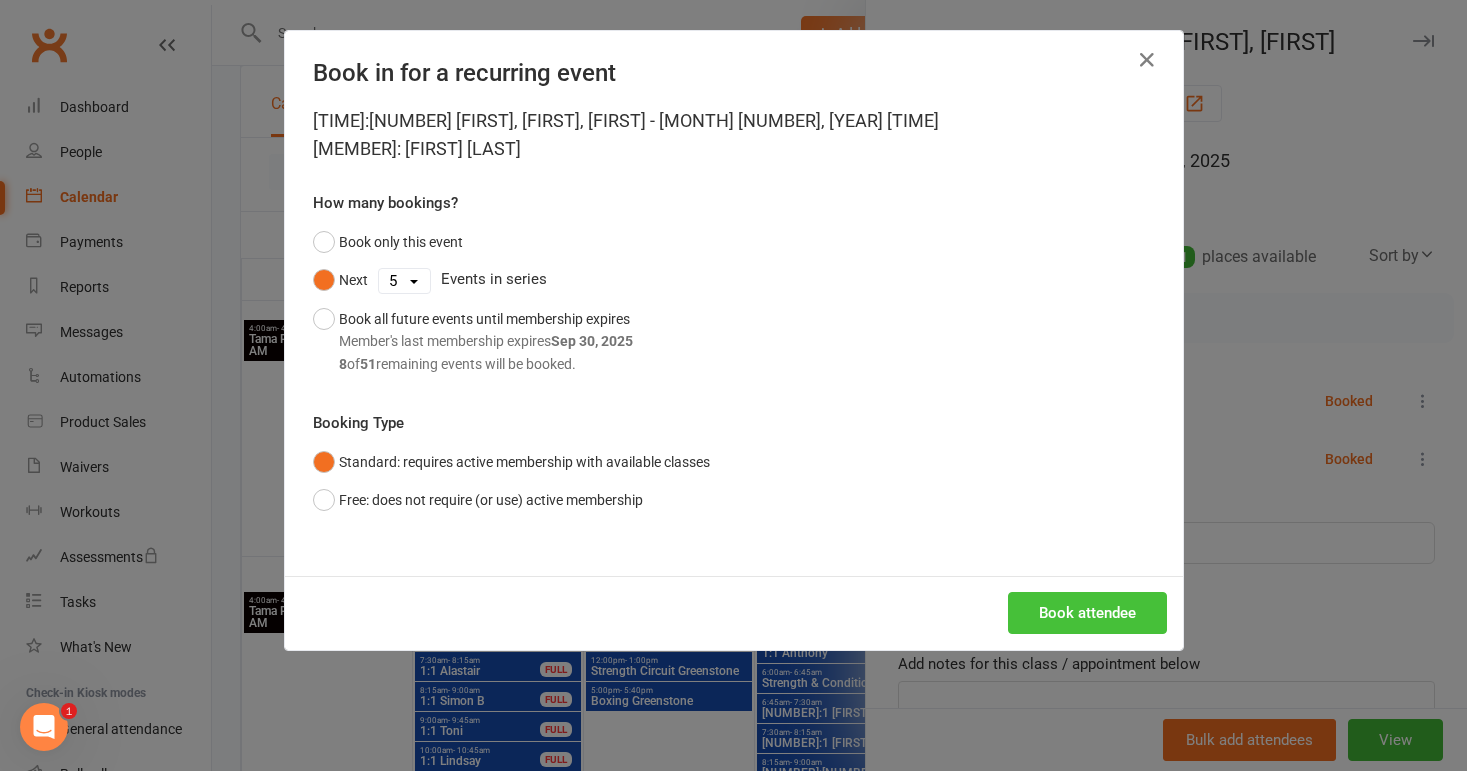 click on "Book attendee" at bounding box center (1087, 613) 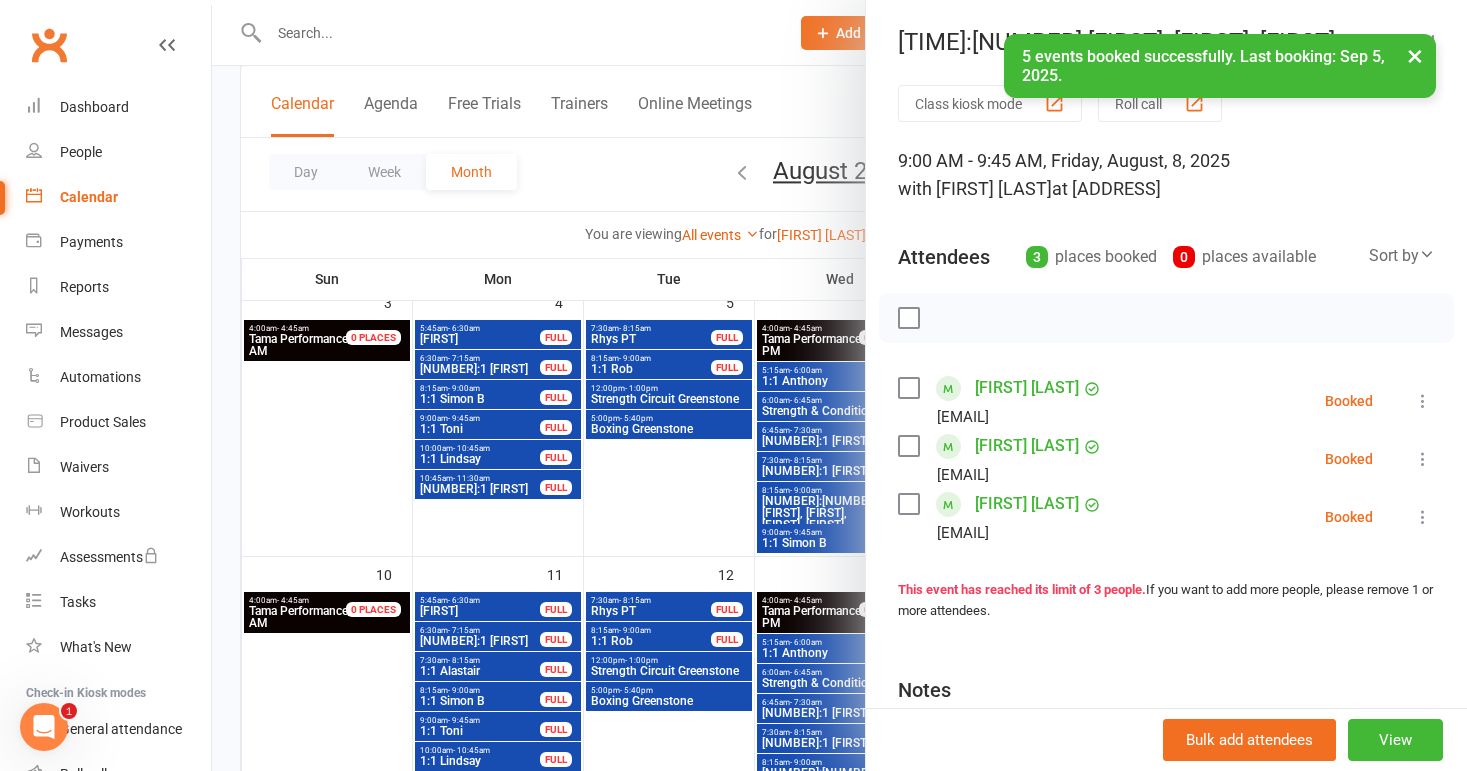 click at bounding box center [839, 385] 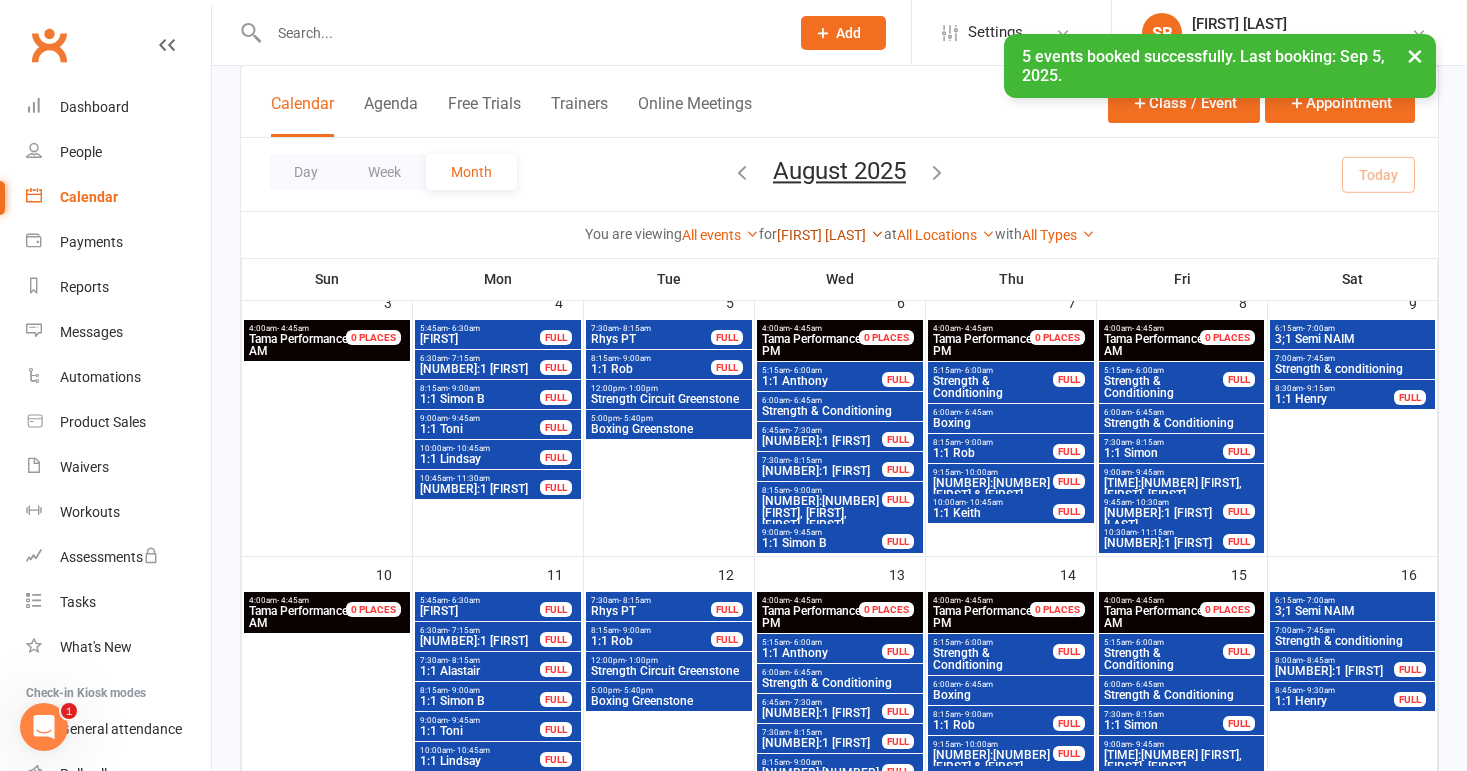 click on "[FIRST] [LAST]" at bounding box center (830, 235) 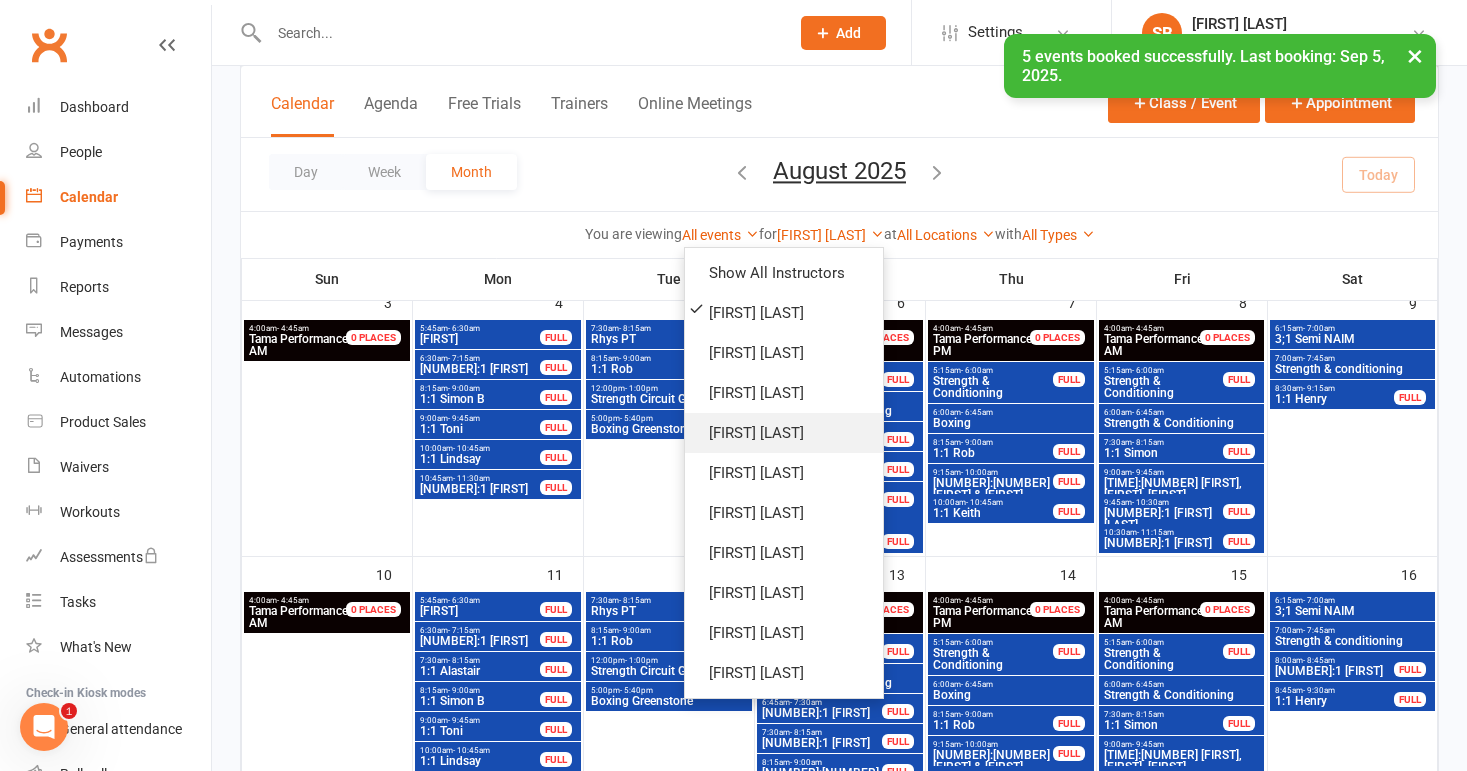 click on "[FIRST] [LAST]" at bounding box center (784, 433) 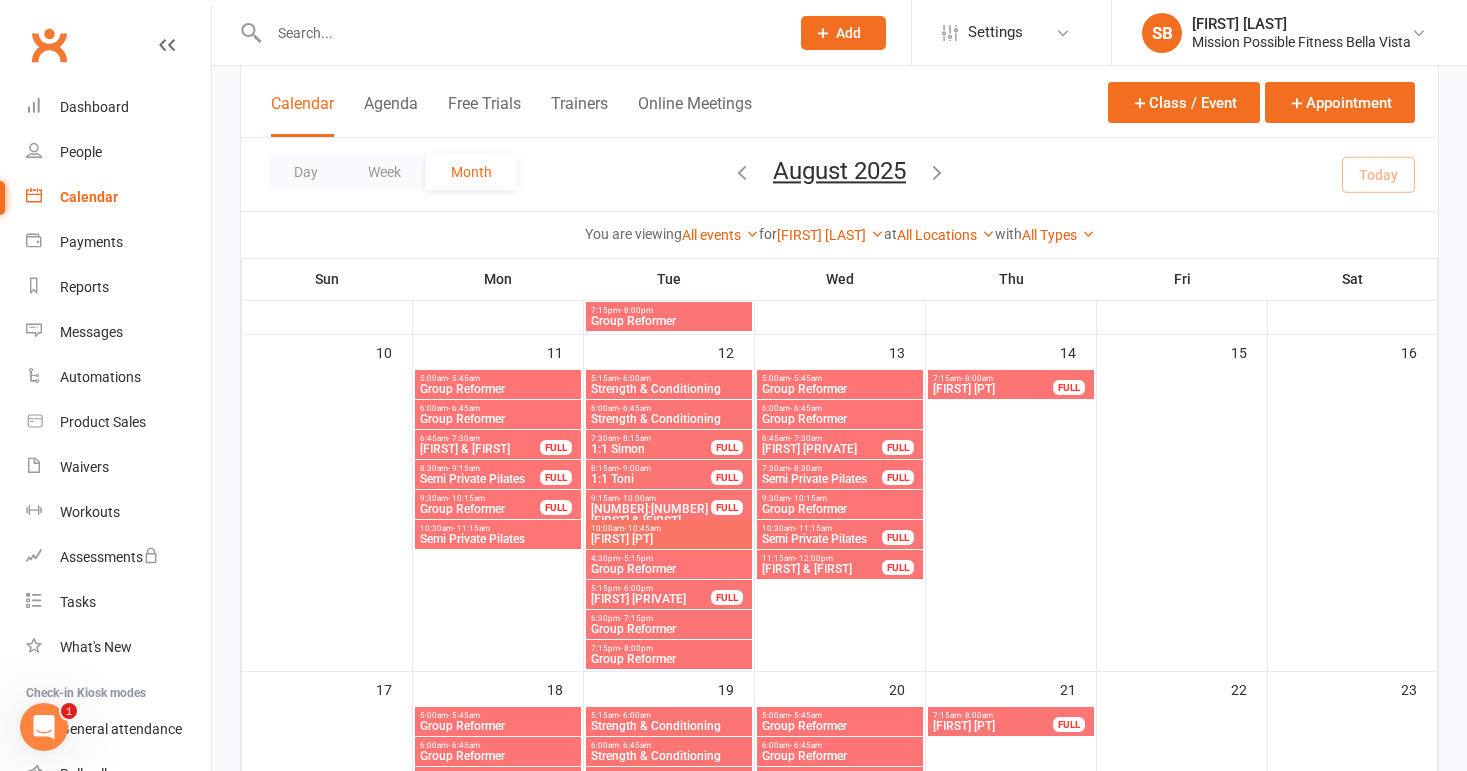 scroll, scrollTop: 787, scrollLeft: 0, axis: vertical 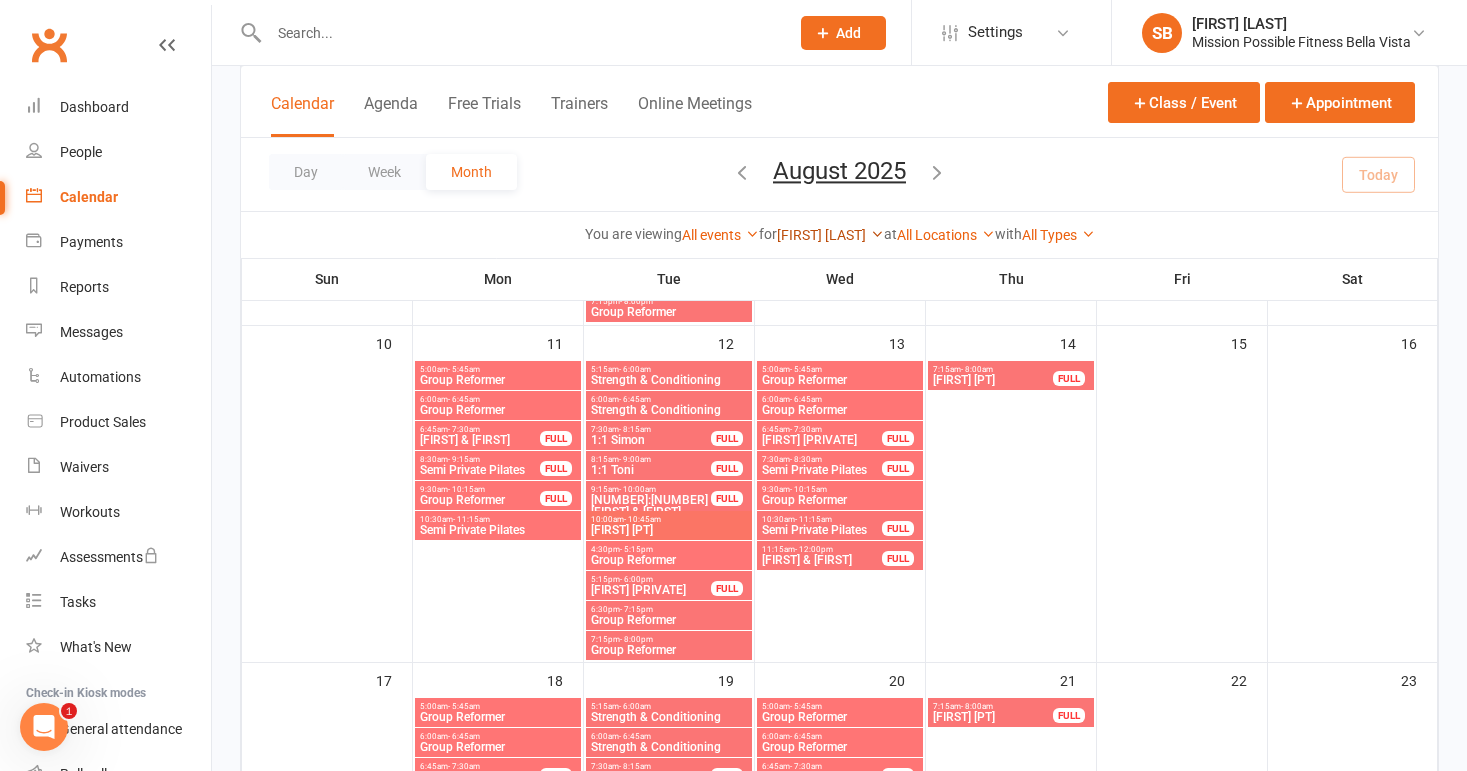 click on "[FIRST] [LAST]" at bounding box center (830, 235) 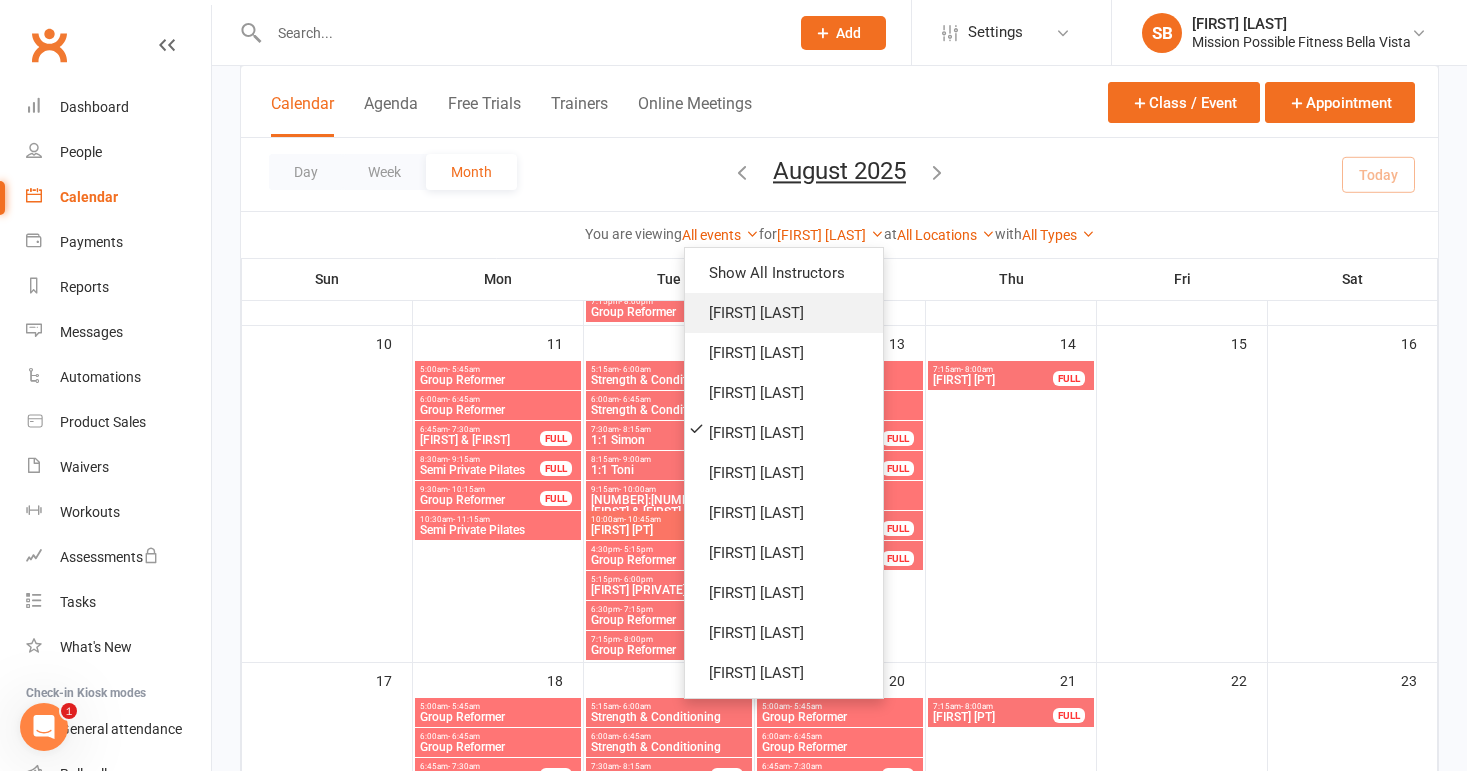 click on "[FIRST] [LAST]" at bounding box center [784, 313] 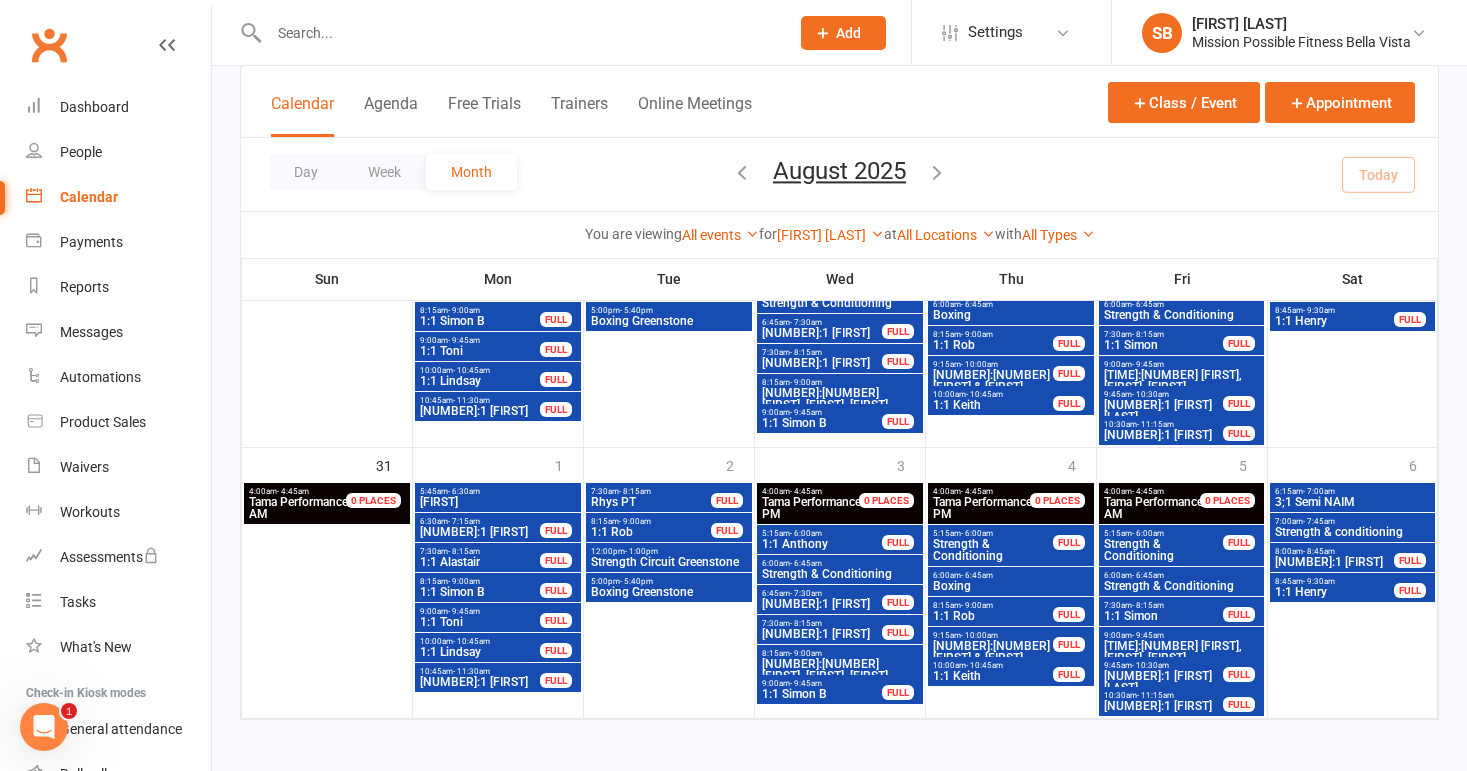 scroll, scrollTop: 1365, scrollLeft: 0, axis: vertical 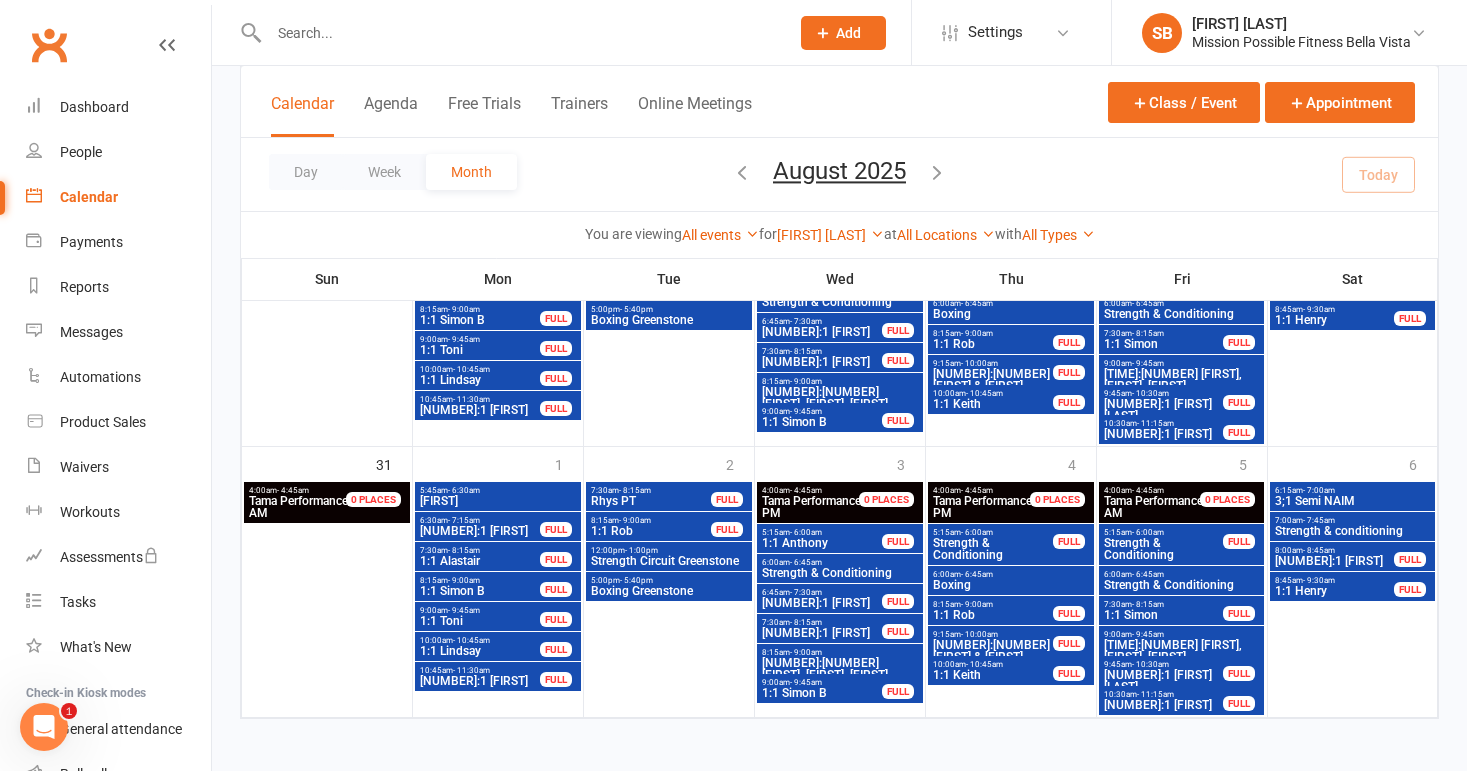 click on "4:1 [FIRST], [LAST], [LAST], [LAST]" at bounding box center (840, 675) 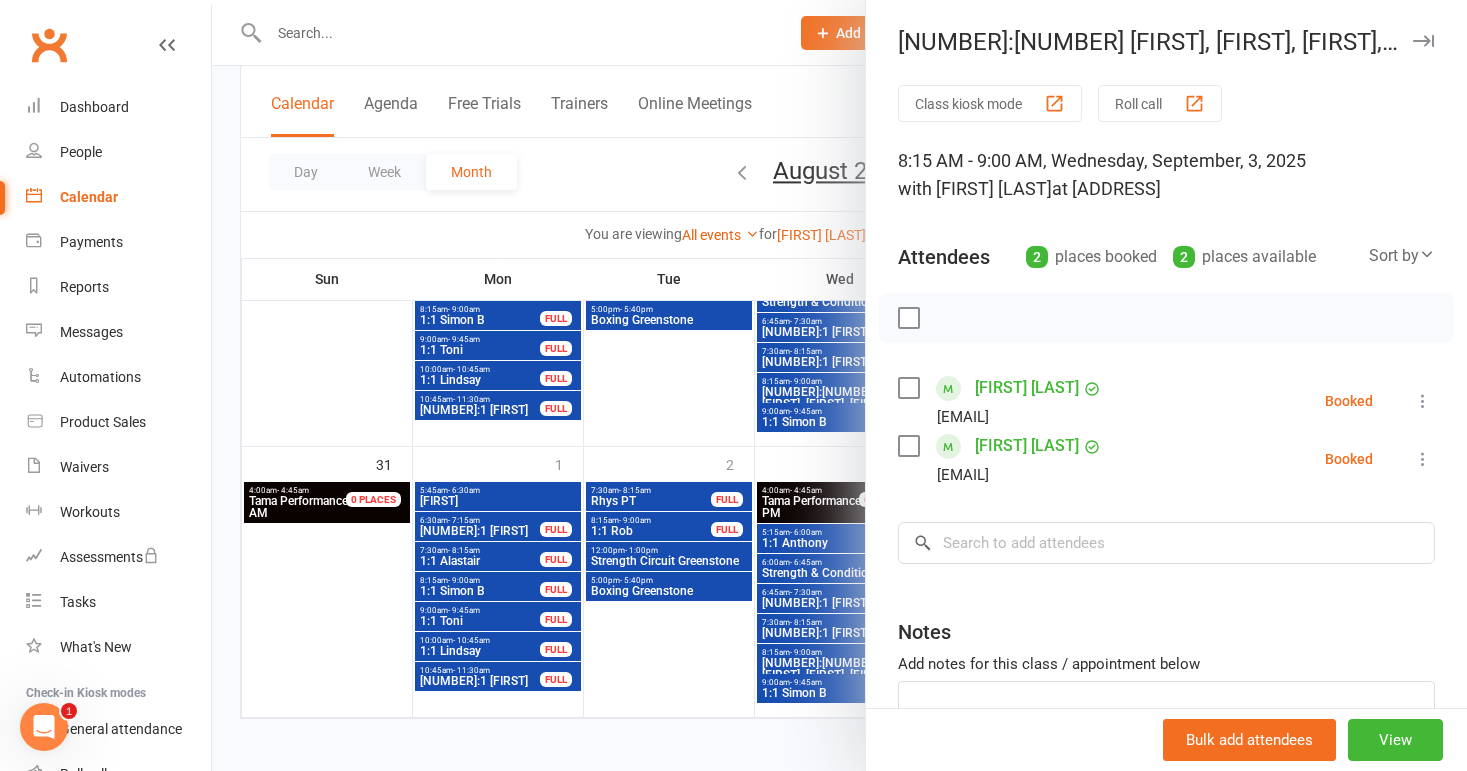 click at bounding box center (839, 385) 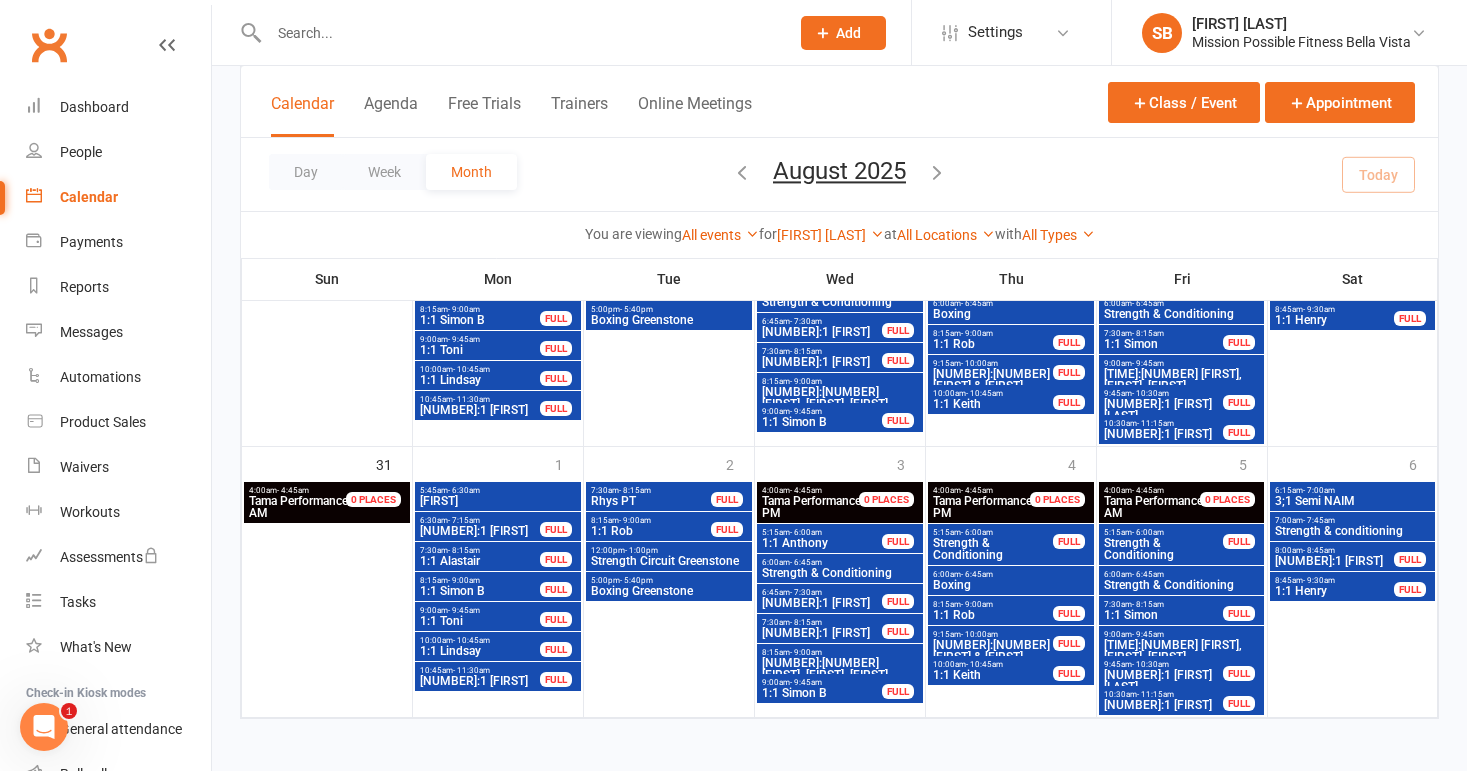 click on "4:1 [FIRST], [LAST], [LAST], [LAST]" at bounding box center (840, 404) 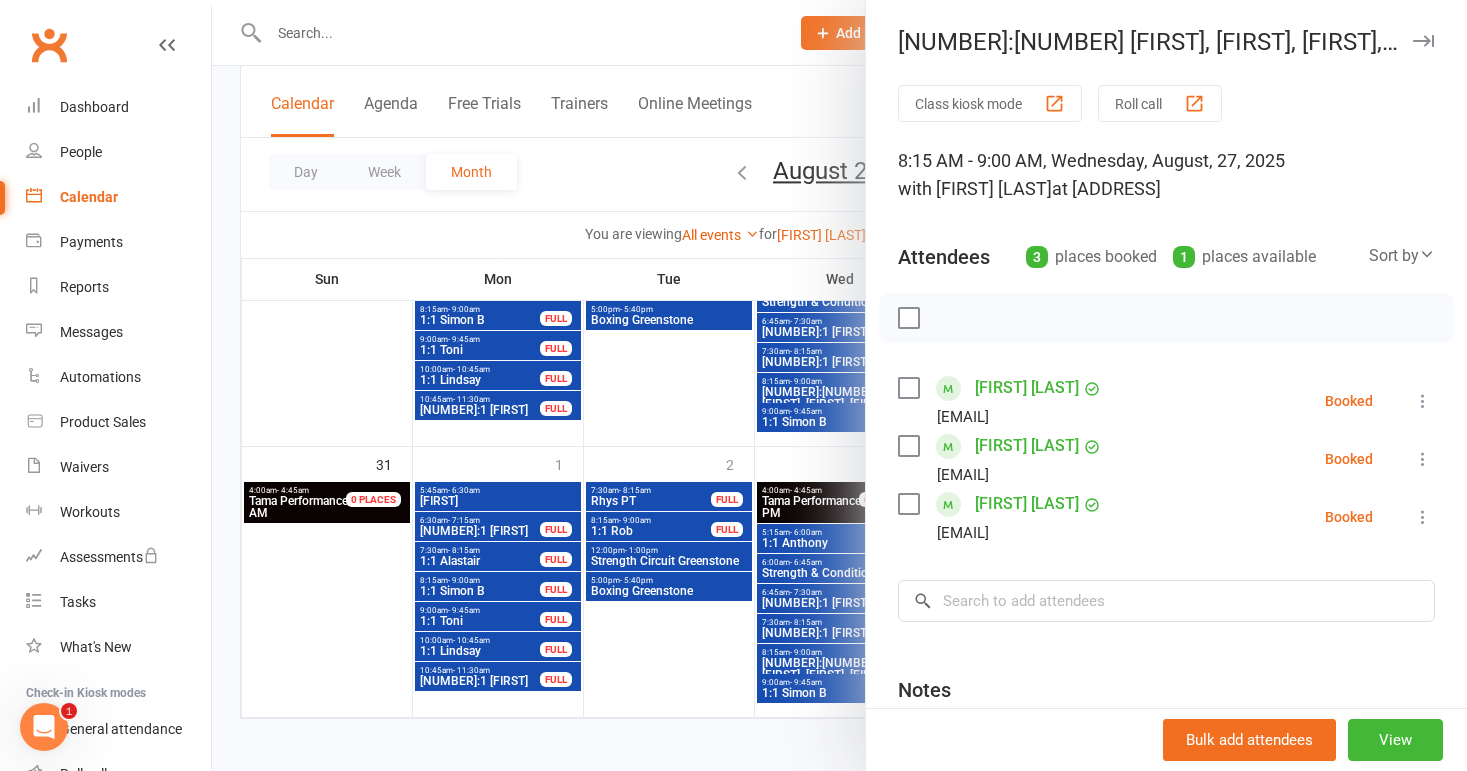 click at bounding box center (839, 385) 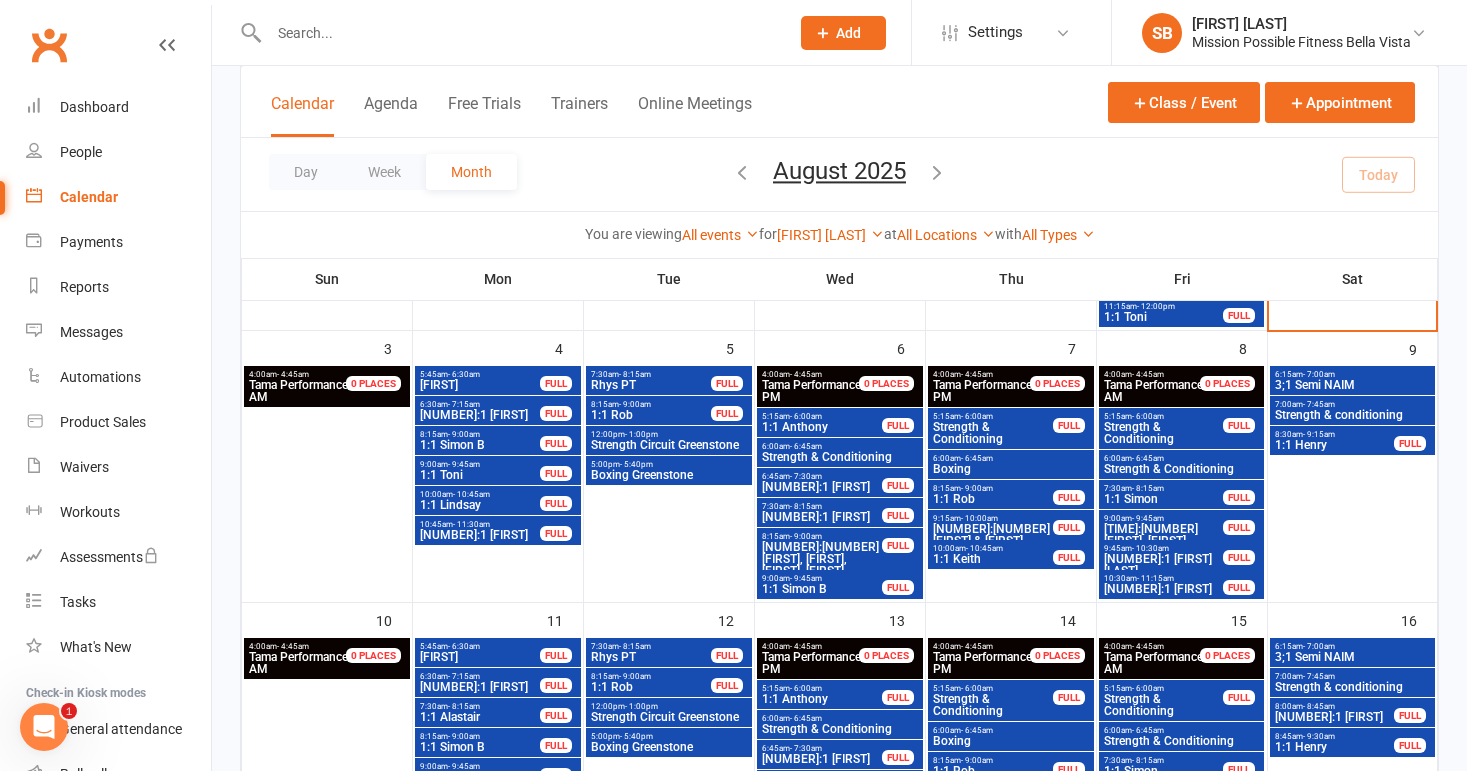 scroll, scrollTop: 400, scrollLeft: 0, axis: vertical 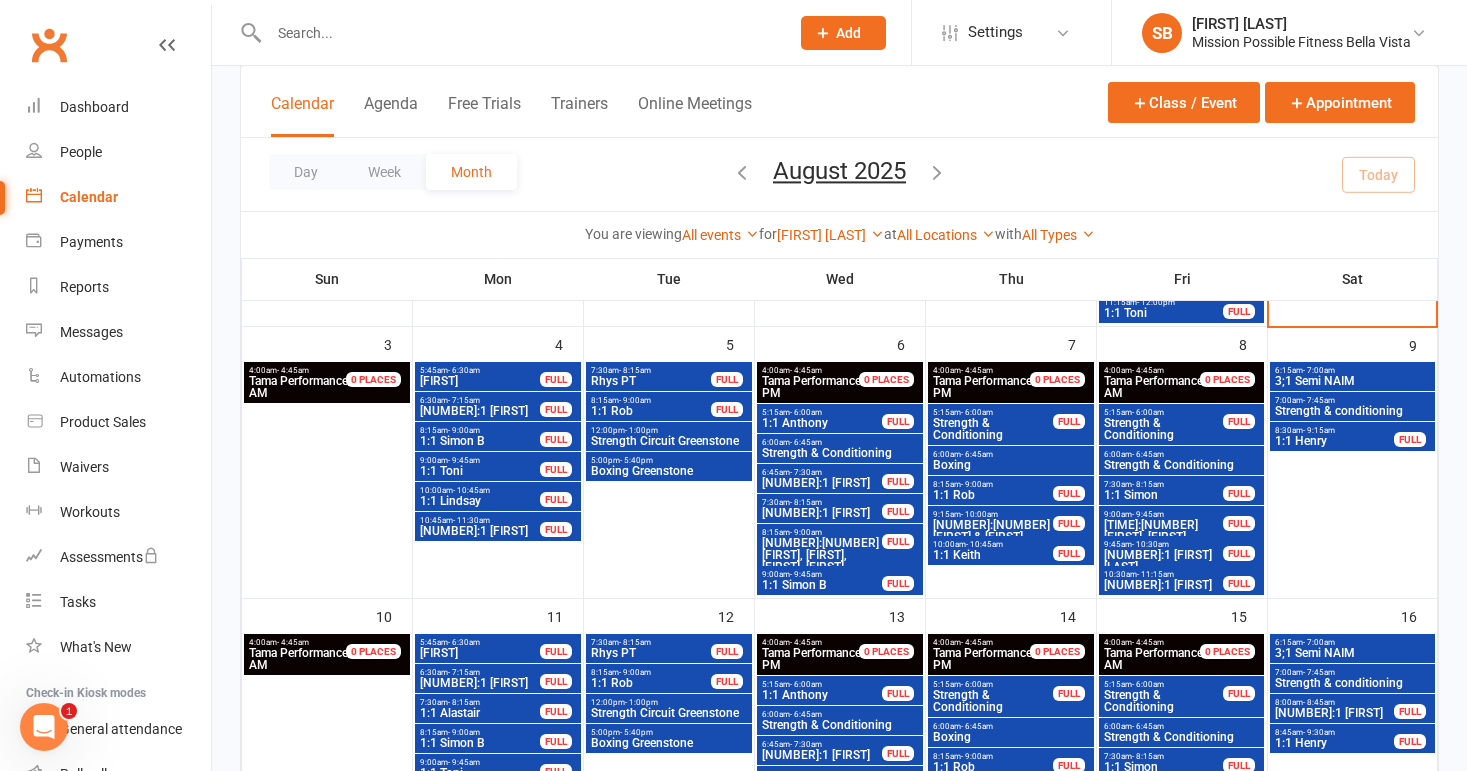 click on "Strength & Conditioning" at bounding box center (840, 453) 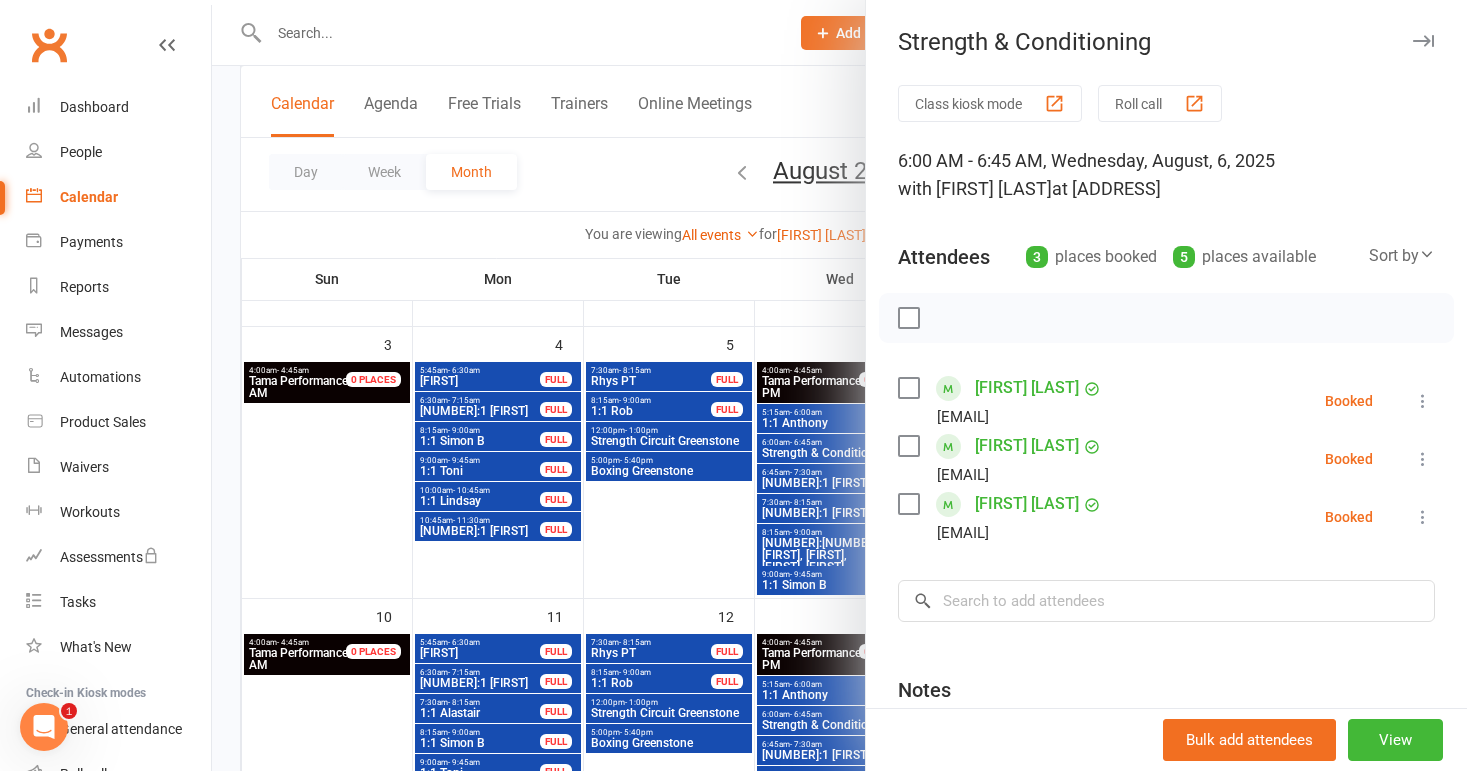 click at bounding box center [839, 385] 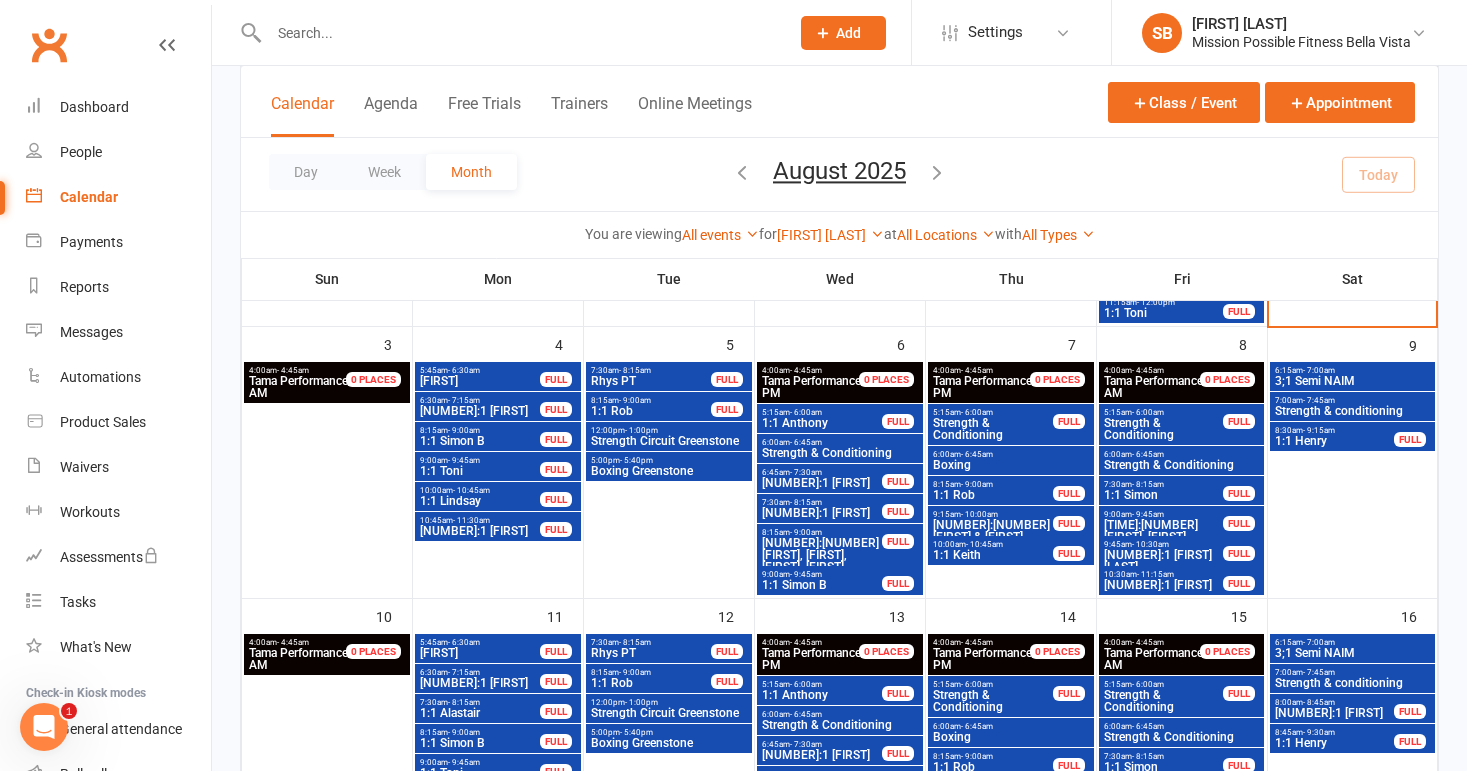 click on "6:00am  - 6:45am" at bounding box center [1011, 454] 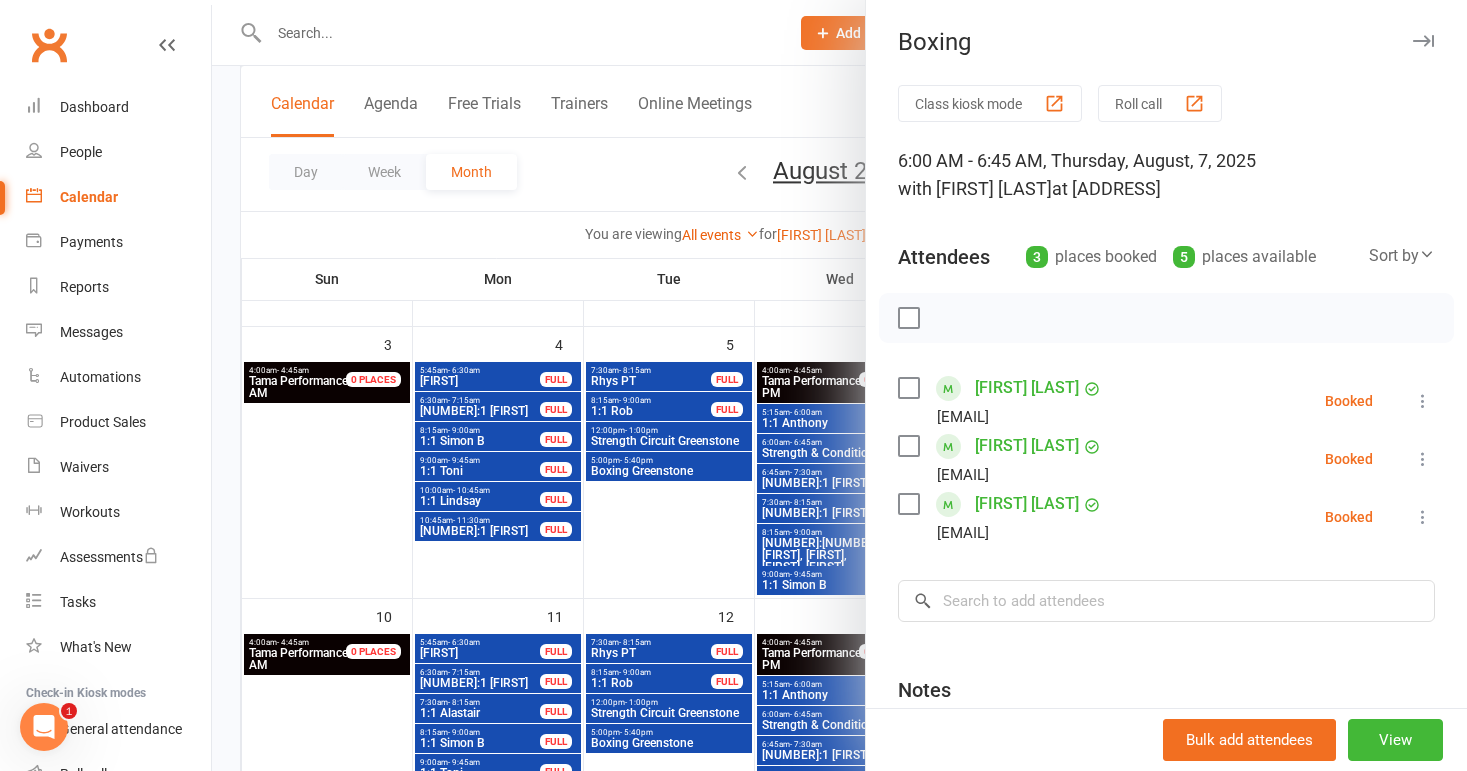 click at bounding box center [839, 385] 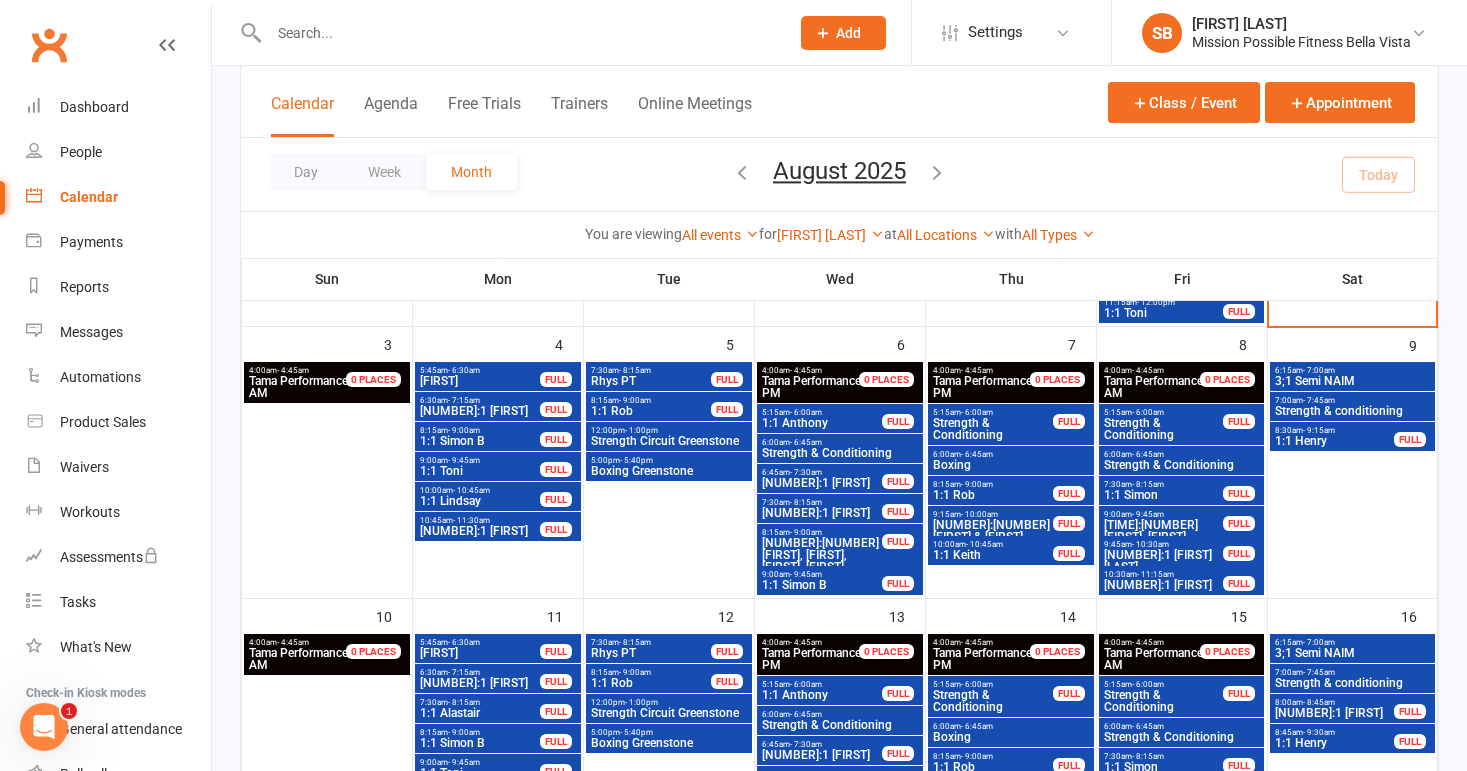 click on "Strength & Conditioning" at bounding box center [1182, 465] 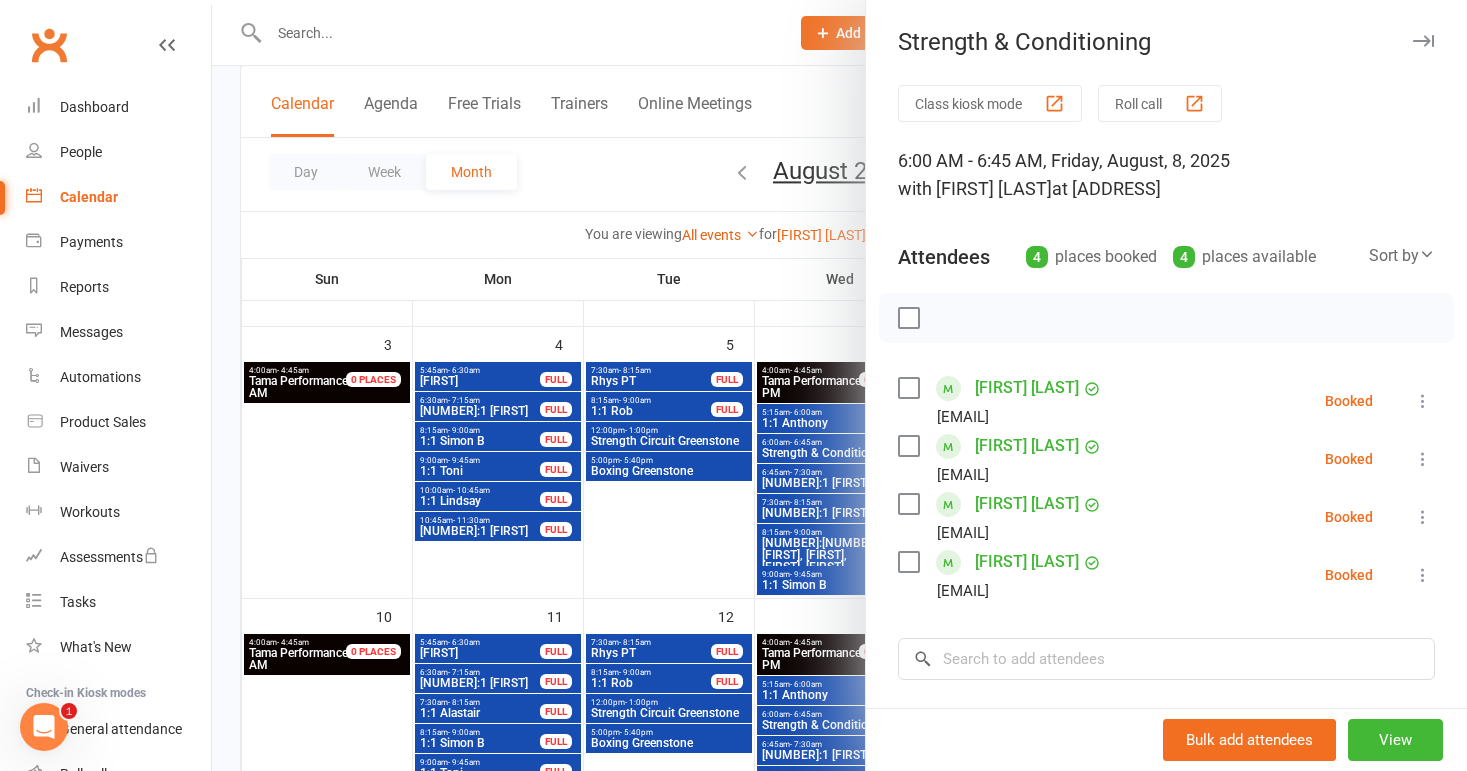 click at bounding box center [839, 385] 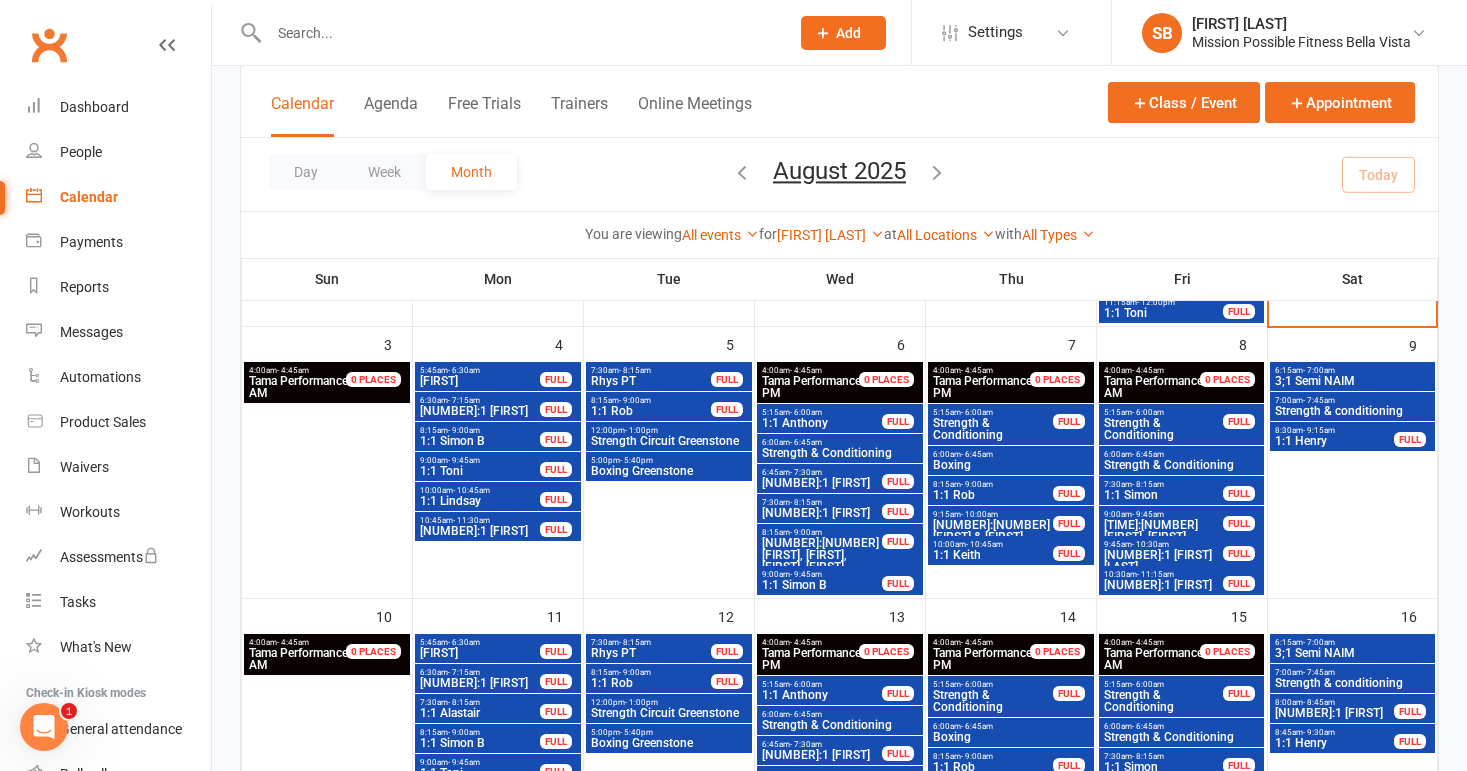 click on "Strength & Conditioning" at bounding box center (993, 429) 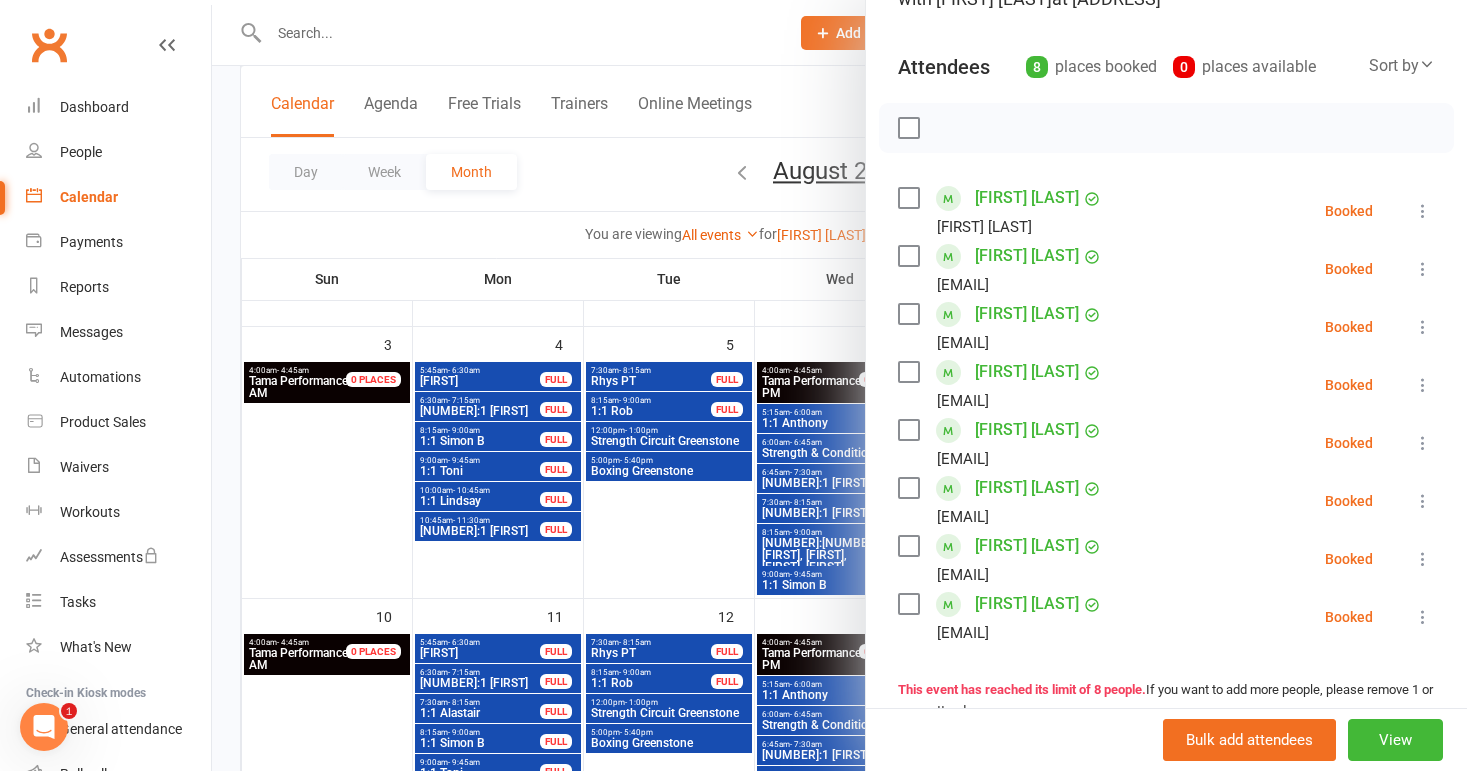 scroll, scrollTop: 195, scrollLeft: 0, axis: vertical 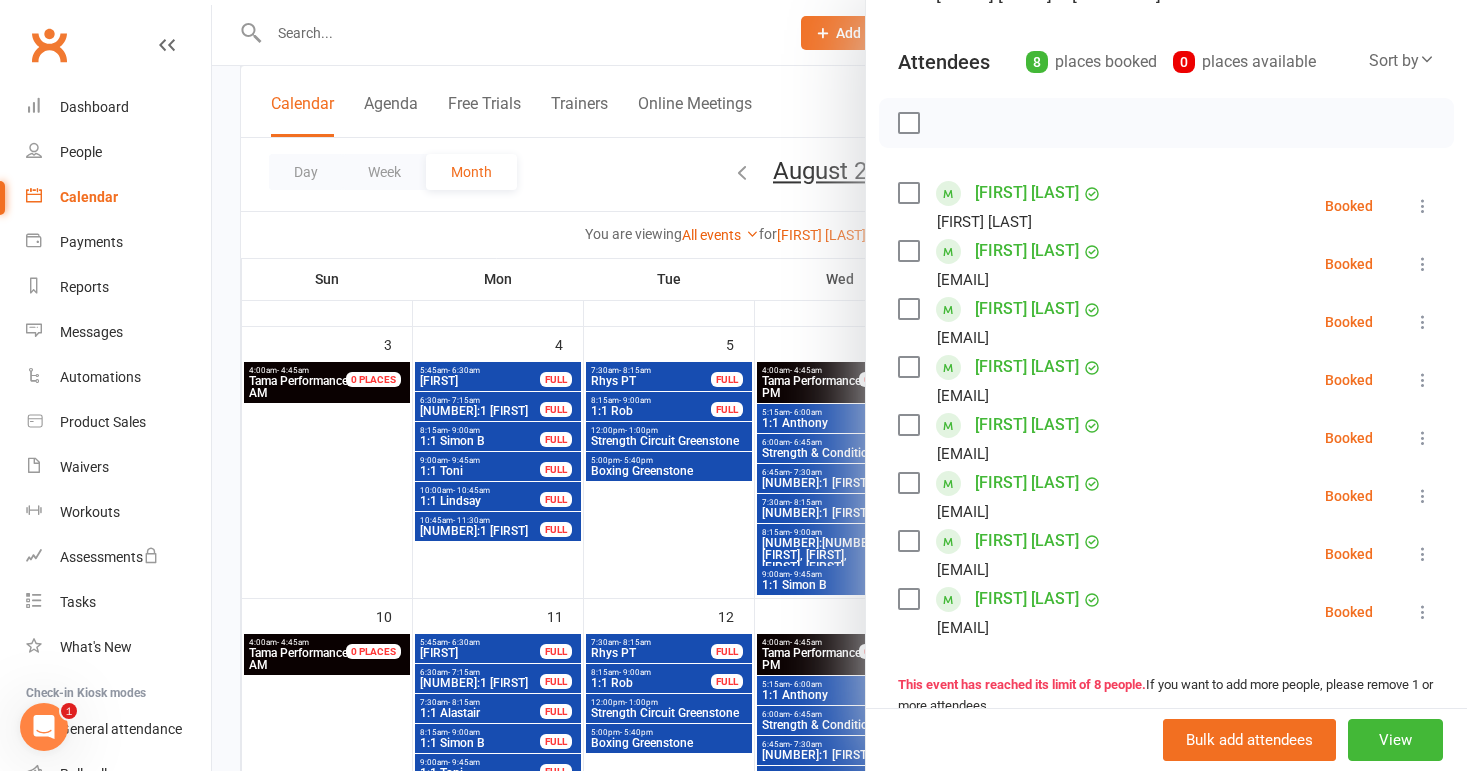 click at bounding box center [839, 385] 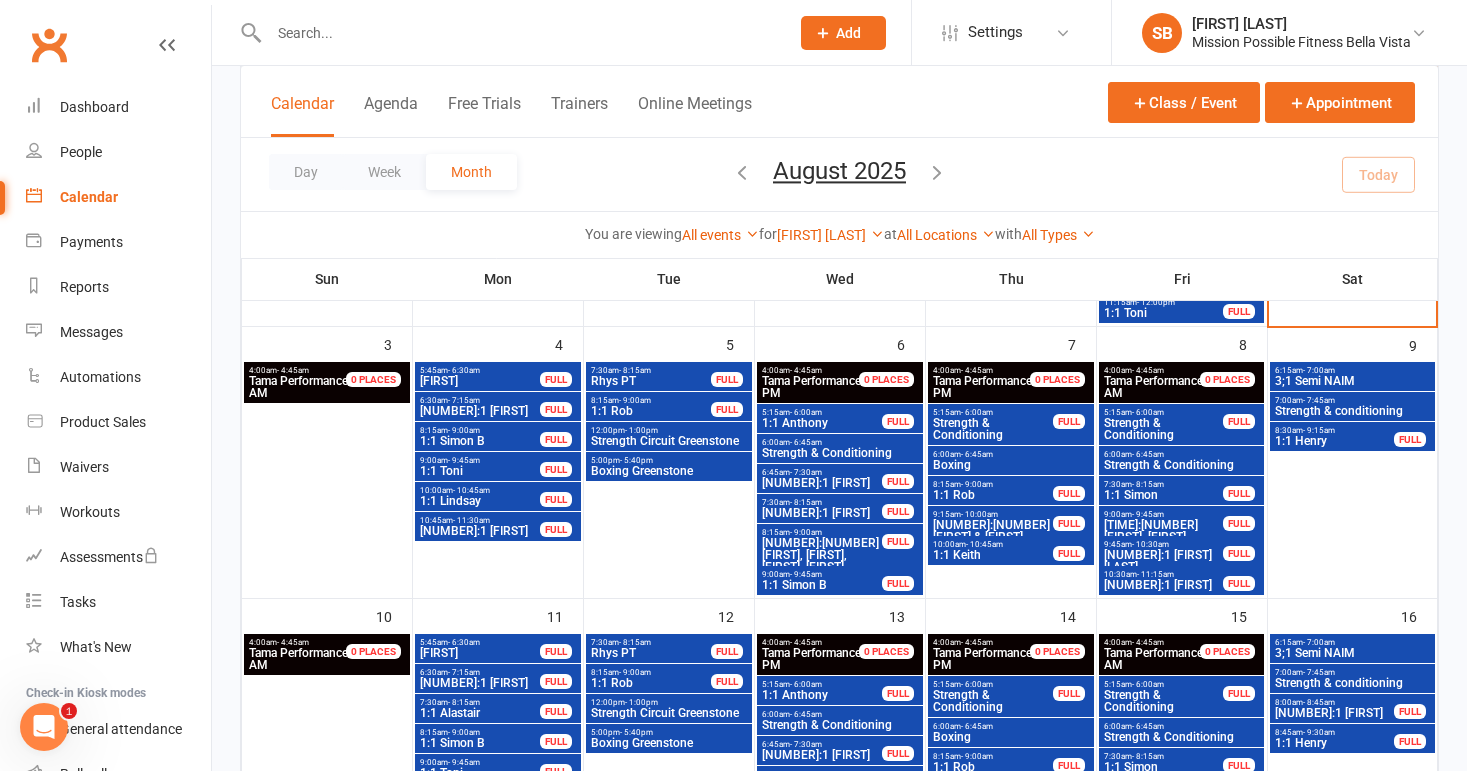 click on "Strength & Conditioning" at bounding box center [1164, 429] 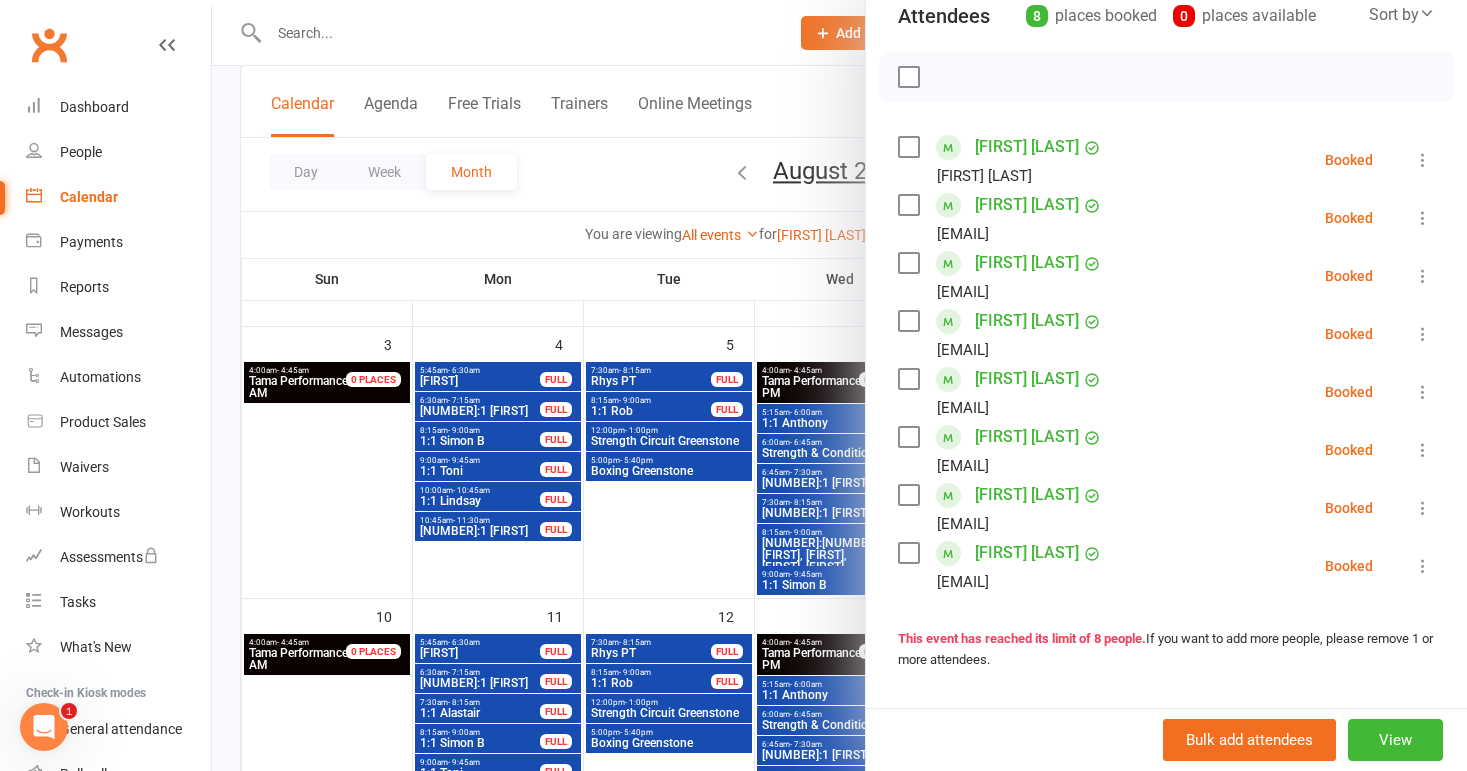 scroll, scrollTop: 243, scrollLeft: 0, axis: vertical 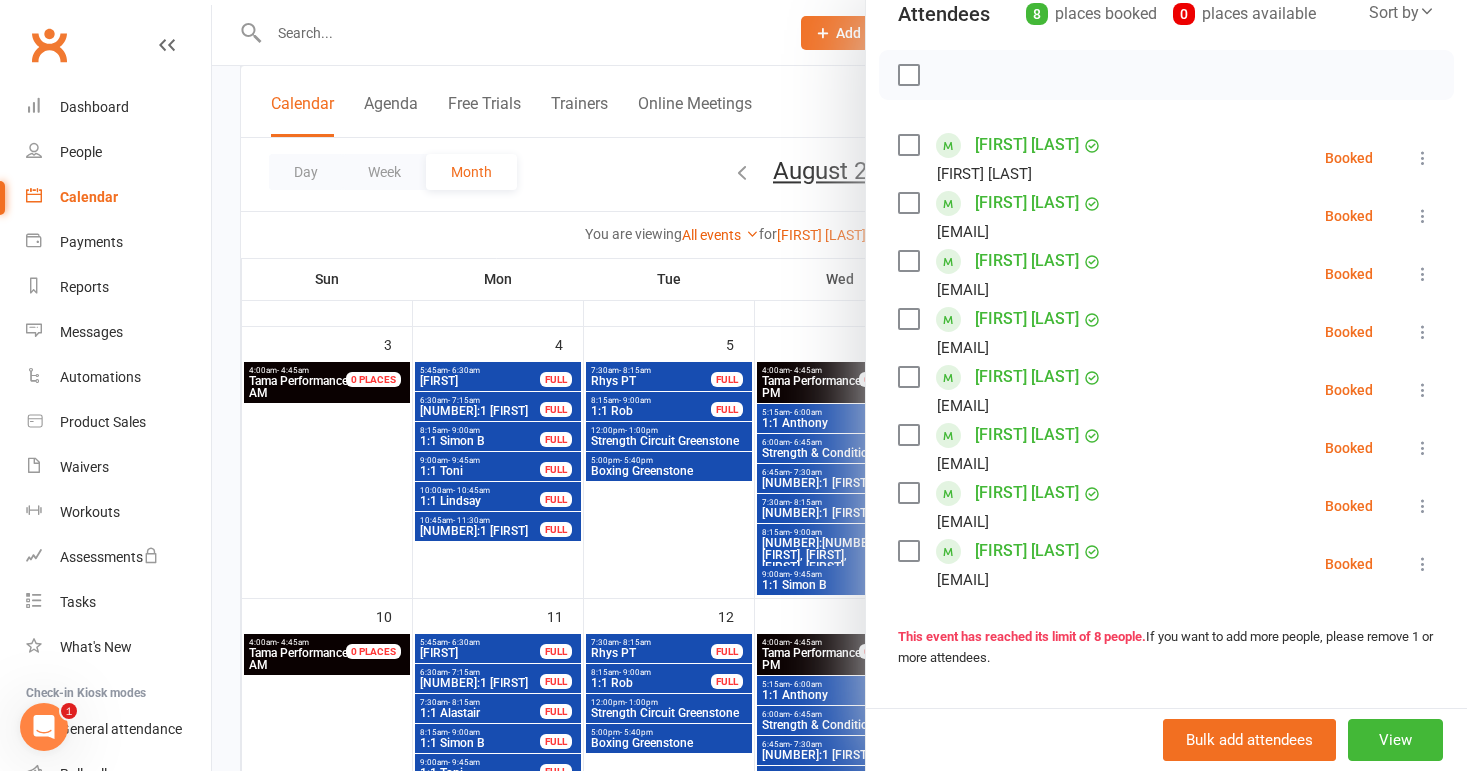 click at bounding box center [839, 385] 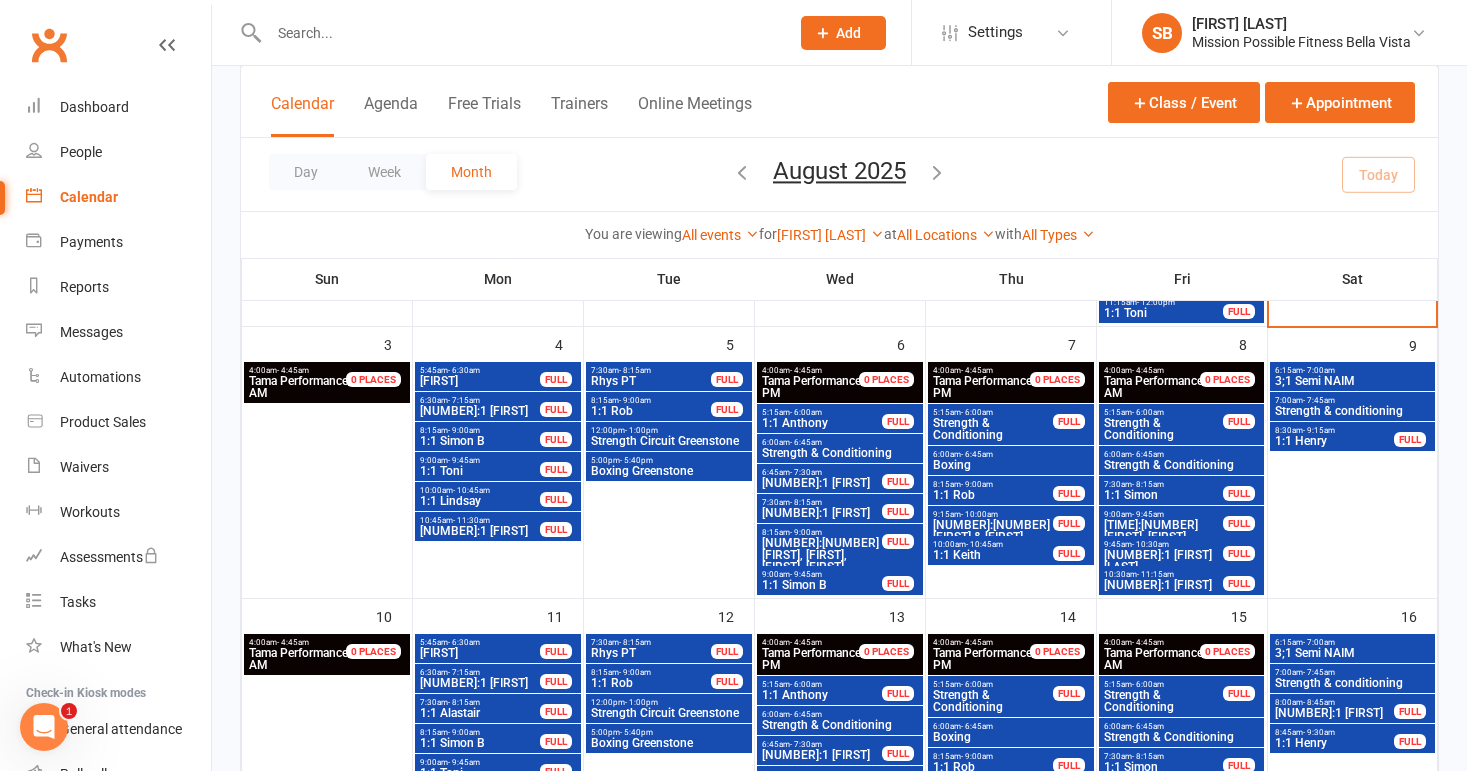 click on "6:15am  - 7:00am" at bounding box center [1352, 370] 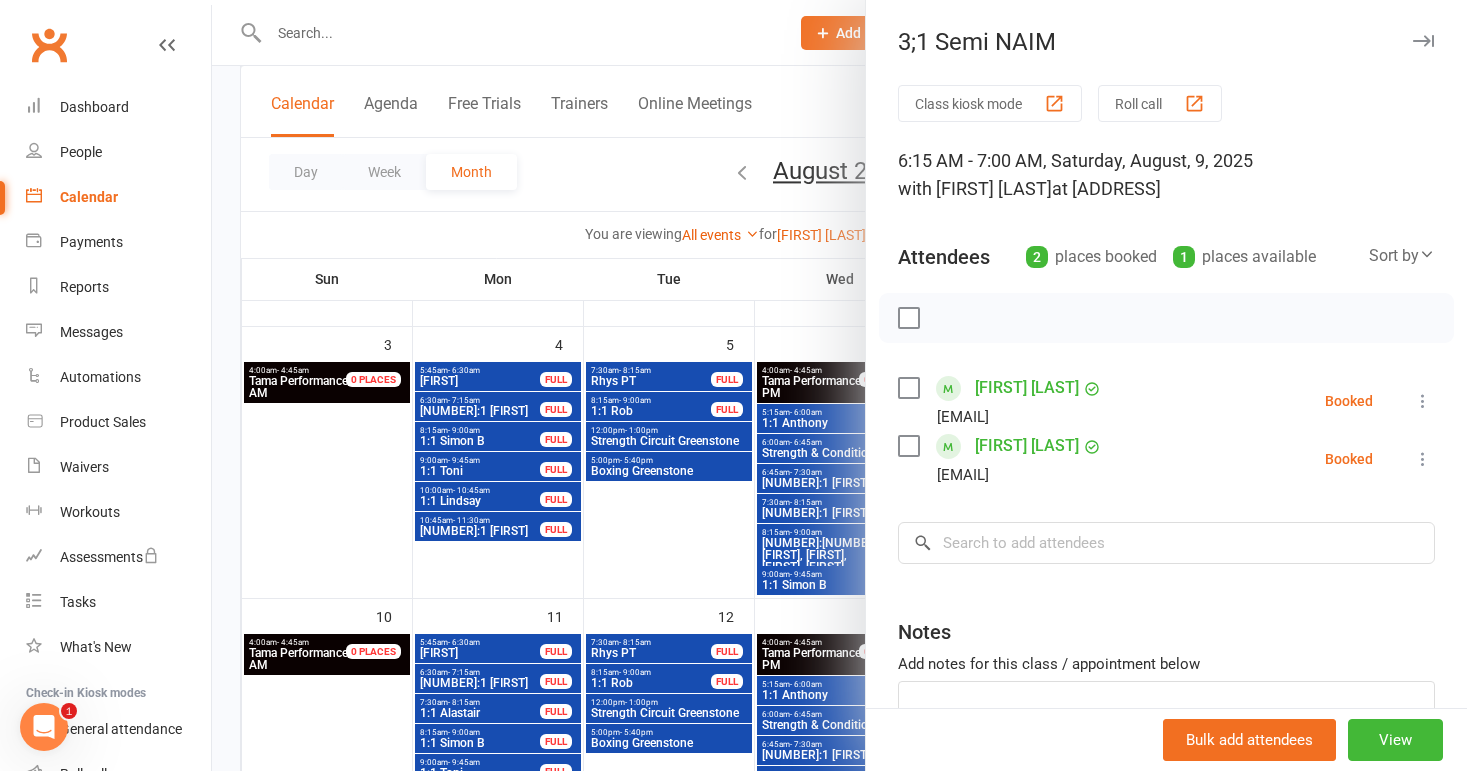 click at bounding box center [839, 385] 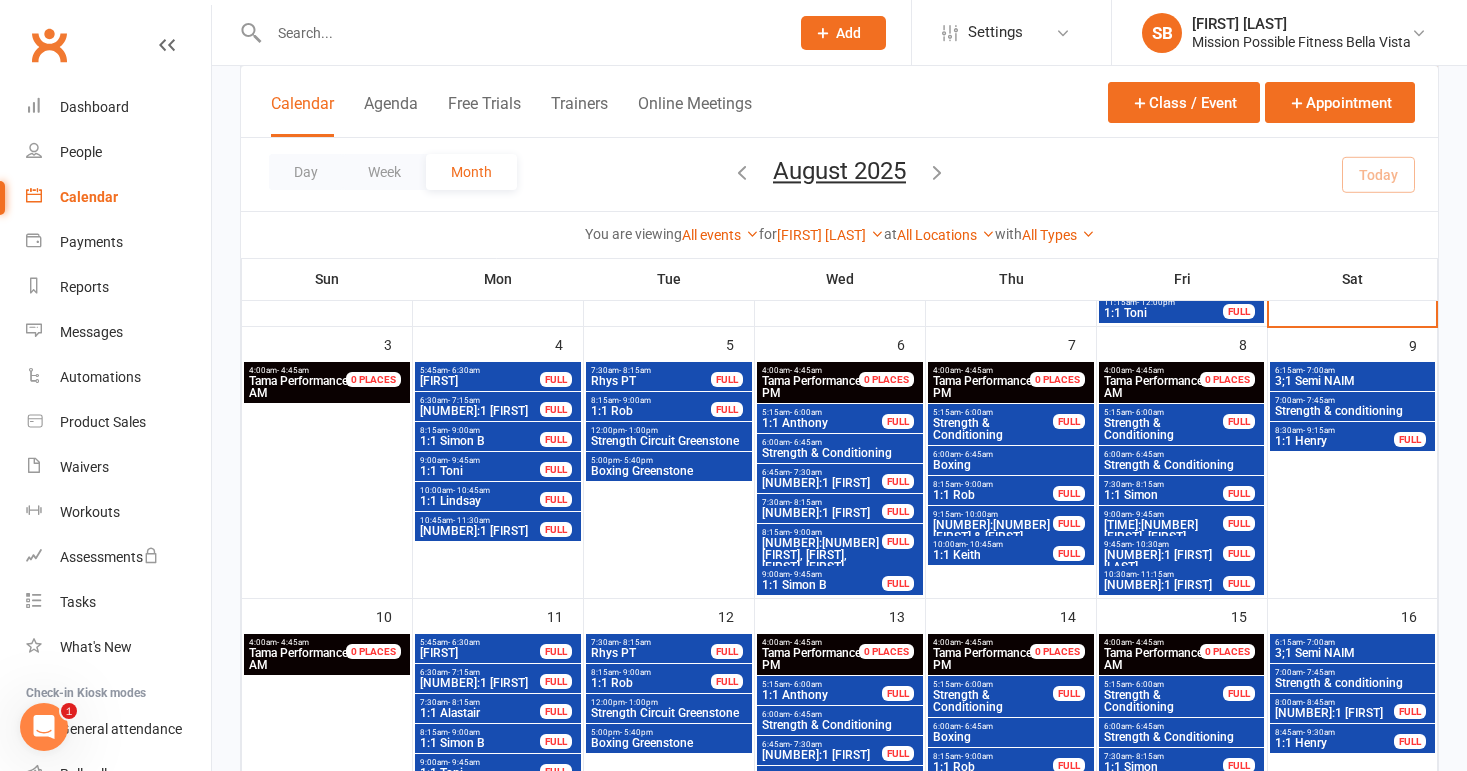 click on "3;1 Semi NAIM" at bounding box center [1352, 653] 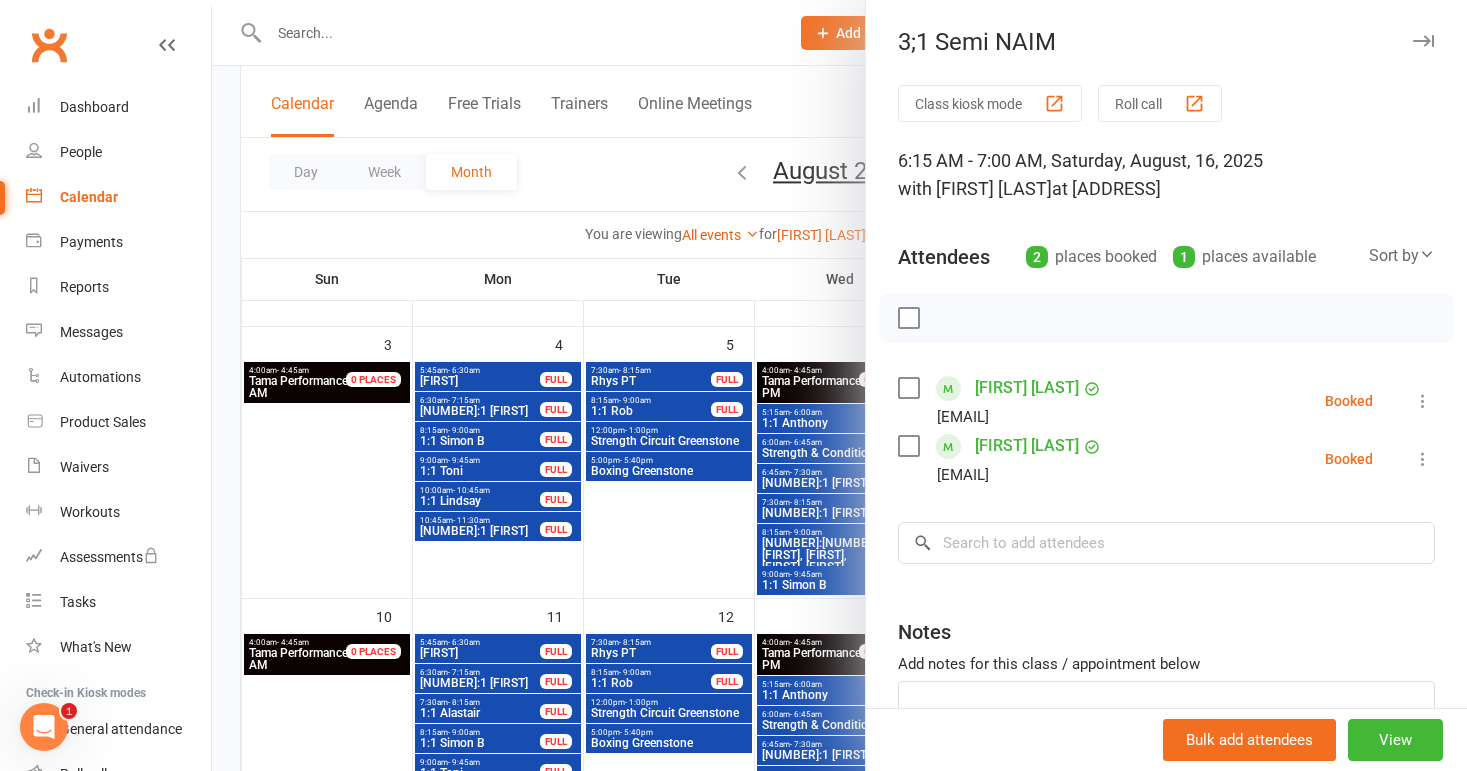 click at bounding box center (839, 385) 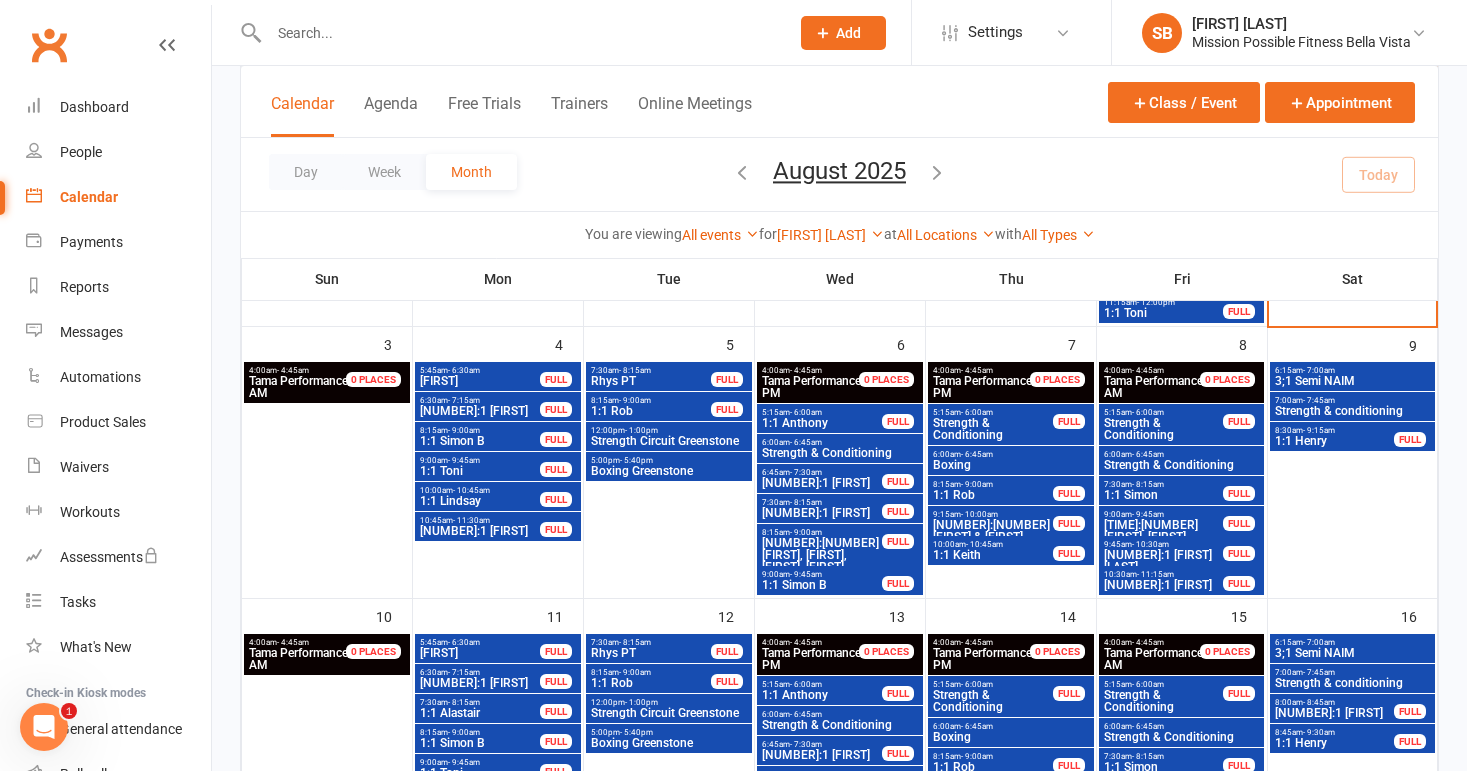 click on "Strength & conditioning" at bounding box center (1352, 411) 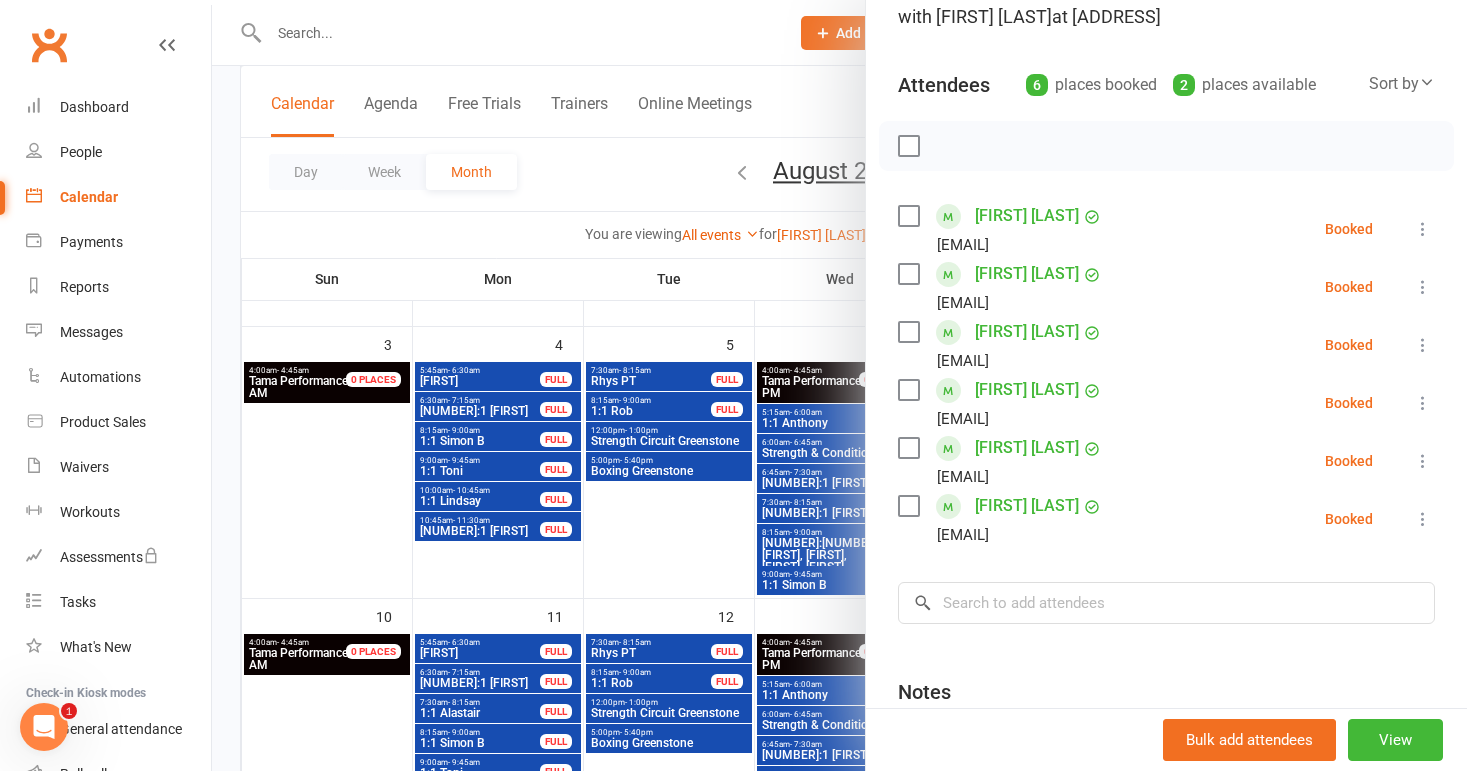 scroll, scrollTop: 180, scrollLeft: 0, axis: vertical 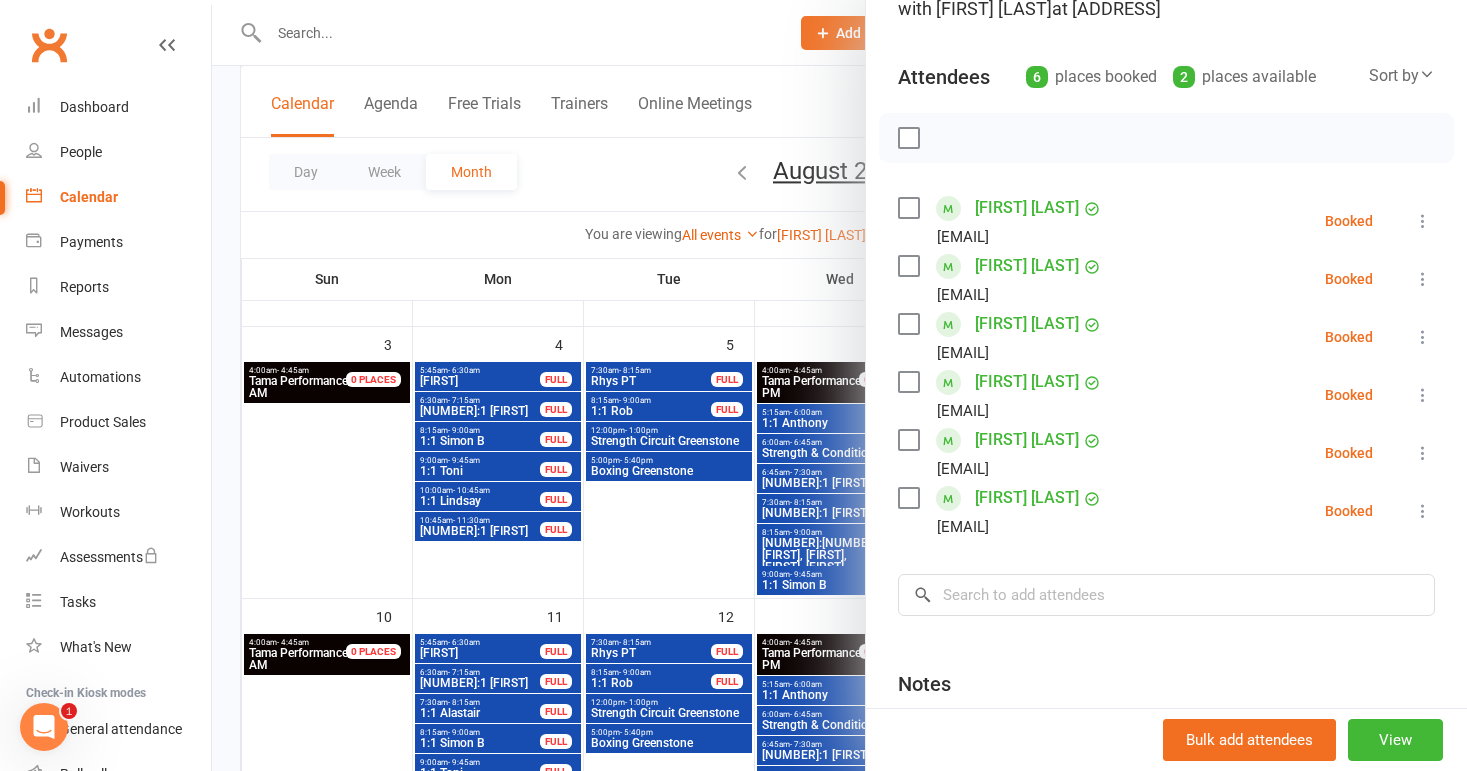 click at bounding box center (839, 385) 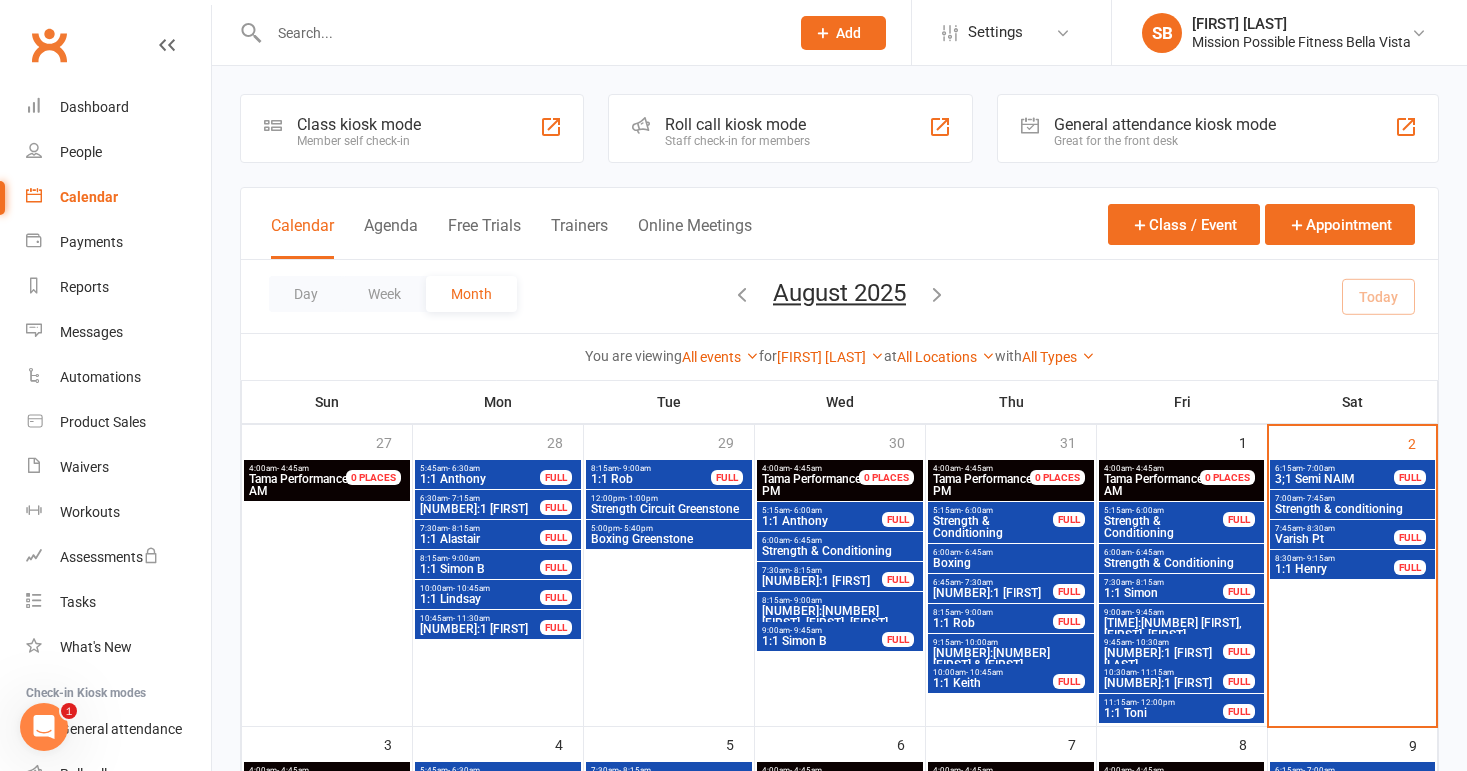 scroll, scrollTop: 0, scrollLeft: 0, axis: both 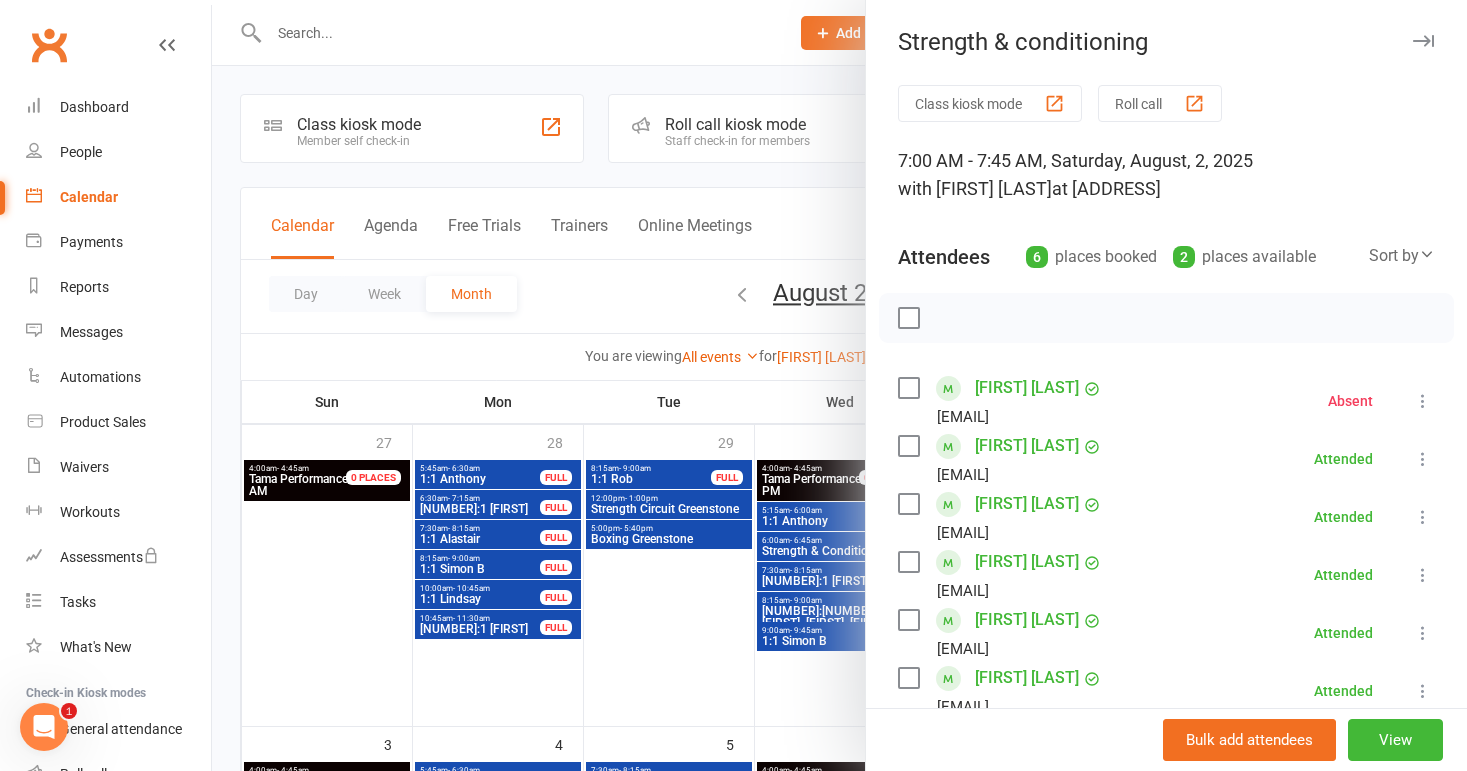 click at bounding box center (839, 385) 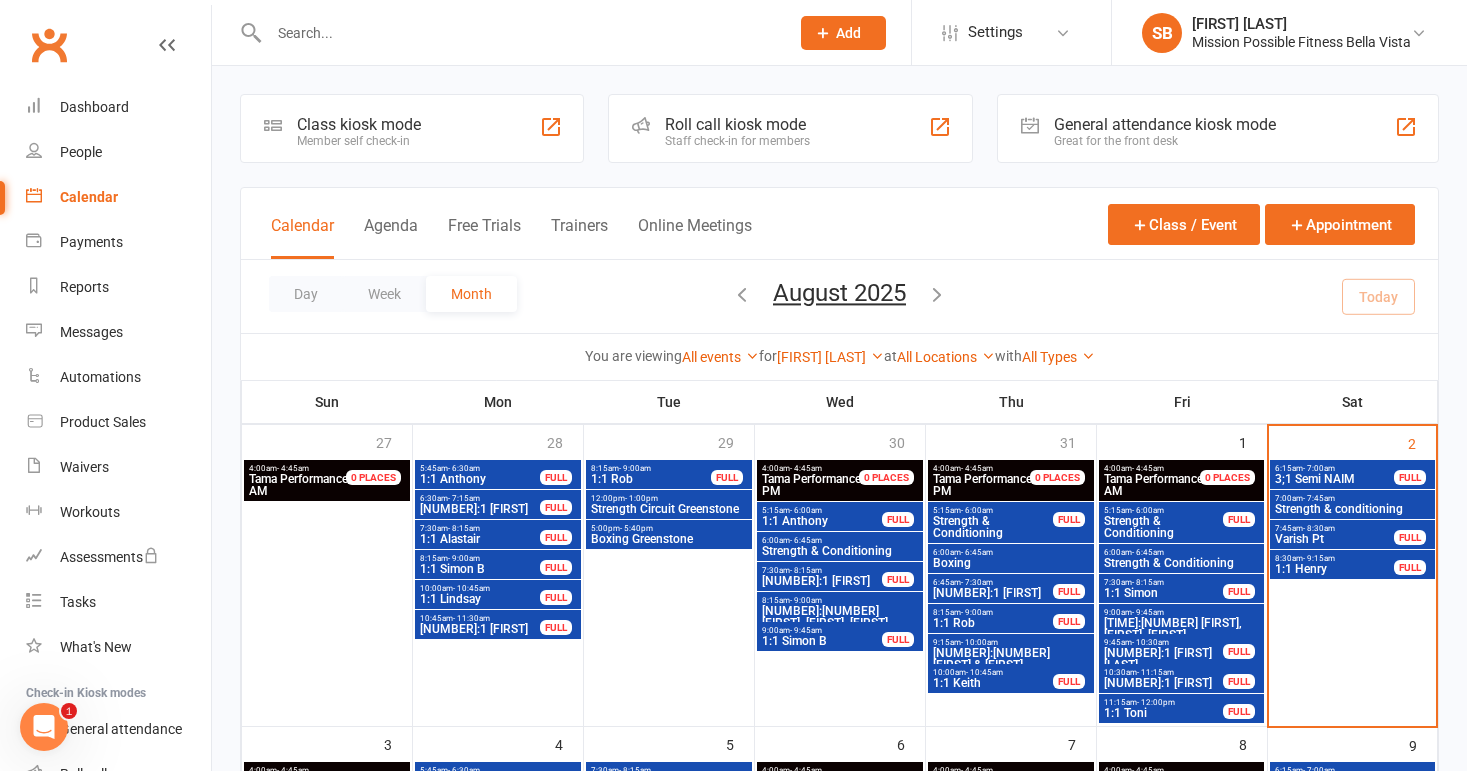 scroll, scrollTop: 0, scrollLeft: 0, axis: both 